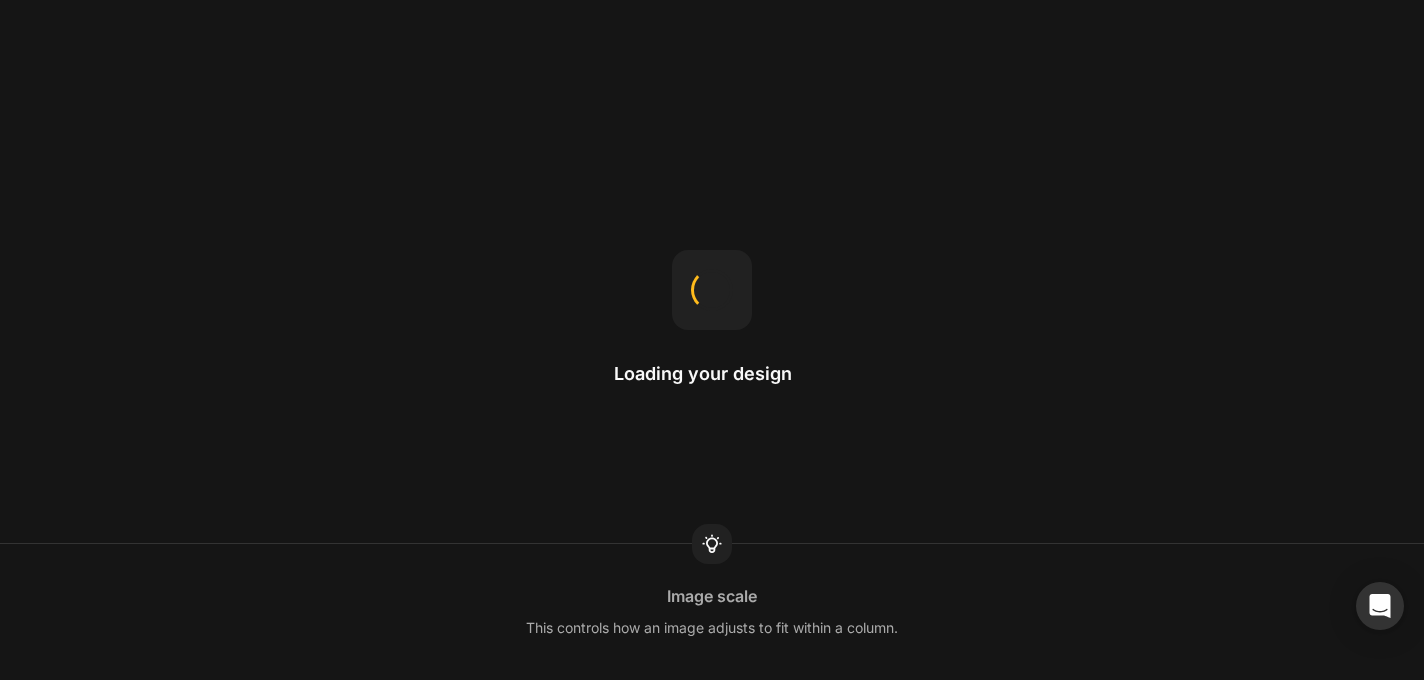 scroll, scrollTop: 0, scrollLeft: 0, axis: both 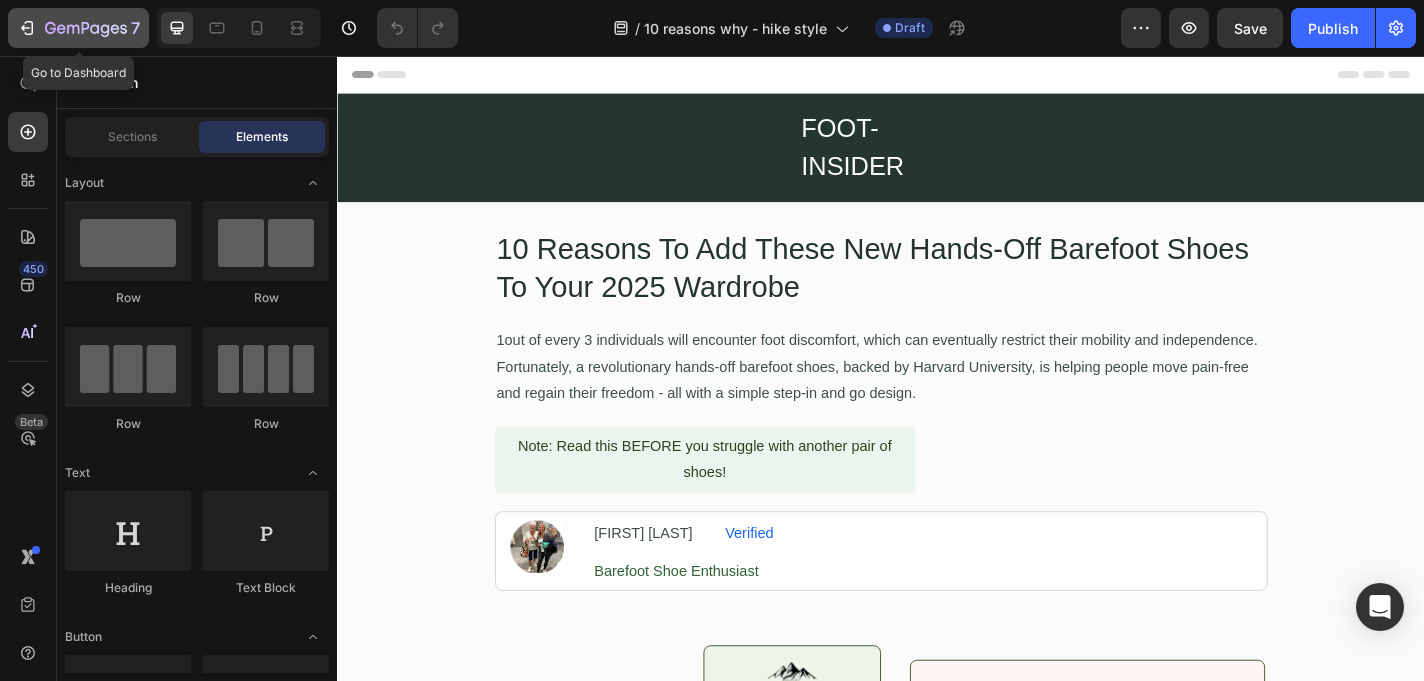 click on "7" 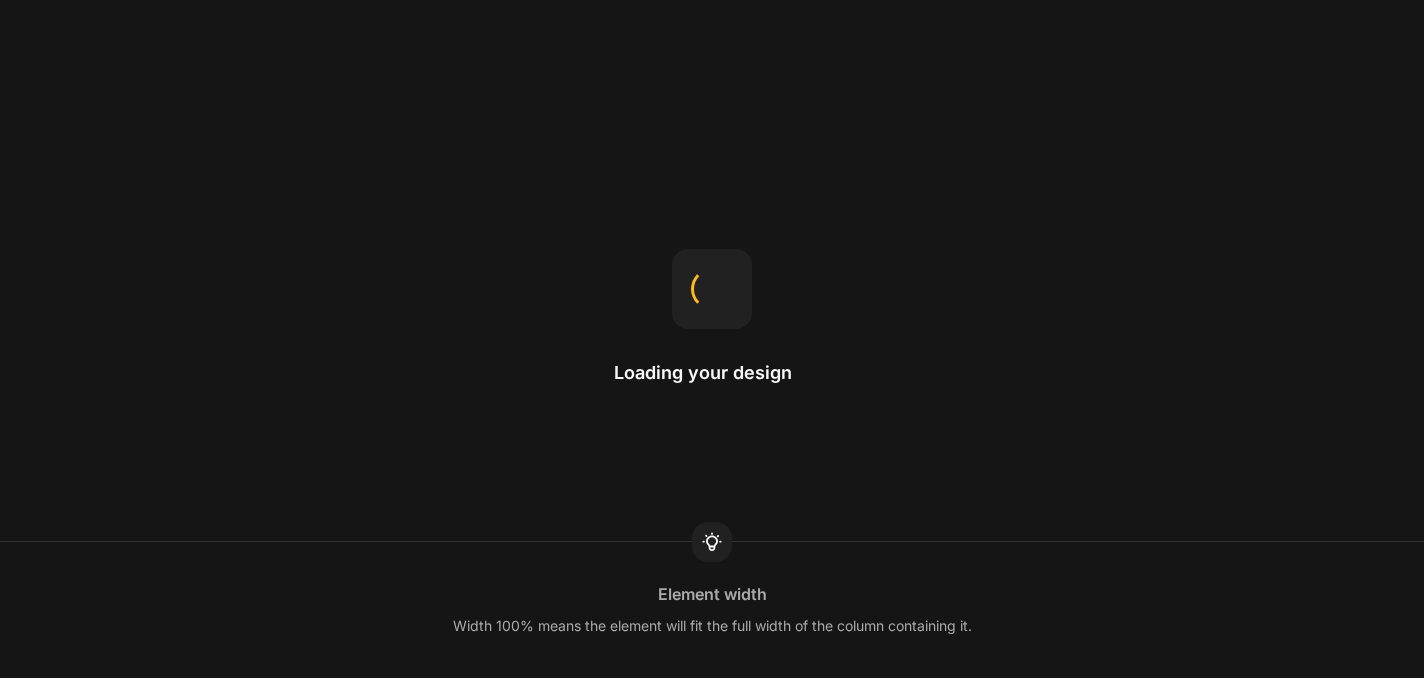 scroll, scrollTop: 0, scrollLeft: 0, axis: both 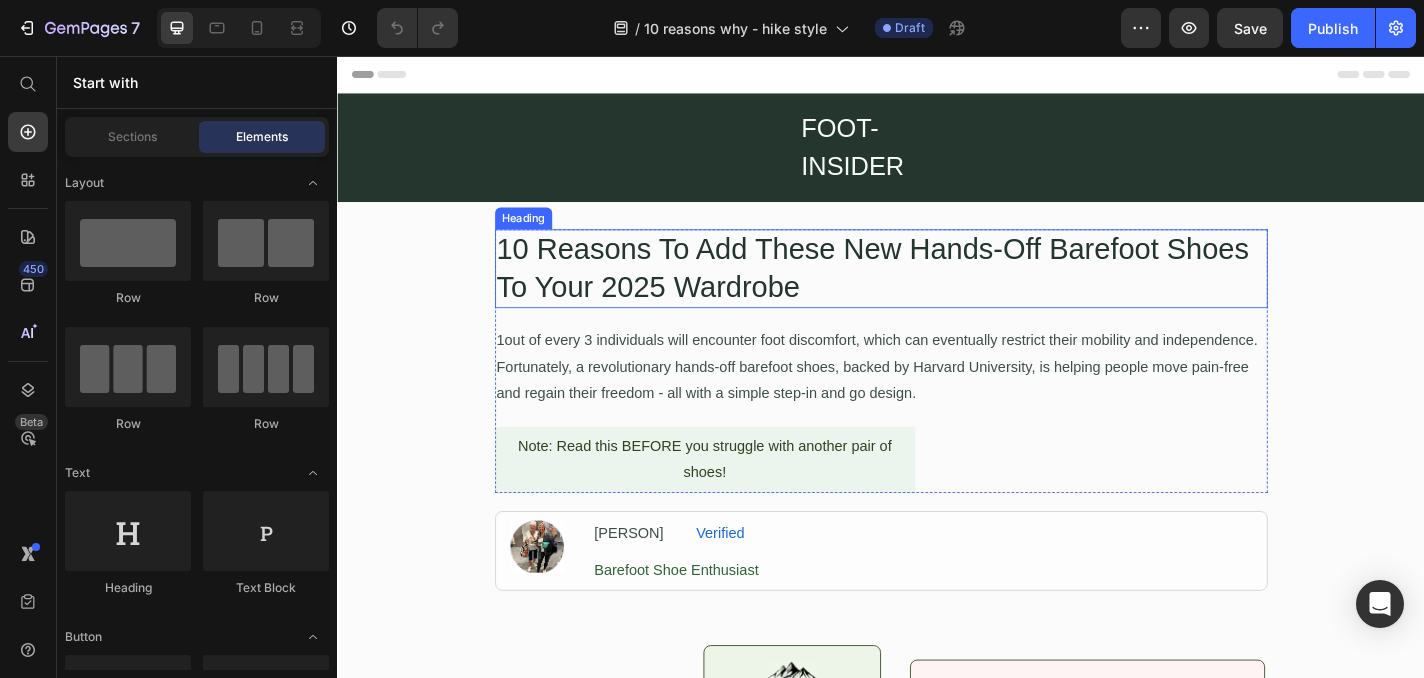 click on "10 Reasons To Add These New Hands-Off Barefoot Shoes To Your 2025 Wardrobe" at bounding box center [937, 290] 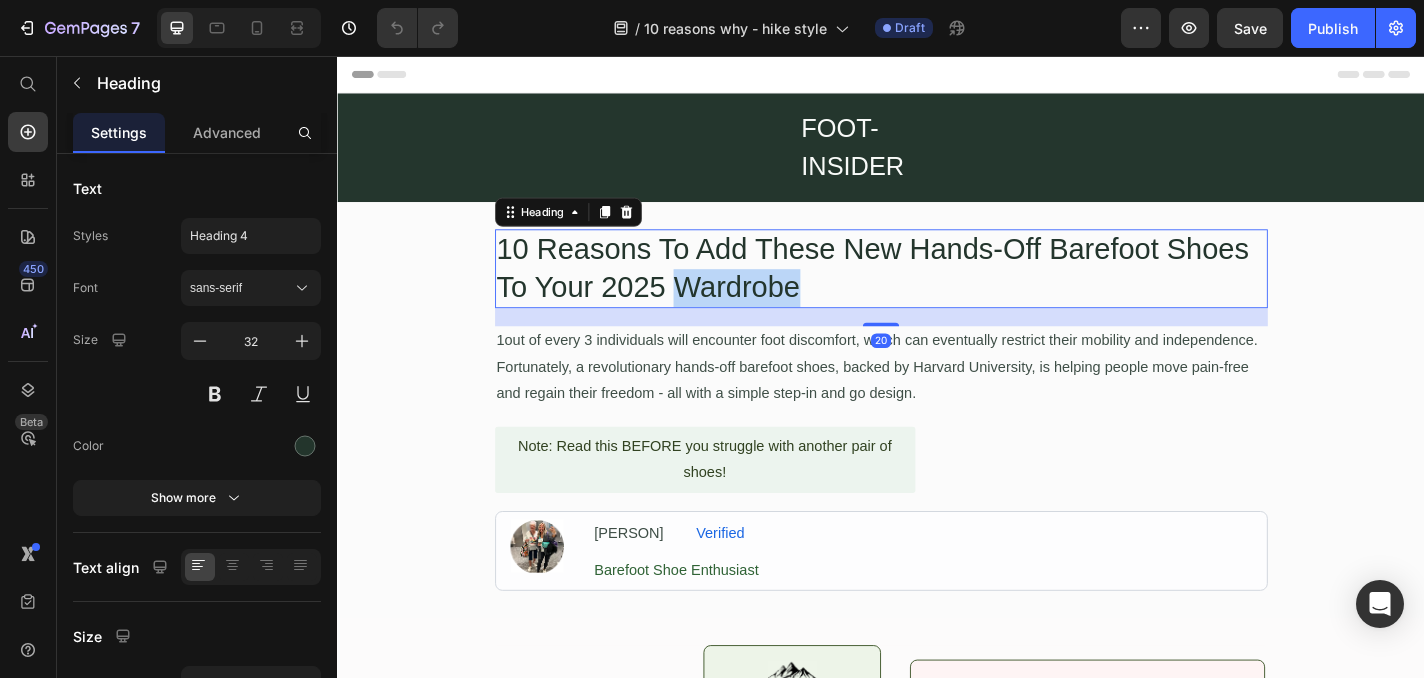 click on "10 Reasons To Add These New Hands-Off Barefoot Shoes To Your 2025 Wardrobe" at bounding box center [937, 290] 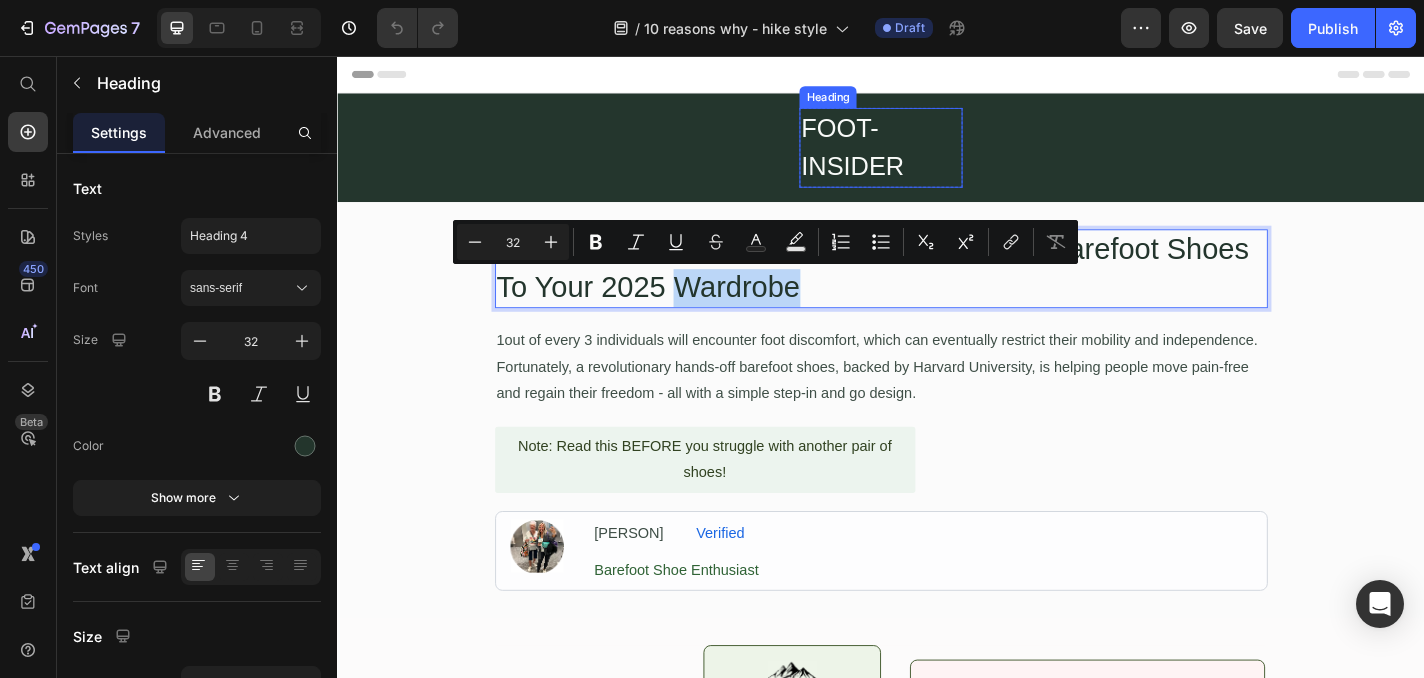 click on "FOOT-INSIDER" at bounding box center (937, 157) 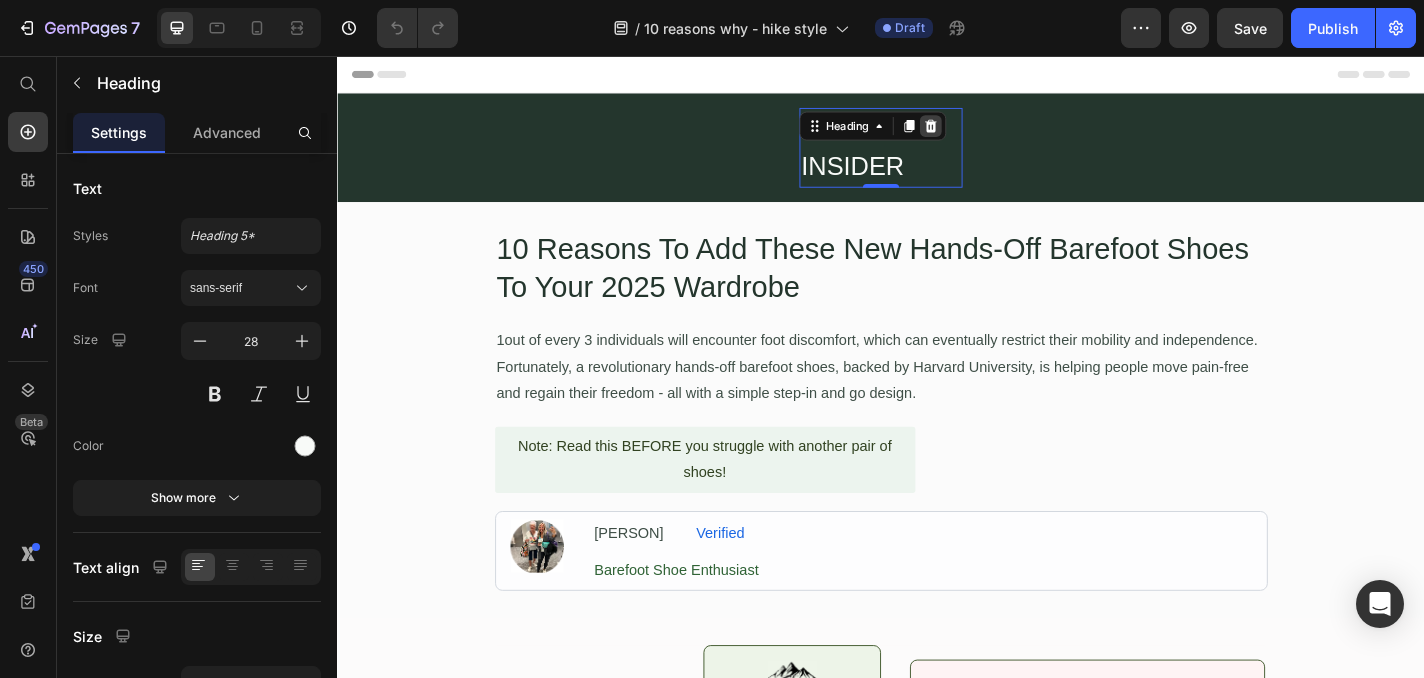 click 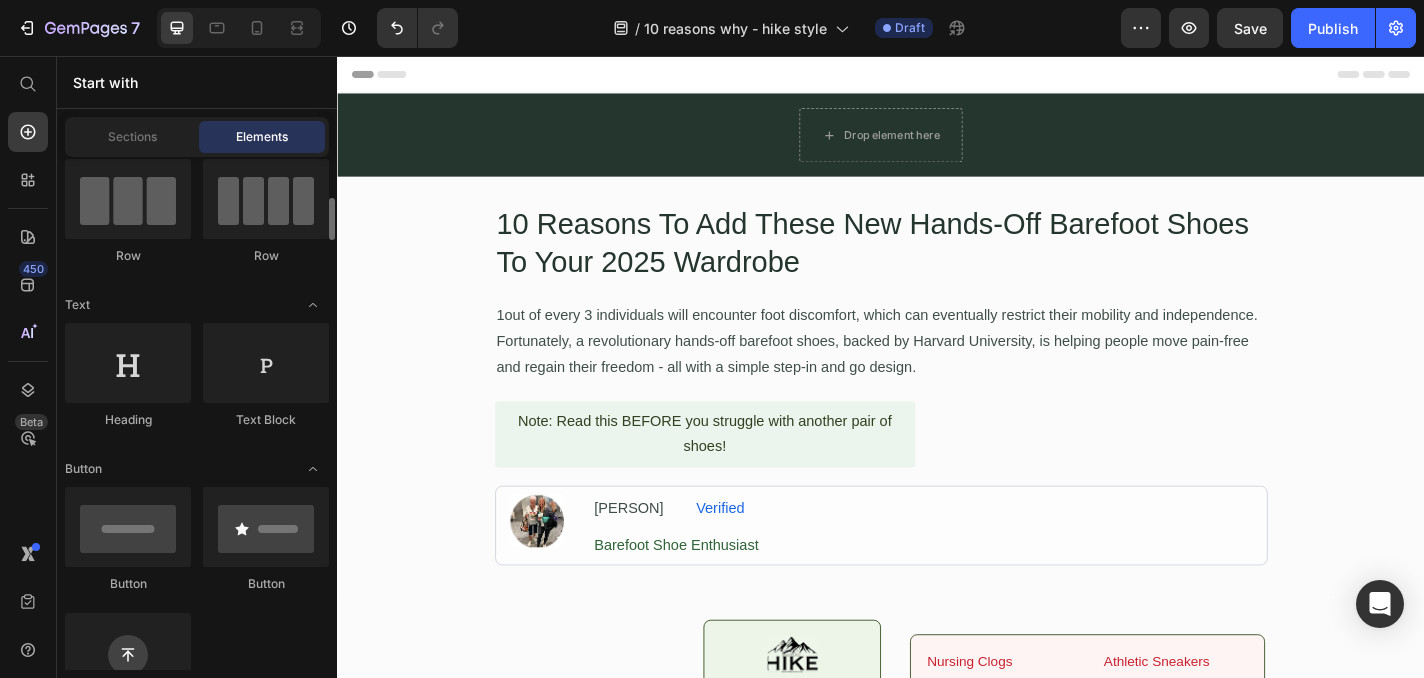 scroll, scrollTop: 0, scrollLeft: 0, axis: both 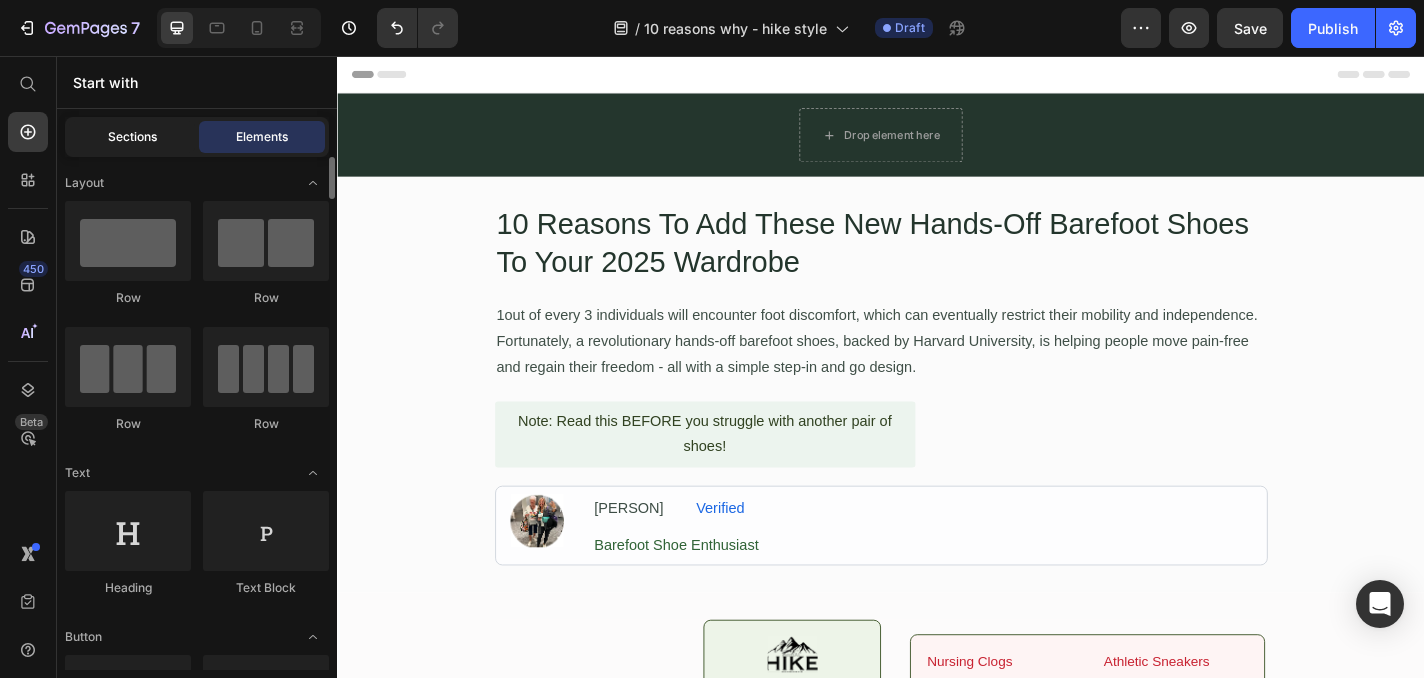 click on "Sections" at bounding box center (132, 137) 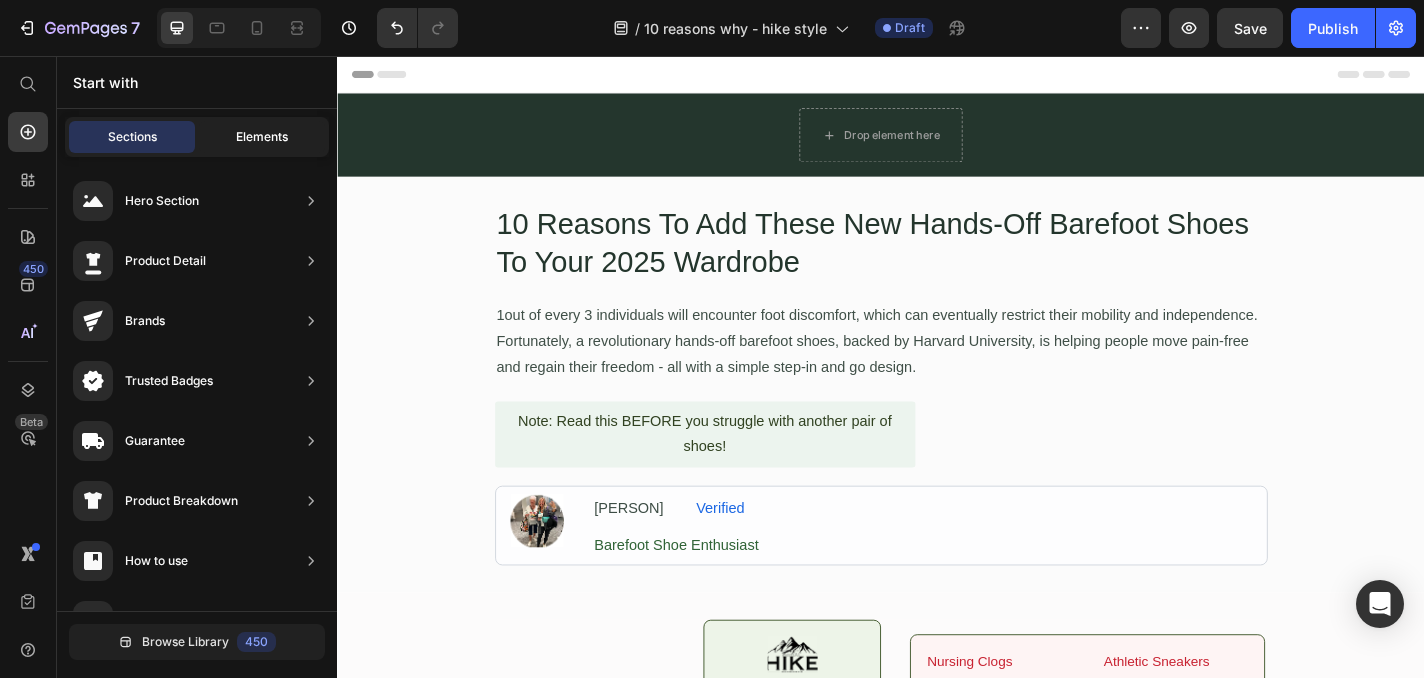 click on "Elements" at bounding box center [262, 137] 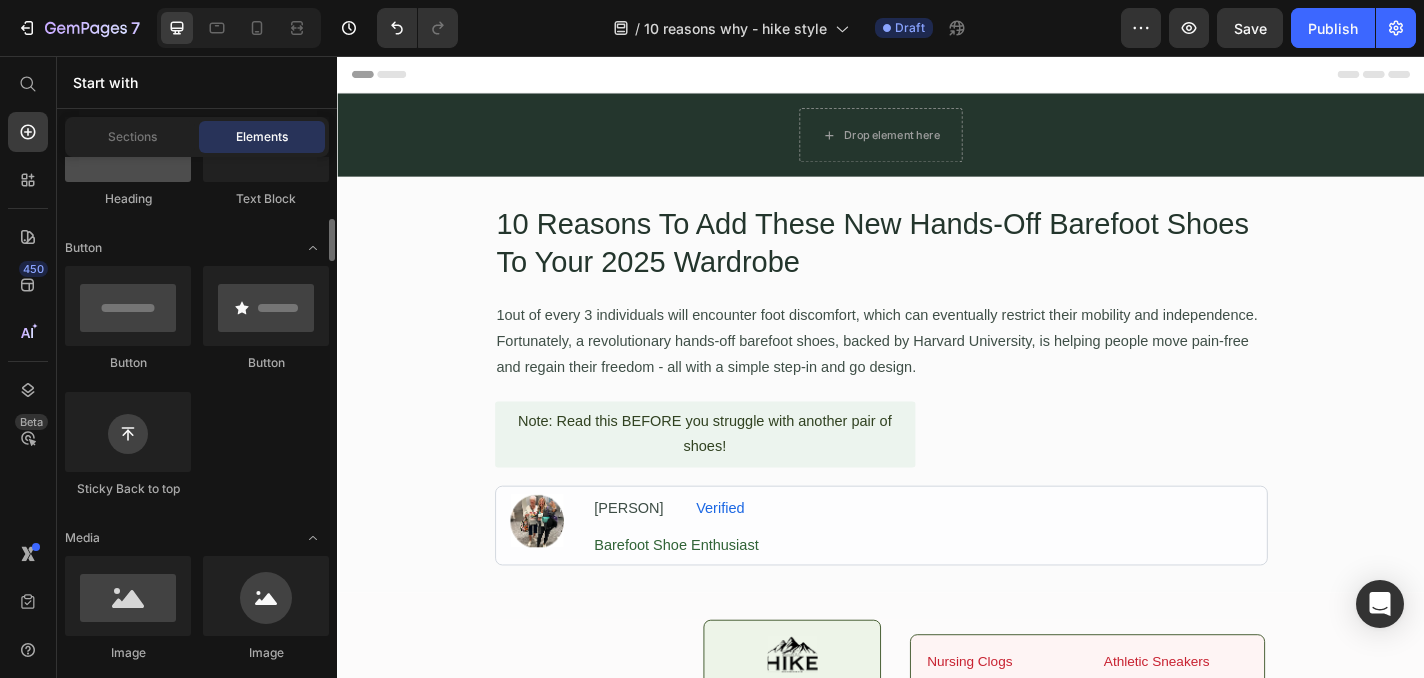 scroll, scrollTop: 695, scrollLeft: 0, axis: vertical 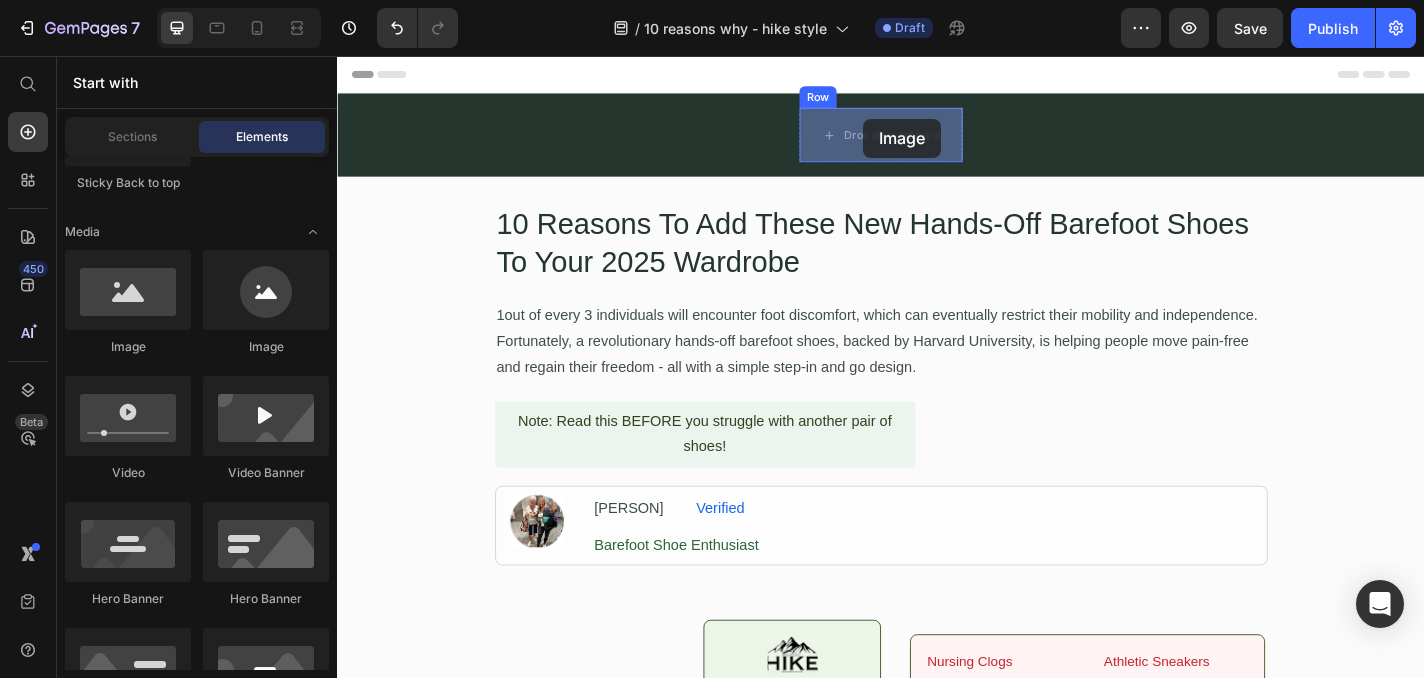 drag, startPoint x: 462, startPoint y: 359, endPoint x: 916, endPoint y: 124, distance: 511.2152 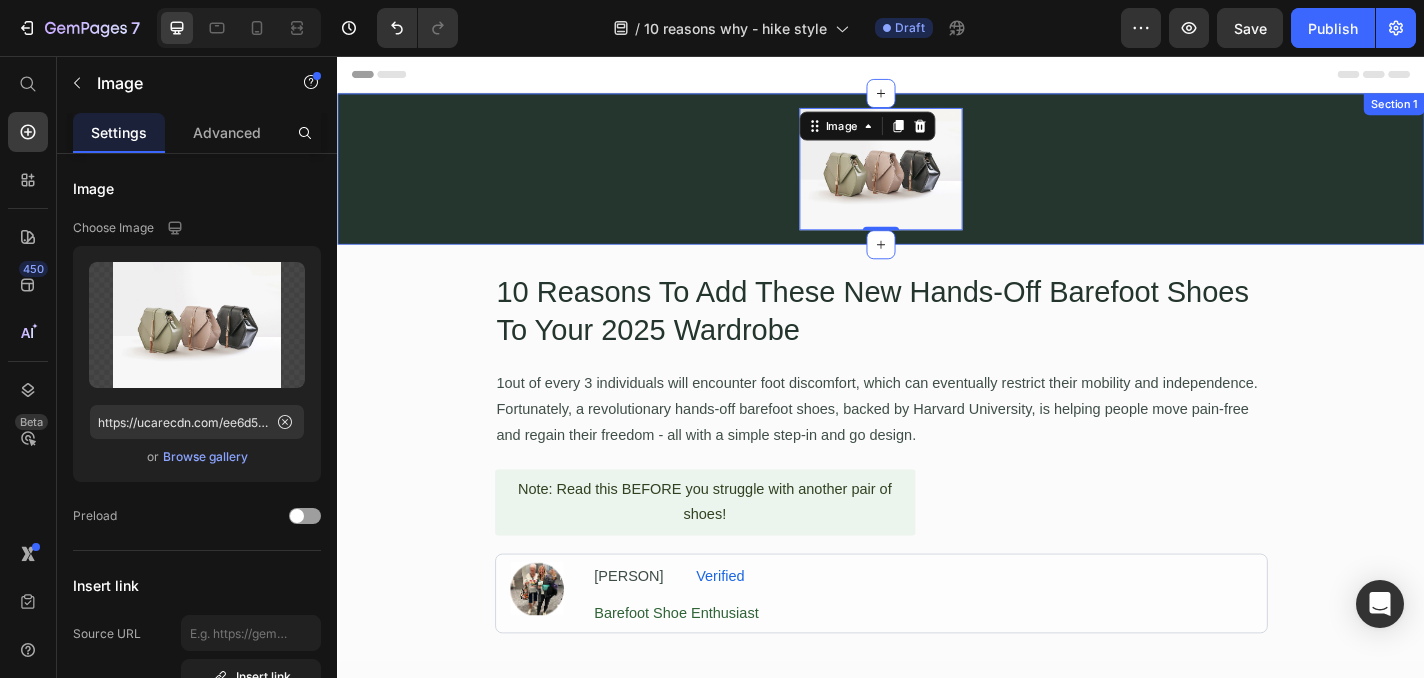 click on "Image   0 Row" at bounding box center [937, 180] 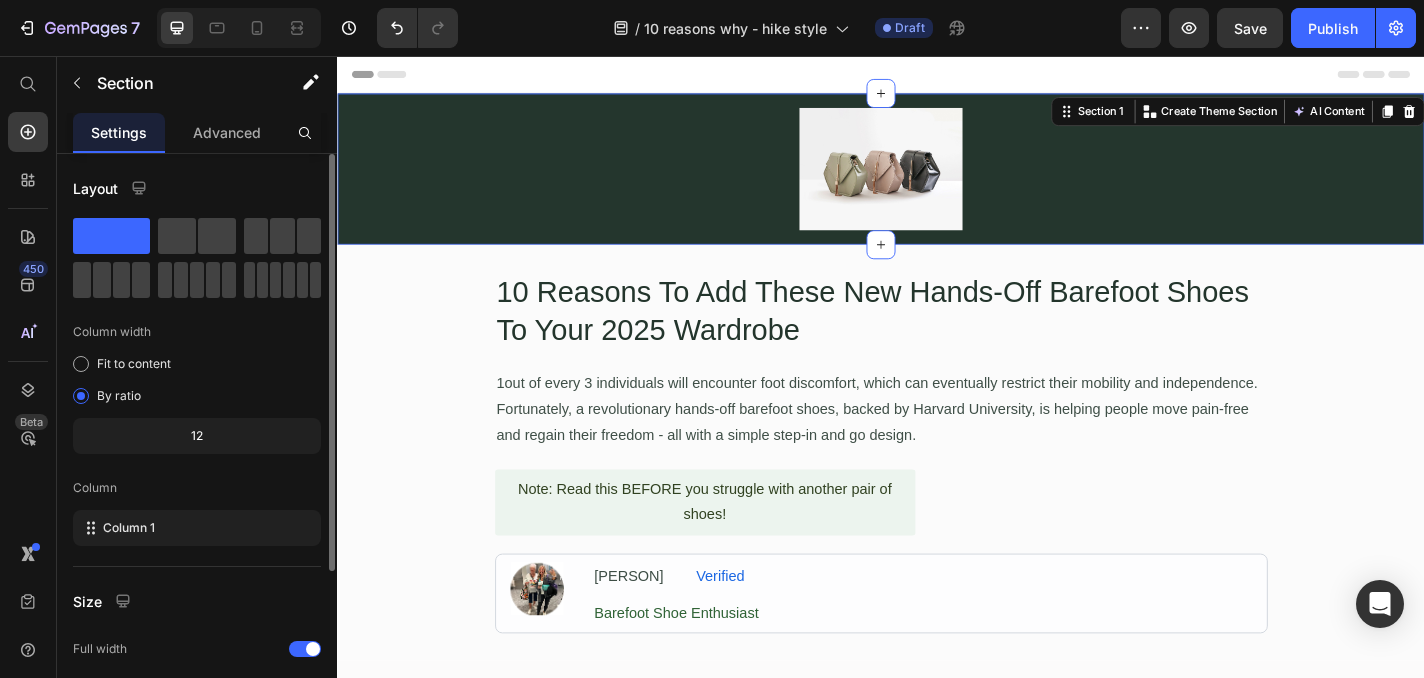 scroll, scrollTop: 227, scrollLeft: 0, axis: vertical 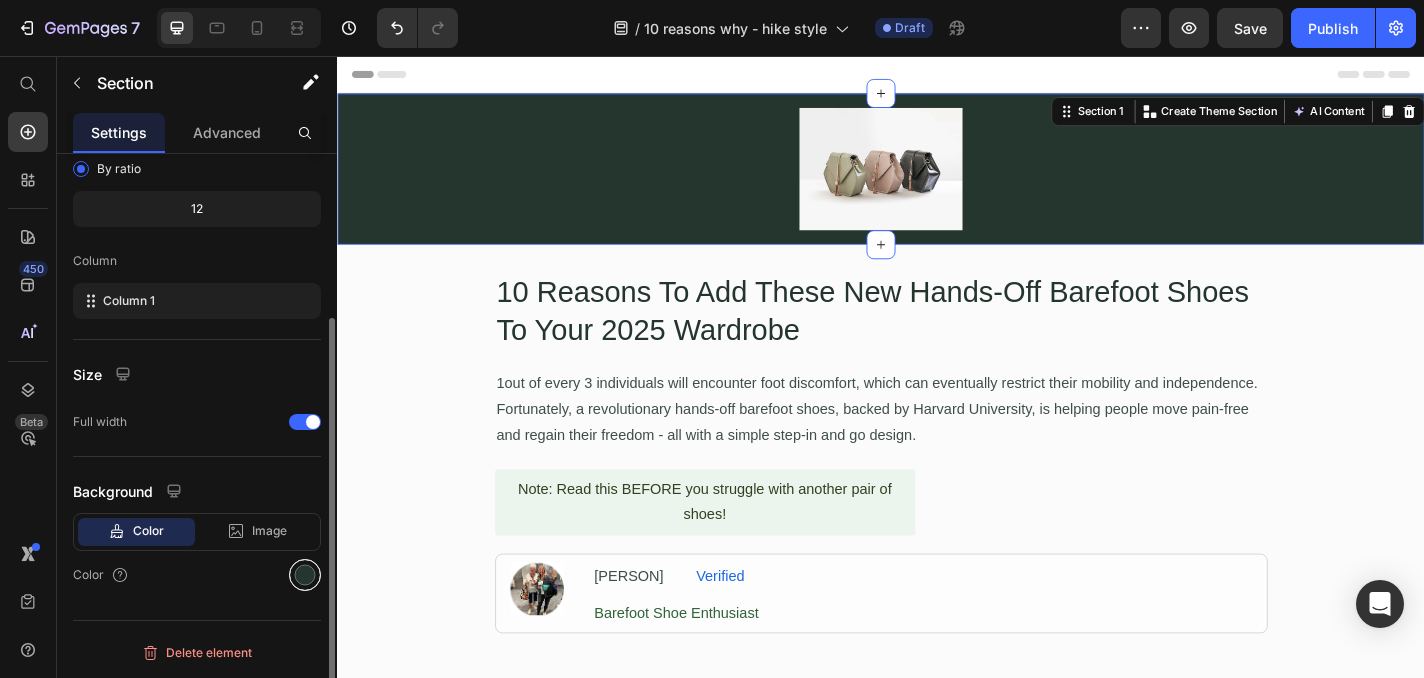 click at bounding box center [305, 575] 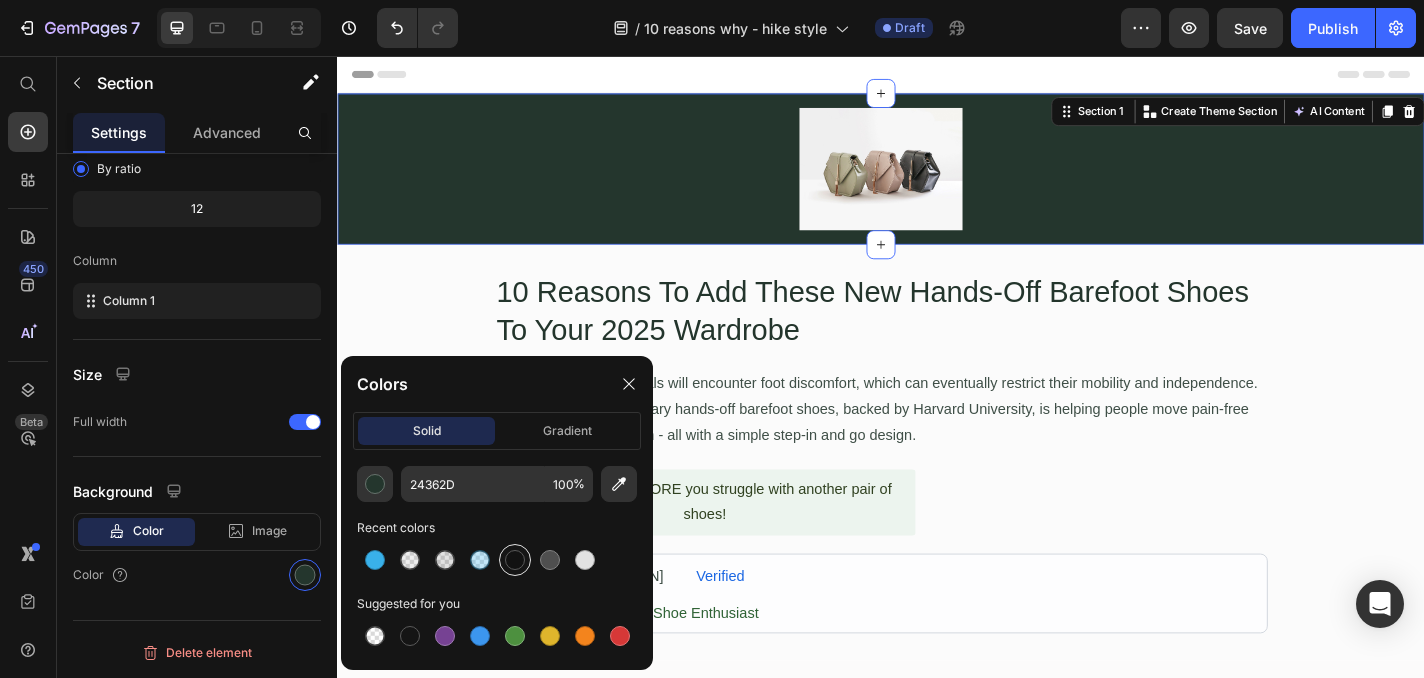 click at bounding box center (515, 560) 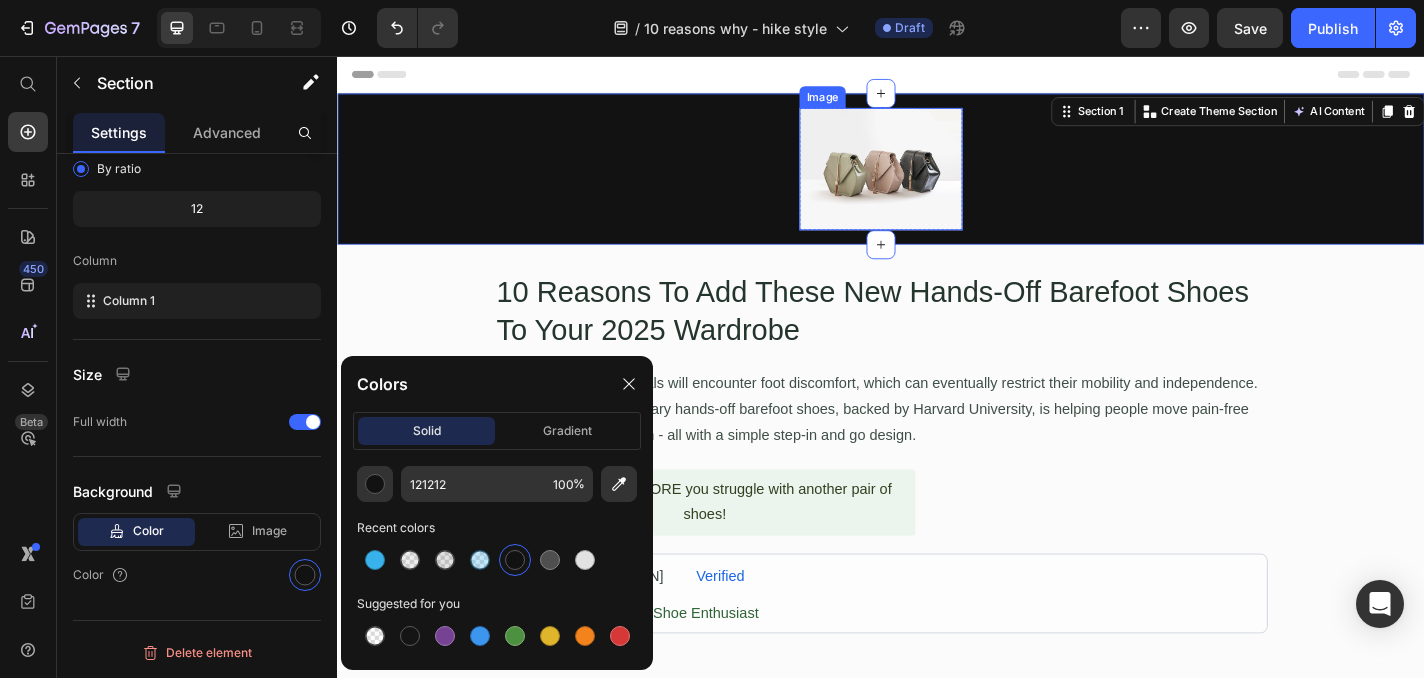 click at bounding box center (937, 180) 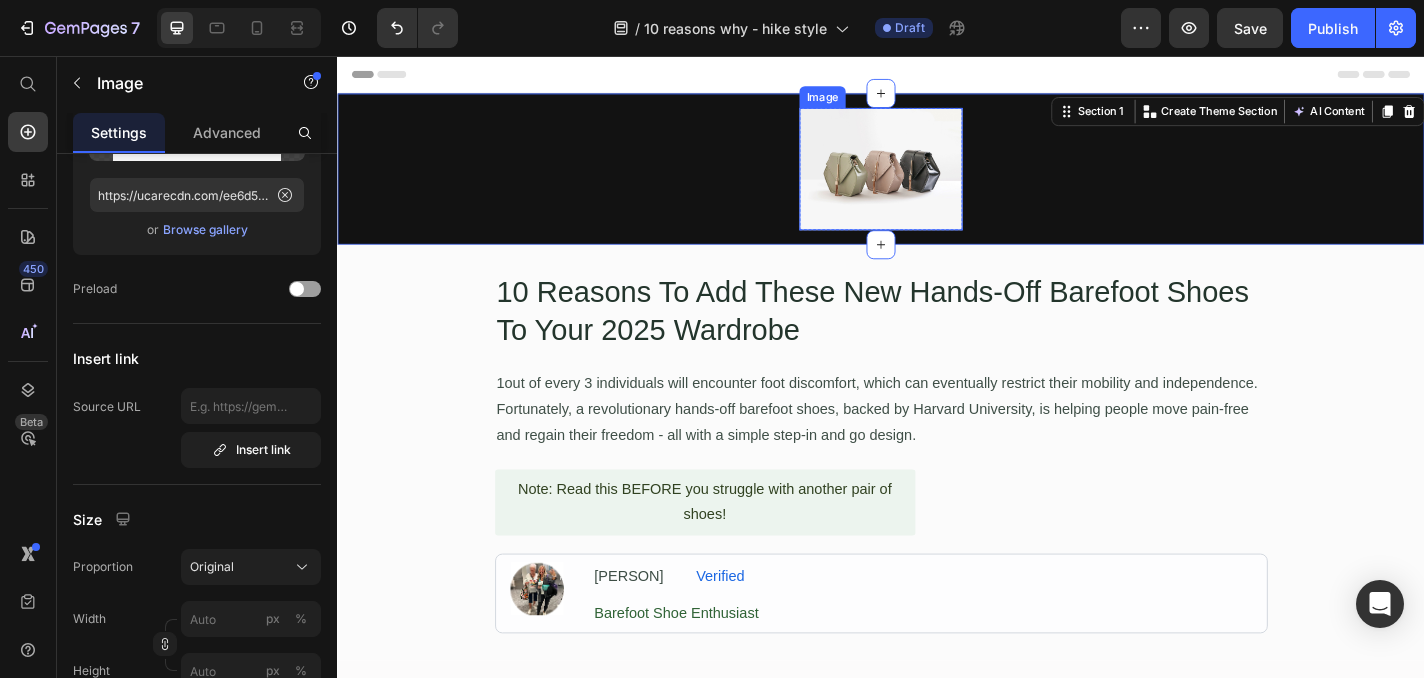 scroll, scrollTop: 0, scrollLeft: 0, axis: both 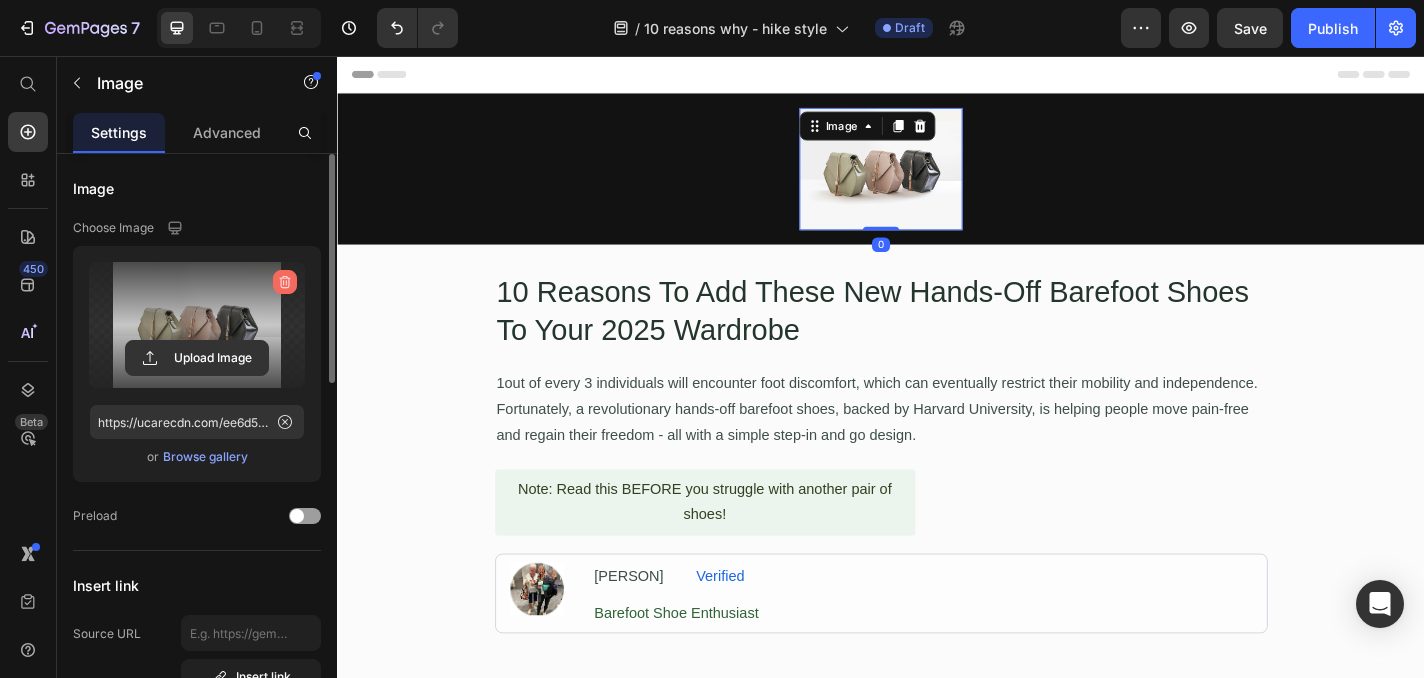 click 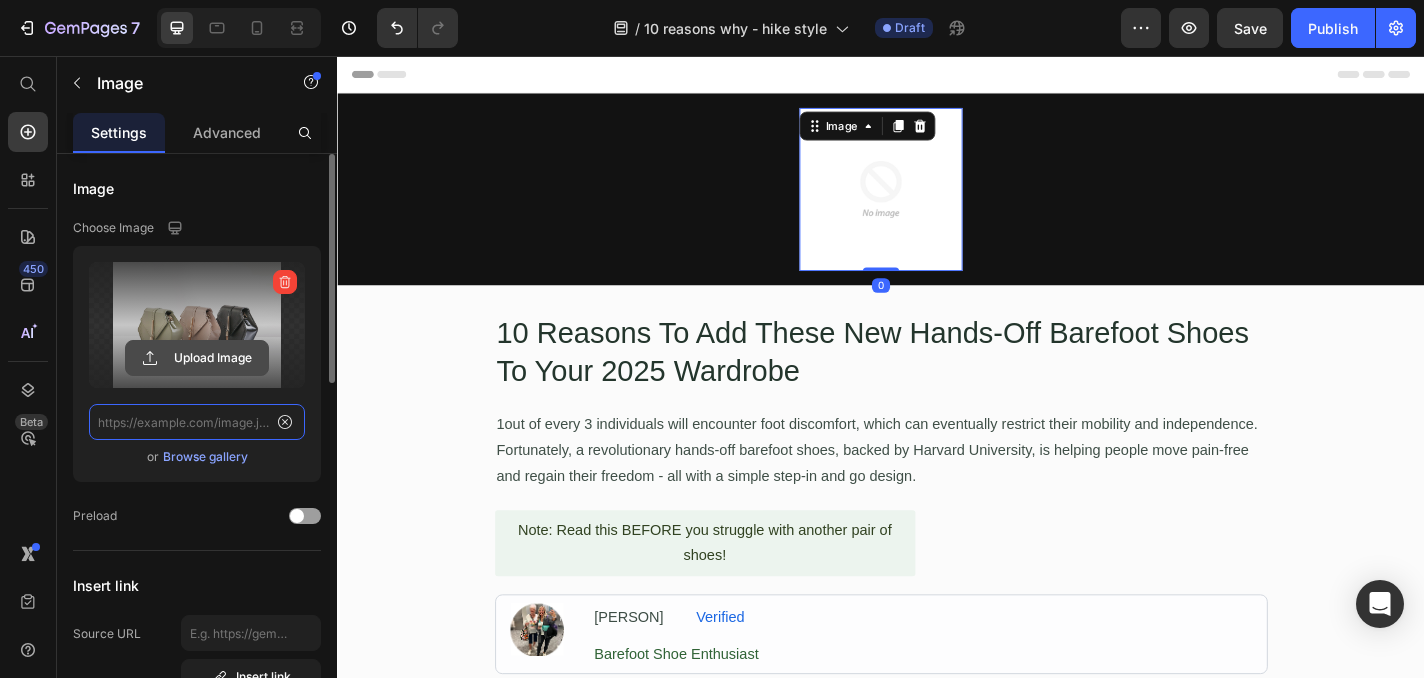 scroll, scrollTop: 0, scrollLeft: 0, axis: both 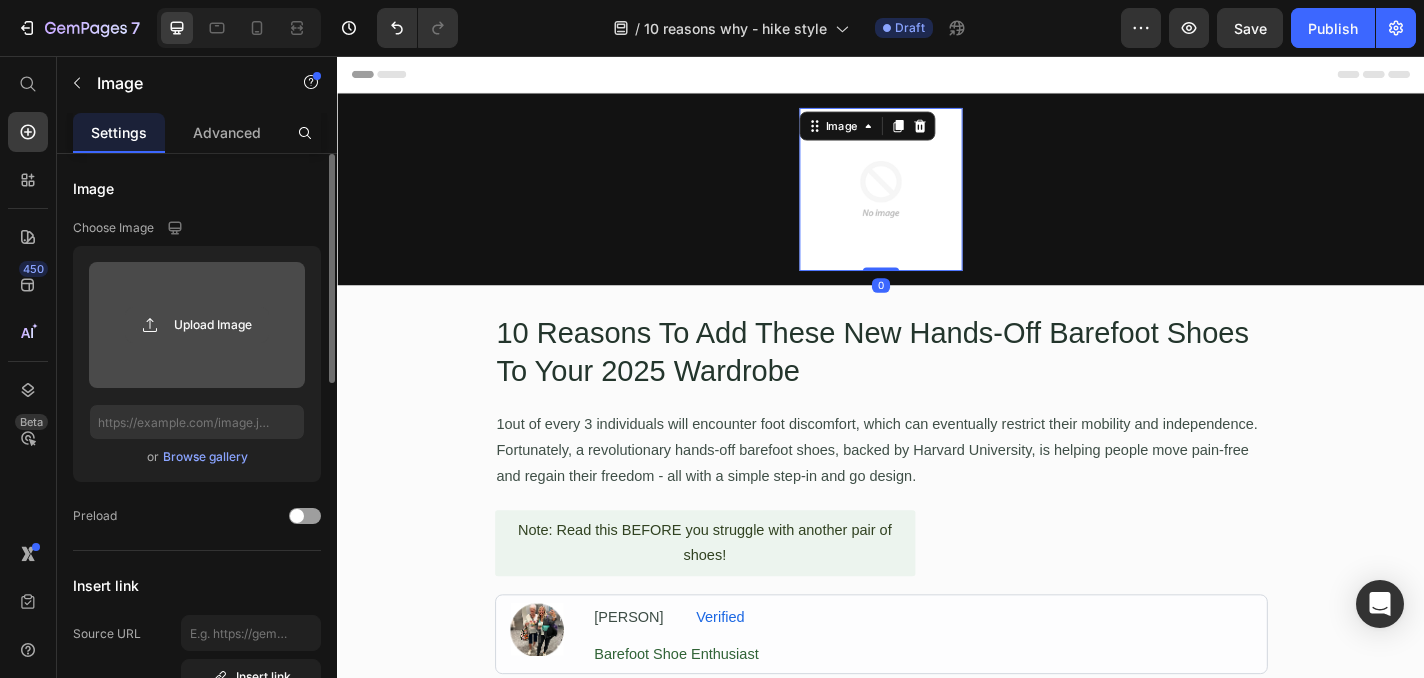 click 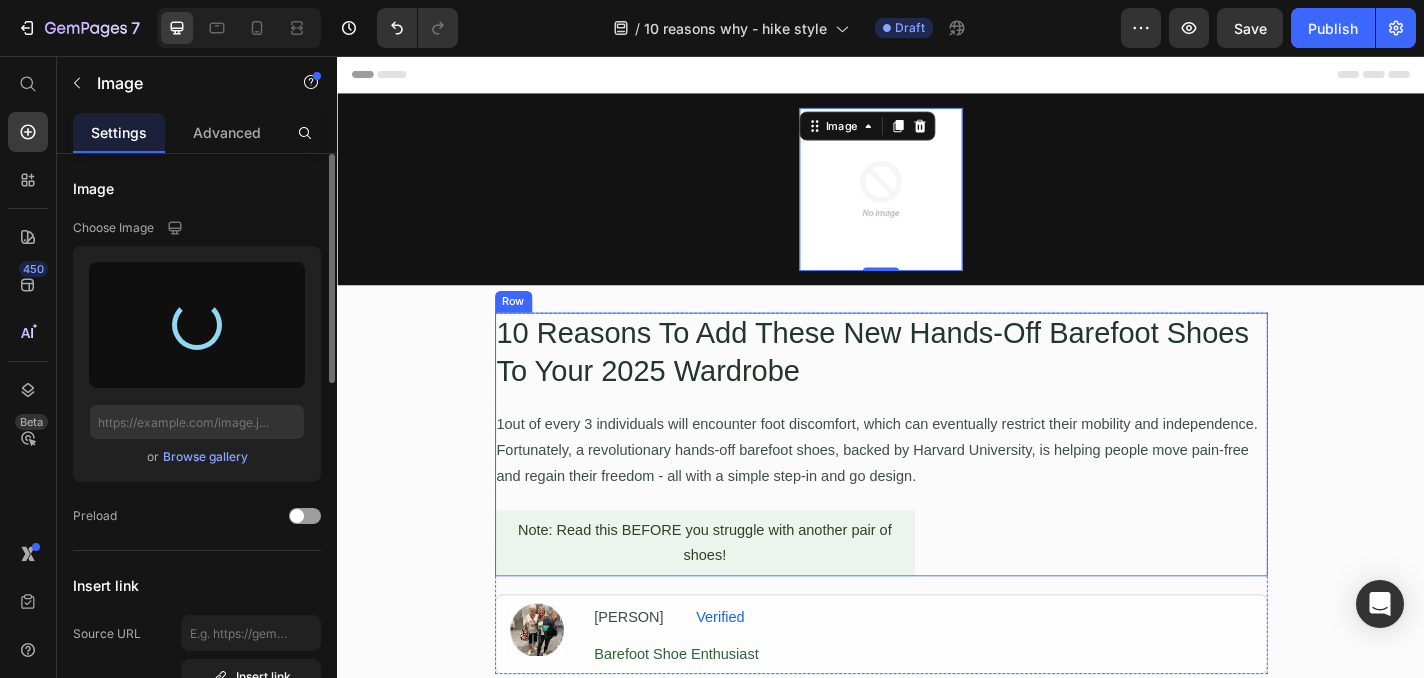 type on "https://cdn.shopify.com/s/files/1/0750/6365/6733/files/gempages_560827941194302320-78921eab-01c7-4291-9813-1645a46d107b.png" 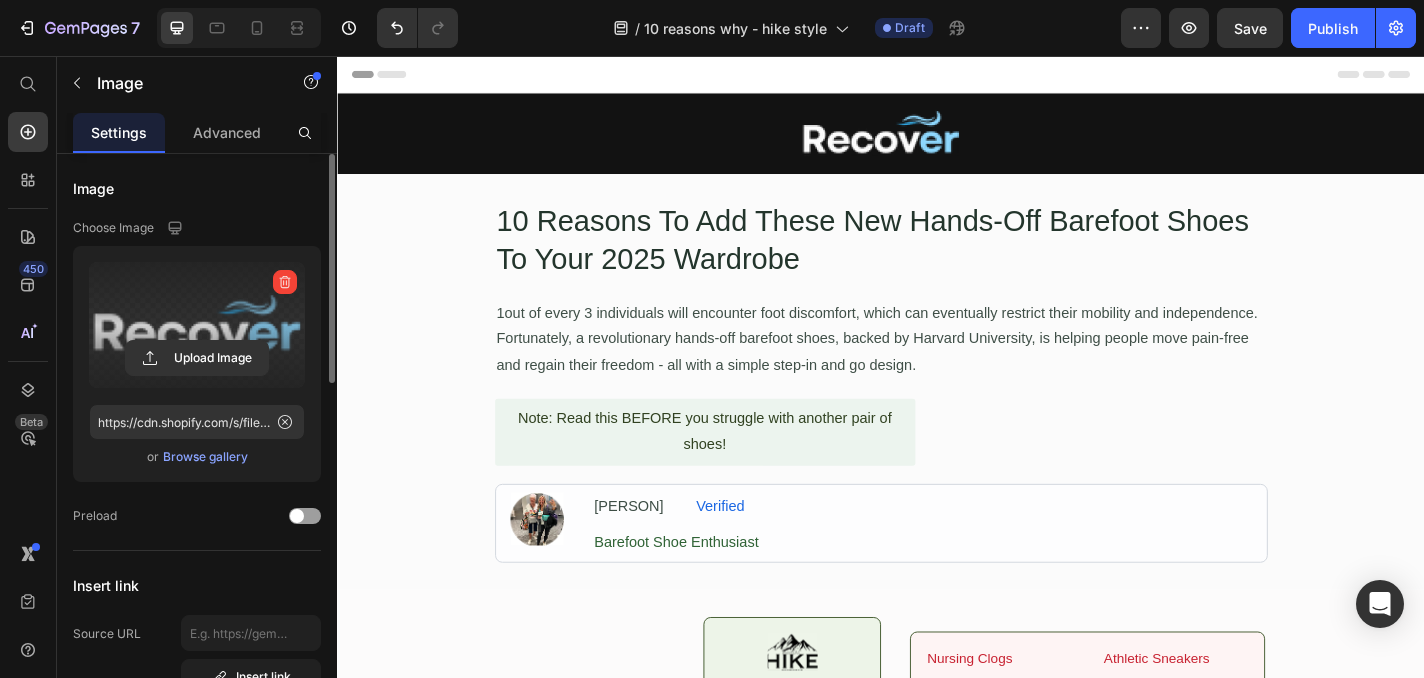 click on "Header" at bounding box center [937, 76] 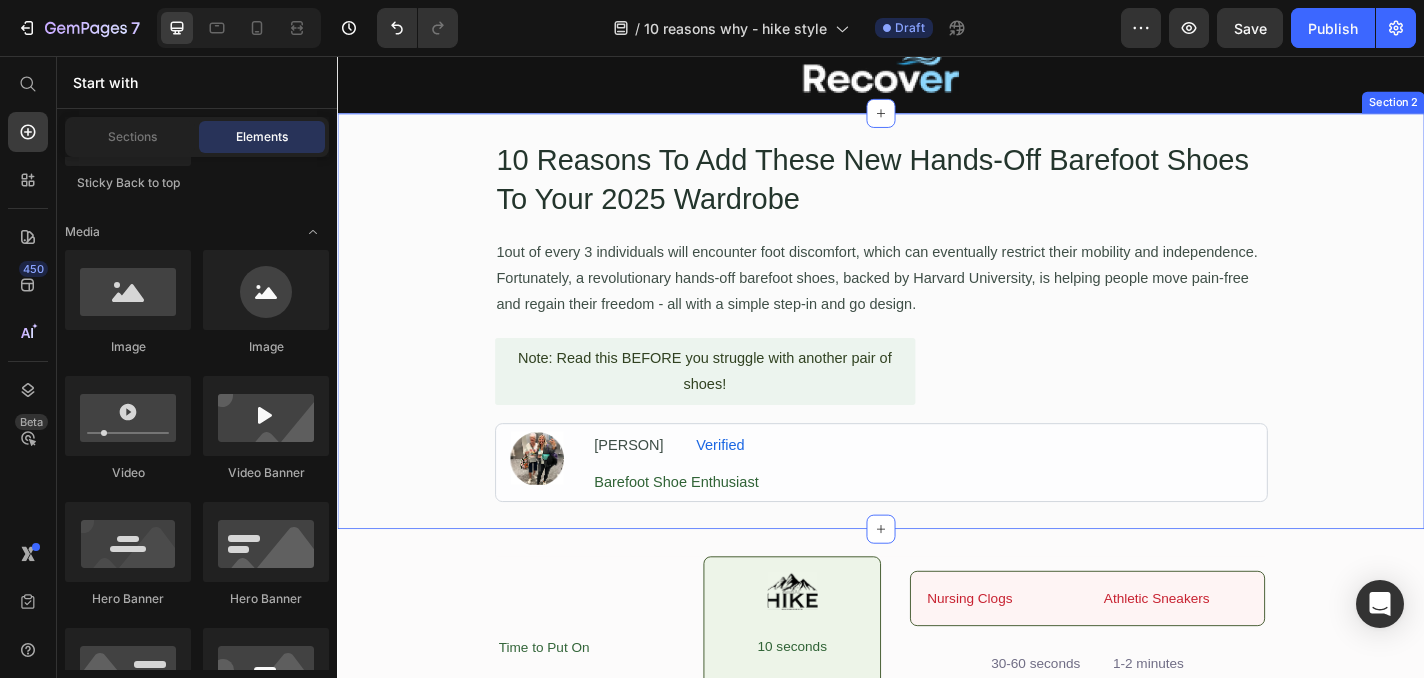 scroll, scrollTop: 54, scrollLeft: 0, axis: vertical 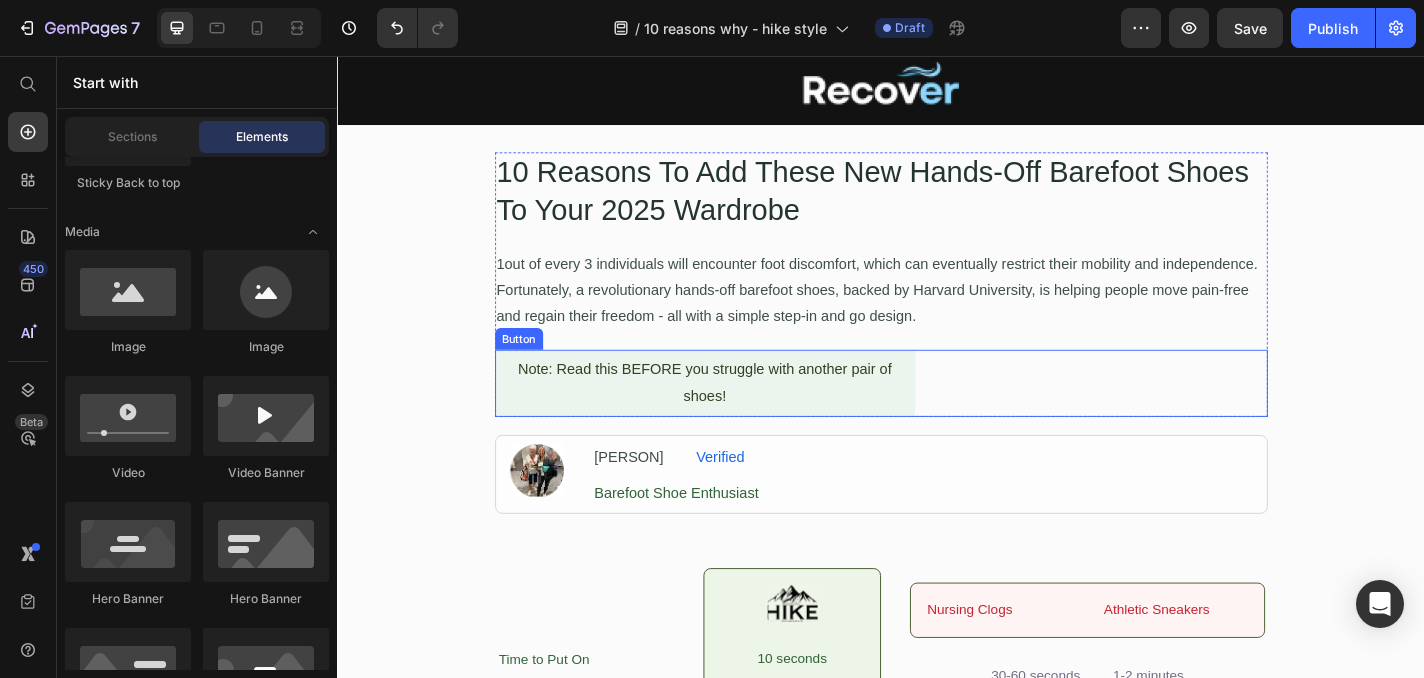 click on "Note: Read this BEFORE you struggle with another pair of shoes! Button" at bounding box center (937, 417) 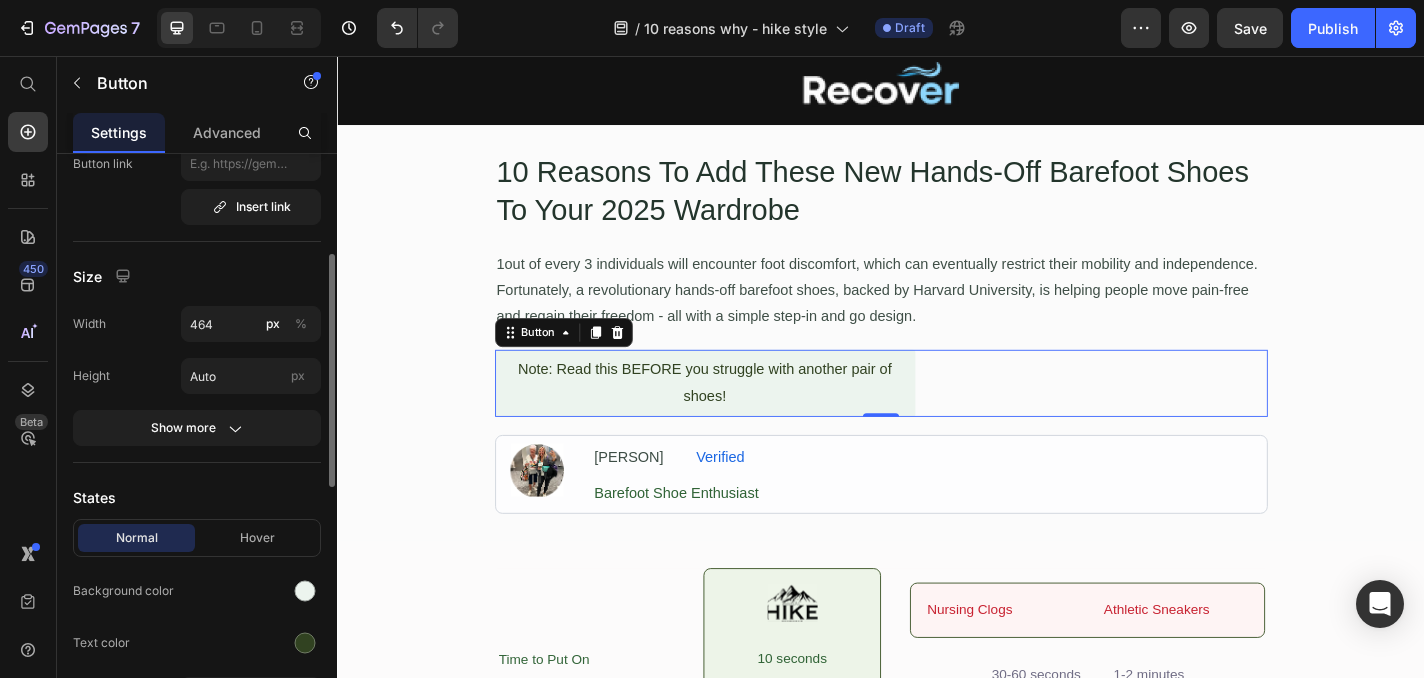 scroll, scrollTop: 126, scrollLeft: 0, axis: vertical 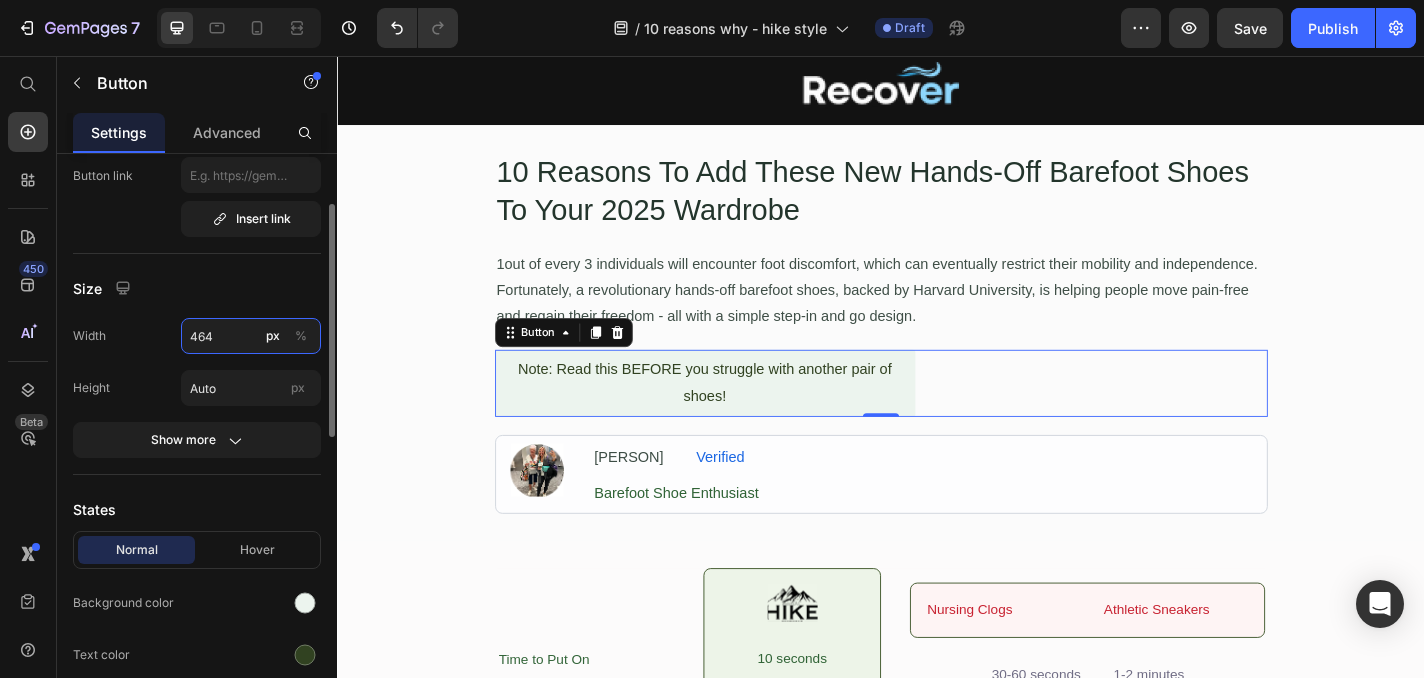 click on "464" at bounding box center (251, 336) 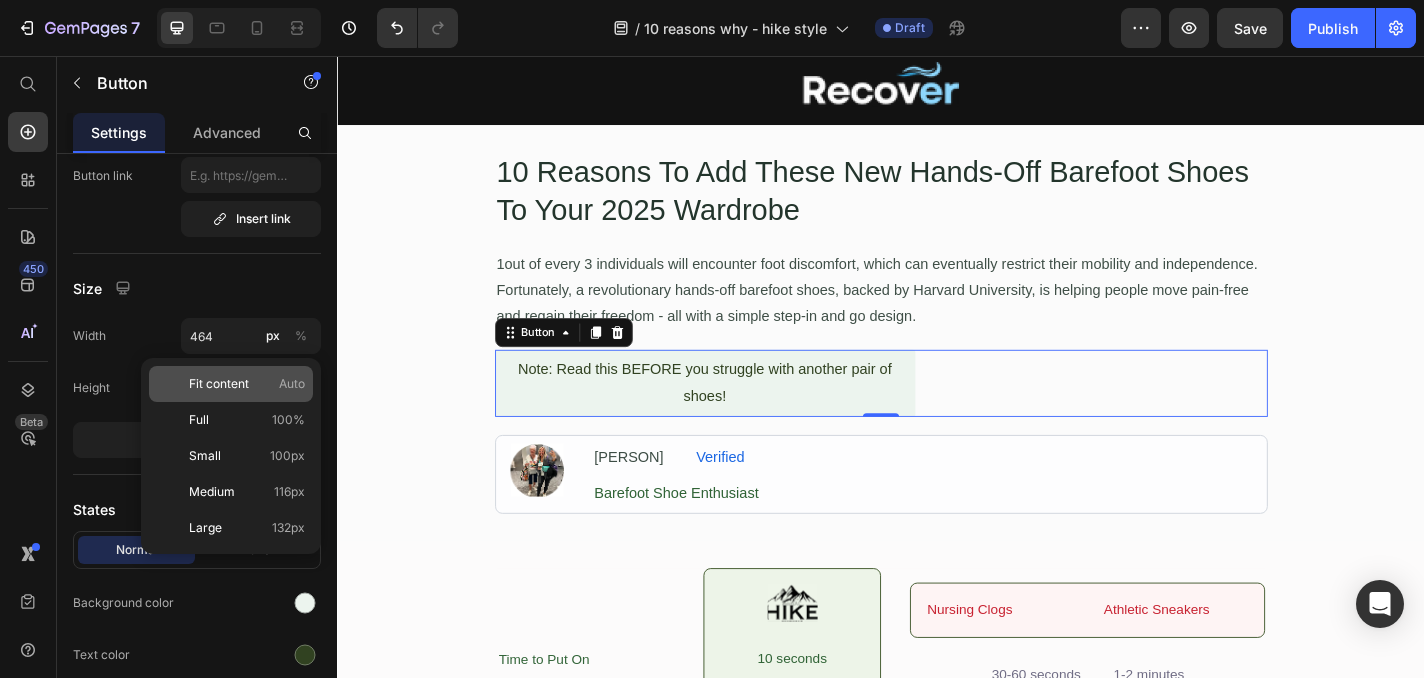 click on "Fit content Auto" 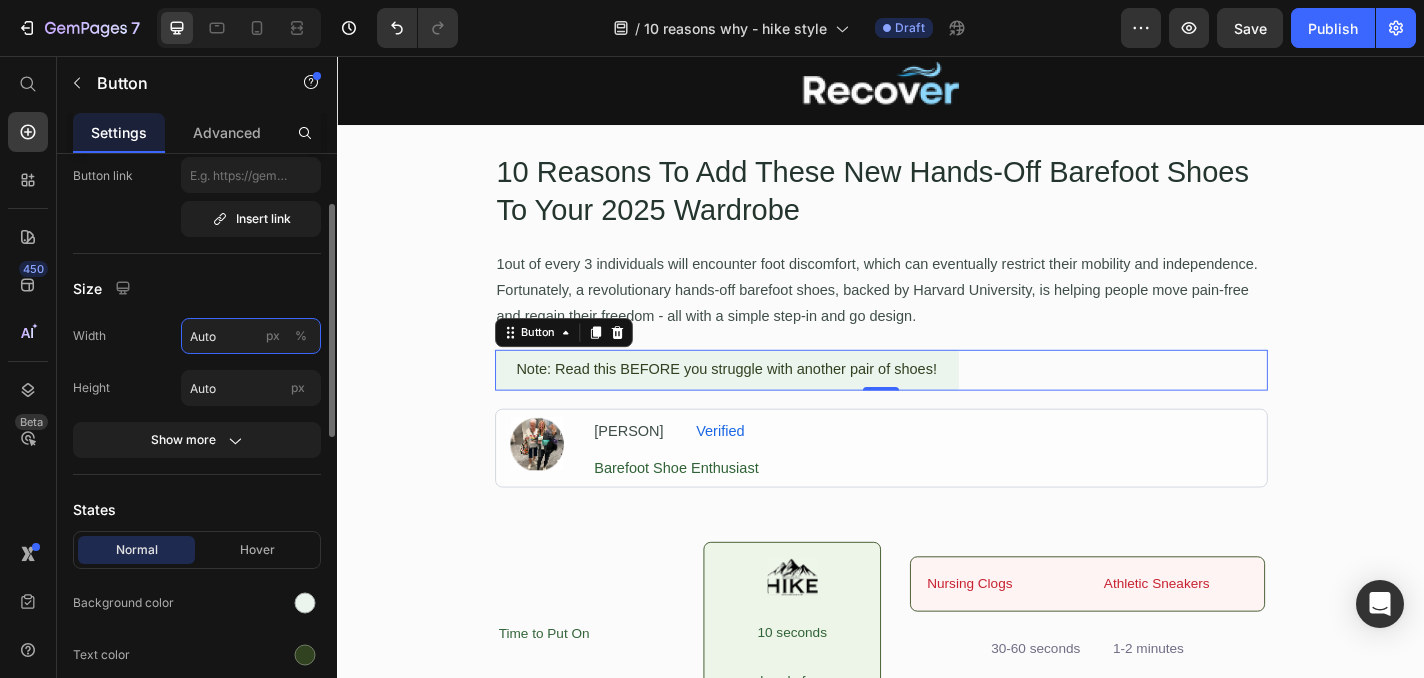 click on "Auto" at bounding box center (251, 336) 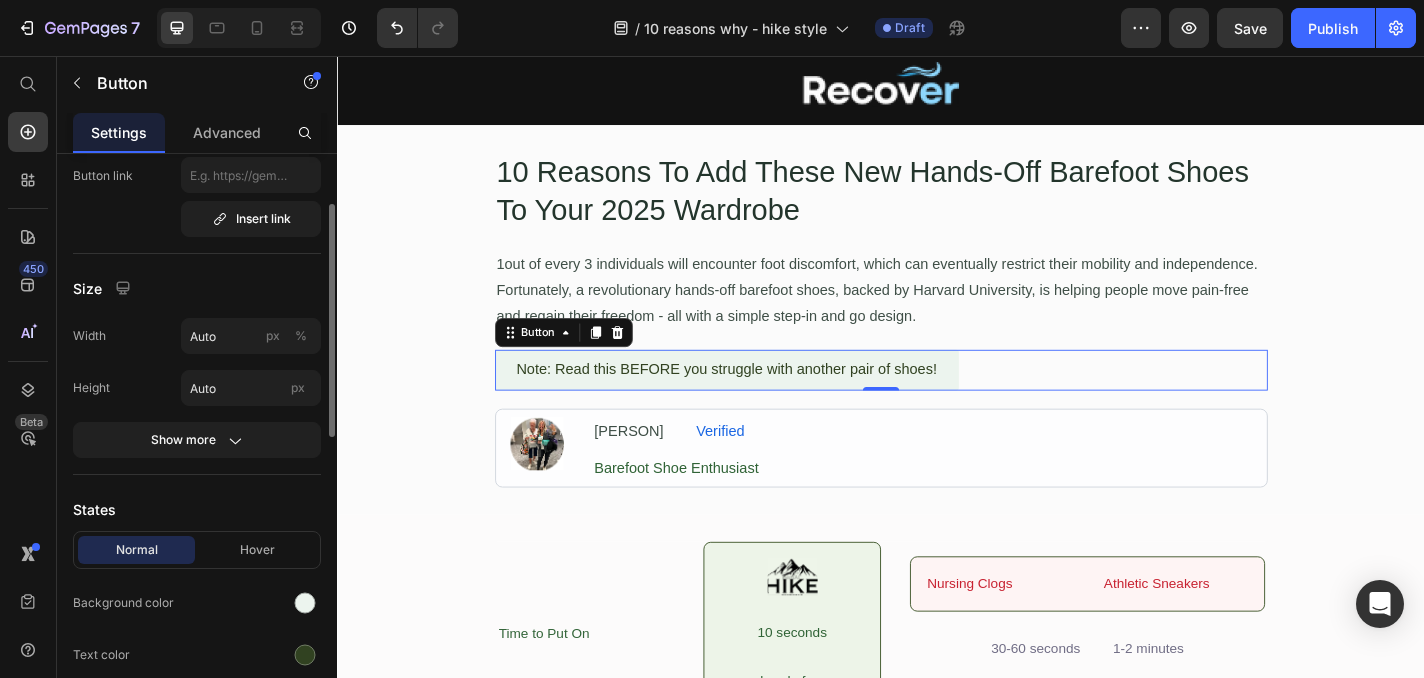 click on "Size" at bounding box center (197, 288) 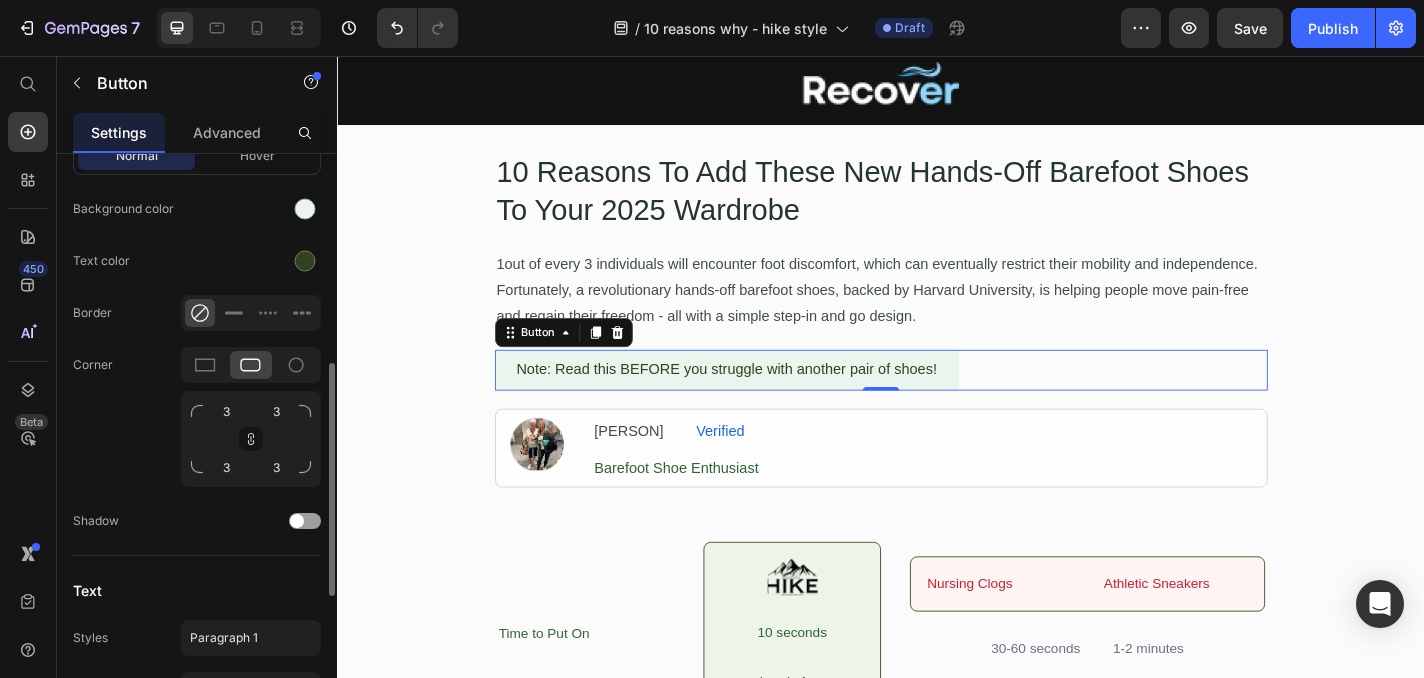 scroll, scrollTop: 109, scrollLeft: 0, axis: vertical 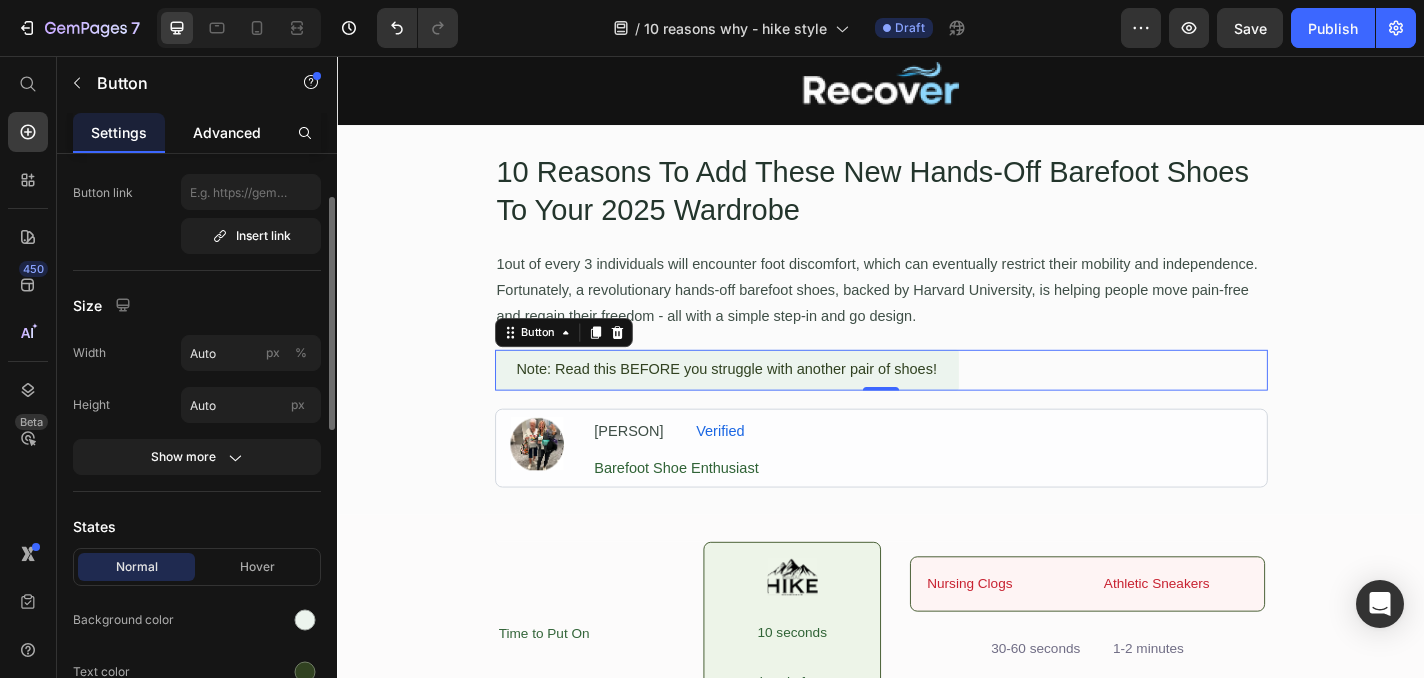 click on "Advanced" at bounding box center (227, 132) 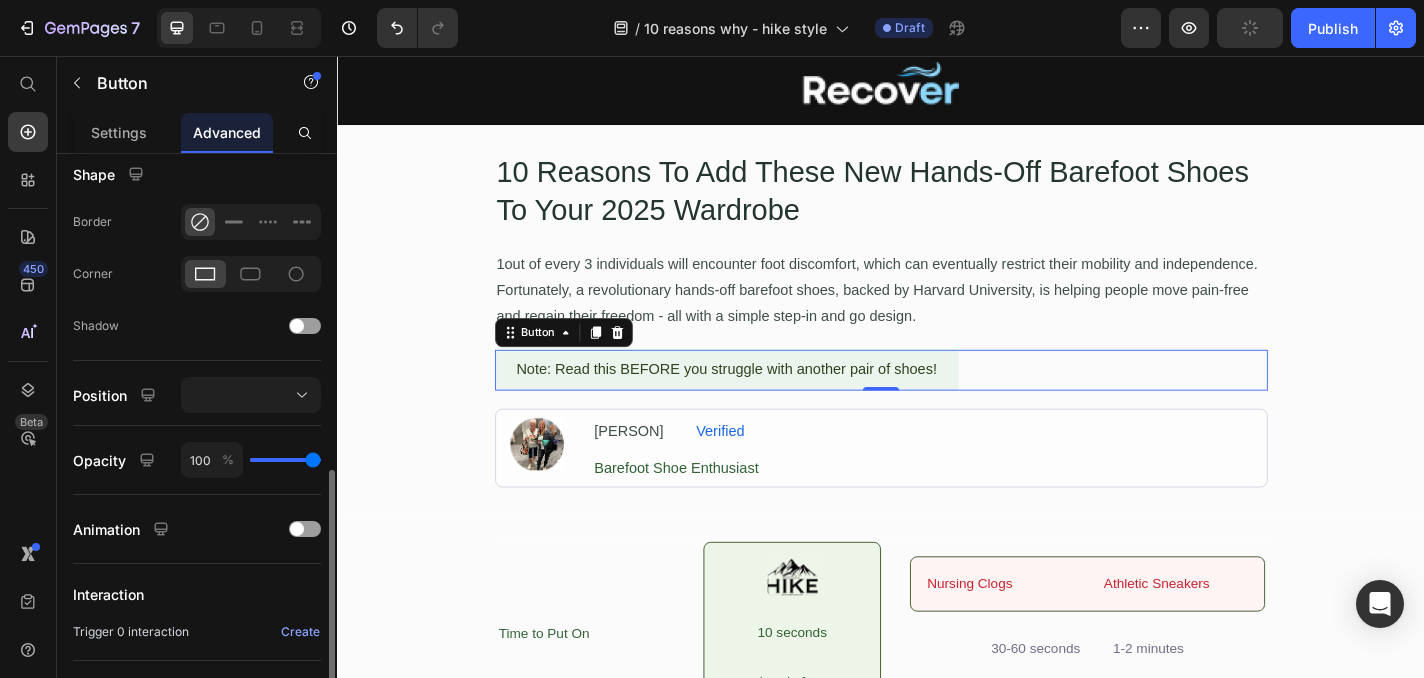 scroll, scrollTop: 567, scrollLeft: 0, axis: vertical 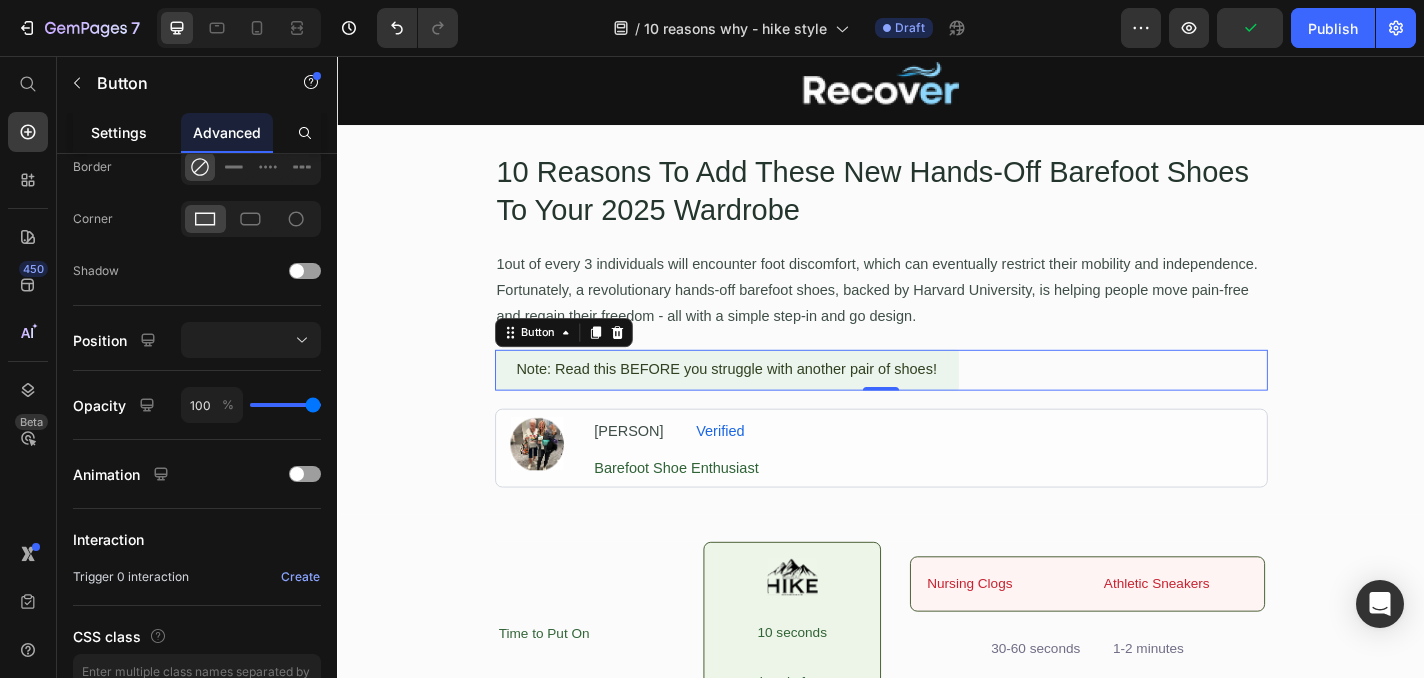 click on "Settings" 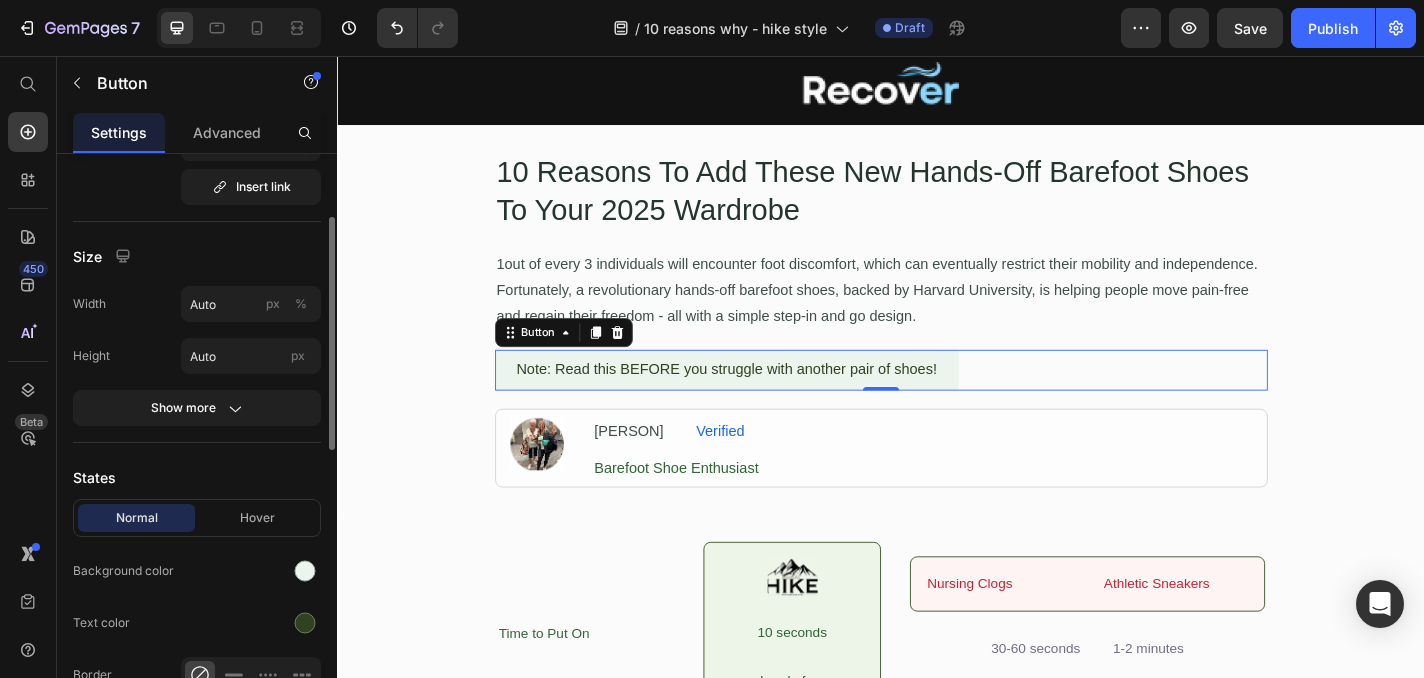 scroll, scrollTop: 0, scrollLeft: 0, axis: both 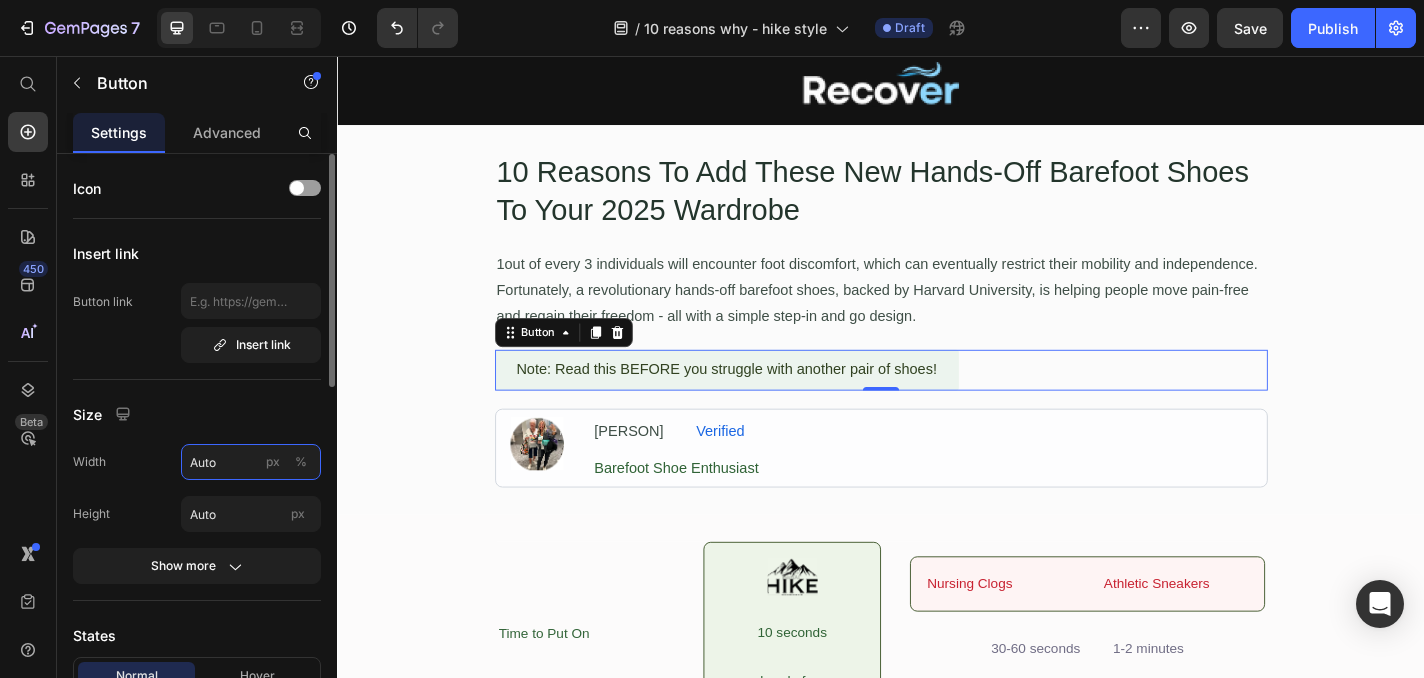 click on "Auto" at bounding box center (251, 462) 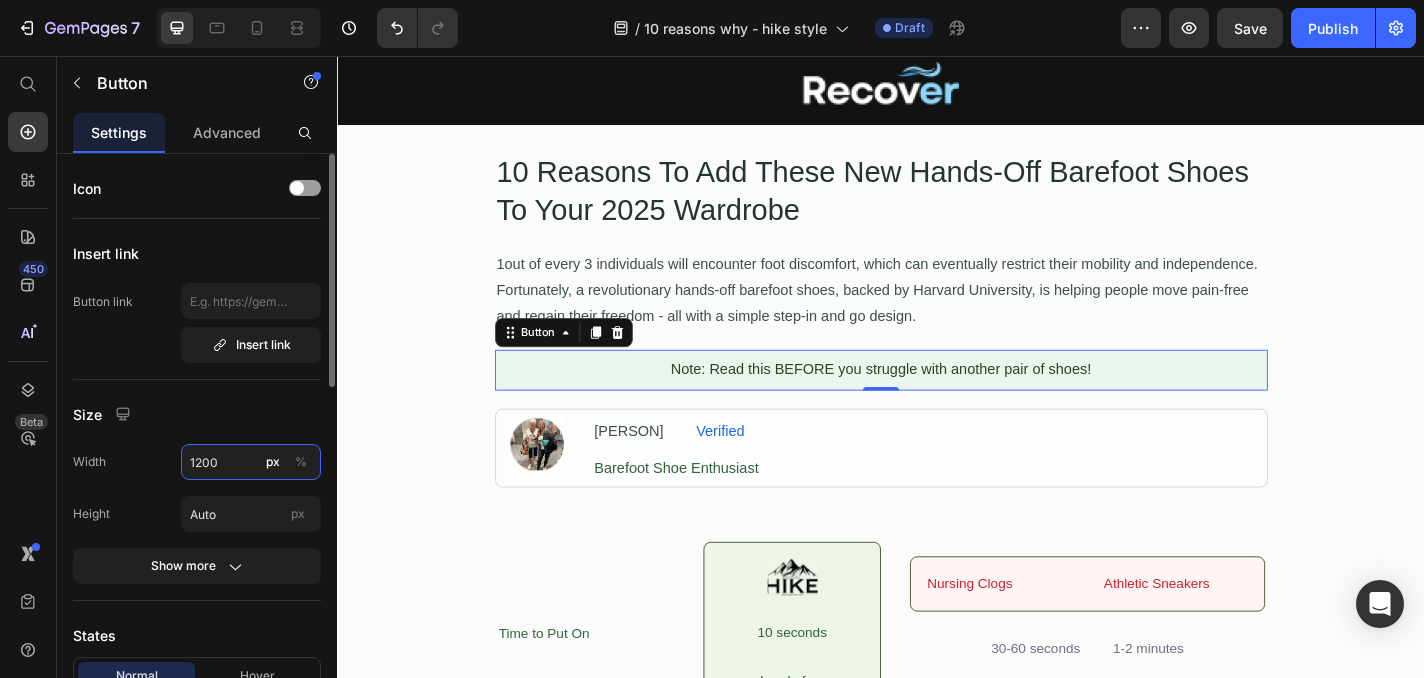 type on "1200" 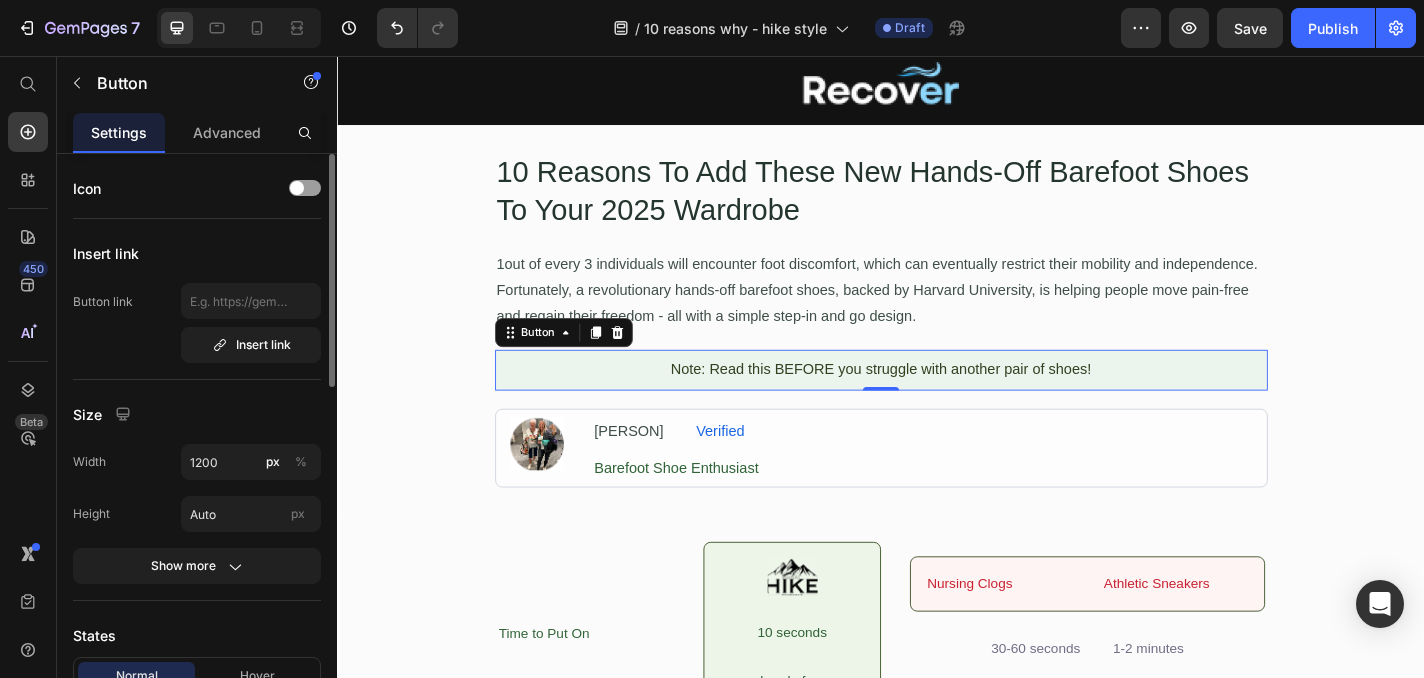 click on "Size" at bounding box center [197, 414] 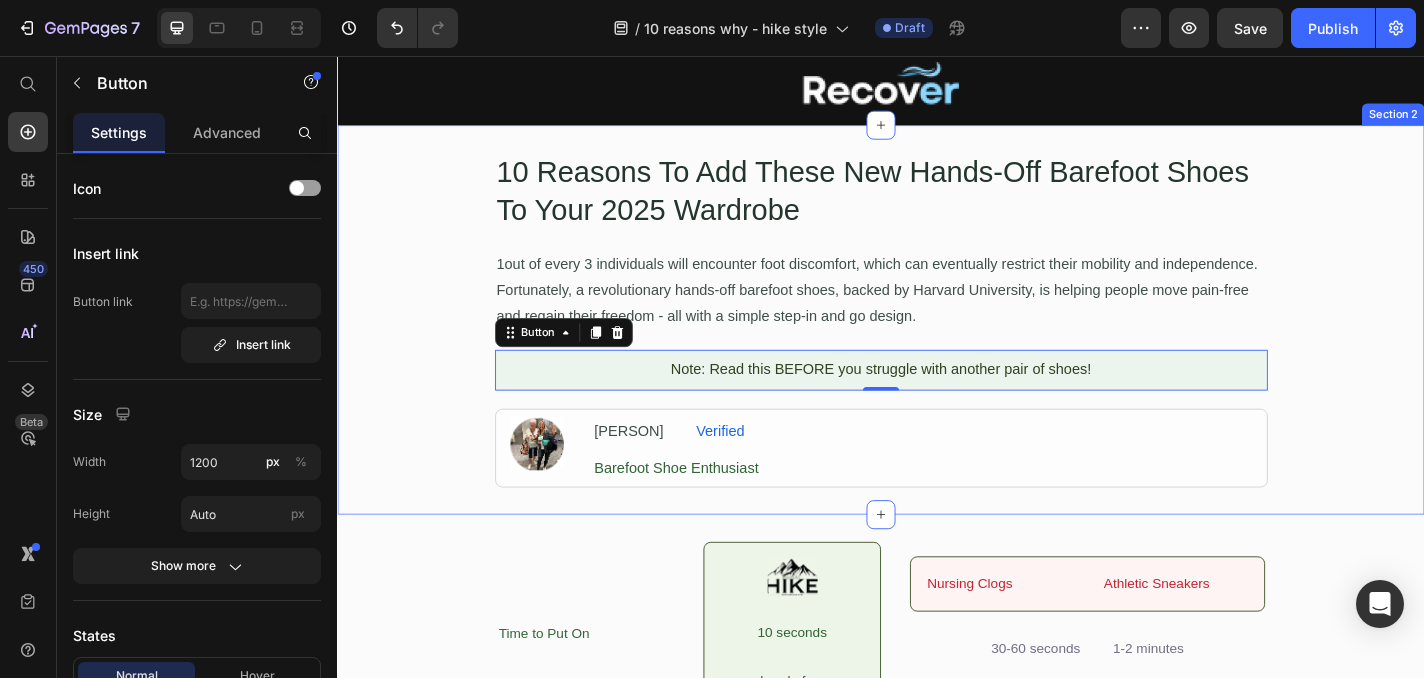 click on "10 Reasons To Add These New Hands-Off Barefoot Shoes To Your 2025 Wardrobe Heading 1out of every 3 individuals will encounter foot discomfort, which can eventually restrict their mobility and independence. Fortunately, a revolutionary hands-off barefoot shoes, backed by Harvard University, is helping people move pain-free and regain their freedom - all with a simple step-in and go design. Text Block Note: Read this BEFORE you struggle with another pair of shoes! Button 0 Row Image [PERSON] Text Block Verified Text Block Row Barefoot Shoe Enthusiast Text Block Row Row" at bounding box center [937, 347] 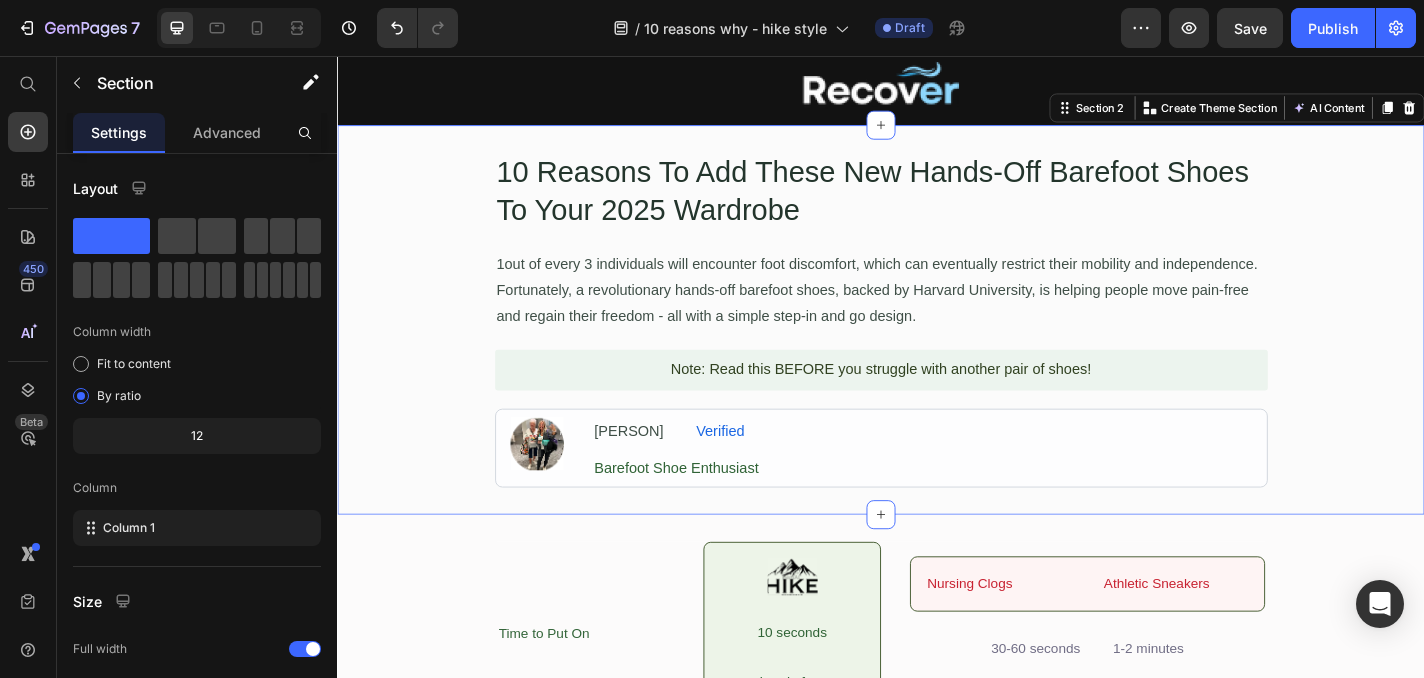 click on "10 Reasons To Add These New Hands-Off Barefoot Shoes To Your 2025 Wardrobe Heading 1out of every 3 individuals will encounter foot discomfort, which can eventually restrict their mobility and independence. Fortunately, a revolutionary hands-off barefoot shoes, backed by Harvard University, is helping people move pain-free and regain their freedom - all with a simple step-in and go design. Text Block Note: Read this BEFORE you struggle with another pair of shoes! Button Row Image [PERSON] Text Block Verified Text Block Row Barefoot Shoe Enthusiast Text Block Row Row" at bounding box center (937, 347) 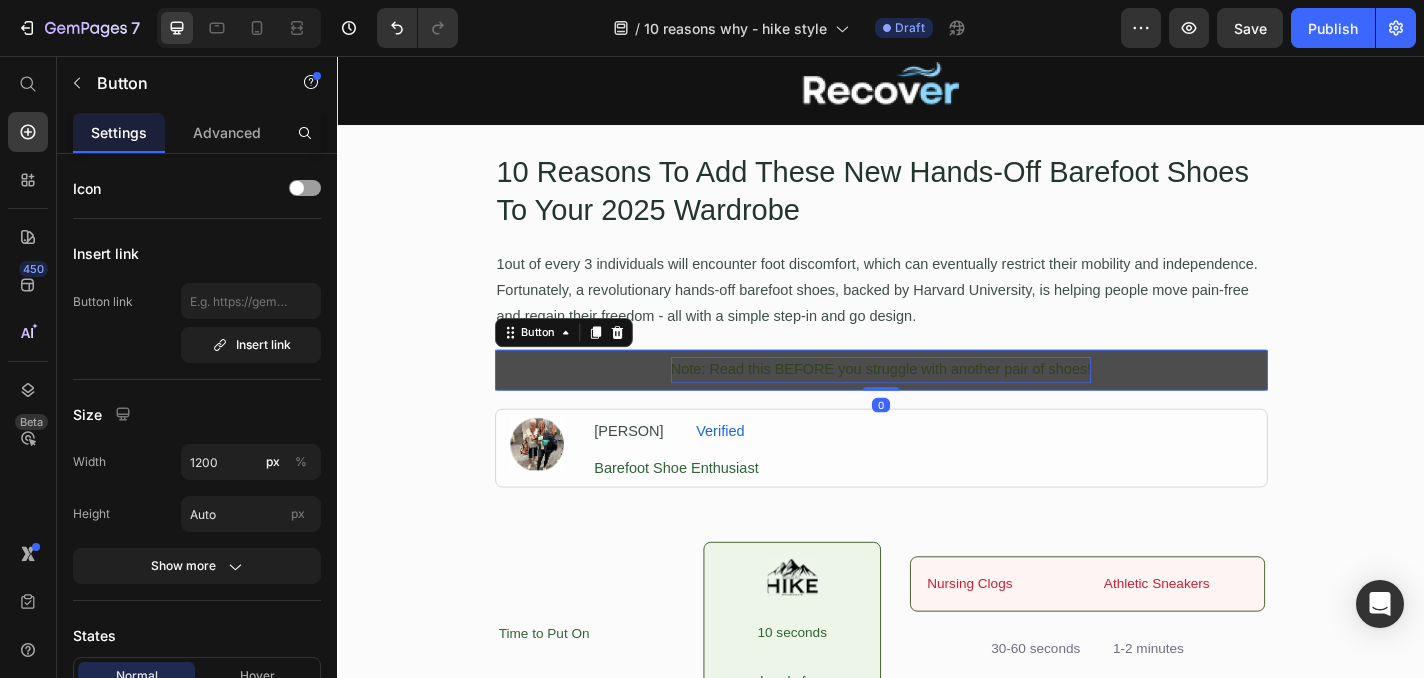 click on "Note: Read this BEFORE you struggle with another pair of shoes!" at bounding box center [937, 402] 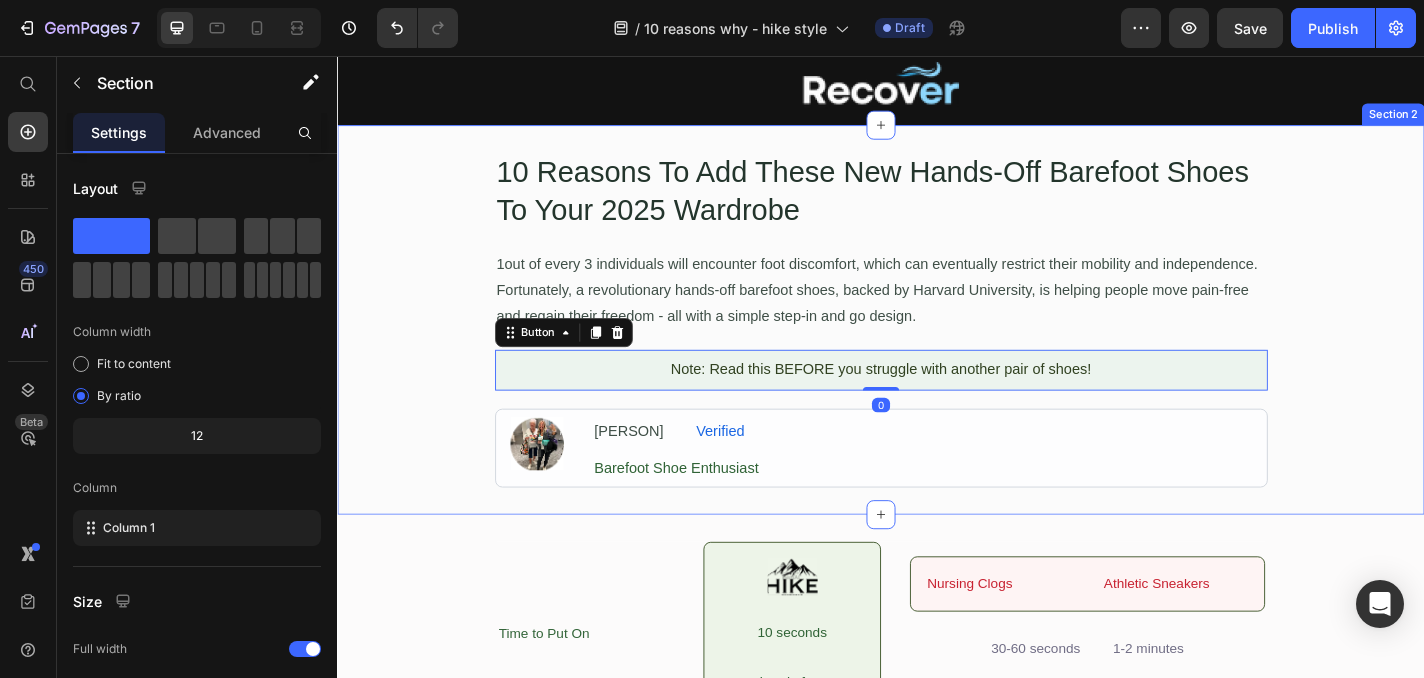 click on "10 Reasons To Add These New Hands-Off Barefoot Shoes To Your 2025 Wardrobe Heading 1out of every 3 individuals will encounter foot discomfort, which can eventually restrict their mobility and independence. Fortunately, a revolutionary hands-off barefoot shoes, backed by Harvard University, is helping people move pain-free and regain their freedom - all with a simple step-in and go design. Text Block Note: Read this BEFORE you struggle with another pair of shoes! Button 0 Row Image [PERSON] Text Block Verified Text Block Row Barefoot Shoe Enthusiast Text Block Row Row" at bounding box center (937, 347) 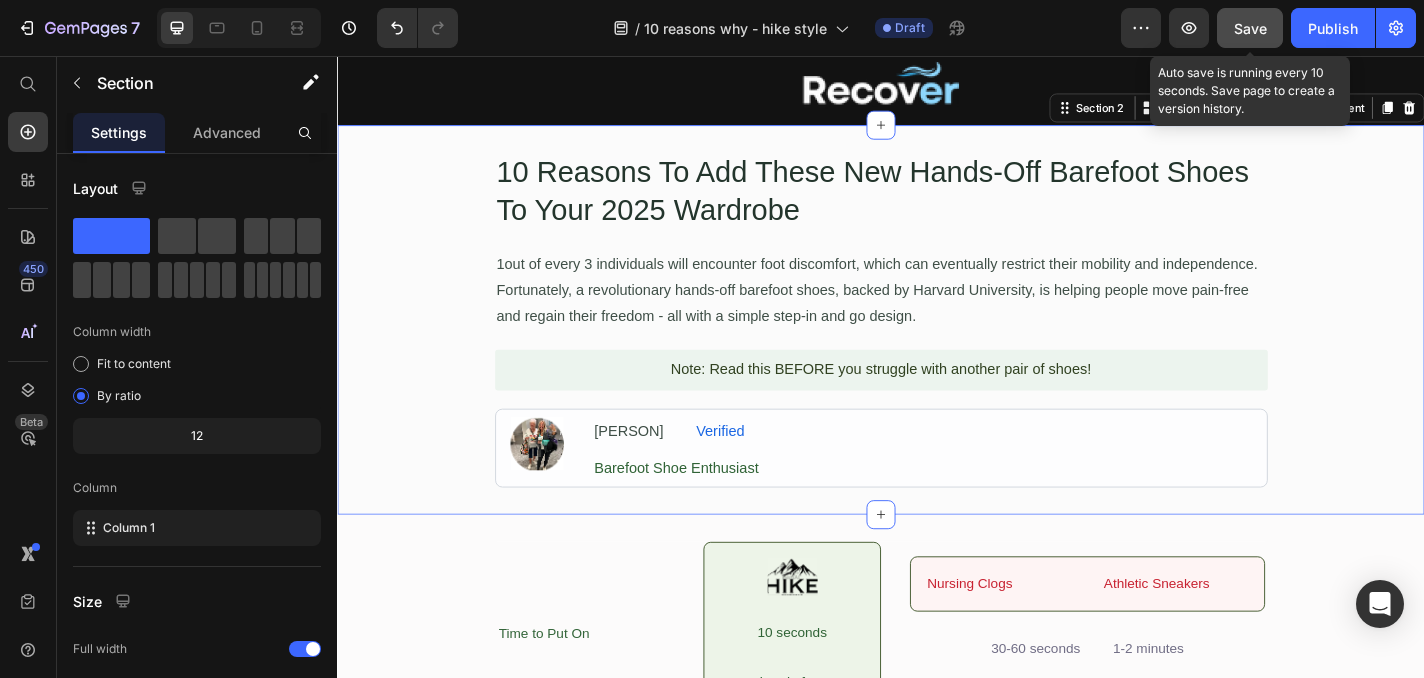 click on "Save" 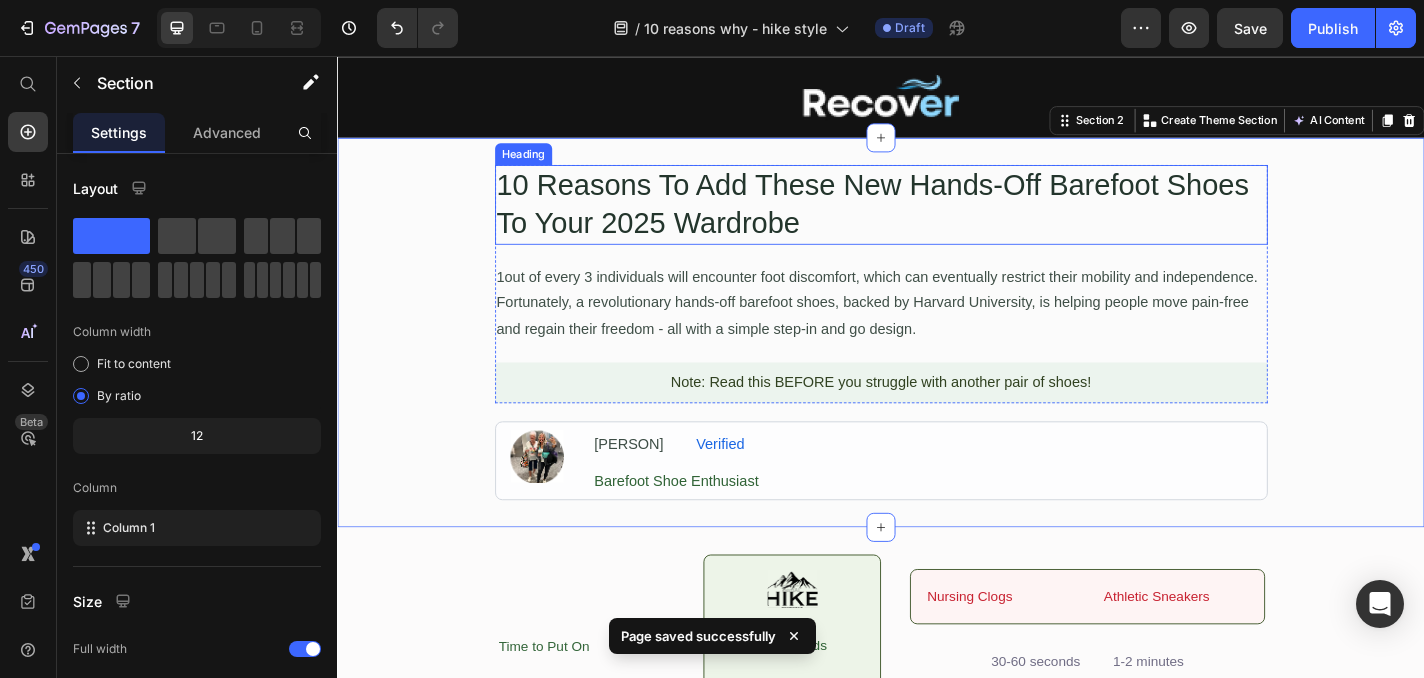 scroll, scrollTop: 90, scrollLeft: 0, axis: vertical 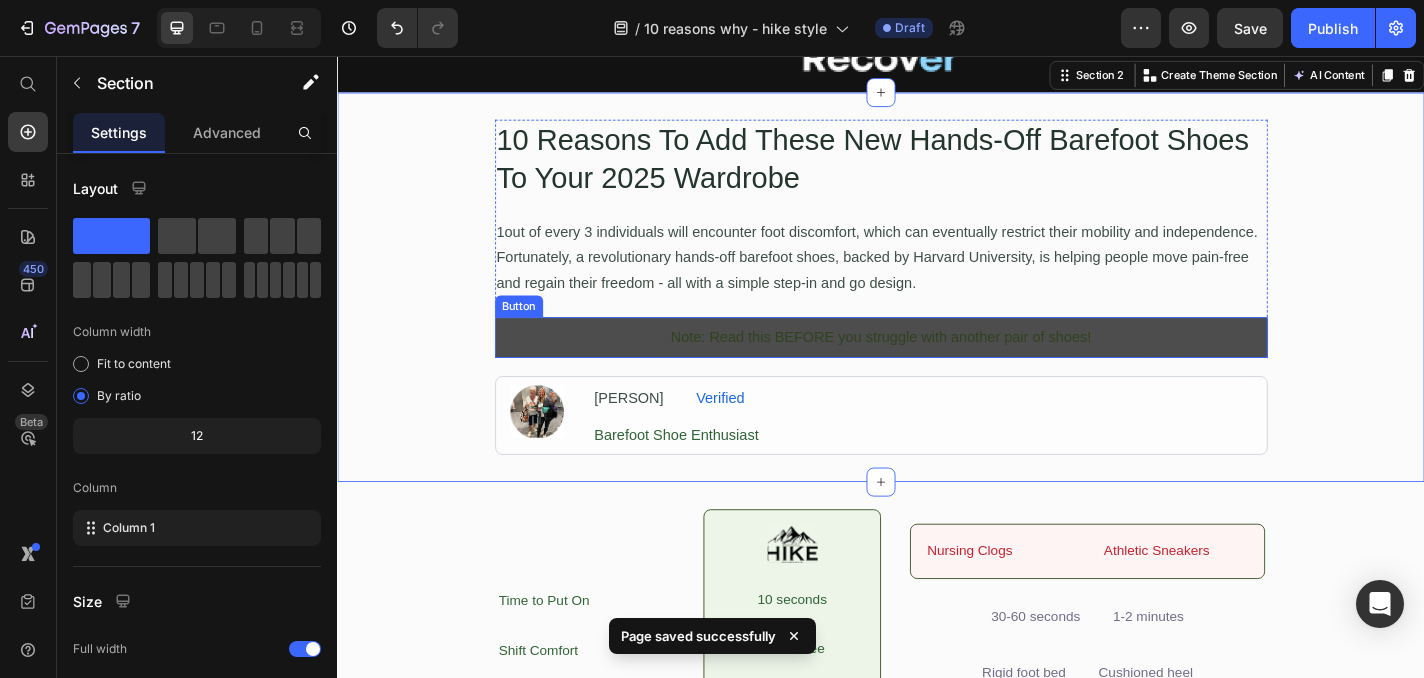 click on "Note: Read this BEFORE you struggle with another pair of shoes!" at bounding box center (937, 366) 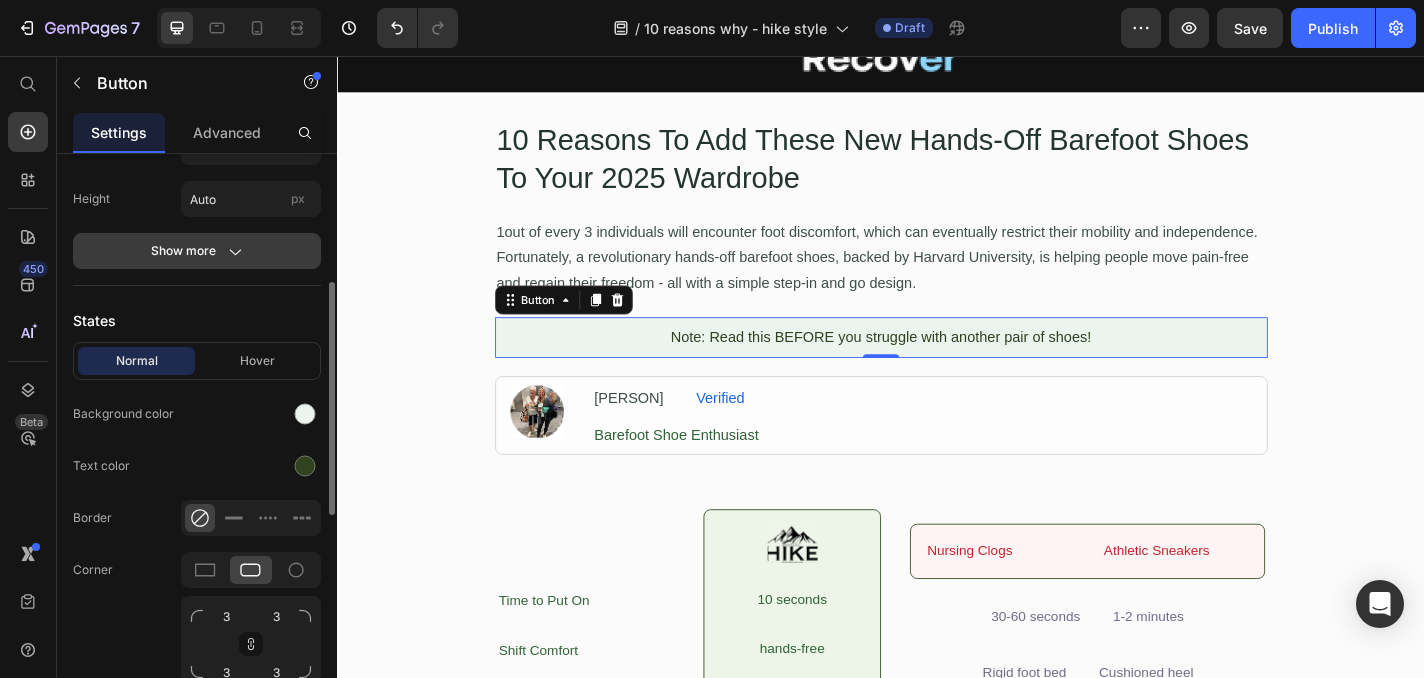scroll, scrollTop: 314, scrollLeft: 0, axis: vertical 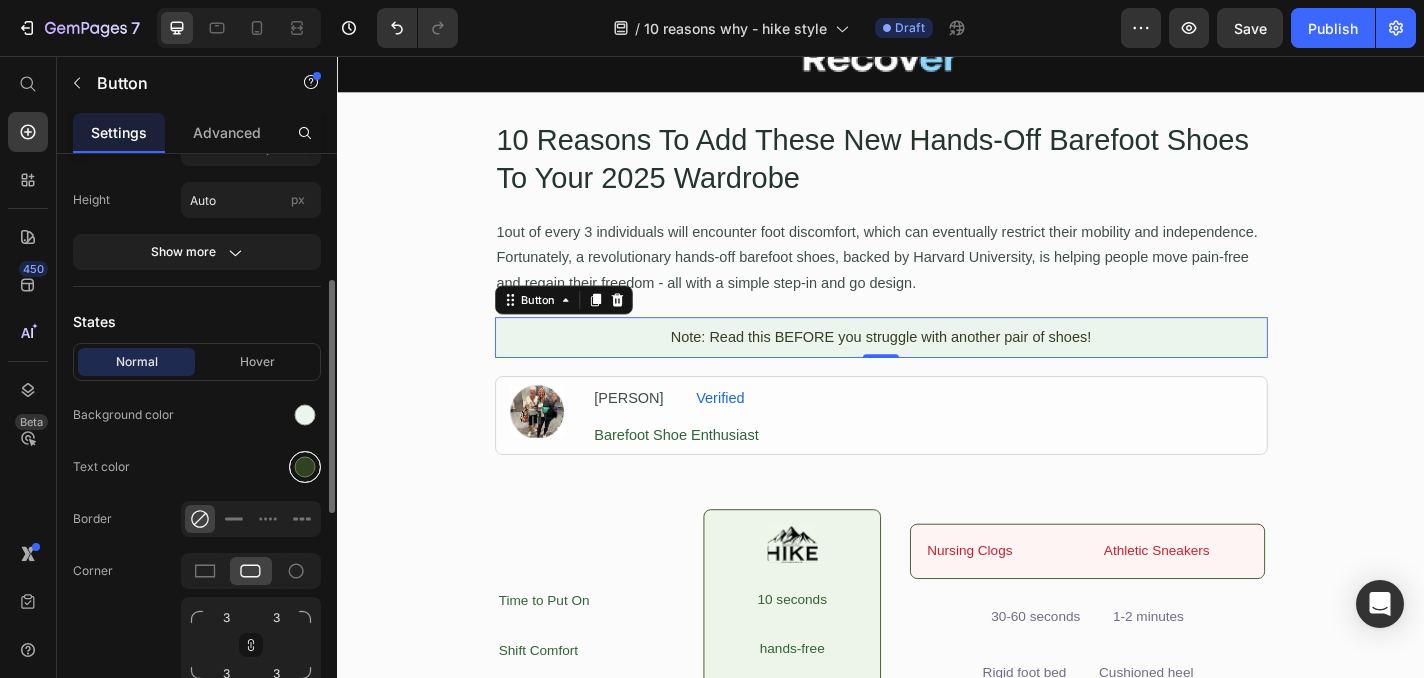 click at bounding box center [305, 467] 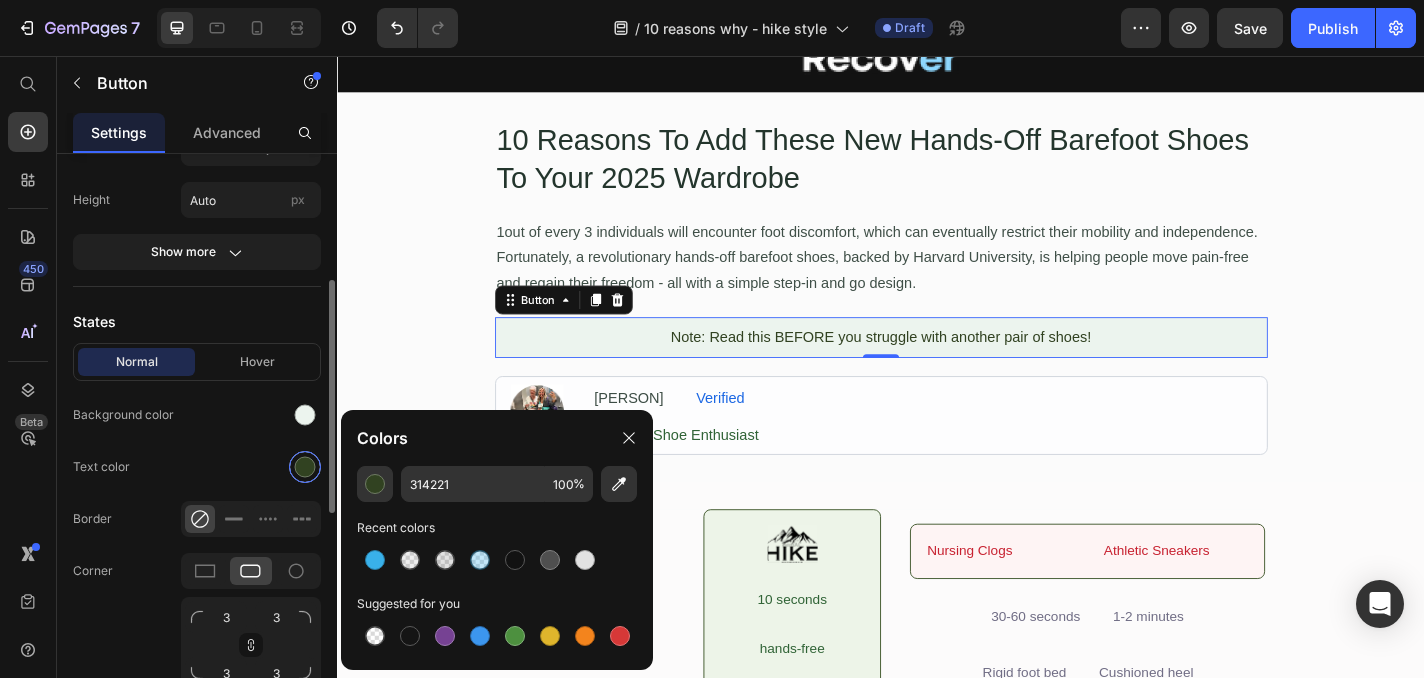 click at bounding box center (305, 467) 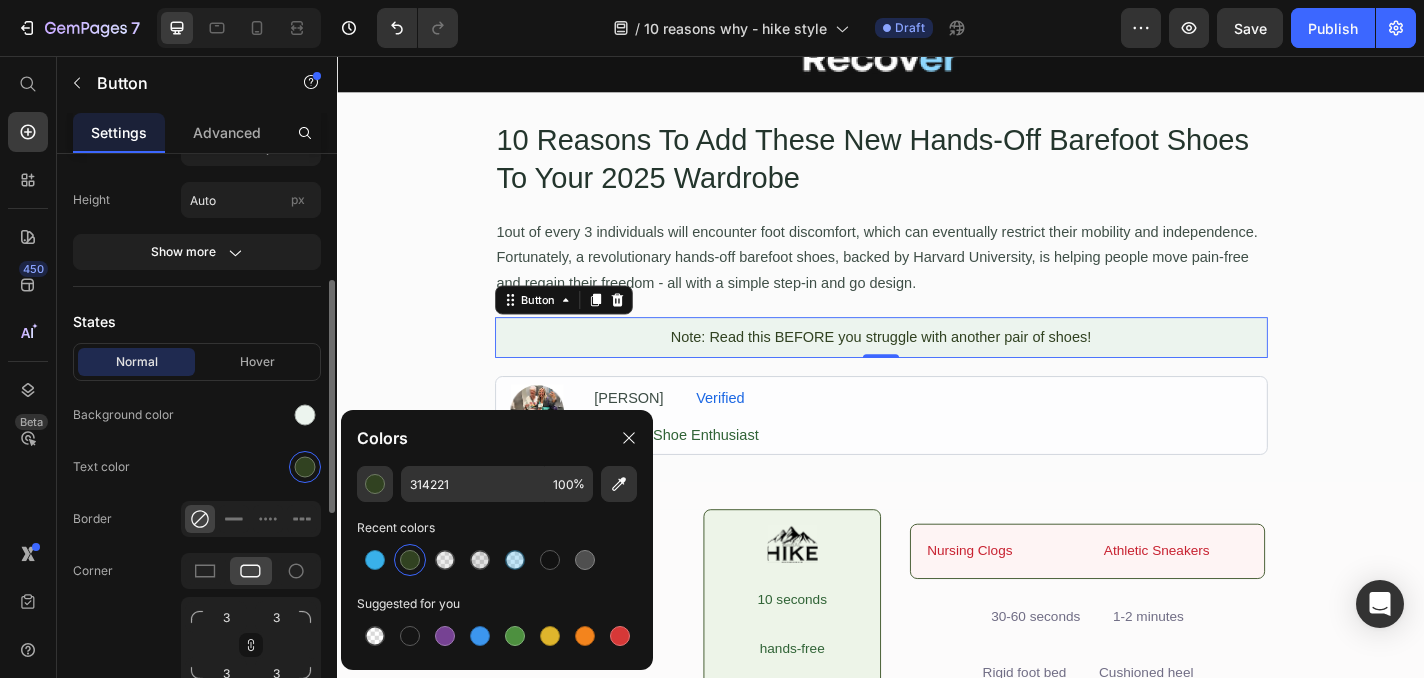 click on "Text color" 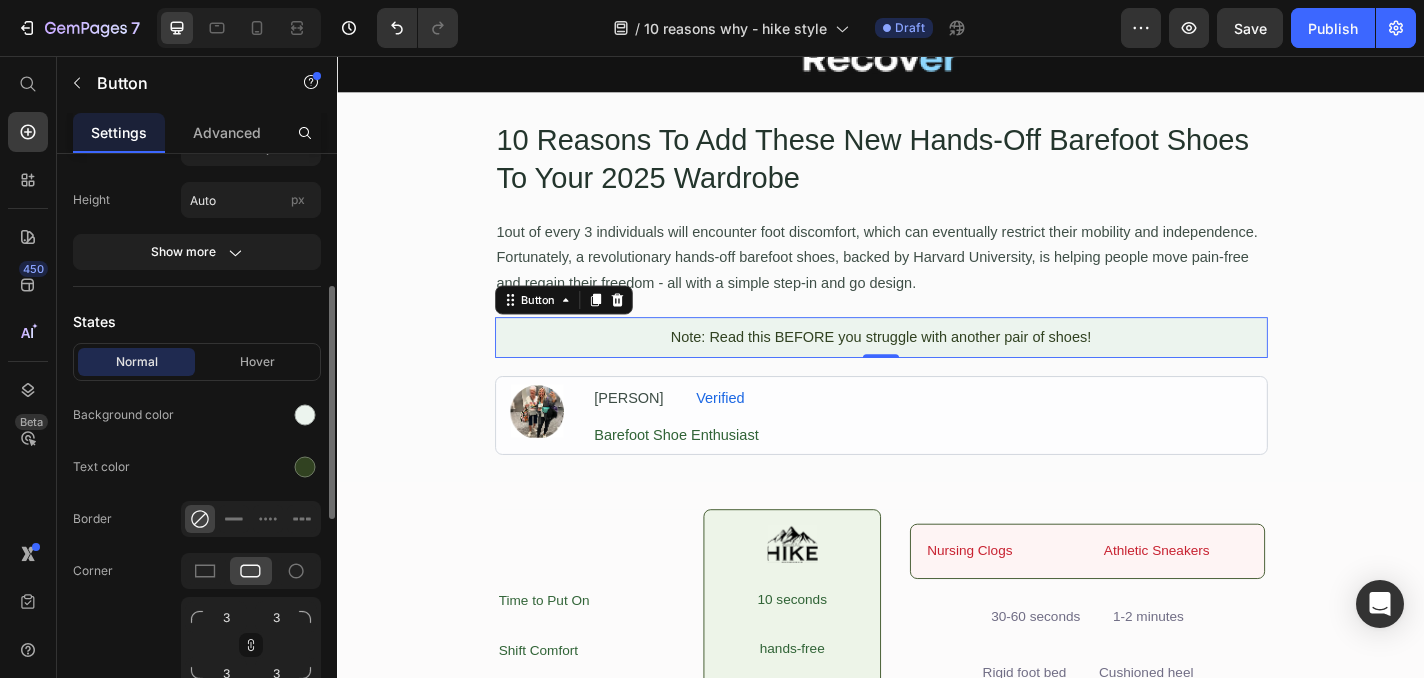 scroll, scrollTop: 324, scrollLeft: 0, axis: vertical 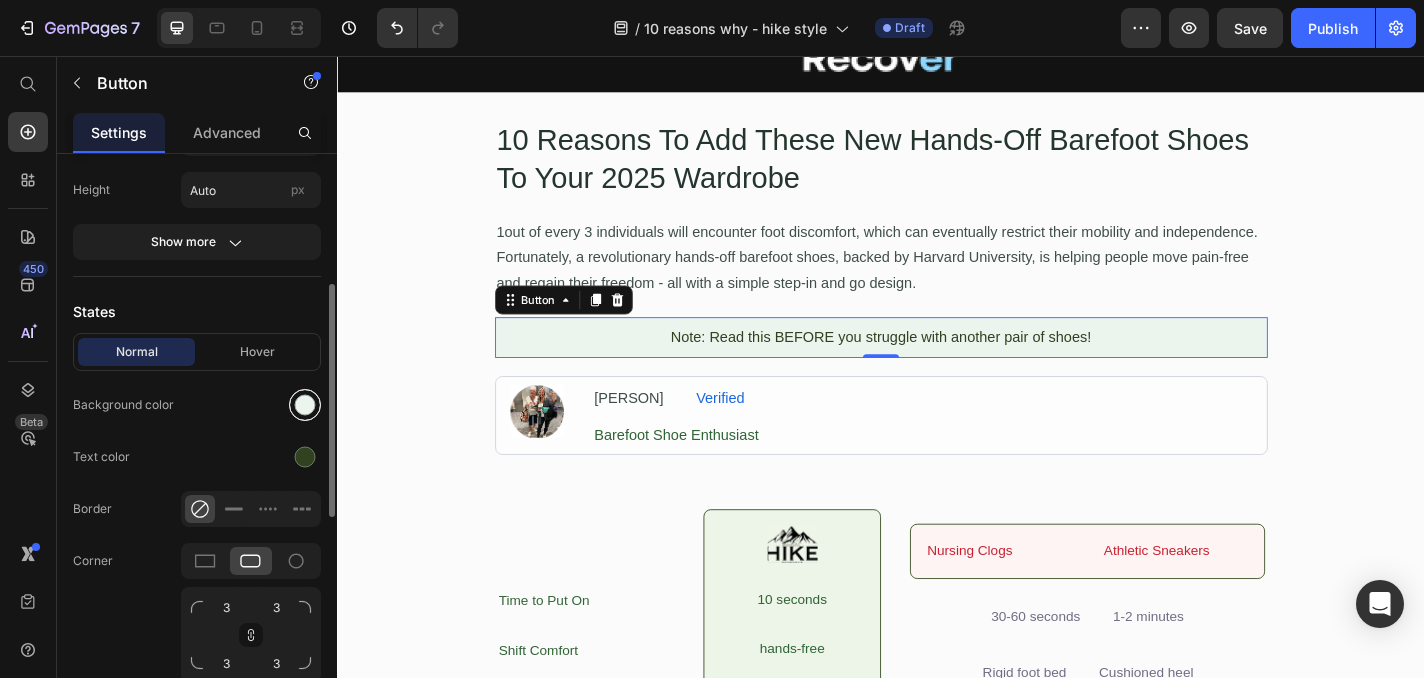 click at bounding box center (305, 405) 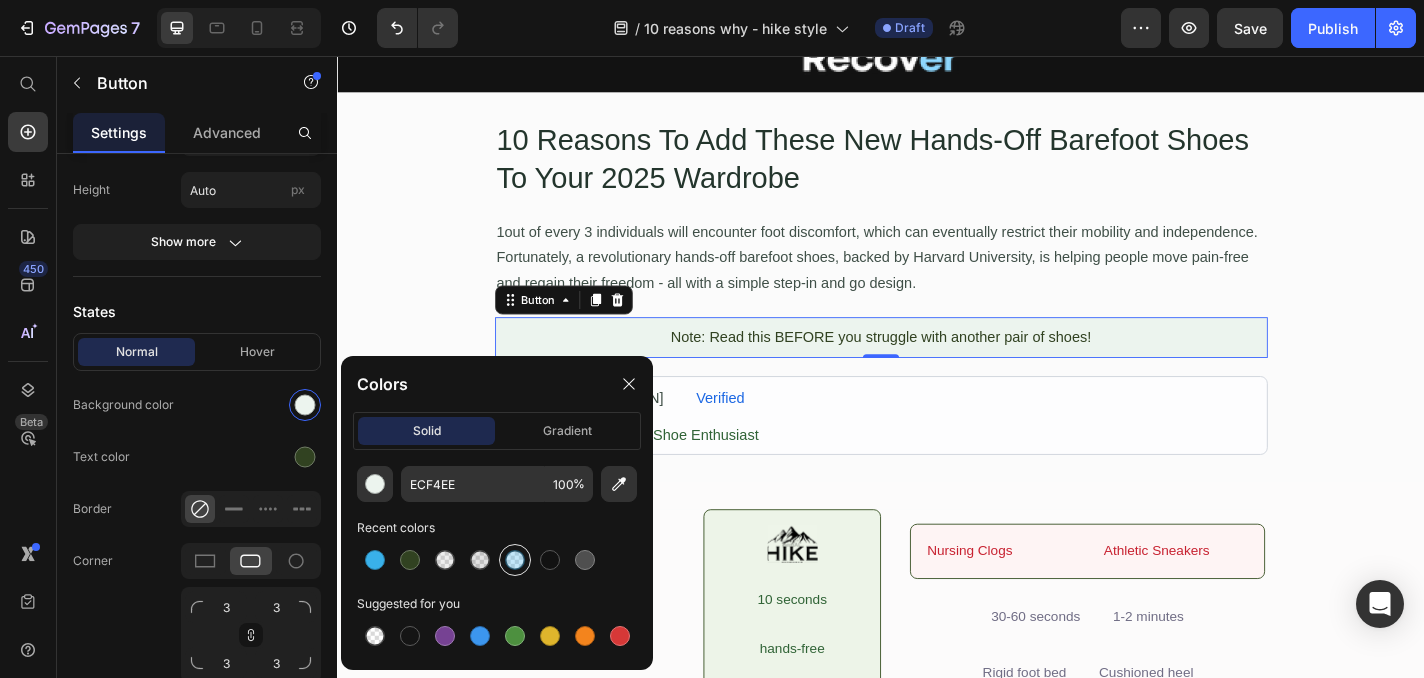 click at bounding box center (515, 560) 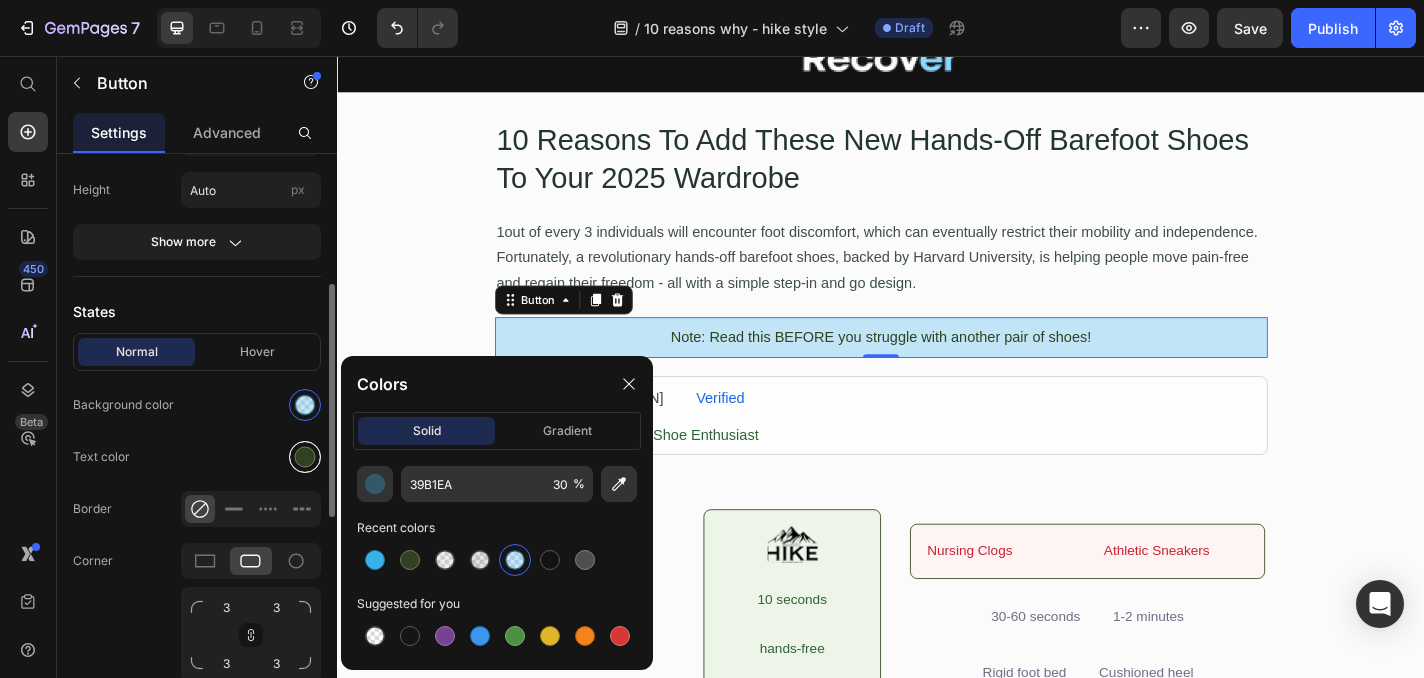 click at bounding box center (305, 457) 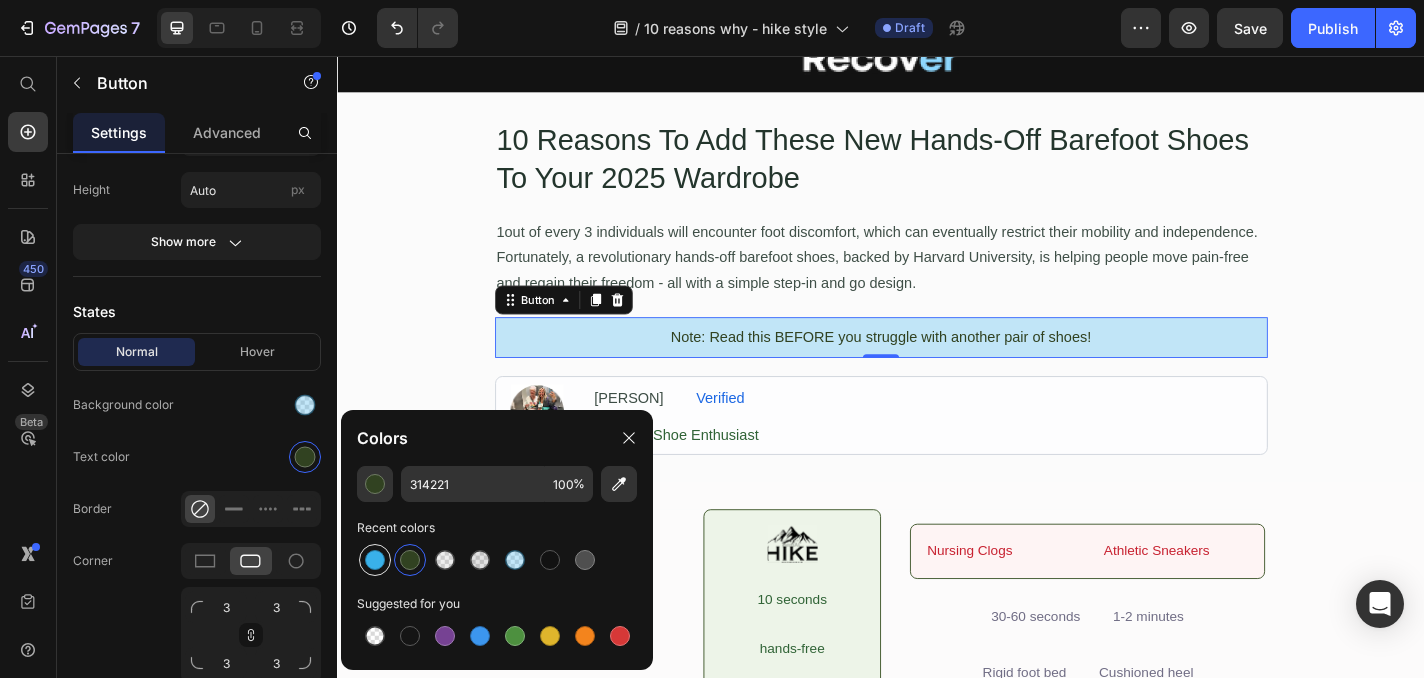click at bounding box center (375, 560) 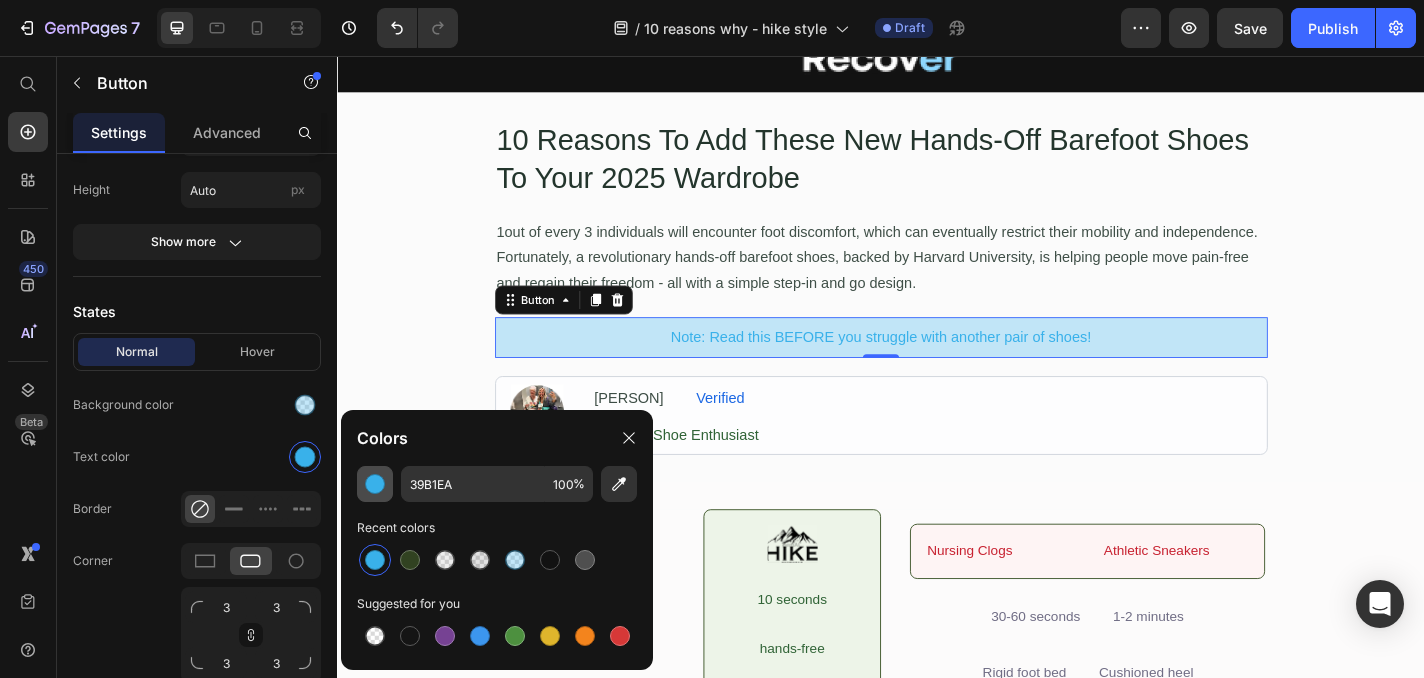 click at bounding box center (375, 484) 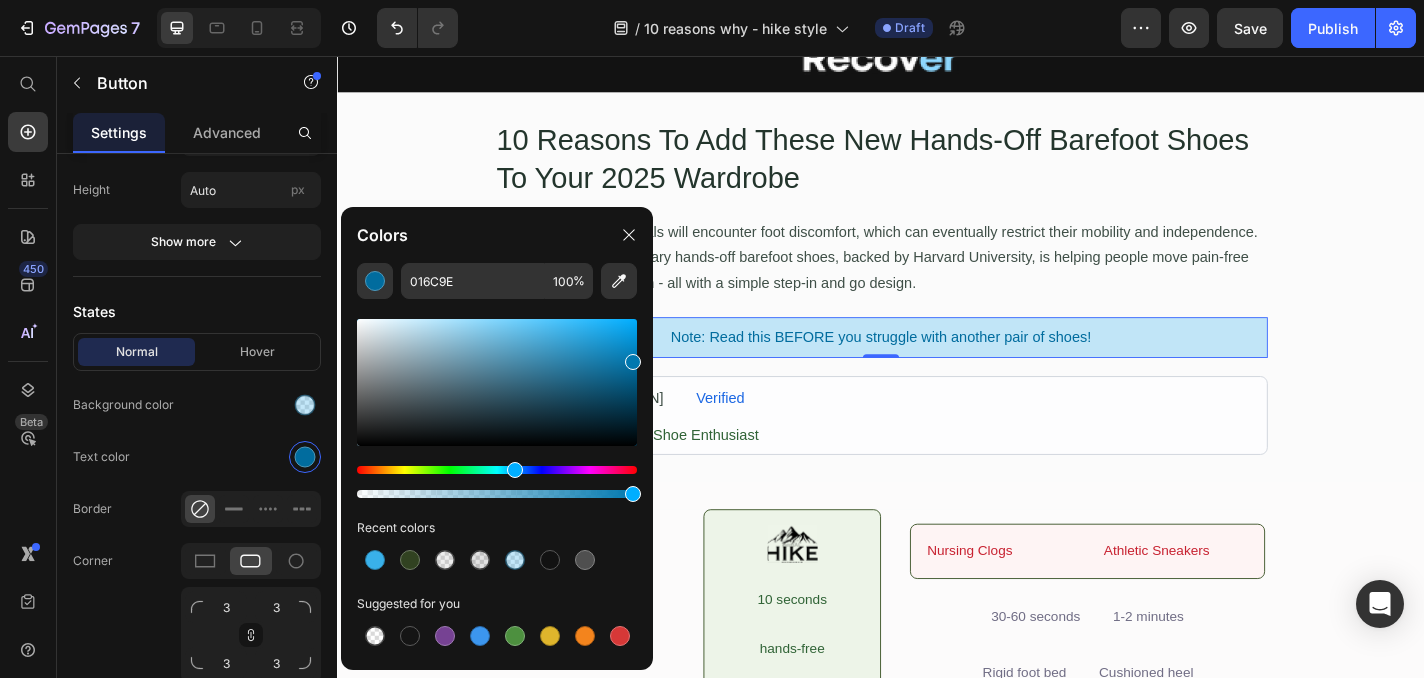 type on "0078AF" 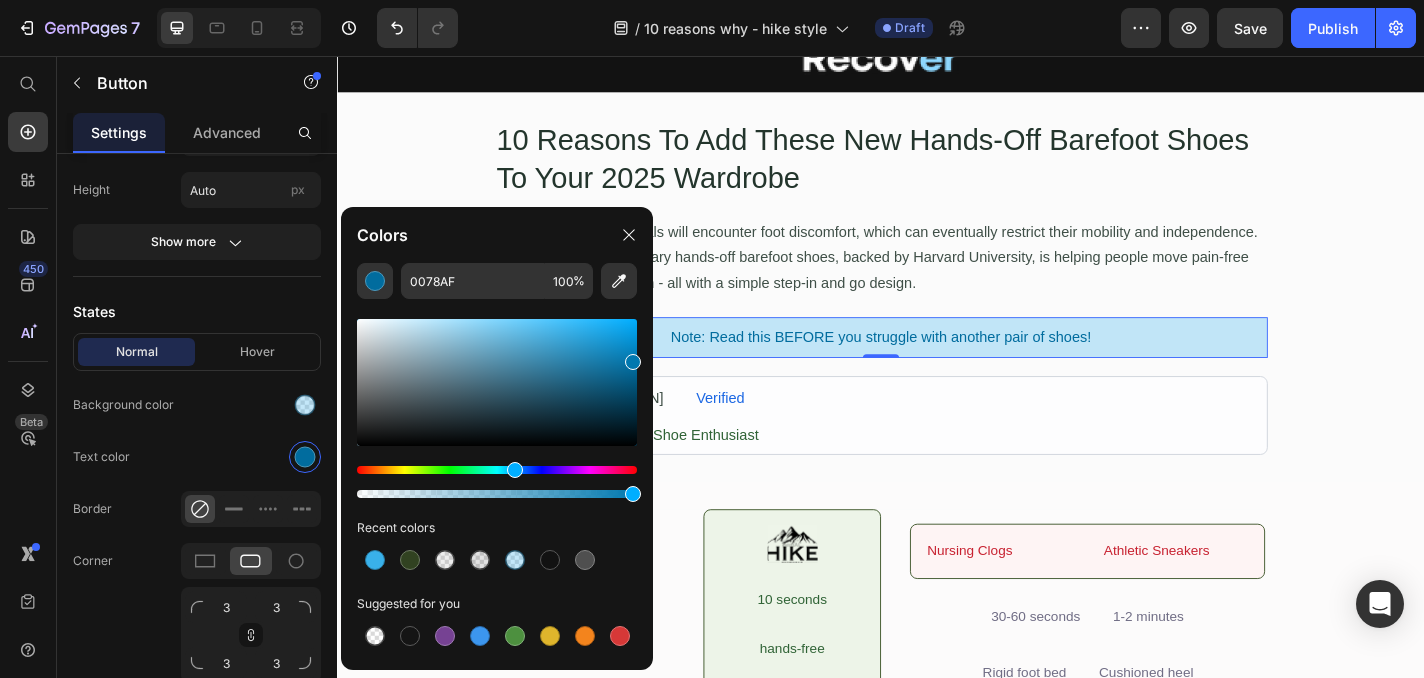 drag, startPoint x: 580, startPoint y: 343, endPoint x: 640, endPoint y: 358, distance: 61.846584 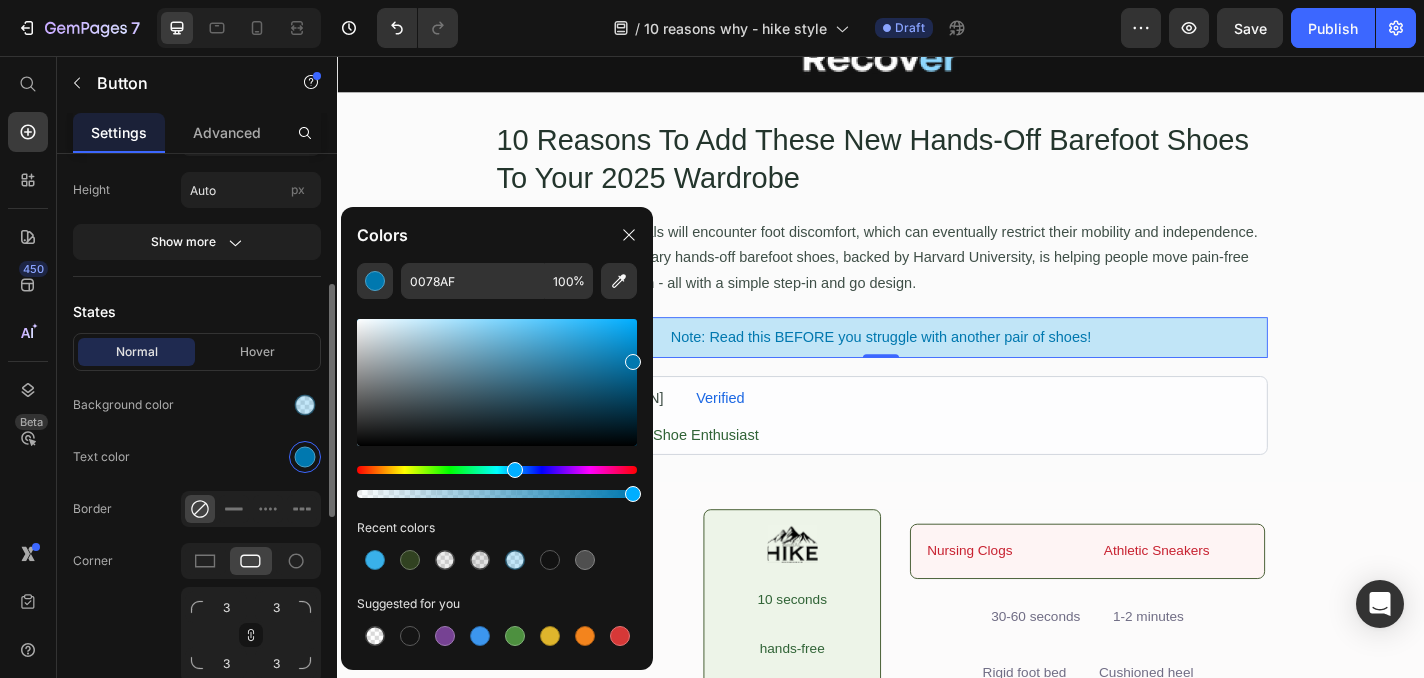 click at bounding box center [251, 405] 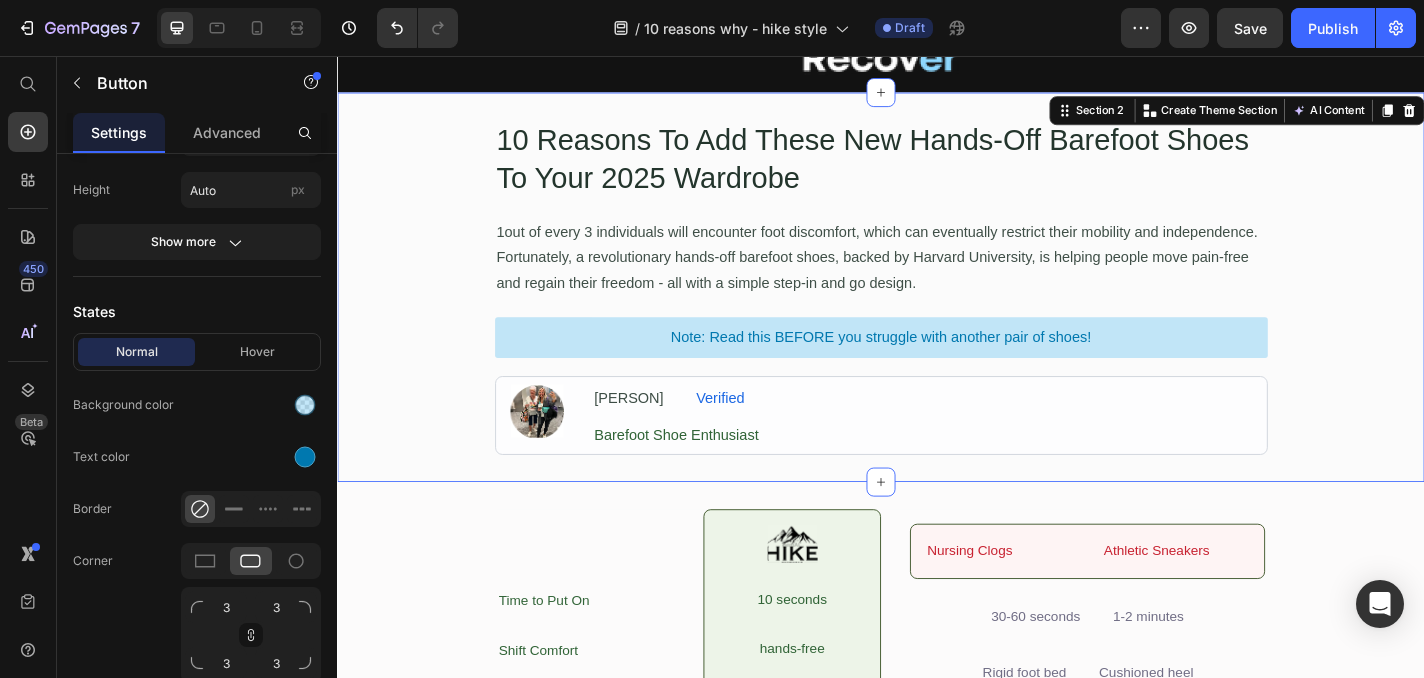 click on "10 Reasons To Add These New Hands-Off Barefoot Shoes To Your 2025 Wardrobe Heading 1out of every 3 individuals will encounter foot discomfort, which can eventually restrict their mobility and independence. Fortunately, a revolutionary hands-off barefoot shoes, backed by Harvard University, is helping people move pain-free and regain their freedom - all with a simple step-in and go design. Text Block Note: Read this BEFORE you struggle with another pair of shoes! Button Row Image [PERSON] Text Block Verified Text Block Row Barefoot Shoe Enthusiast Text Block Row Row" at bounding box center (937, 311) 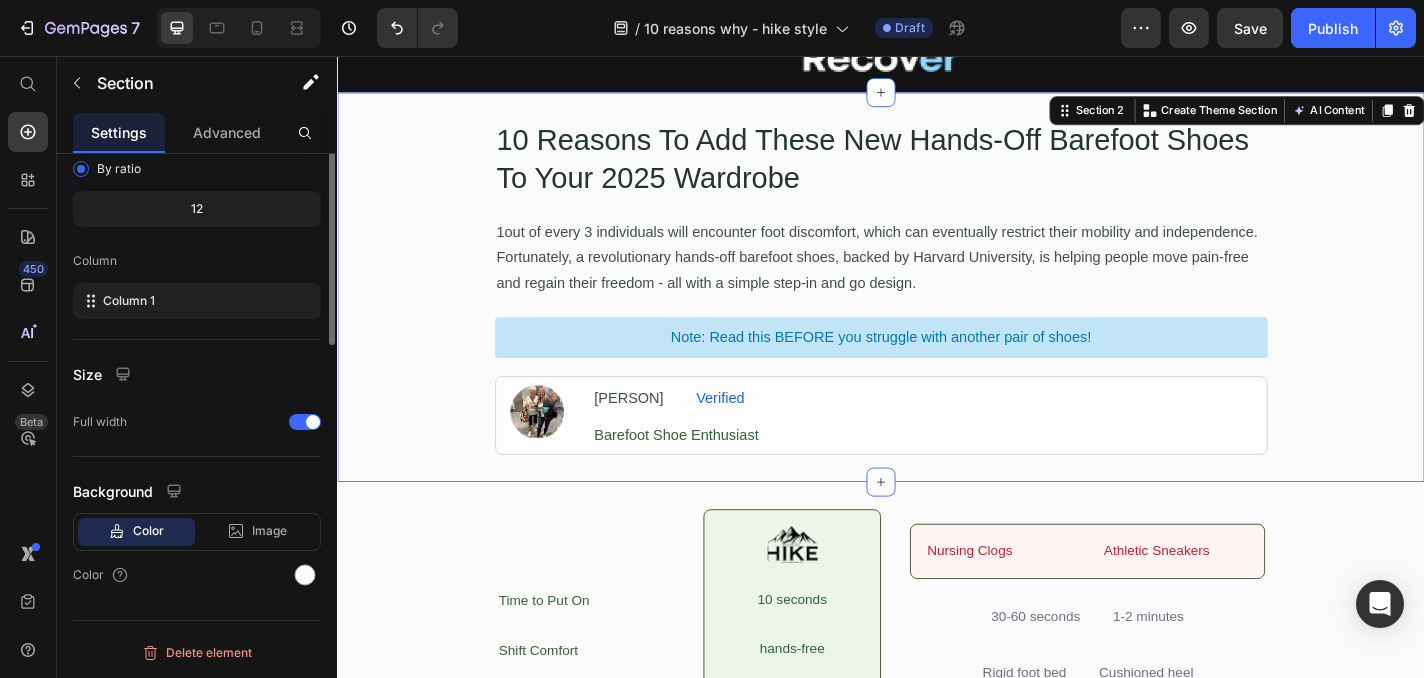 scroll, scrollTop: 0, scrollLeft: 0, axis: both 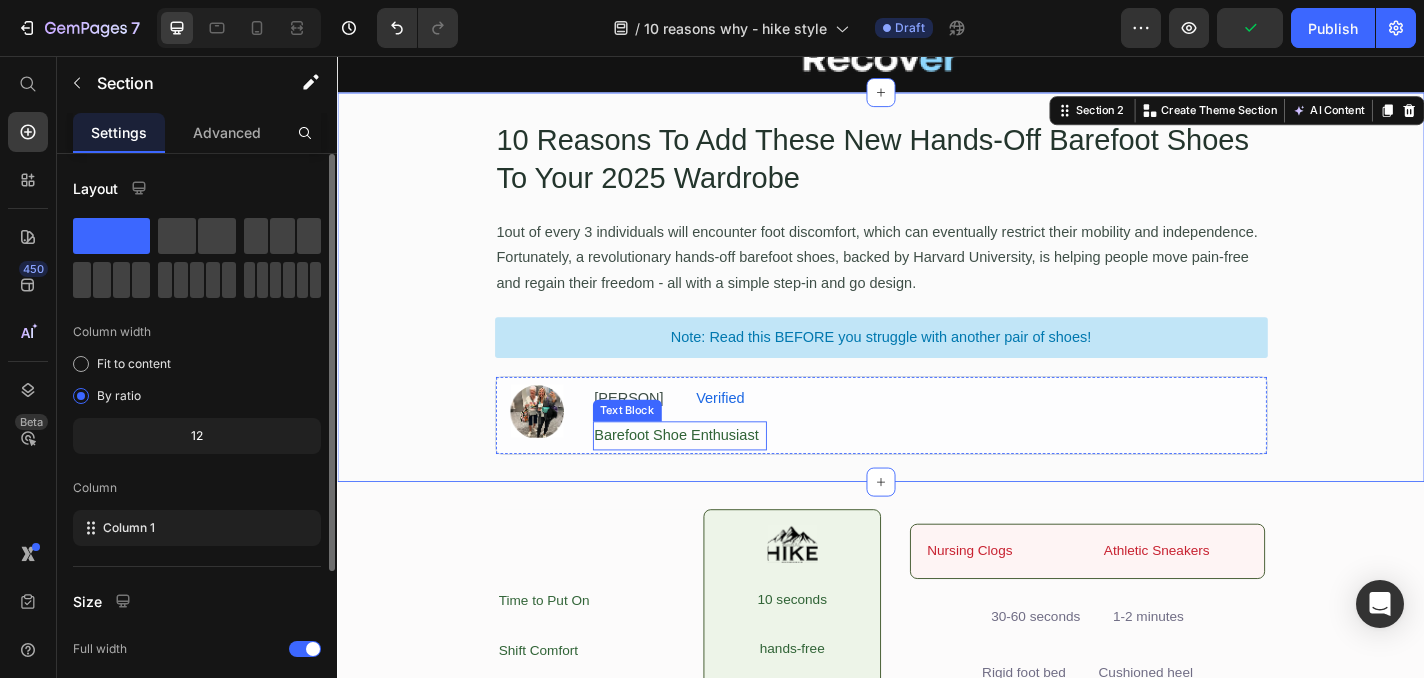 click on "Barefoot Shoe Enthusiast" at bounding box center (715, 475) 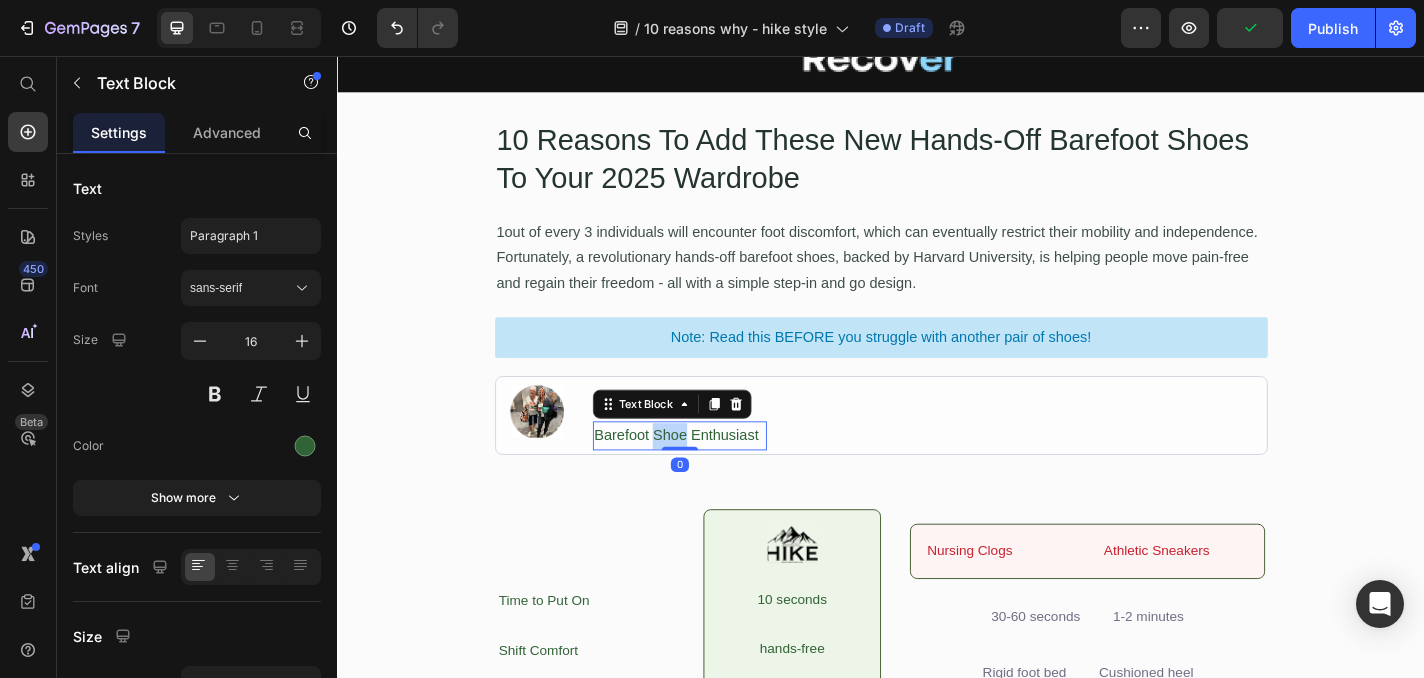 click on "Barefoot Shoe Enthusiast" at bounding box center (715, 475) 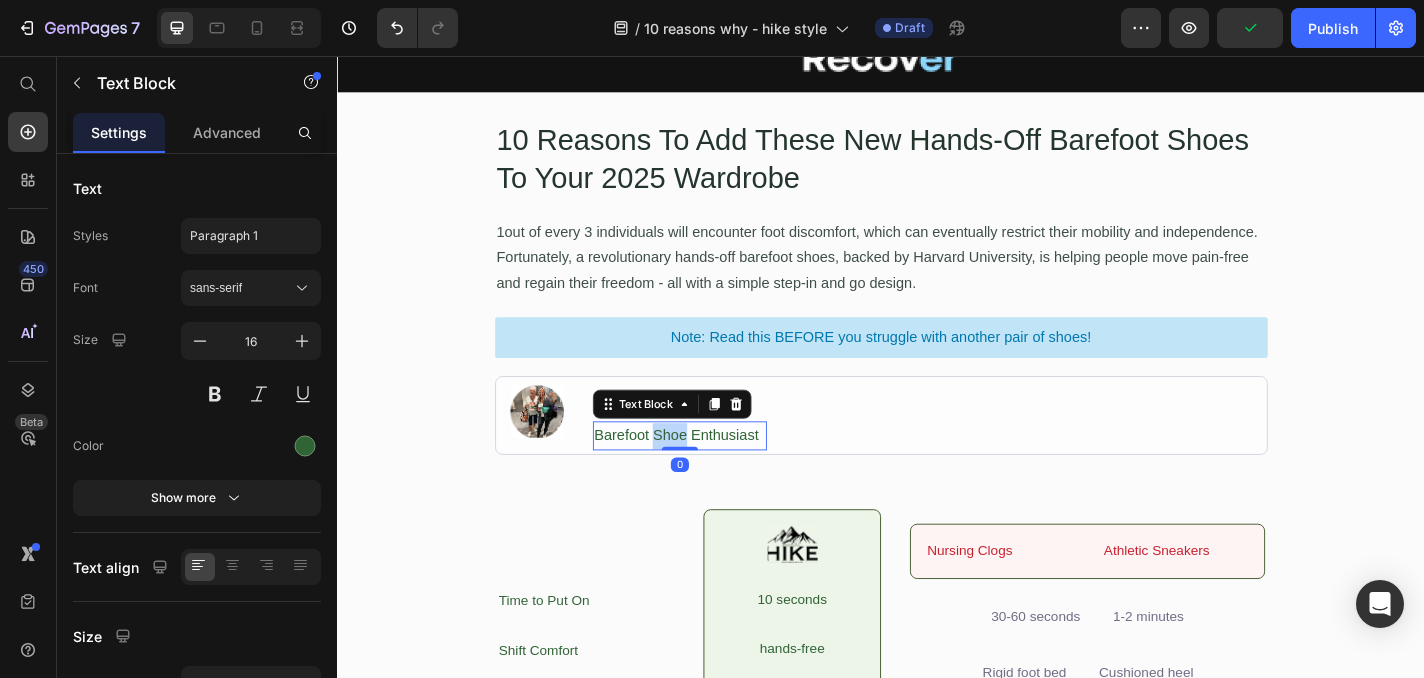 click on "Barefoot Shoe Enthusiast" at bounding box center (715, 475) 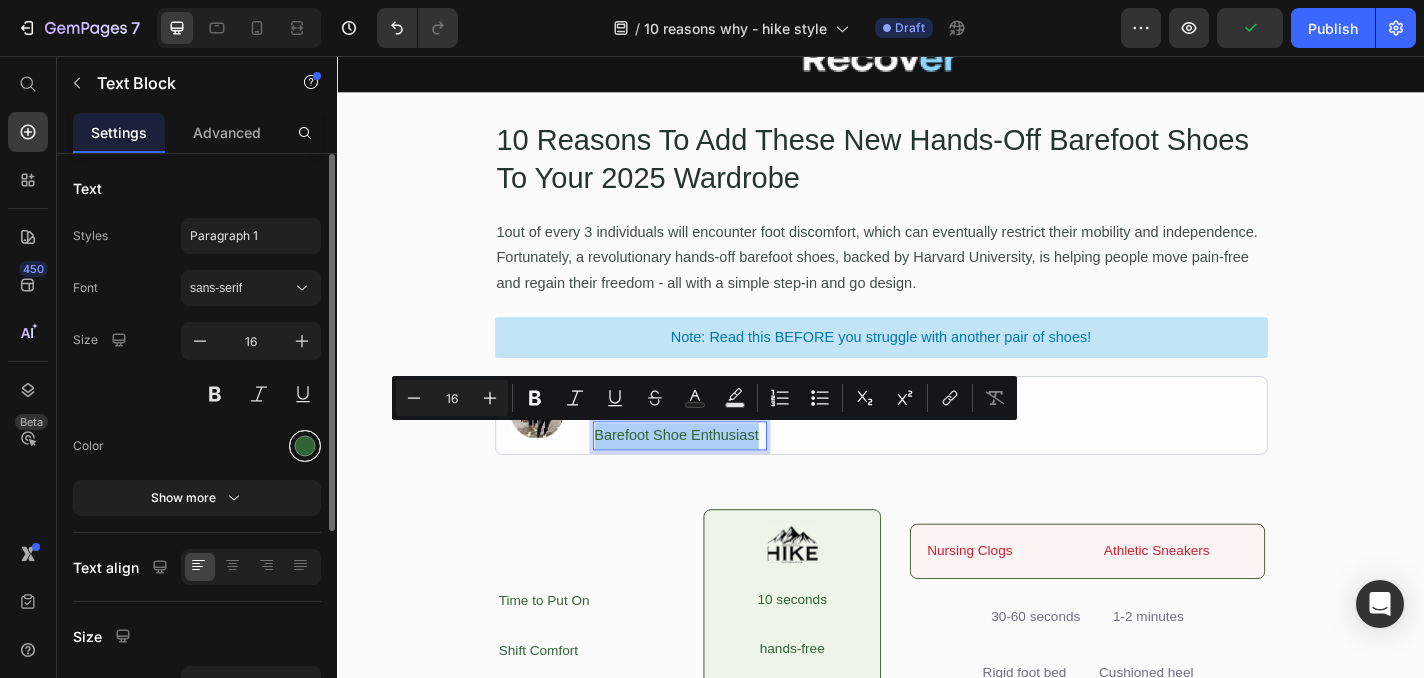 click at bounding box center (305, 446) 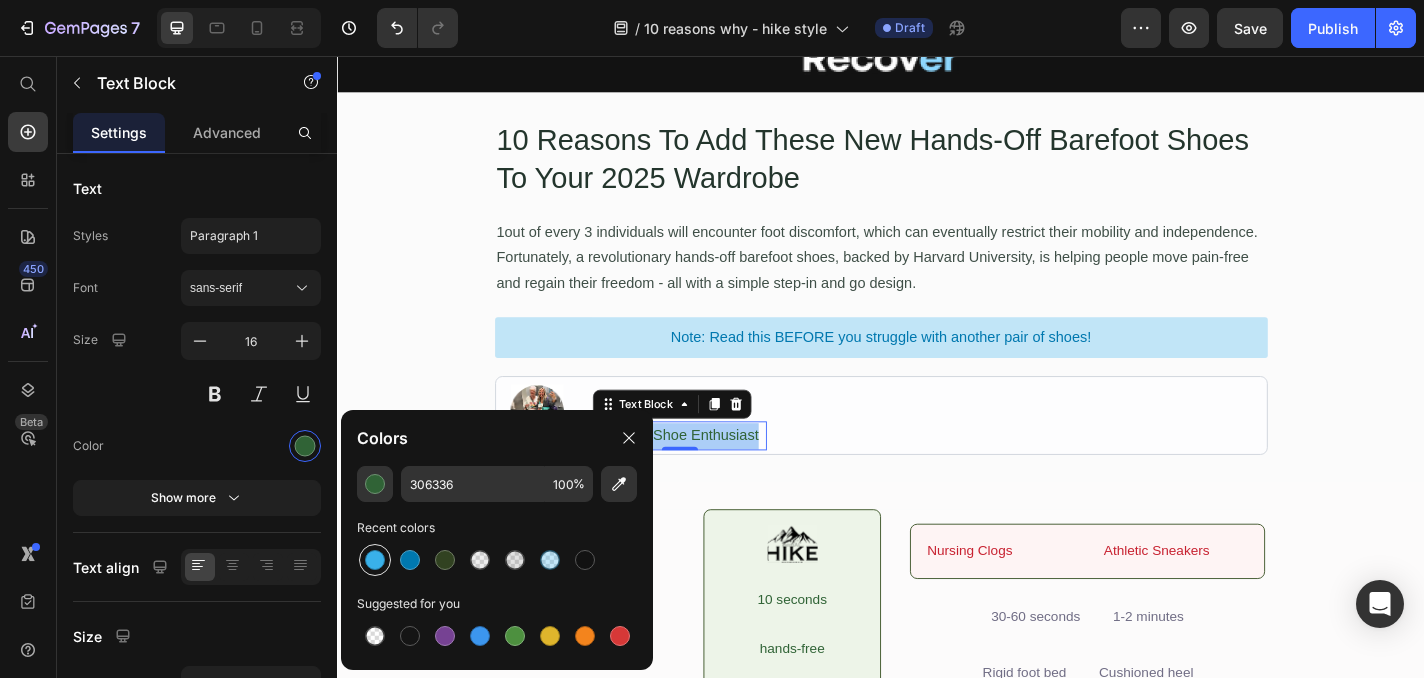 click at bounding box center (375, 560) 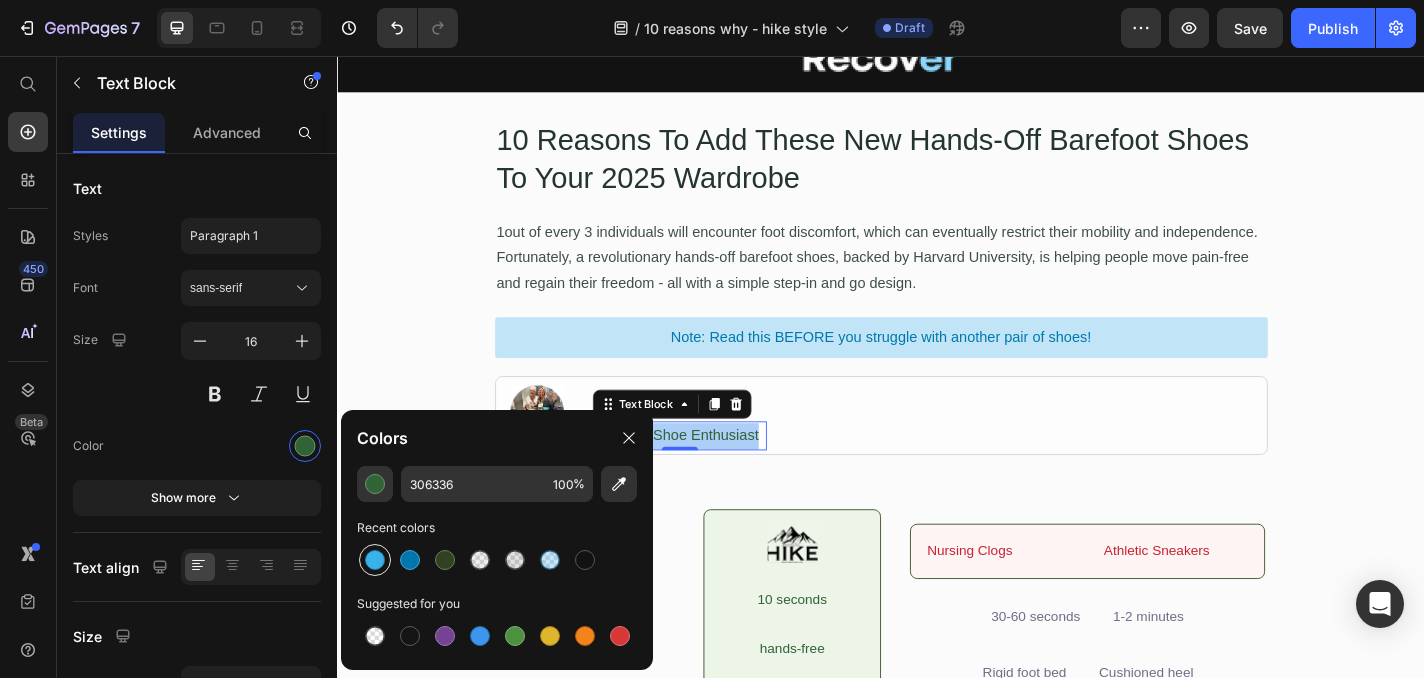 type on "39B1EA" 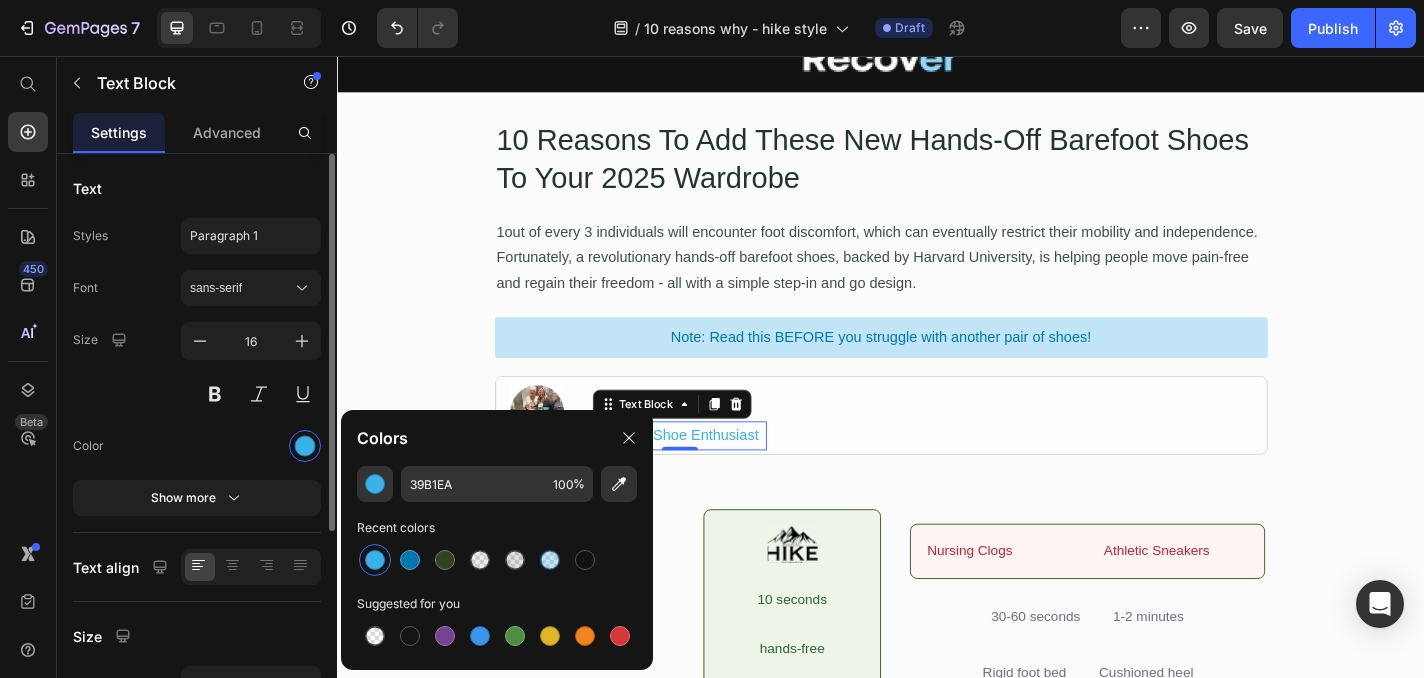 click on "Color" at bounding box center (197, 446) 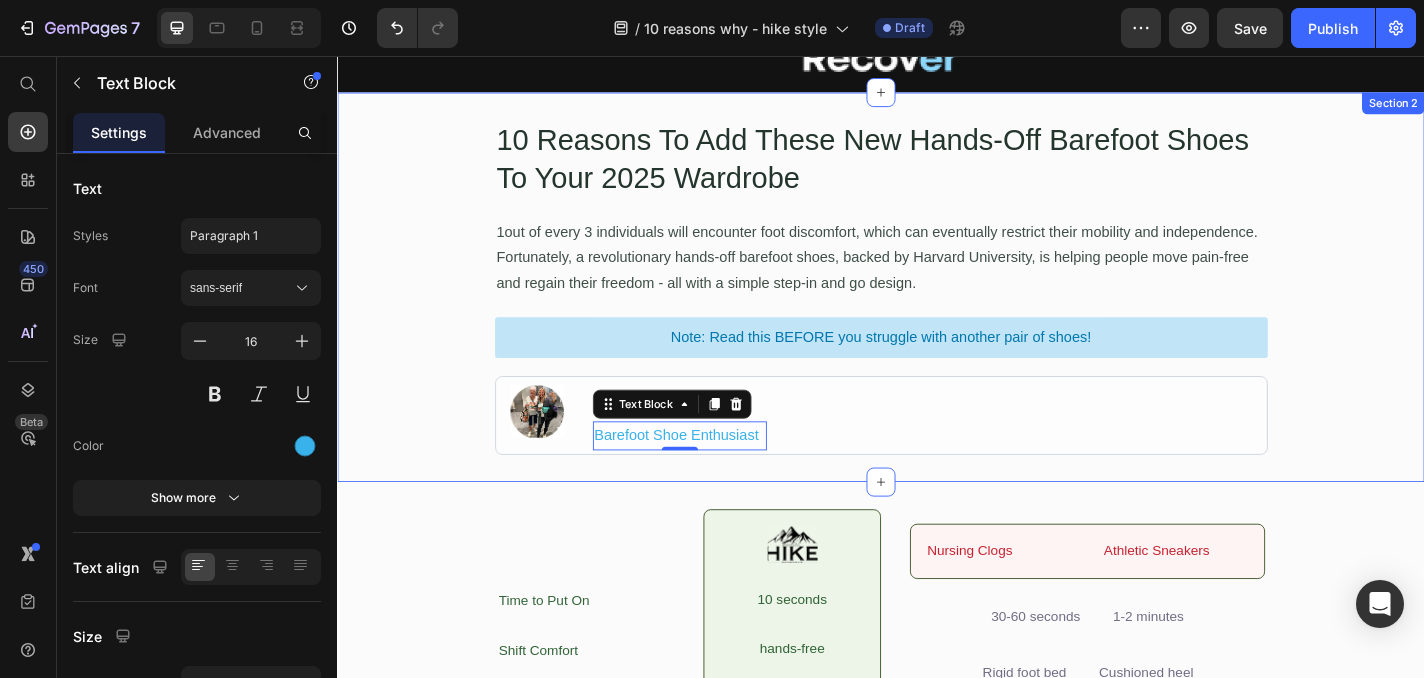 click on "10 Reasons To Add These New Hands-Off Barefoot Shoes To Your 2025 Wardrobe Heading 1out of every 3 individuals will encounter foot discomfort, which can eventually restrict their mobility and independence. Fortunately, a revolutionary hands-off barefoot shoes, backed by Harvard University, is helping people move pain-free and regain their freedom - all with a simple step-in and go design. Text Block Note: Read this BEFORE you struggle with another pair of shoes! Button Row Image [PERSON] Text Block Verified Text Block Row Barefoot Shoe Enthusiast Text Block 0 Row Row" at bounding box center (937, 311) 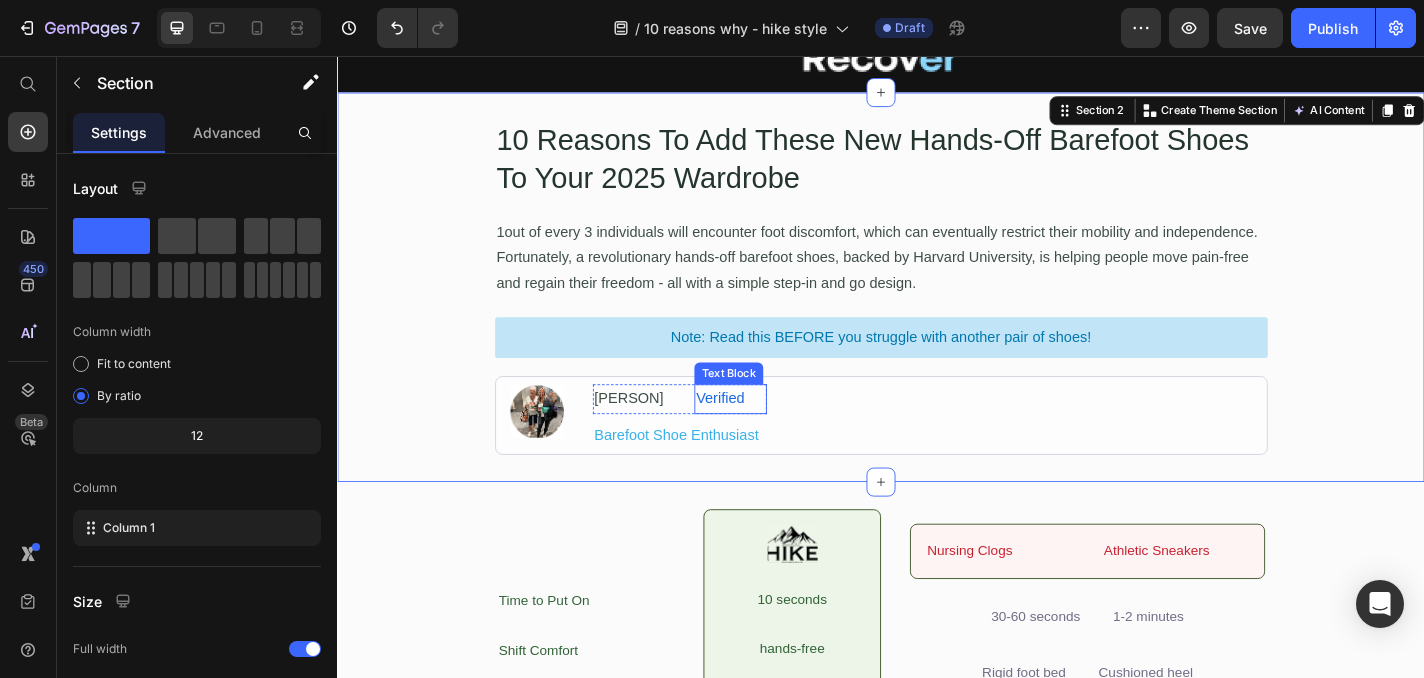 click on "Verified" at bounding box center [771, 434] 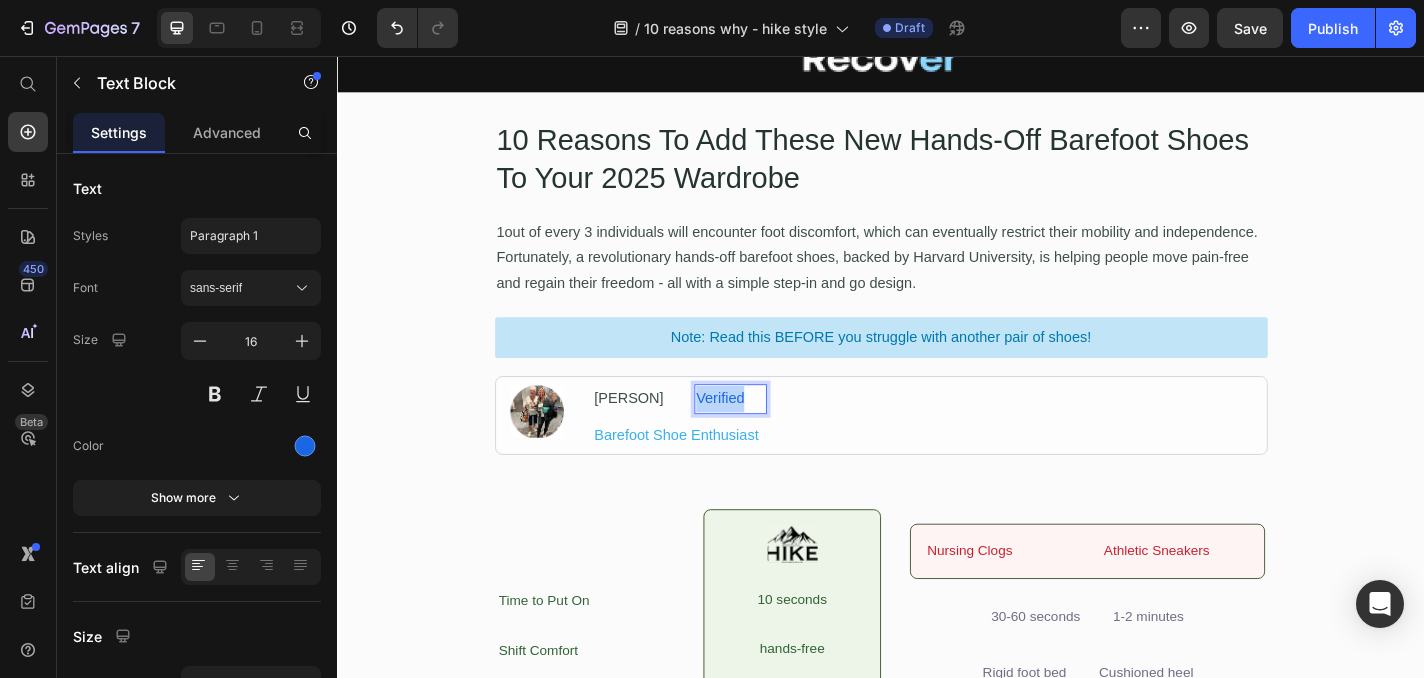 click on "Verified" at bounding box center [771, 434] 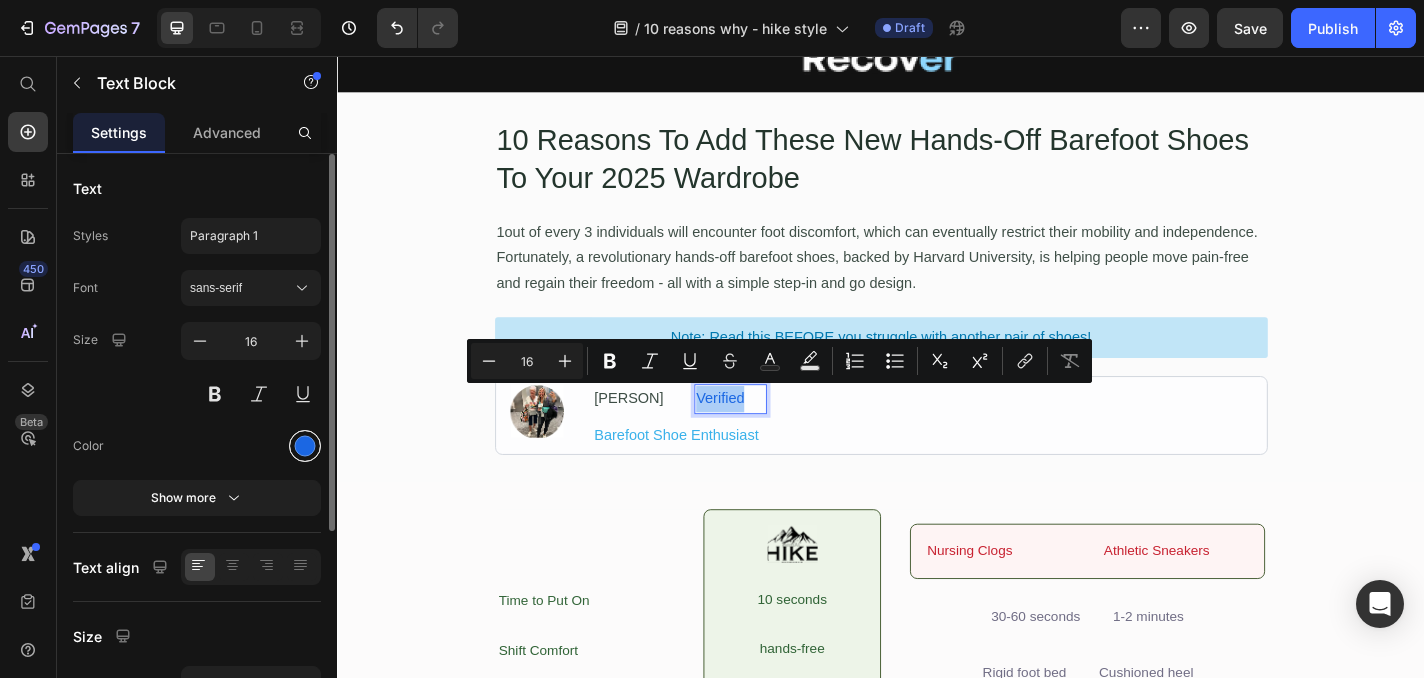 click at bounding box center (305, 446) 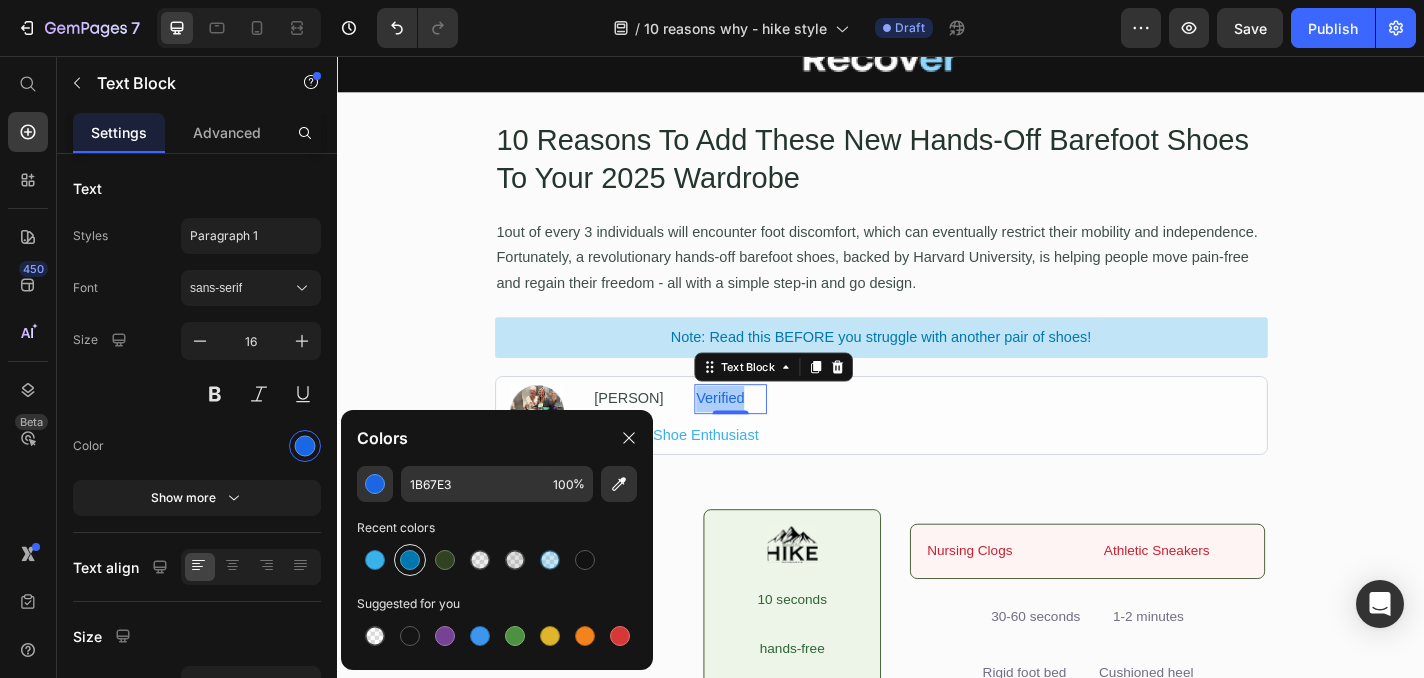 click at bounding box center [410, 560] 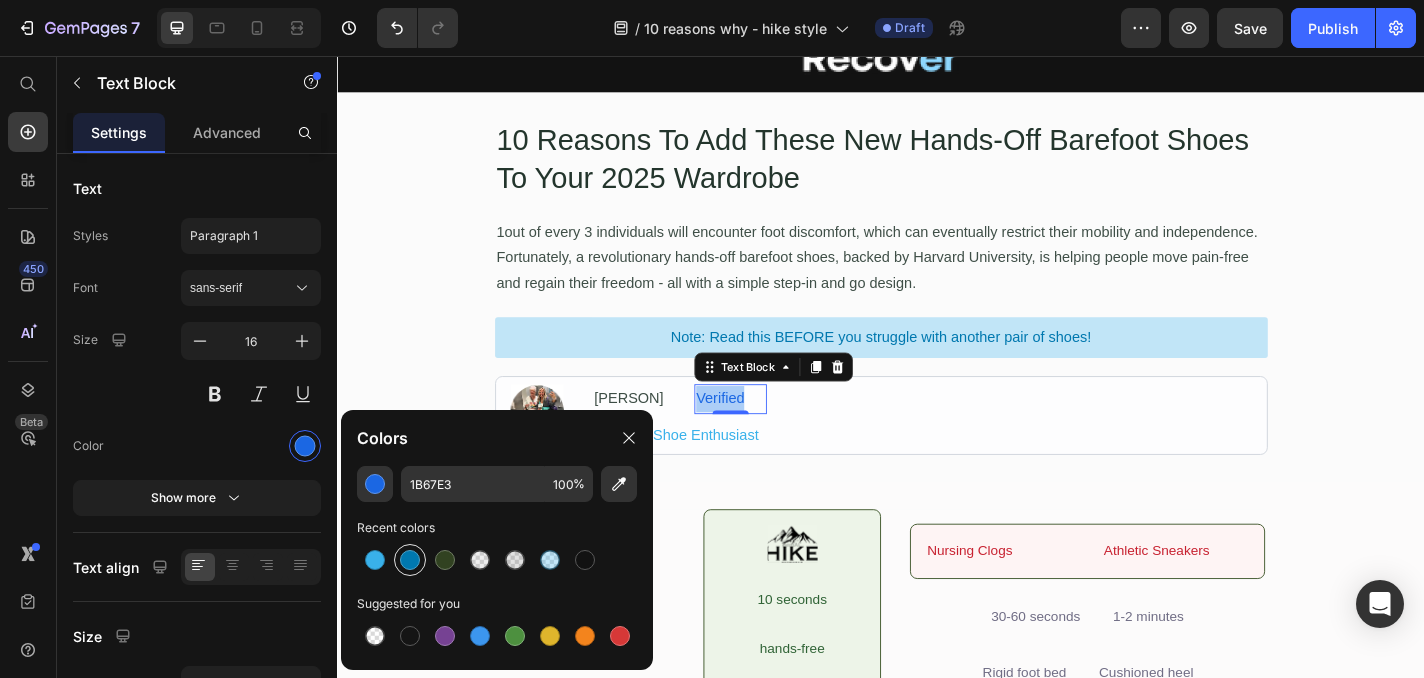 type on "0078AF" 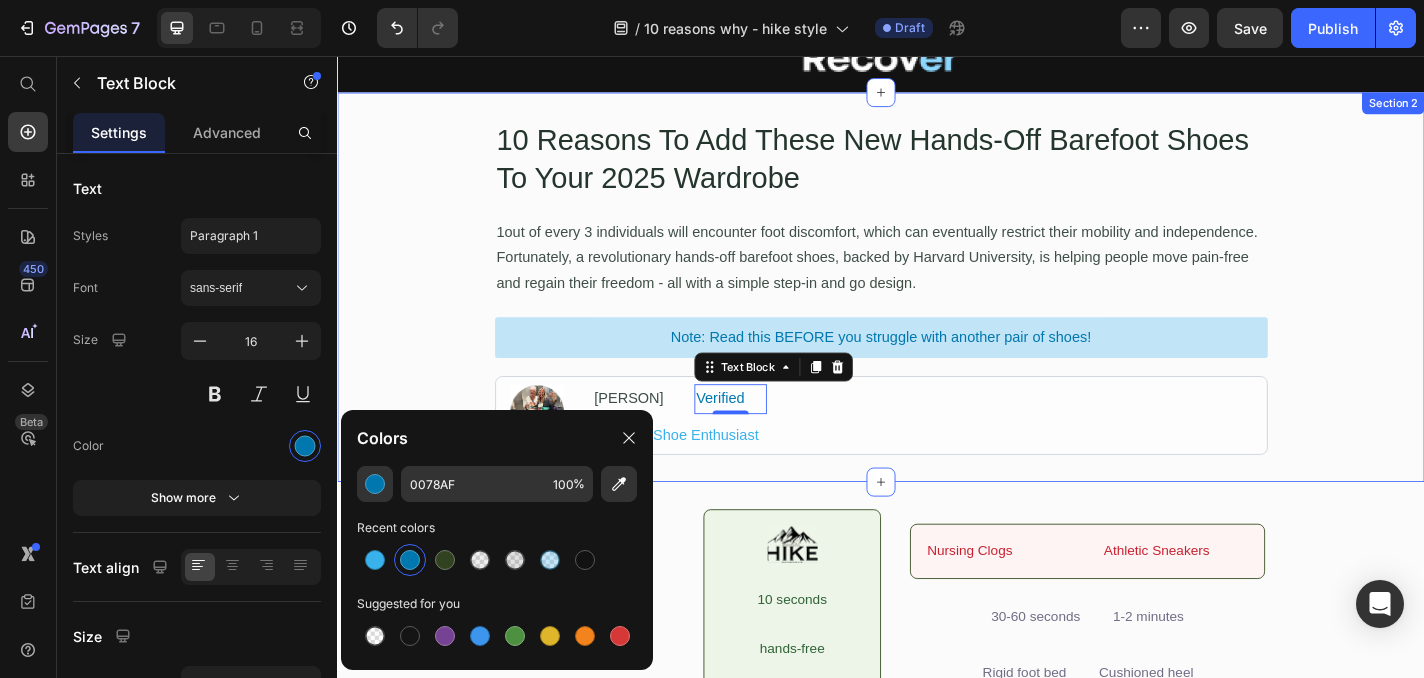 click on "10 Reasons To Add These New Hands-Off Barefoot Shoes To Your 2025 Wardrobe Heading 1out of every 3 individuals will encounter foot discomfort, which can eventually restrict their mobility and independence. Fortunately, a revolutionary hands-off barefoot shoes, backed by Harvard University, is helping people move pain-free and regain their freedom - all with a simple step-in and go design. Text Block Note: Read this BEFORE you struggle with another pair of shoes! Button Row Image [PERSON] Text Block Verified Text Block 0 Row Barefoot Shoe Enthusiast Text Block Row Row" at bounding box center [937, 311] 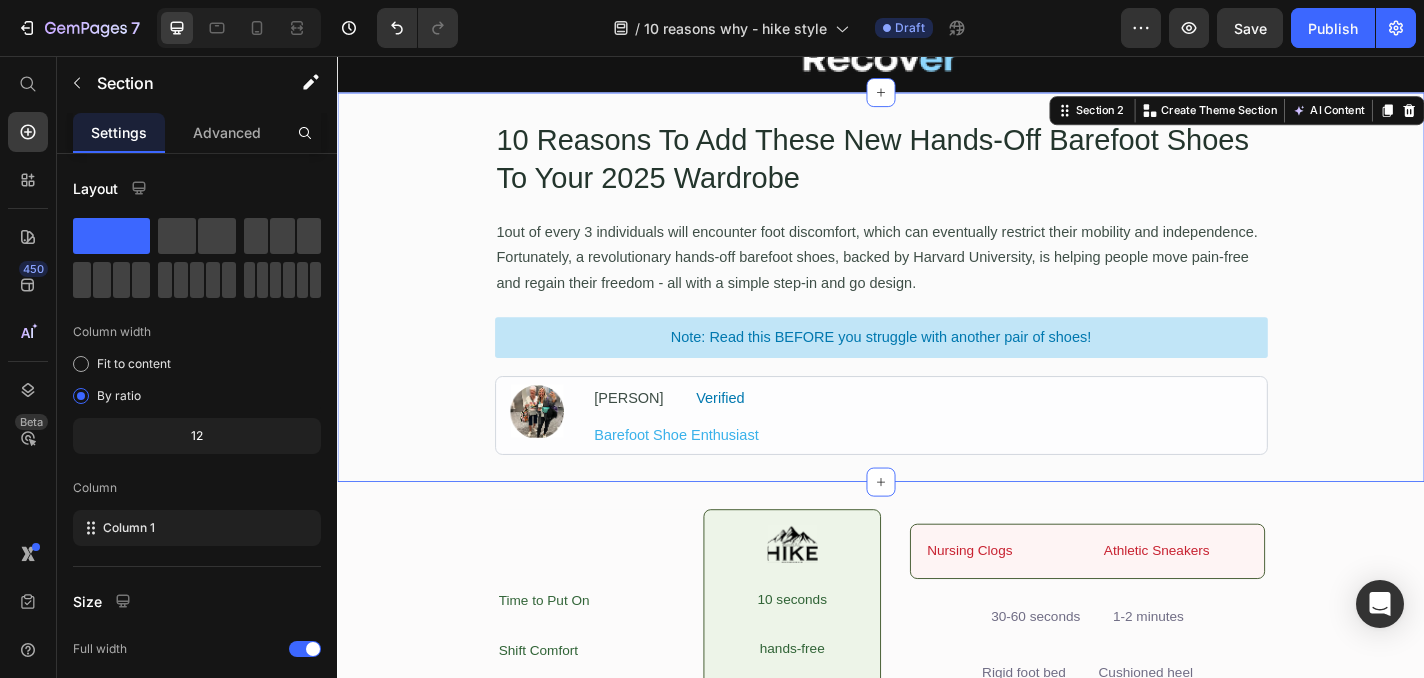 click on "10 Reasons To Add These New Hands-Off Barefoot Shoes To Your 2025 Wardrobe Heading 1out of every 3 individuals will encounter foot discomfort, which can eventually restrict their mobility and independence. Fortunately, a revolutionary hands-off barefoot shoes, backed by Harvard University, is helping people move pain-free and regain their freedom - all with a simple step-in and go design. Text Block Note: Read this BEFORE you struggle with another pair of shoes! Button Row Image [PERSON] Text Block Verified Text Block Row Barefoot Shoe Enthusiast Text Block Row Row" at bounding box center [937, 311] 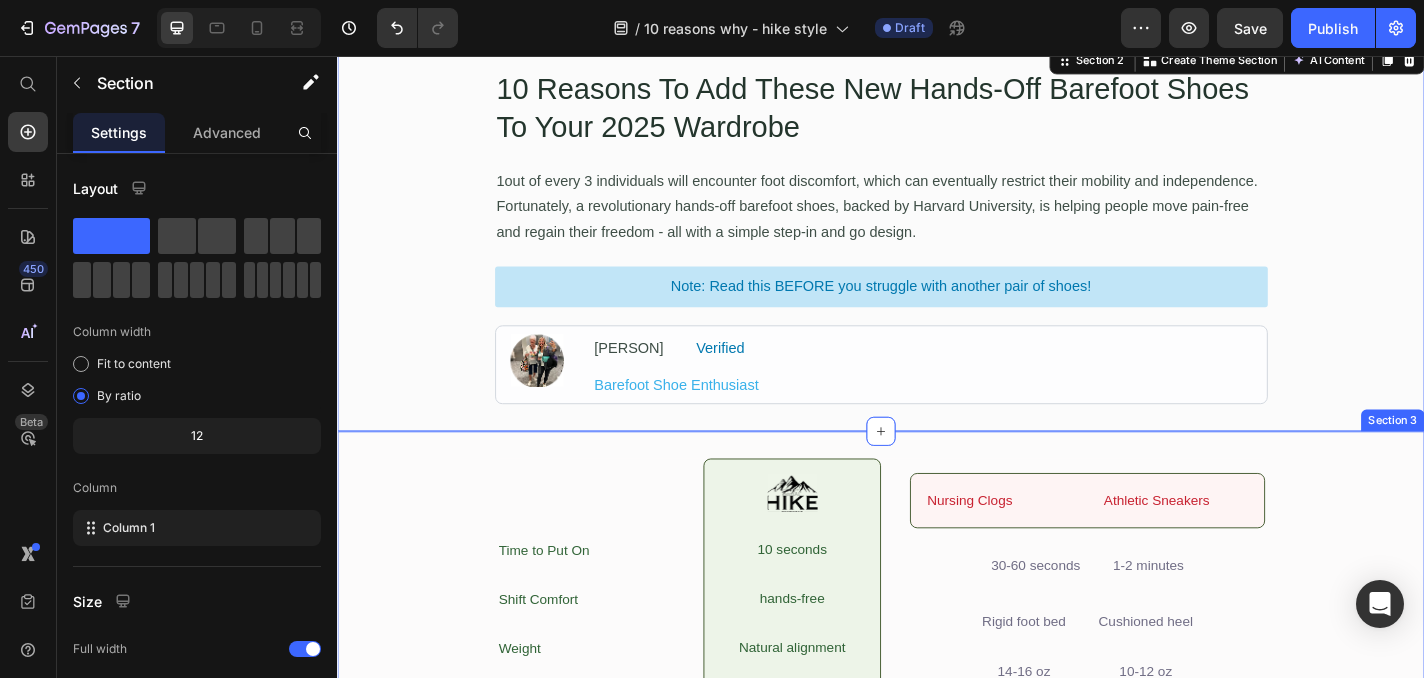 scroll, scrollTop: 164, scrollLeft: 0, axis: vertical 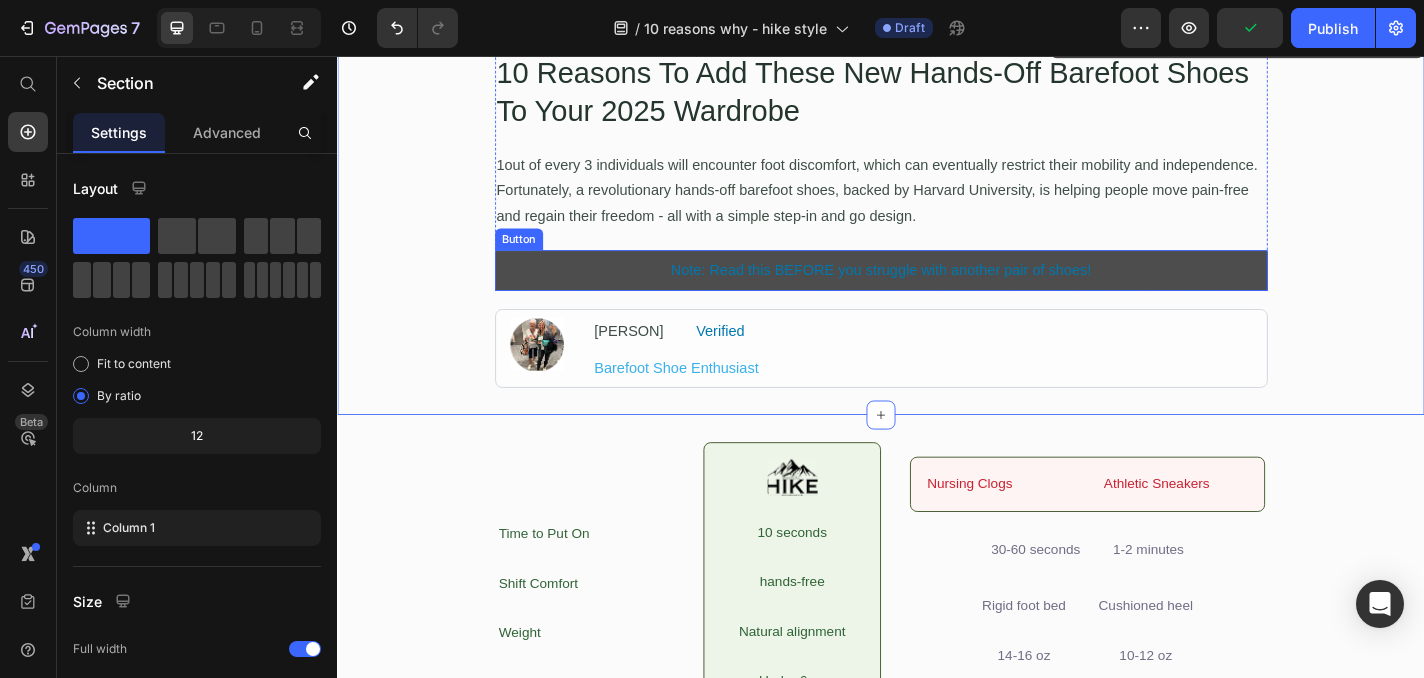 click on "Note: Read this BEFORE you struggle with another pair of shoes!" at bounding box center [937, 292] 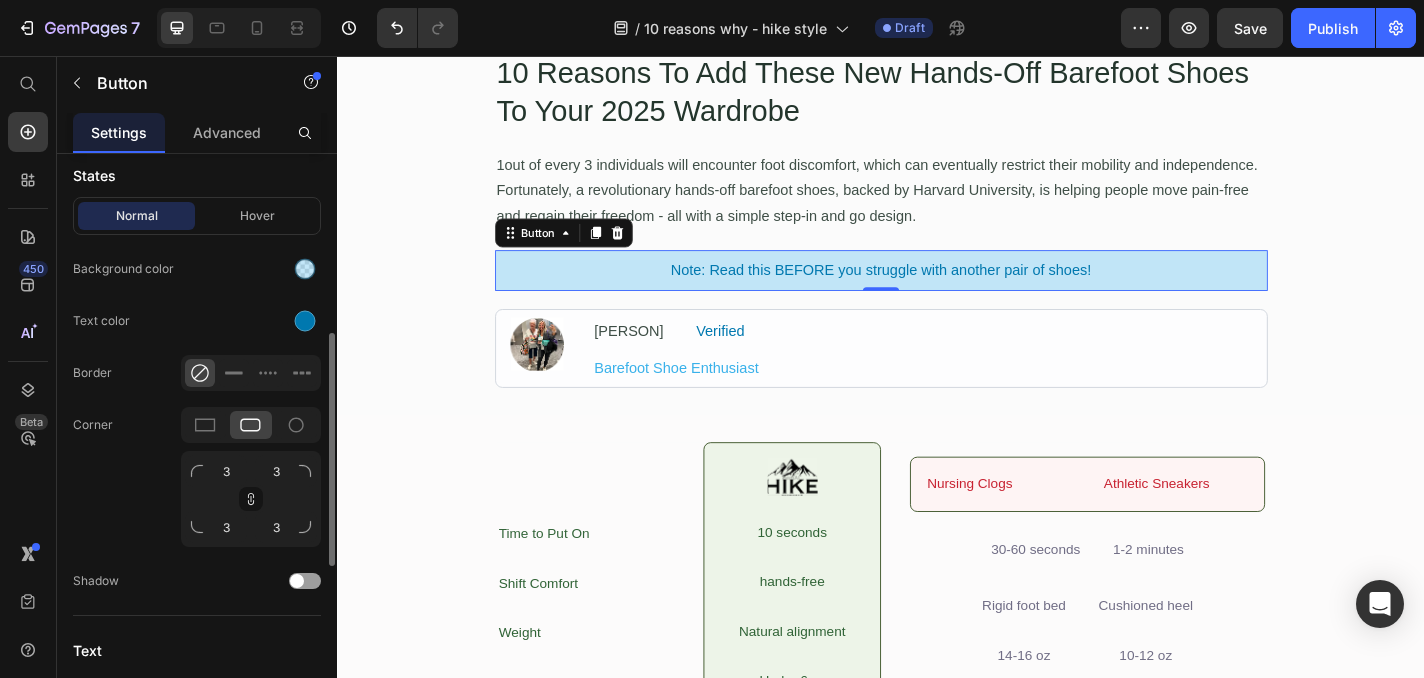 scroll, scrollTop: 449, scrollLeft: 0, axis: vertical 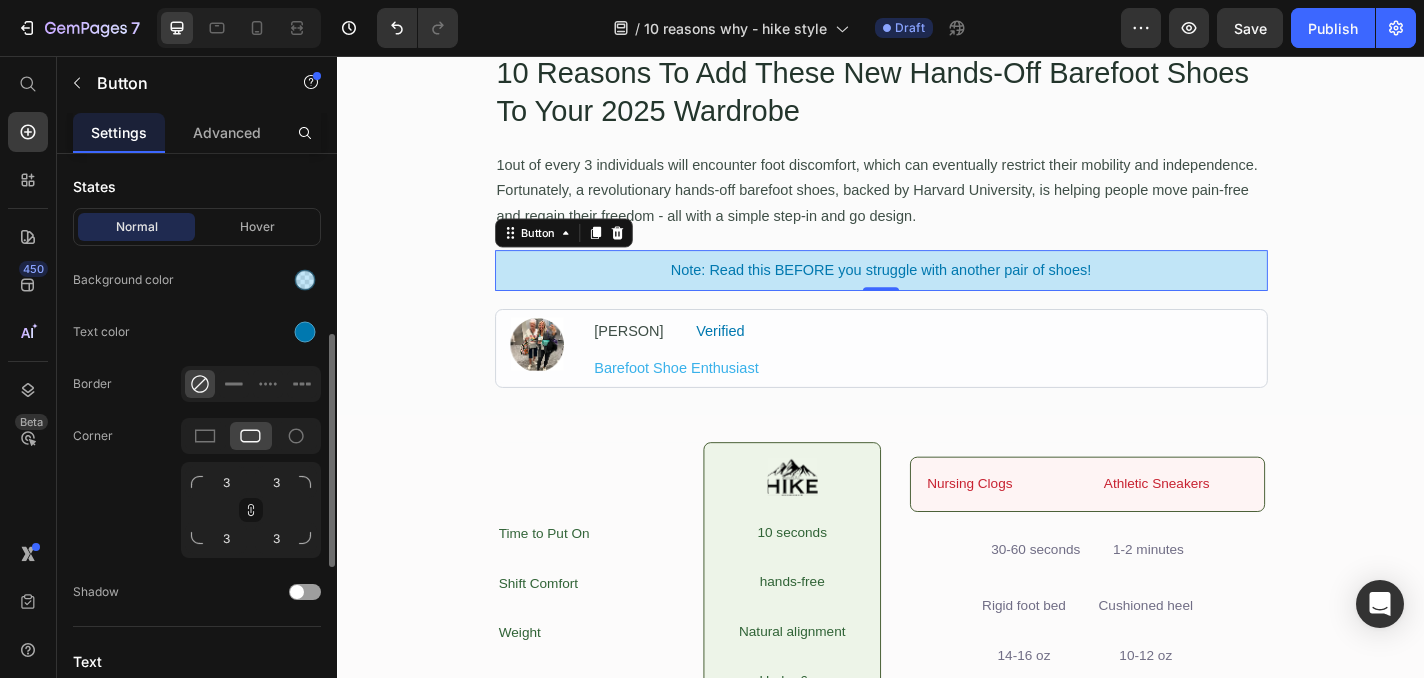 click on "Hover" at bounding box center (257, 227) 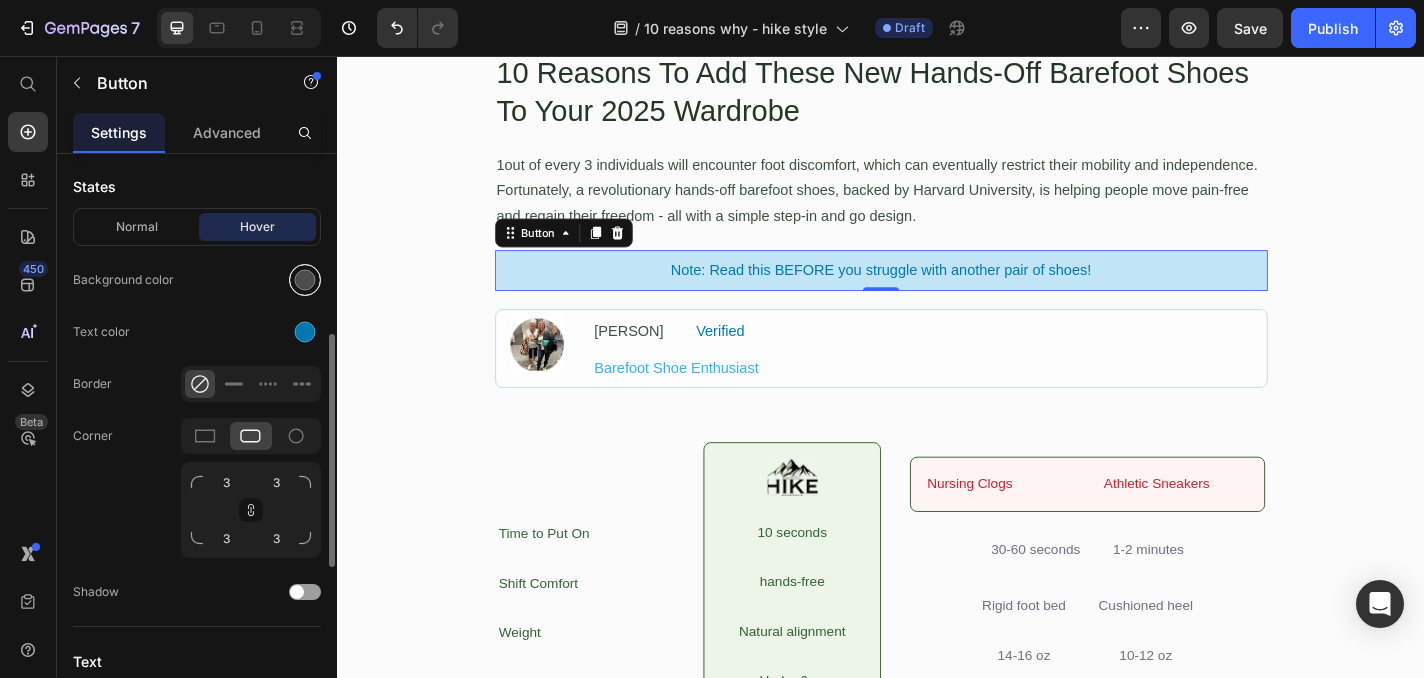 click at bounding box center (305, 280) 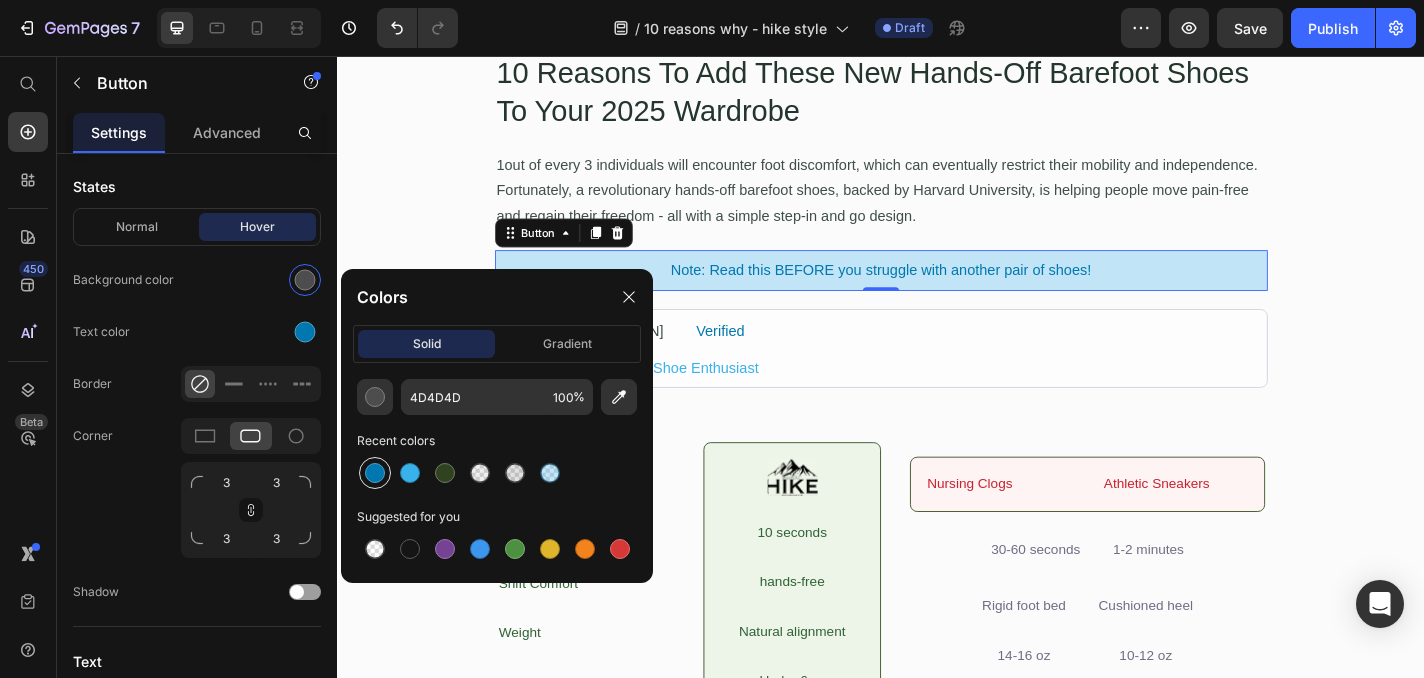 click at bounding box center [375, 473] 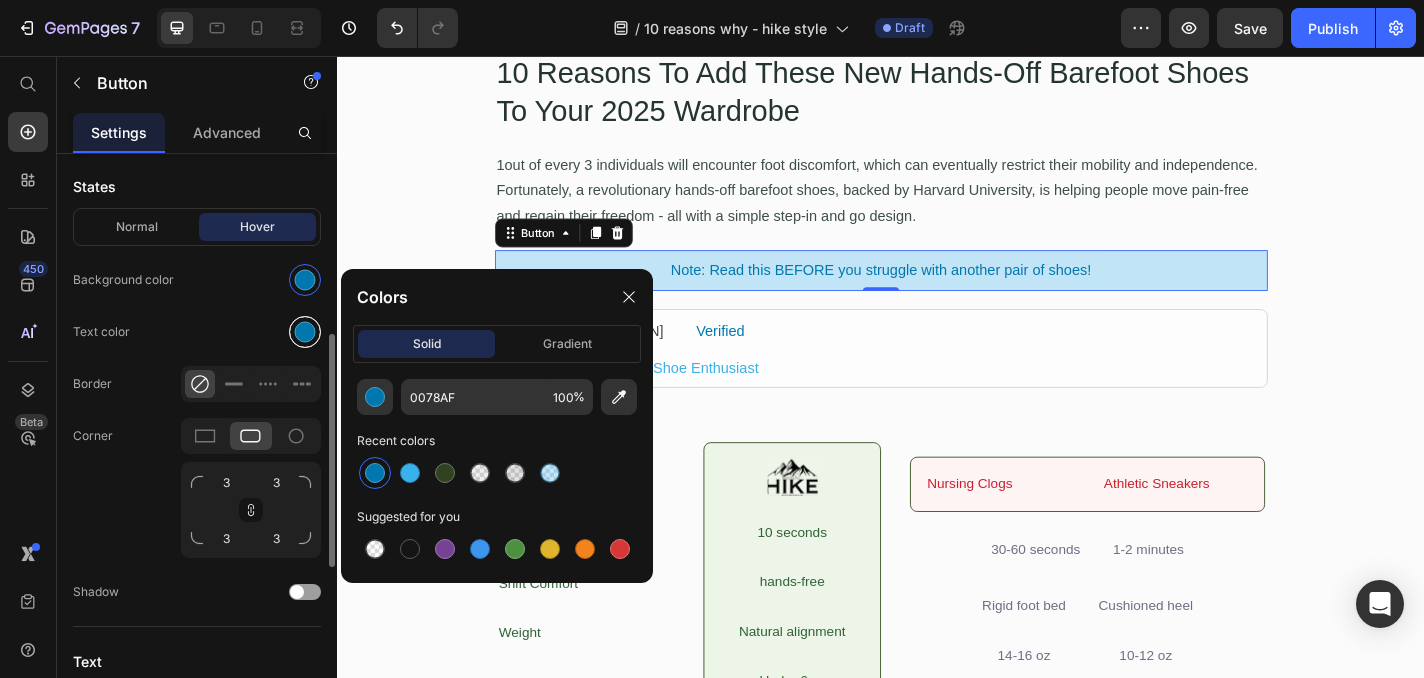 click at bounding box center (305, 332) 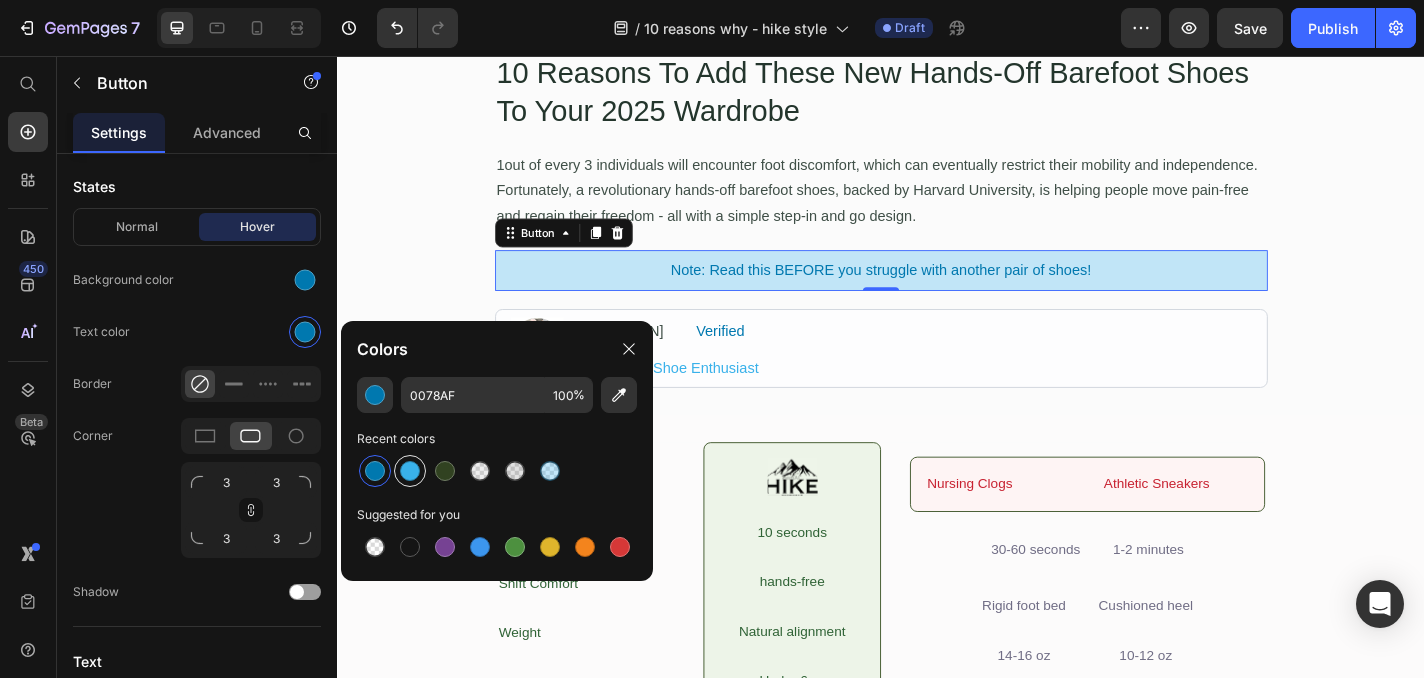 click at bounding box center [410, 471] 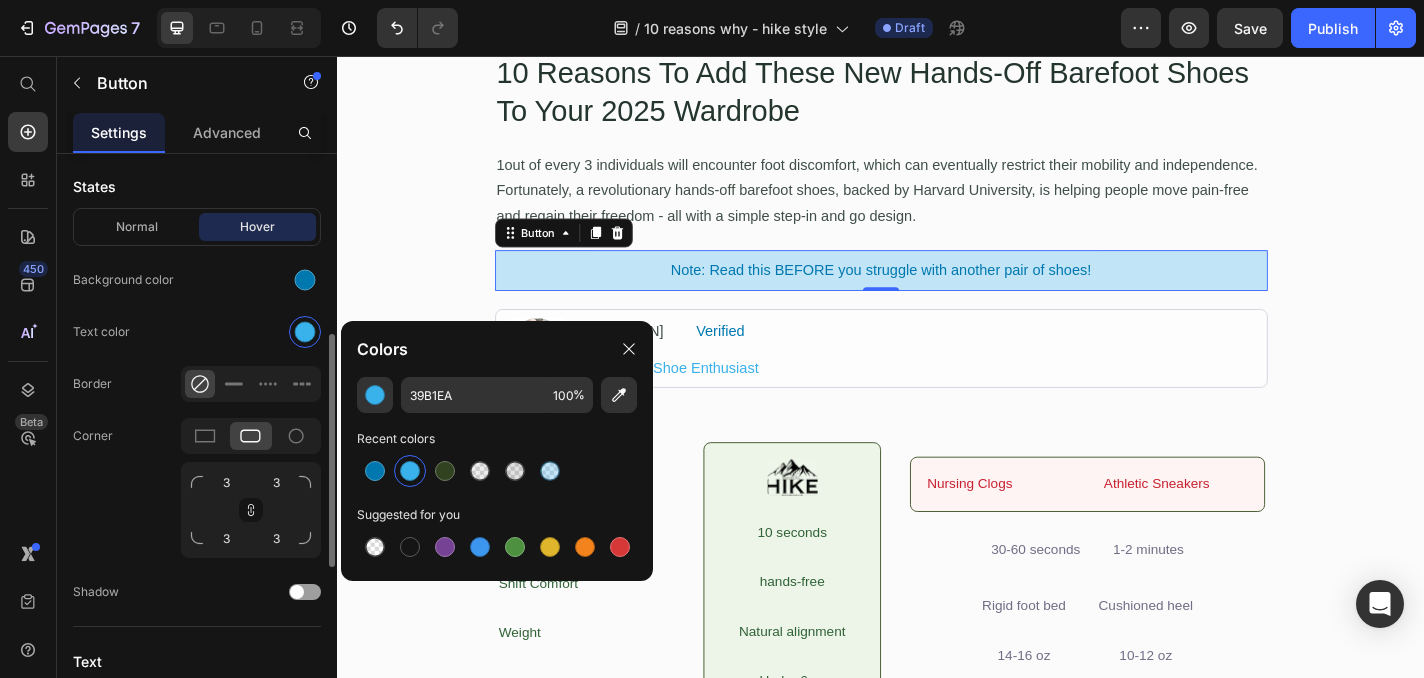 click at bounding box center (251, 280) 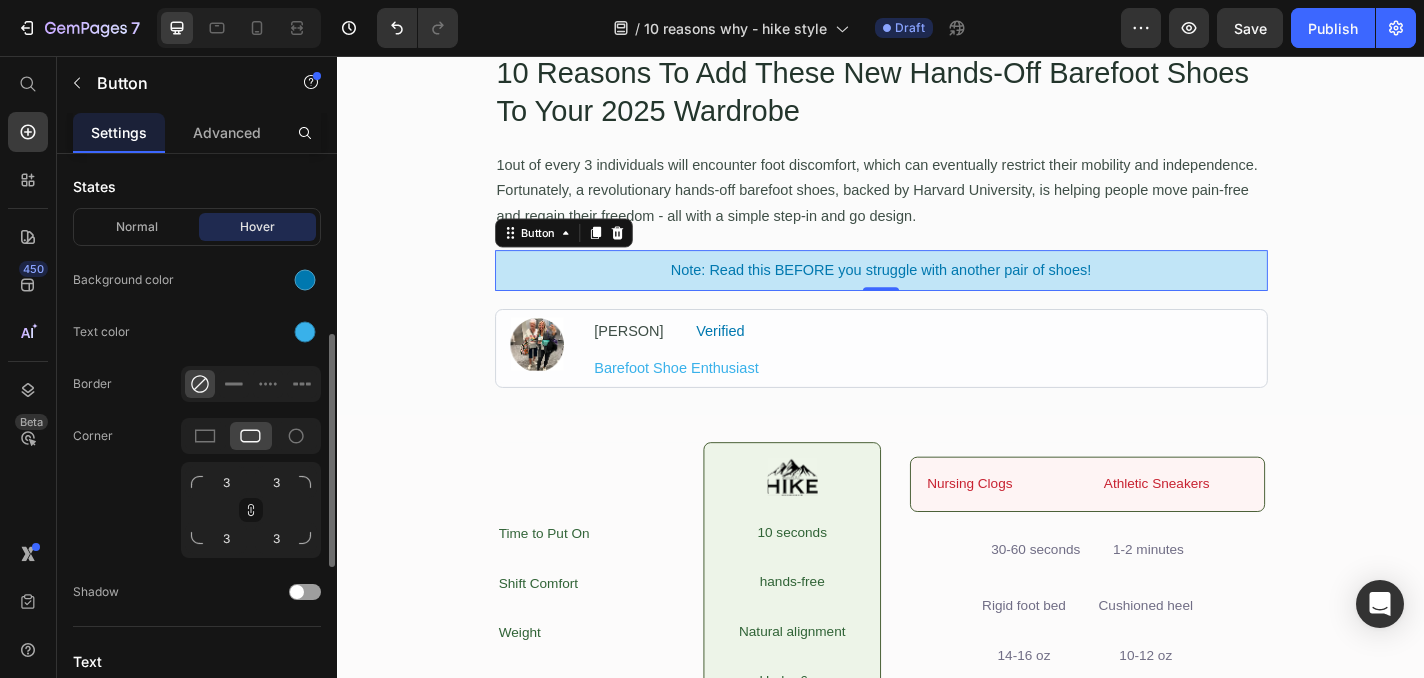 click on "States" at bounding box center (197, 186) 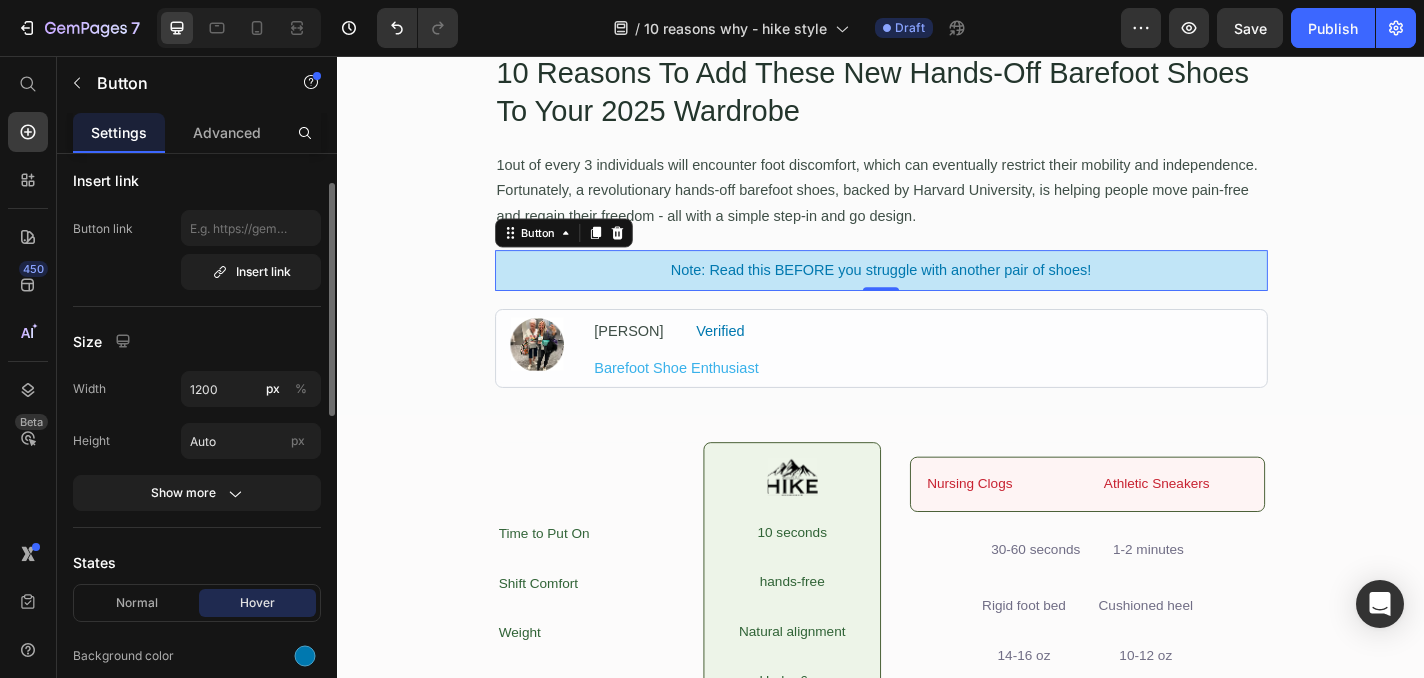 scroll, scrollTop: 0, scrollLeft: 0, axis: both 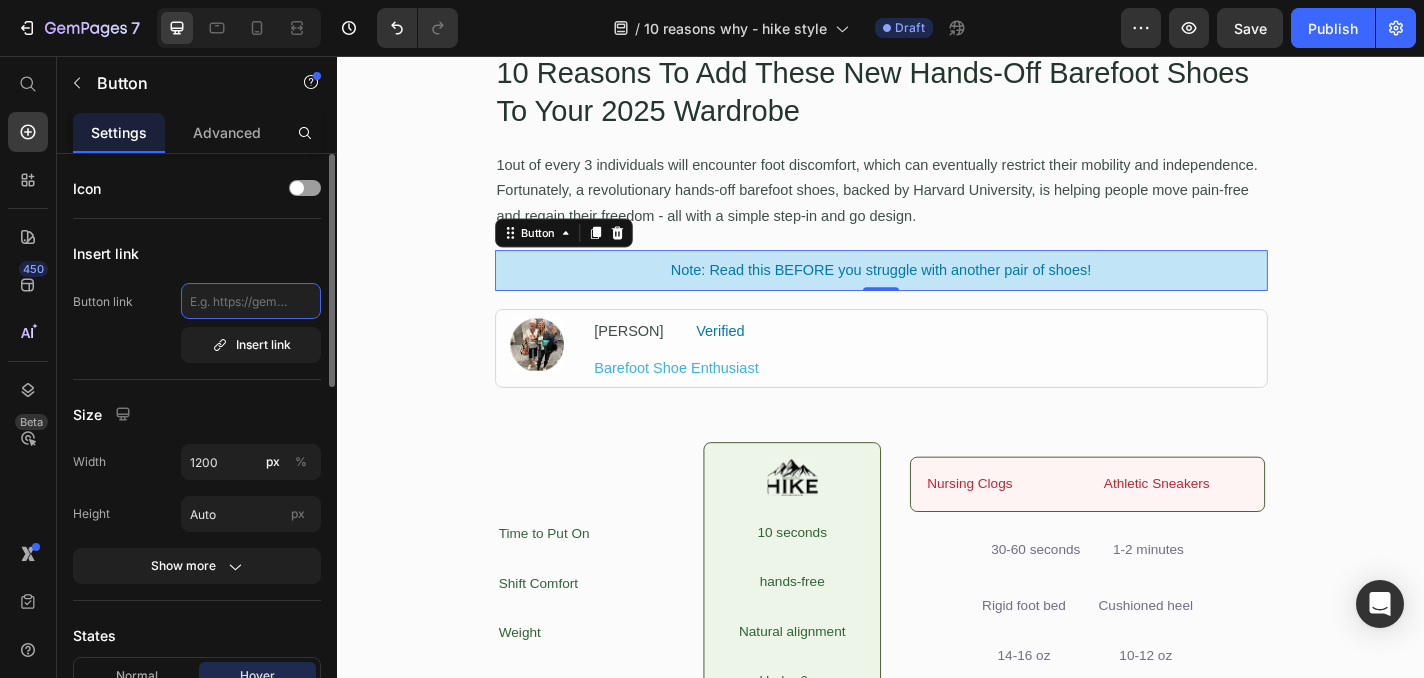 click 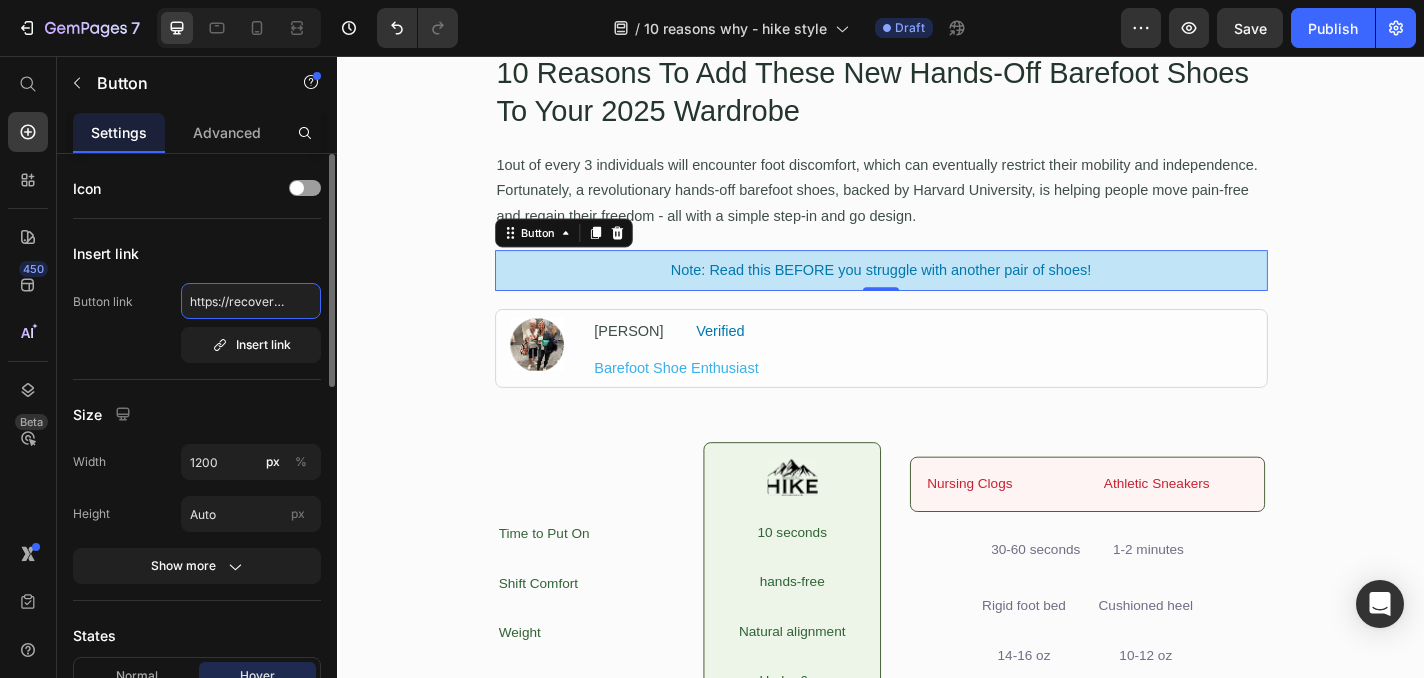 scroll, scrollTop: 0, scrollLeft: 318, axis: horizontal 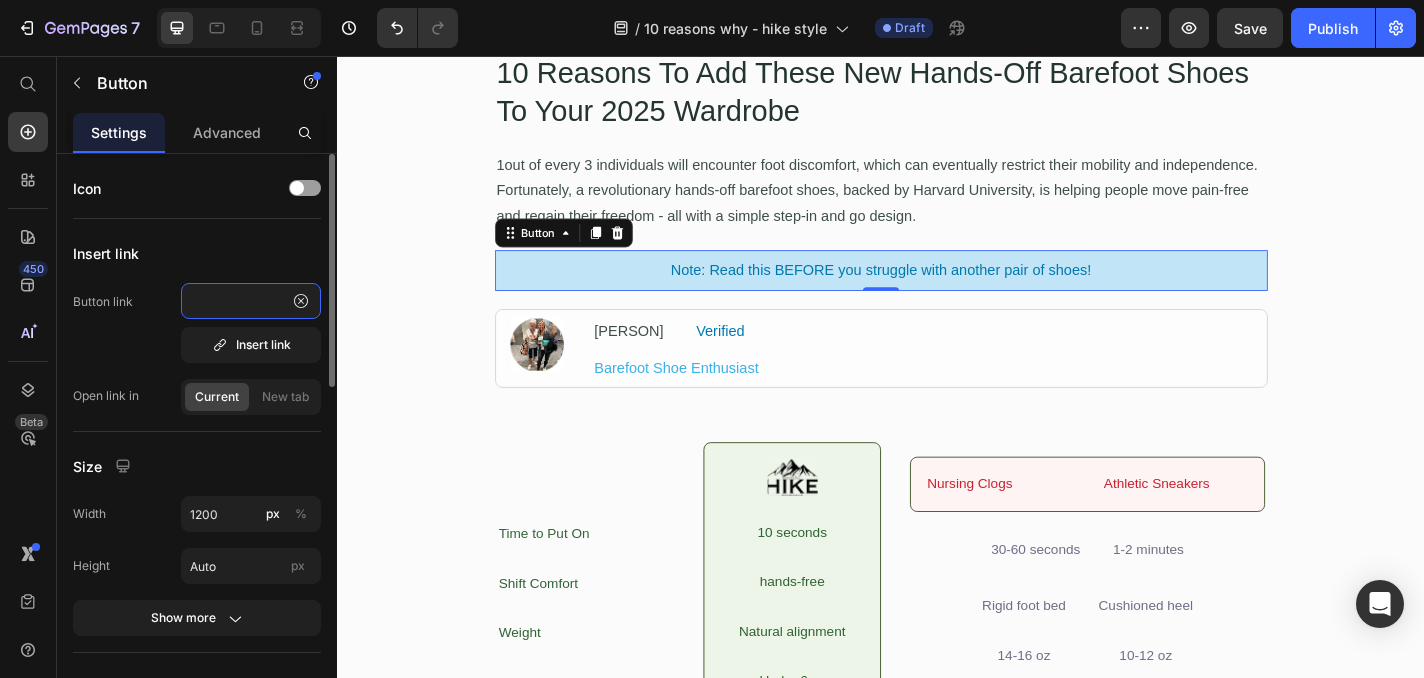 type on "https://recoverportableicebaths.com/products/recover-leg-compressions" 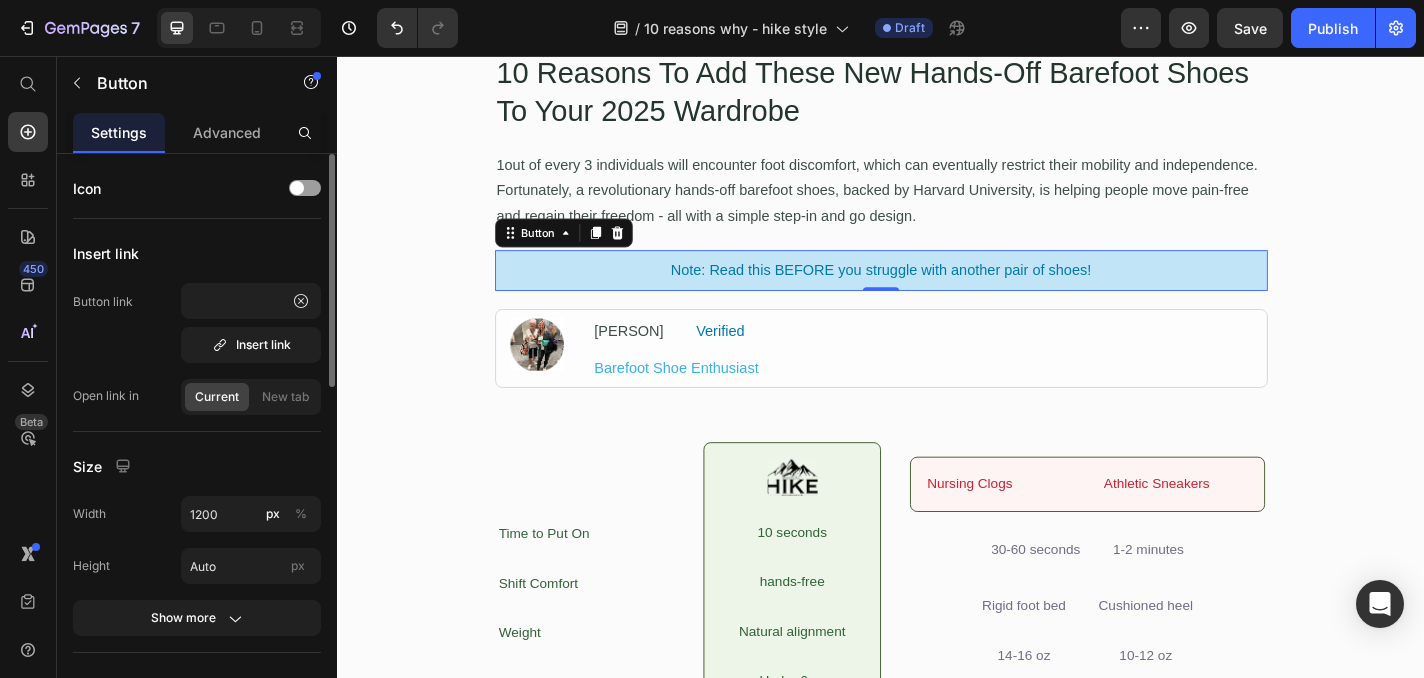 click on "Insert link" at bounding box center [197, 253] 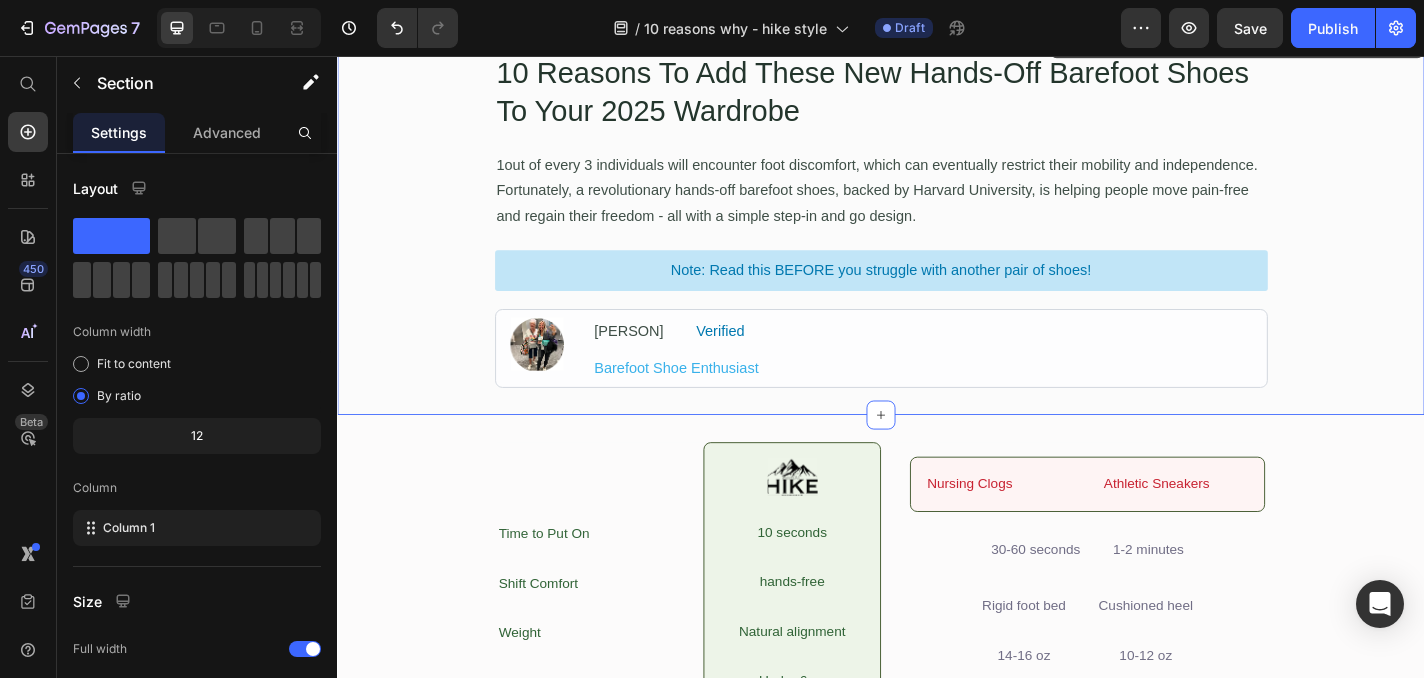 click on "10 Reasons To Add These New Hands-Off Barefoot Shoes To Your 2025 Wardrobe Heading 1out of every 3 individuals will encounter foot discomfort, which can eventually restrict their mobility and independence. Fortunately, a revolutionary hands-off barefoot shoes, backed by Harvard University, is helping people move pain-free and regain their freedom - all with a simple step-in and go design. Text Block Note: Read this BEFORE you struggle with another pair of shoes! Button Row Image [PERSON] Text Block Verified Text Block Row Barefoot Shoe Enthusiast Text Block Row Row" at bounding box center [937, 237] 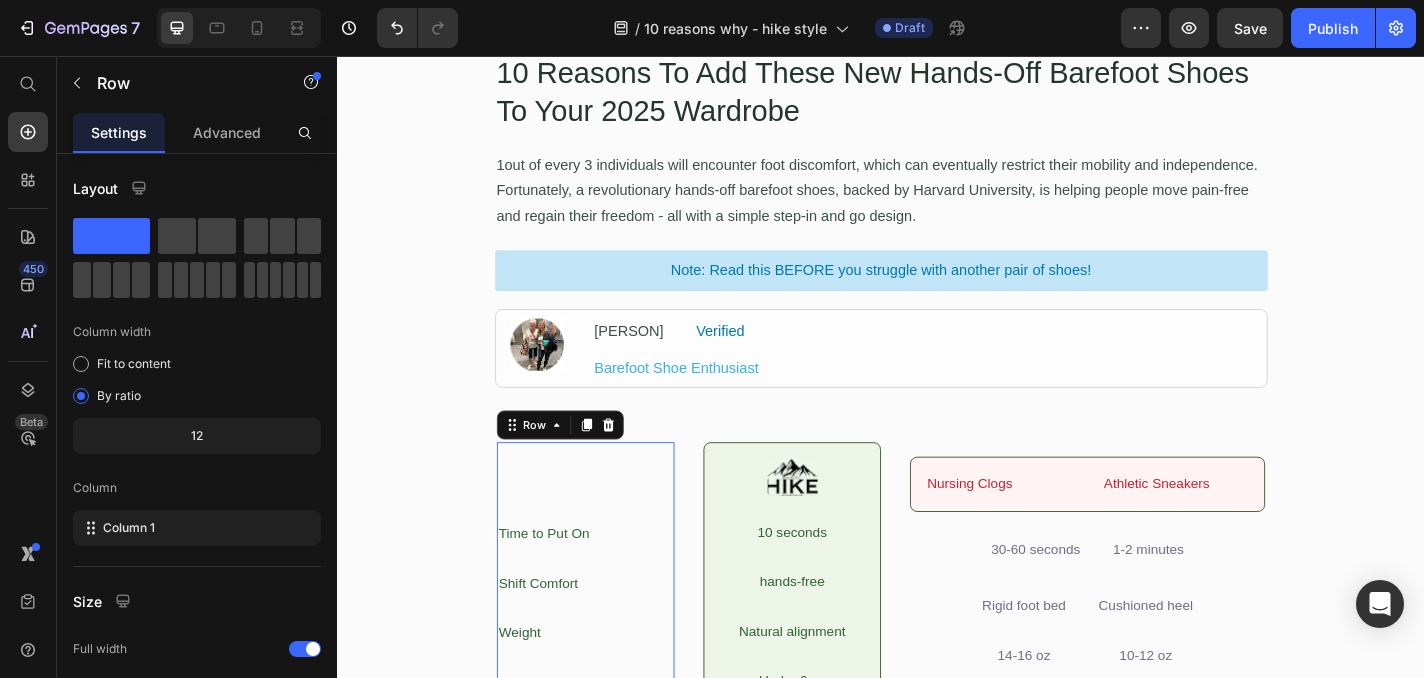 click on "Time to Put On Text Block Shift Comfort Text Block Weight Text Block Price Text Block Row   0" at bounding box center [611, 635] 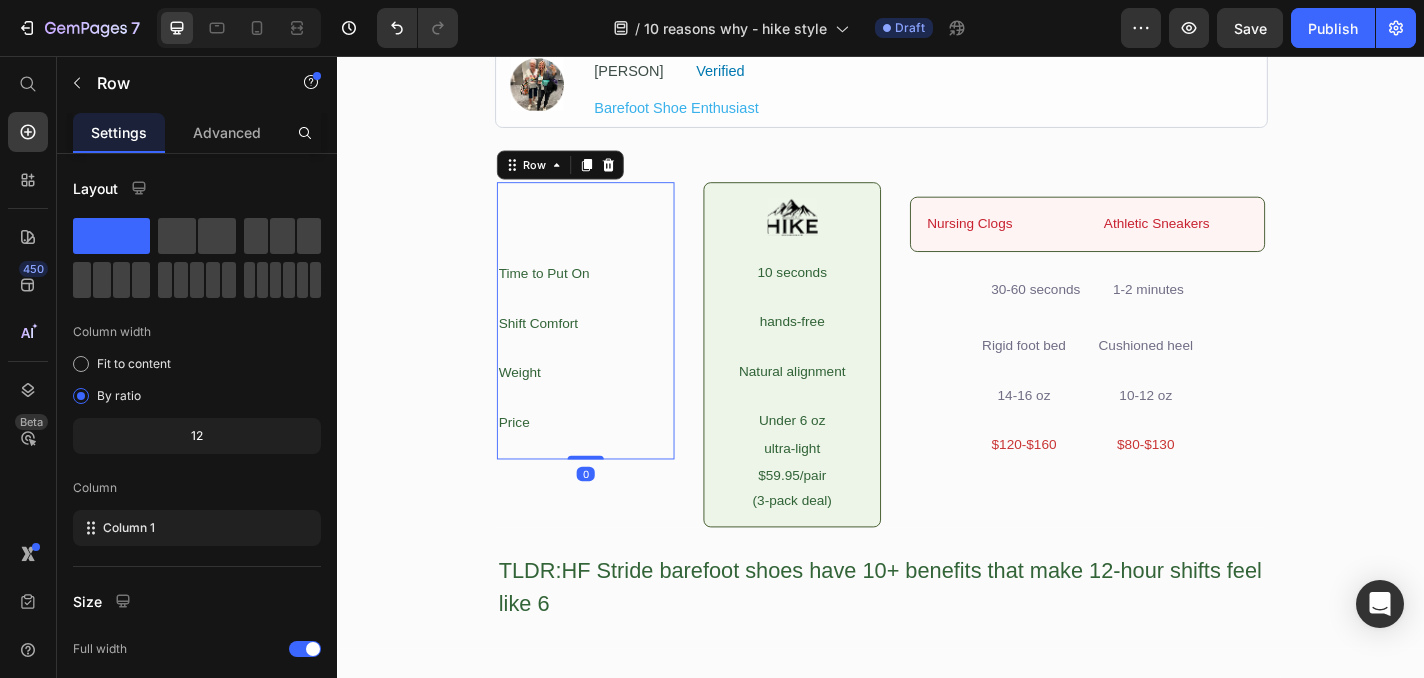 scroll, scrollTop: 460, scrollLeft: 0, axis: vertical 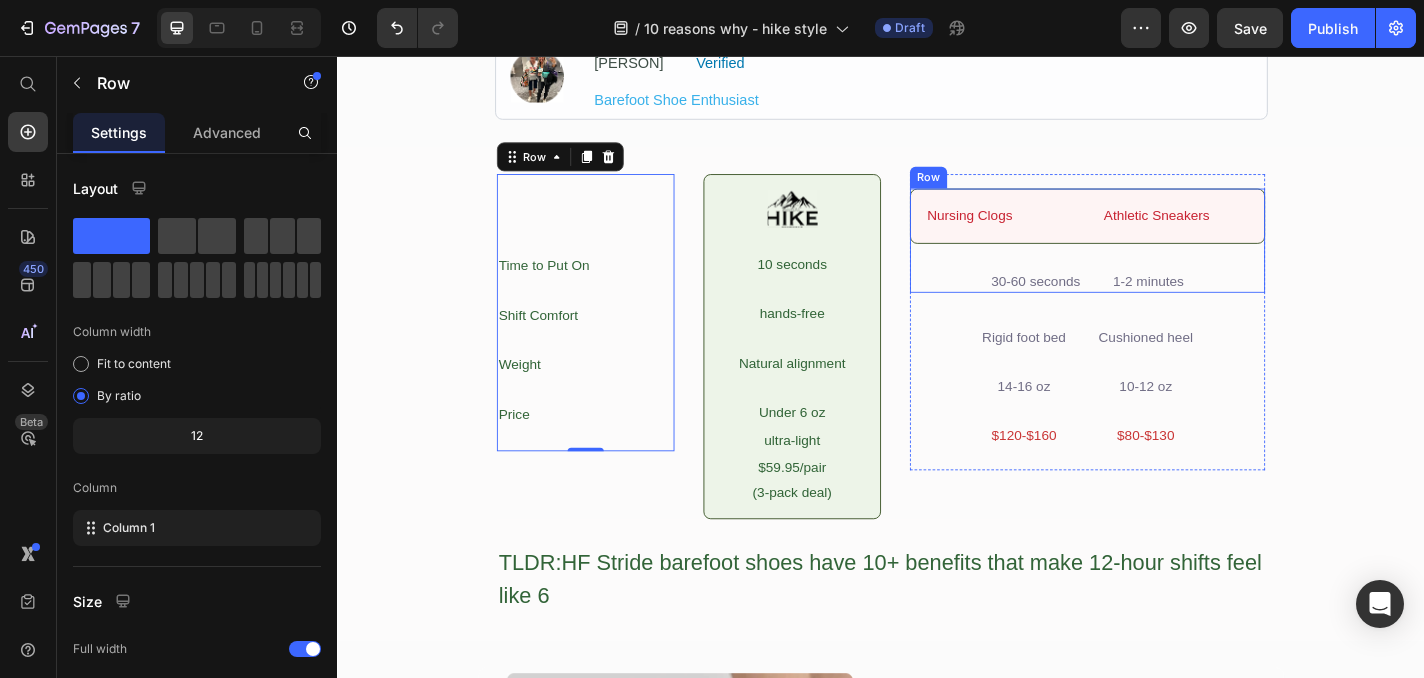 click on "Time to Put On Text Block Shift Comfort Text Block Weight Text Block Price Text Block Row   0 Image 10 seconds Text Block hands-free Text Block Natural alignment Text Block Under 6 oz Text Block ultra-light Text Block $59.95/pair Text Block (3-pack deal) Text Block Row Nursing Clogs Text Block Athletic Sneakers Text Block Row 30-60 seconds Text Block 1-2 minutes Text Block Row Row Rigid foot bed Text Block 14-16 oz Text Block $120-$160 Text Block Cushioned heel Text Block 10-12 oz Text Block $80-$130 Text Block Row Row Row TLDR:HF Stride barefoot shoes have 10+ benefits that make 12-hour shifts feel like 6 Text Block Row" at bounding box center [937, 428] 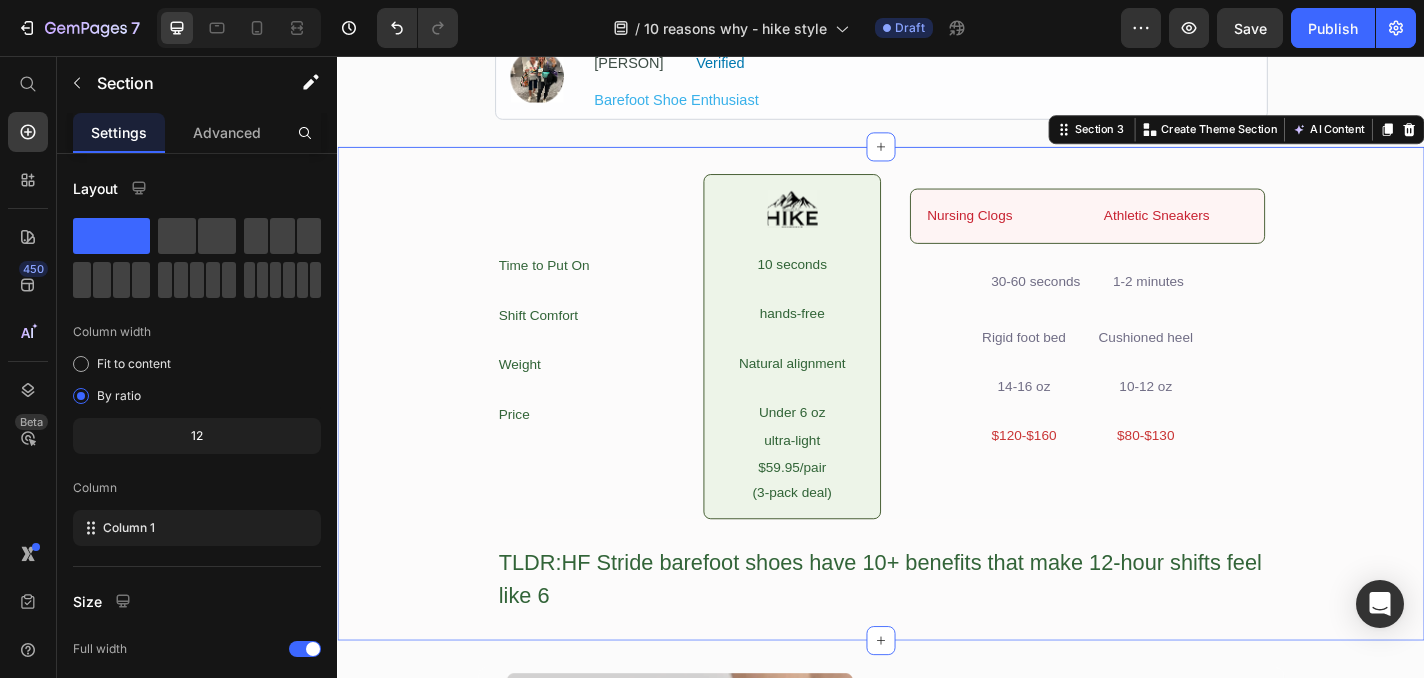 click on "Time to Put On Text Block Shift Comfort Text Block Weight Text Block Price Text Block Row Image 10 seconds Text Block hands-free Text Block Natural alignment Text Block Under 6 oz Text Block ultra-light Text Block $59.95/pair Text Block (3-pack deal) Text Block Row Nursing Clogs Text Block Athletic Sneakers Text Block Row 30-60 seconds Text Block 1-2 minutes Text Block Row Row Rigid foot bed Text Block 14-16 oz Text Block $120-$160 Text Block Cushioned heel Text Block 10-12 oz Text Block $80-$130 Text Block Row Row Row TLDR:HF Stride barefoot shoes have 10+ benefits that make 12-hour shifts feel like 6 Text Block Row" at bounding box center [937, 428] 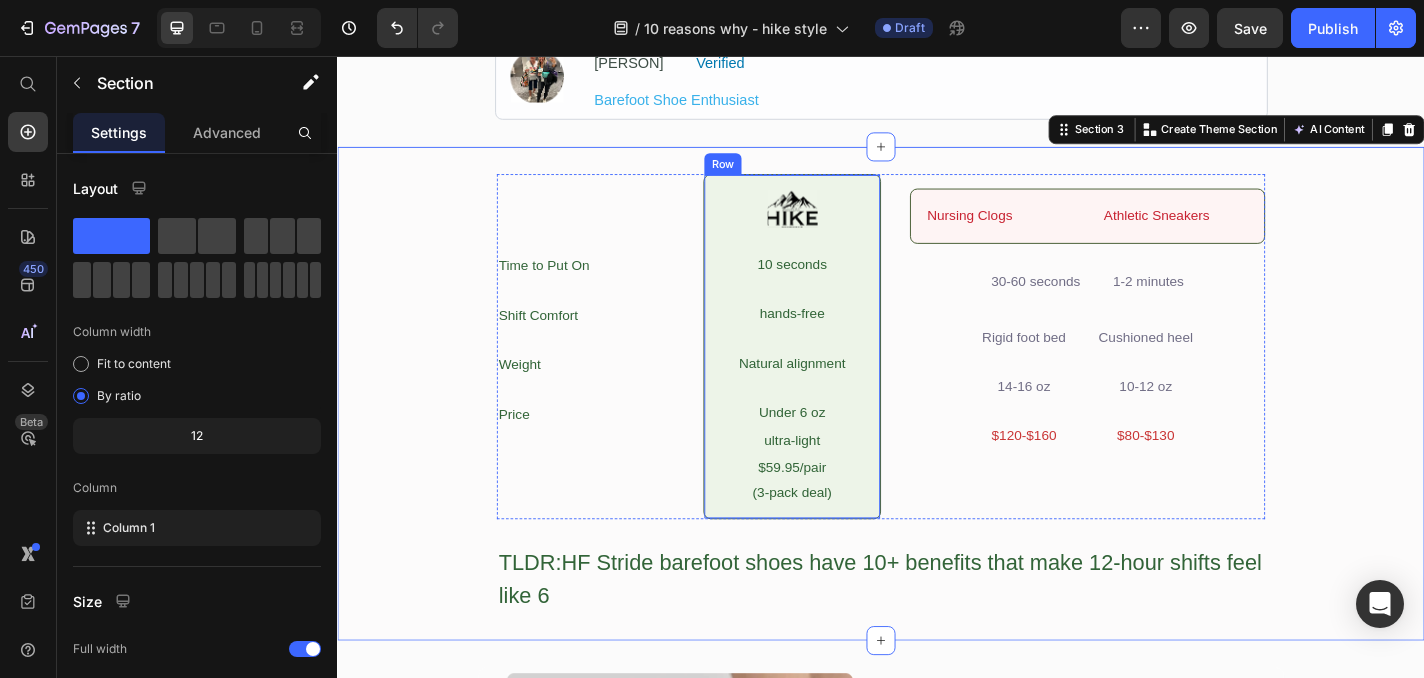 click on "Image 10 seconds Text Block hands-free Text Block Natural alignment Text Block Under 6 oz Text Block ultra-light Text Block $59.95/pair Text Block (3-pack deal) Text Block Row" at bounding box center [839, 376] 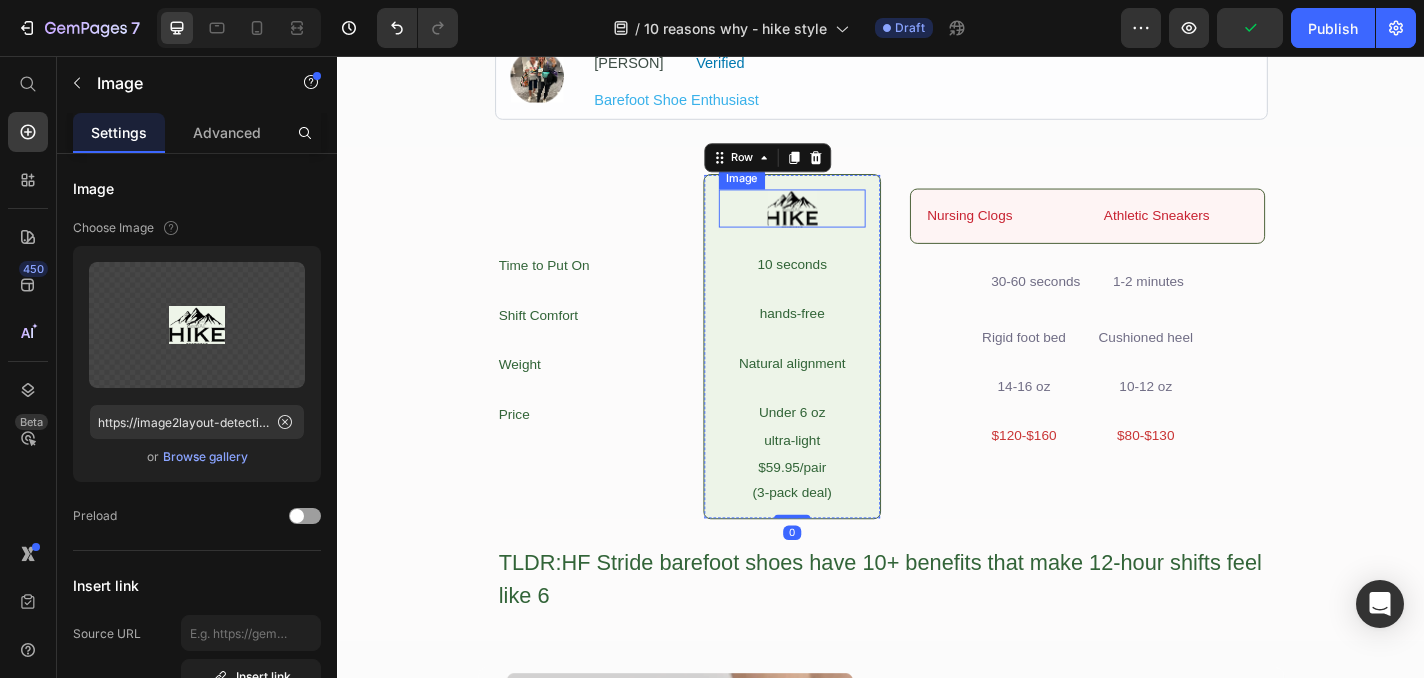 click at bounding box center (839, 223) 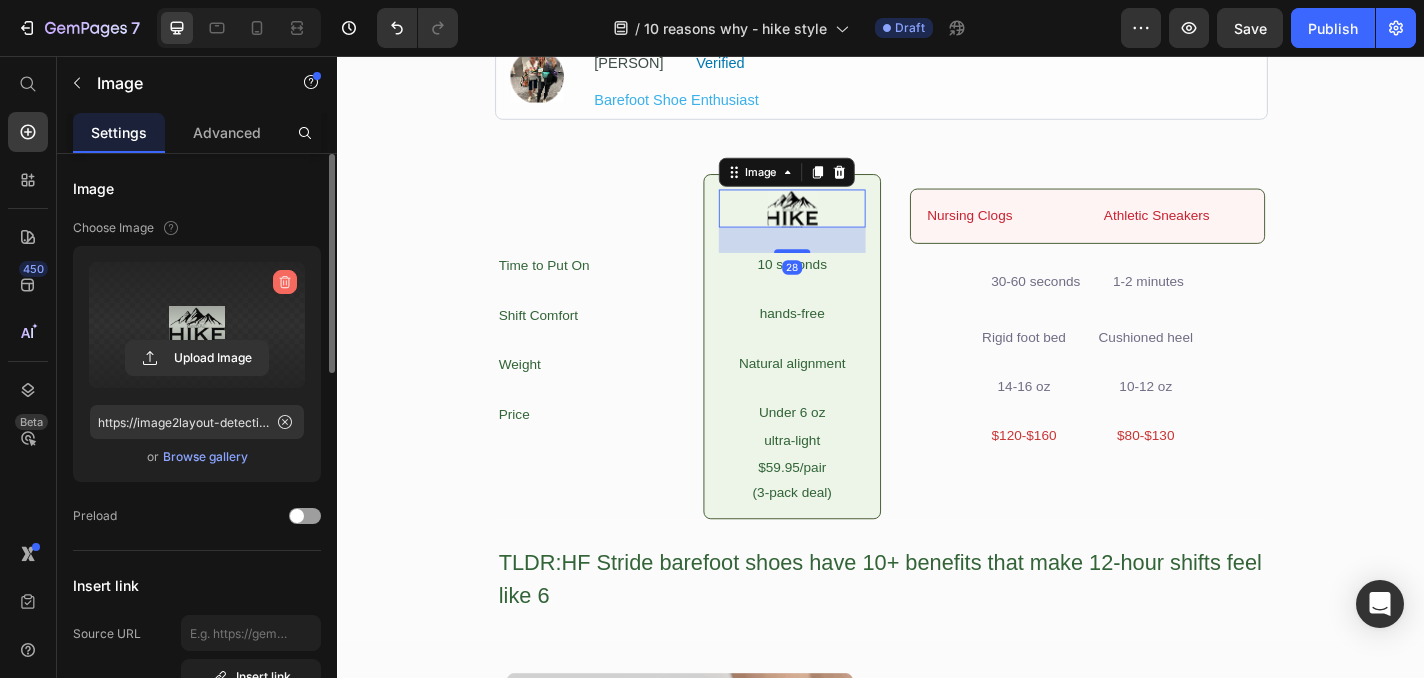 click at bounding box center (285, 282) 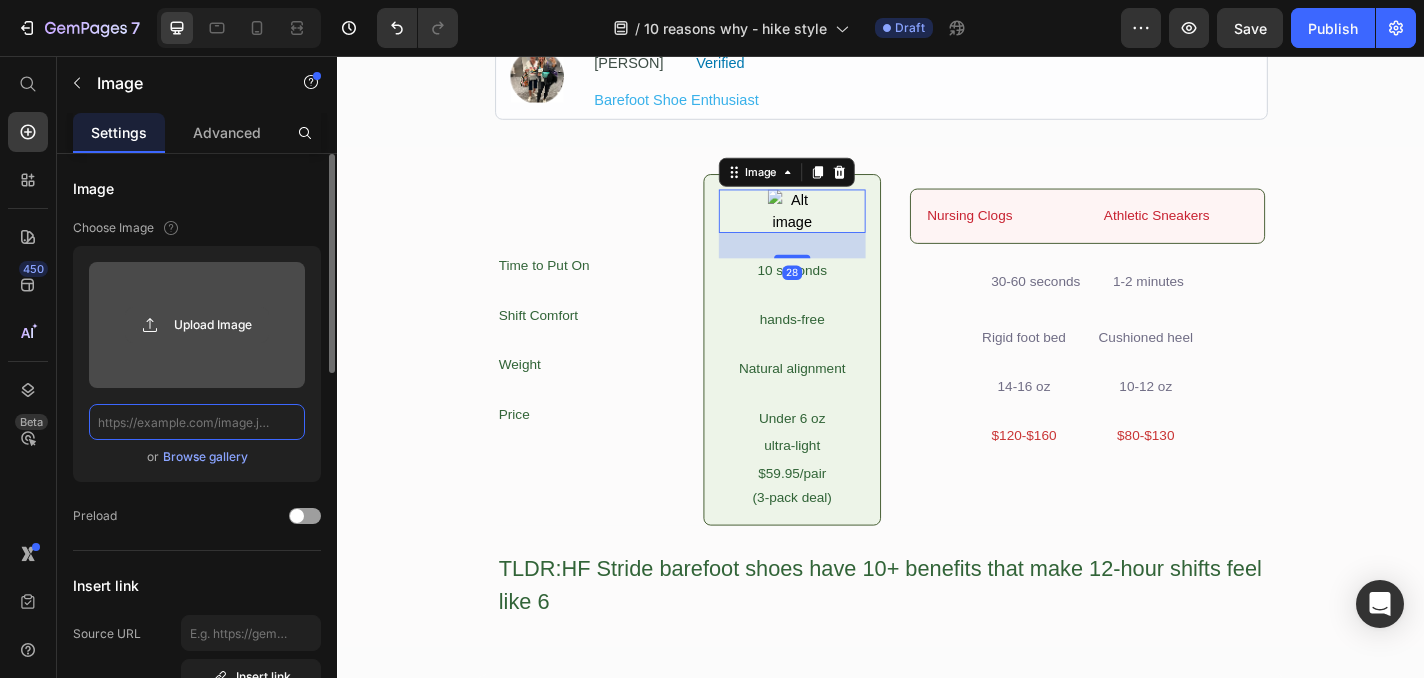 scroll, scrollTop: 0, scrollLeft: 0, axis: both 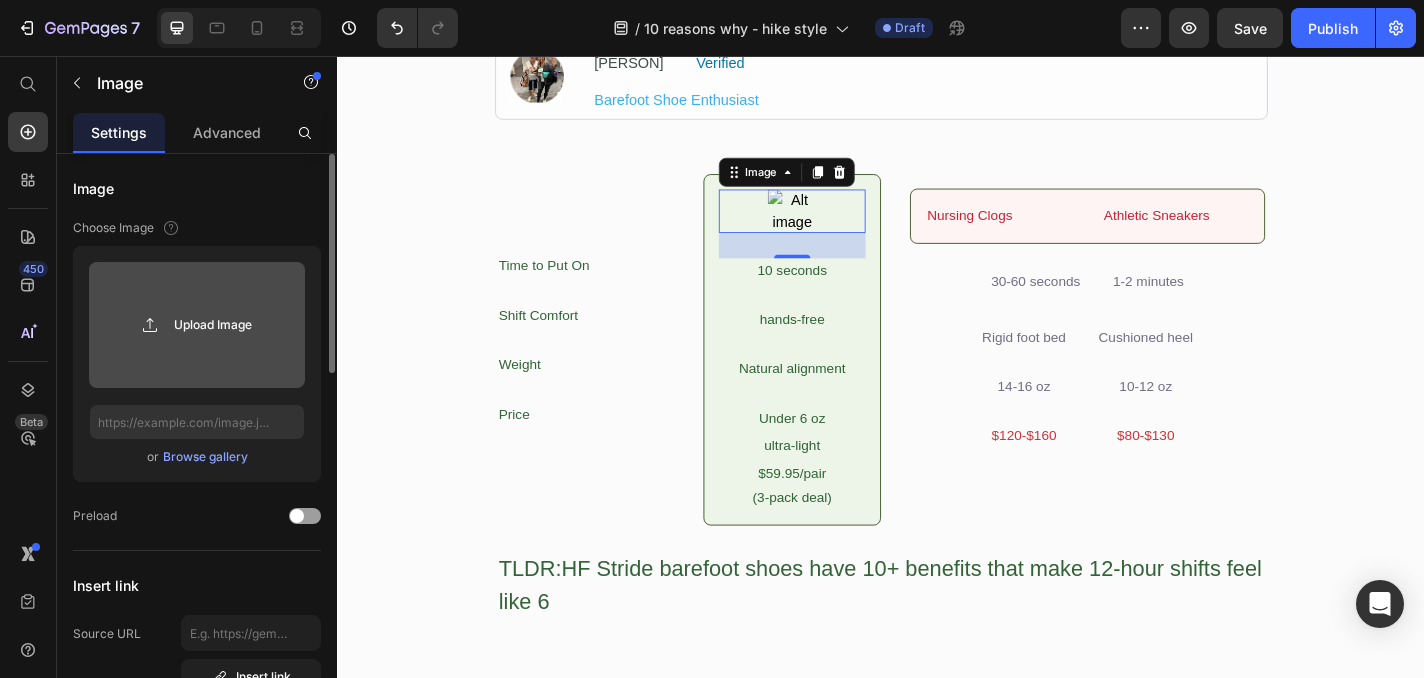 click 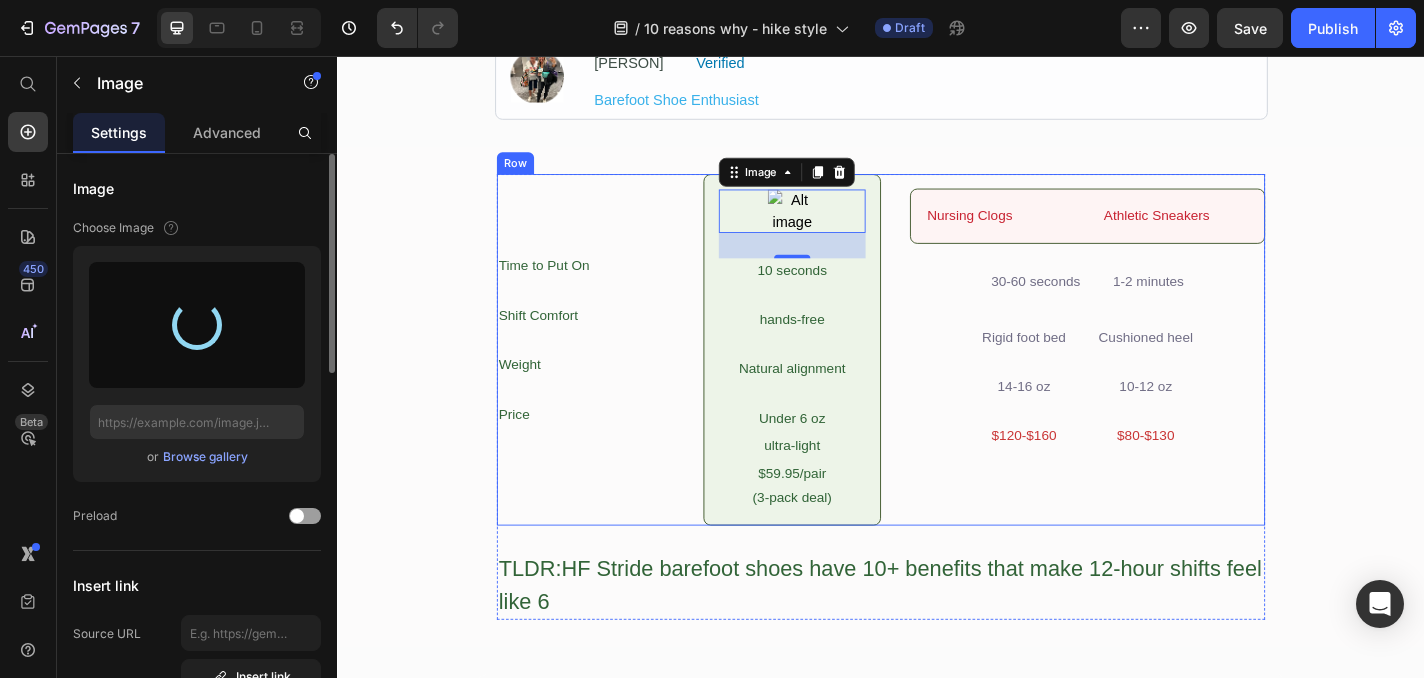 type on "https://cdn.shopify.com/s/files/1/0750/6365/6733/files/gempages_560827941194302320-78921eab-01c7-4291-9813-1645a46d107b.png" 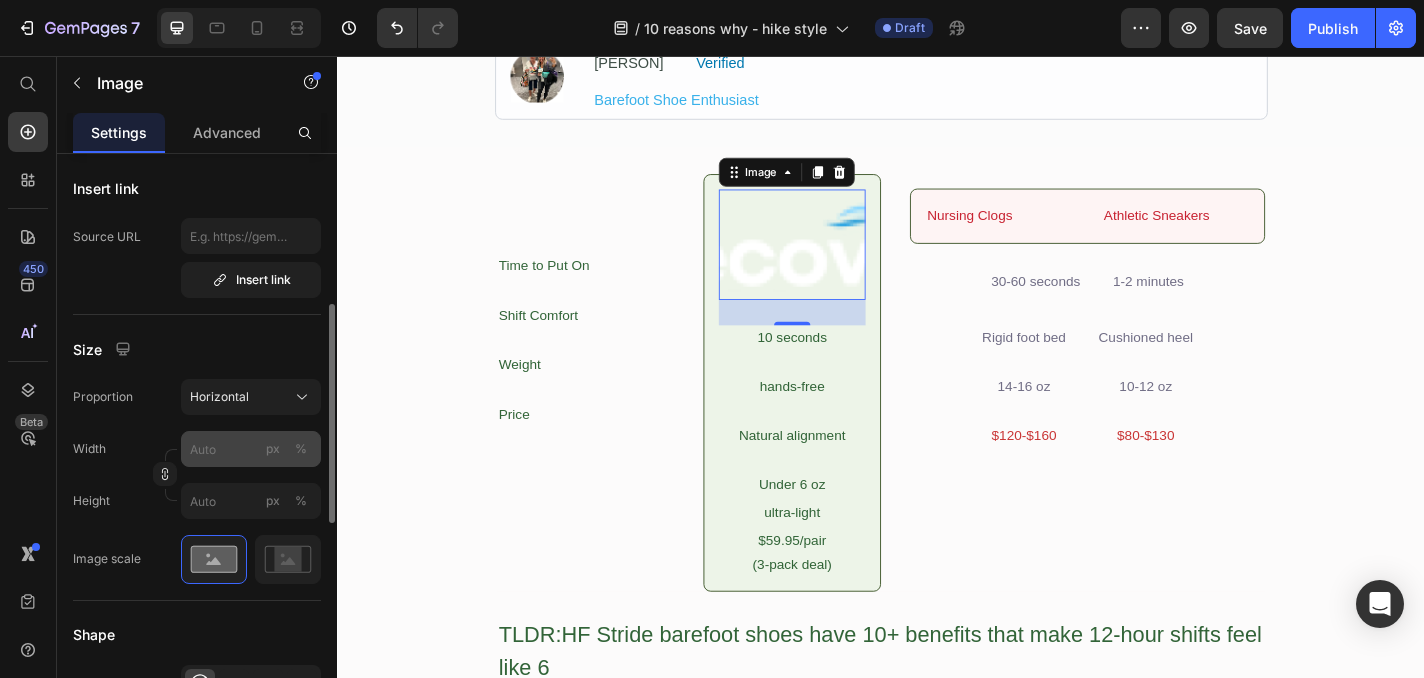 scroll, scrollTop: 419, scrollLeft: 0, axis: vertical 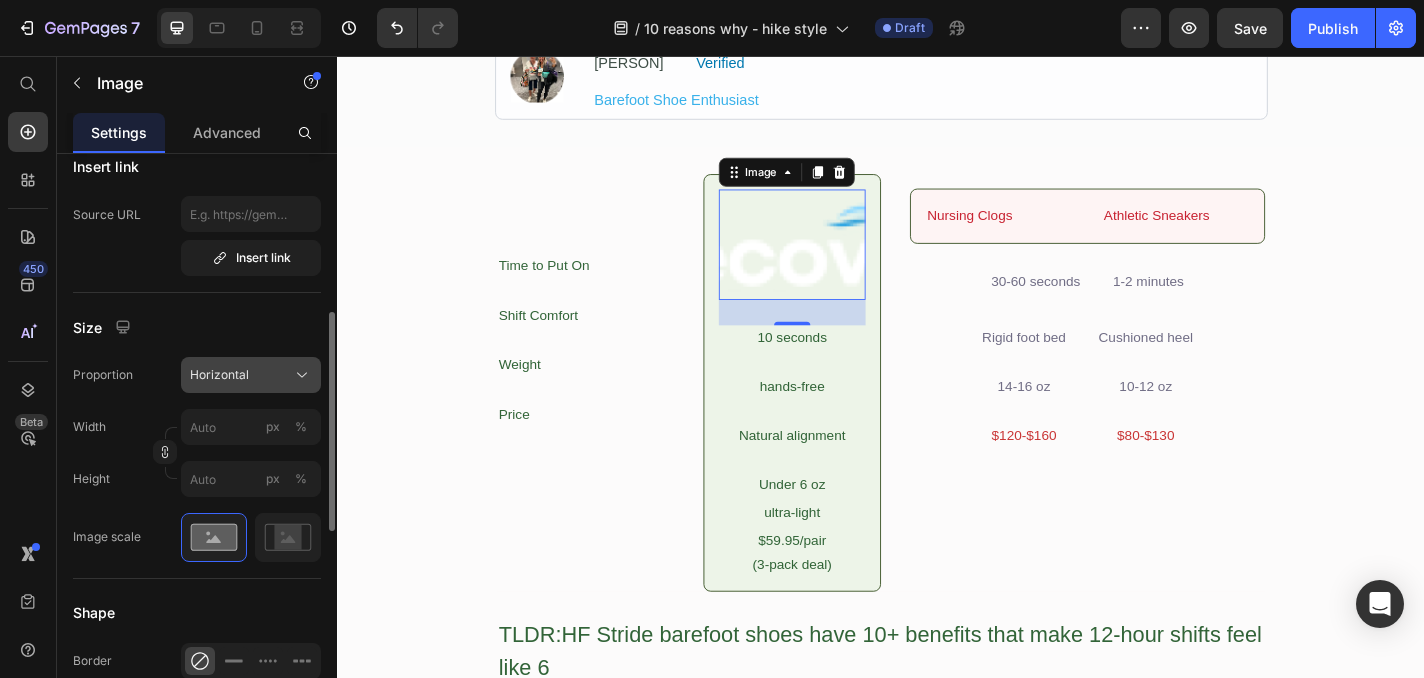 click on "Horizontal" at bounding box center (251, 375) 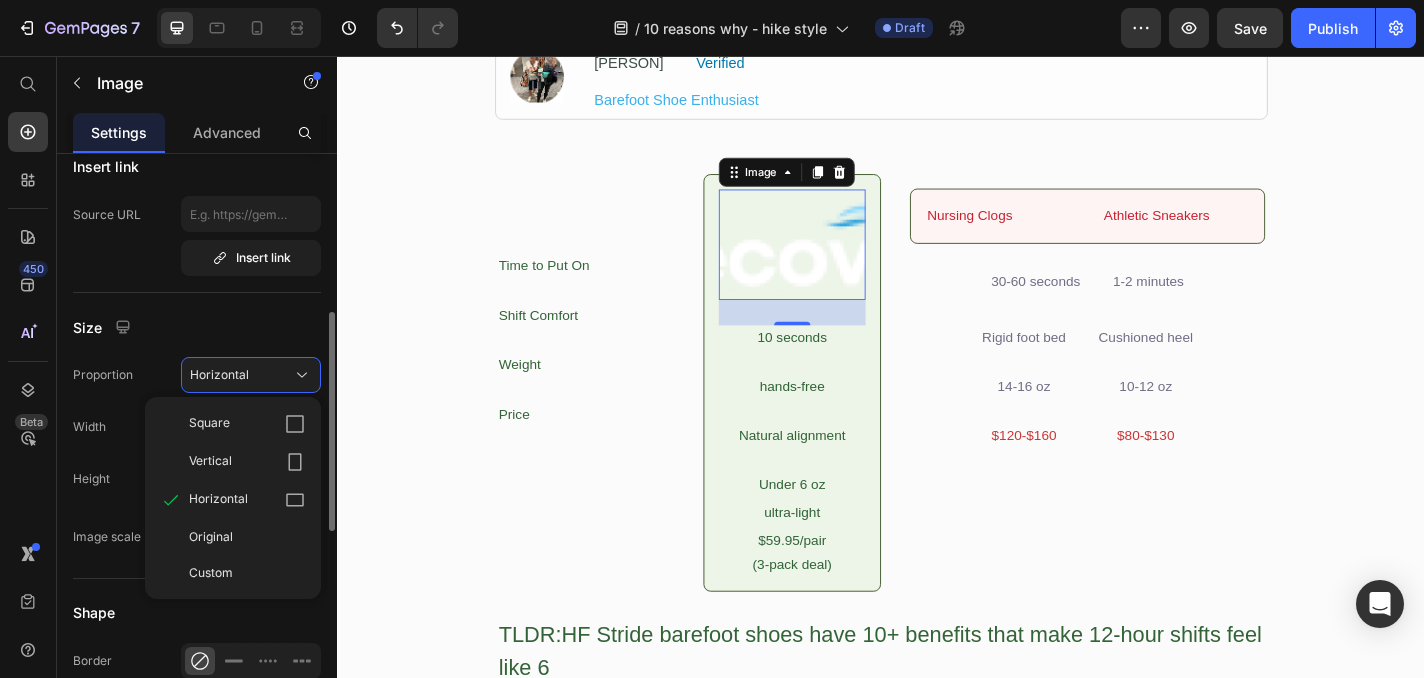 click on "Size" at bounding box center (197, 327) 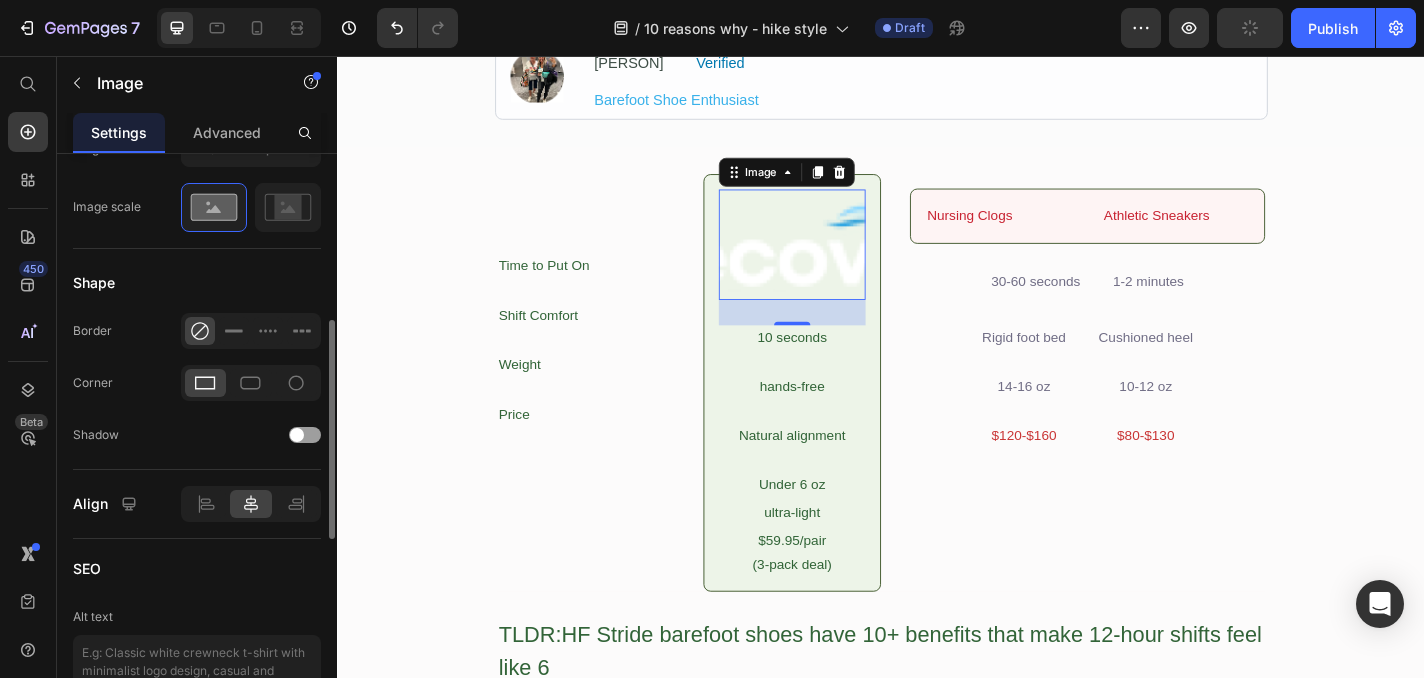 scroll, scrollTop: 481, scrollLeft: 0, axis: vertical 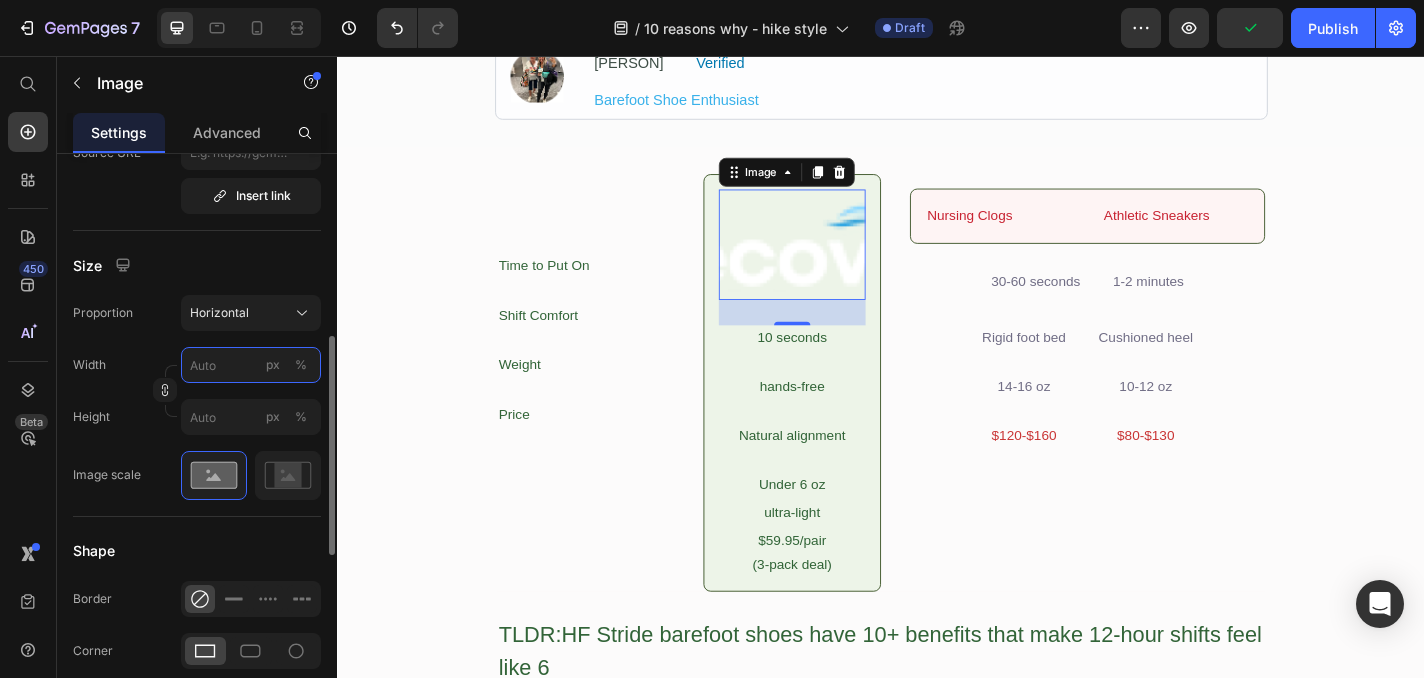 click on "px %" at bounding box center [251, 365] 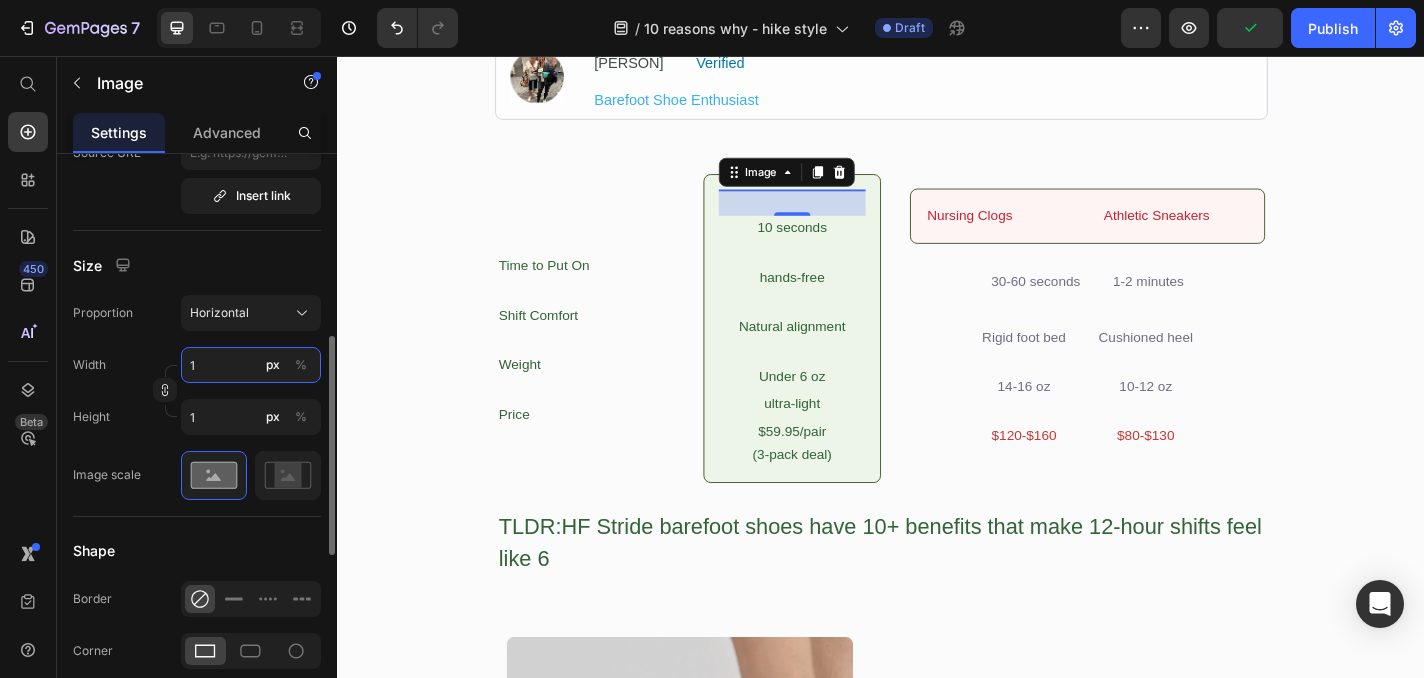 type on "10" 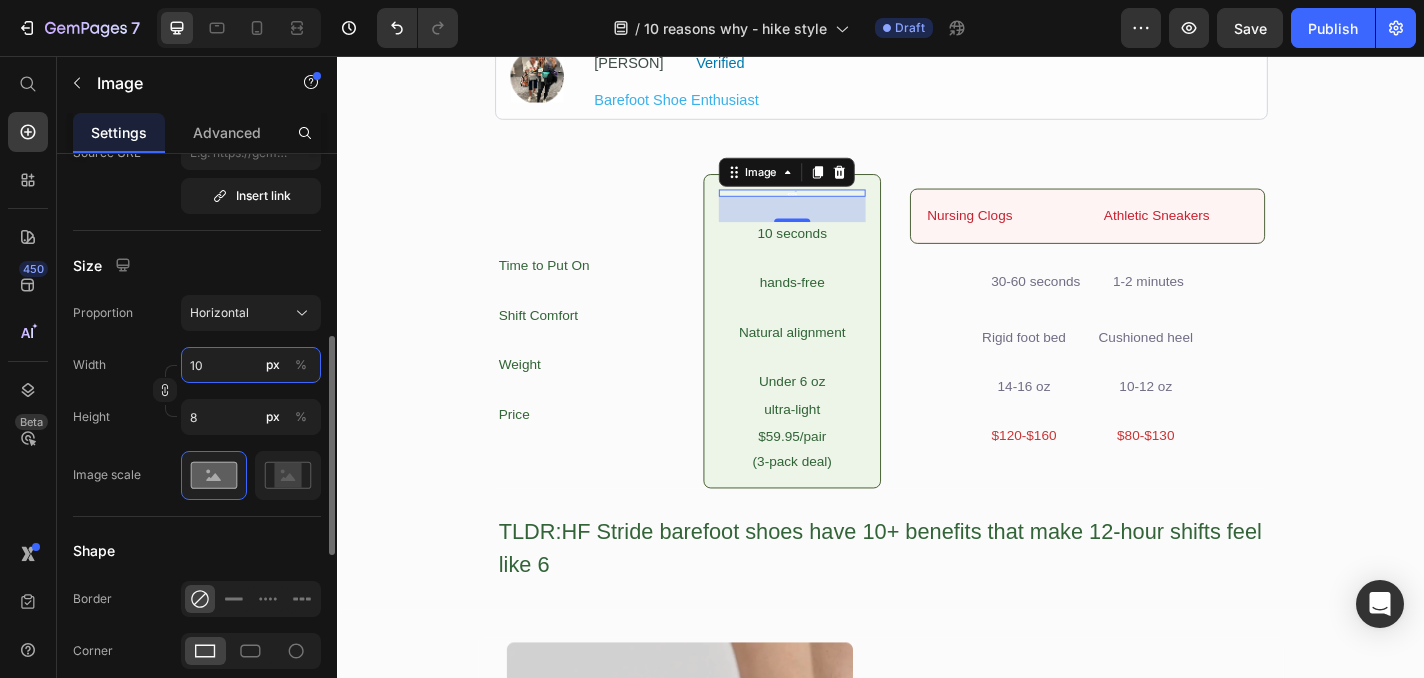 type on "1" 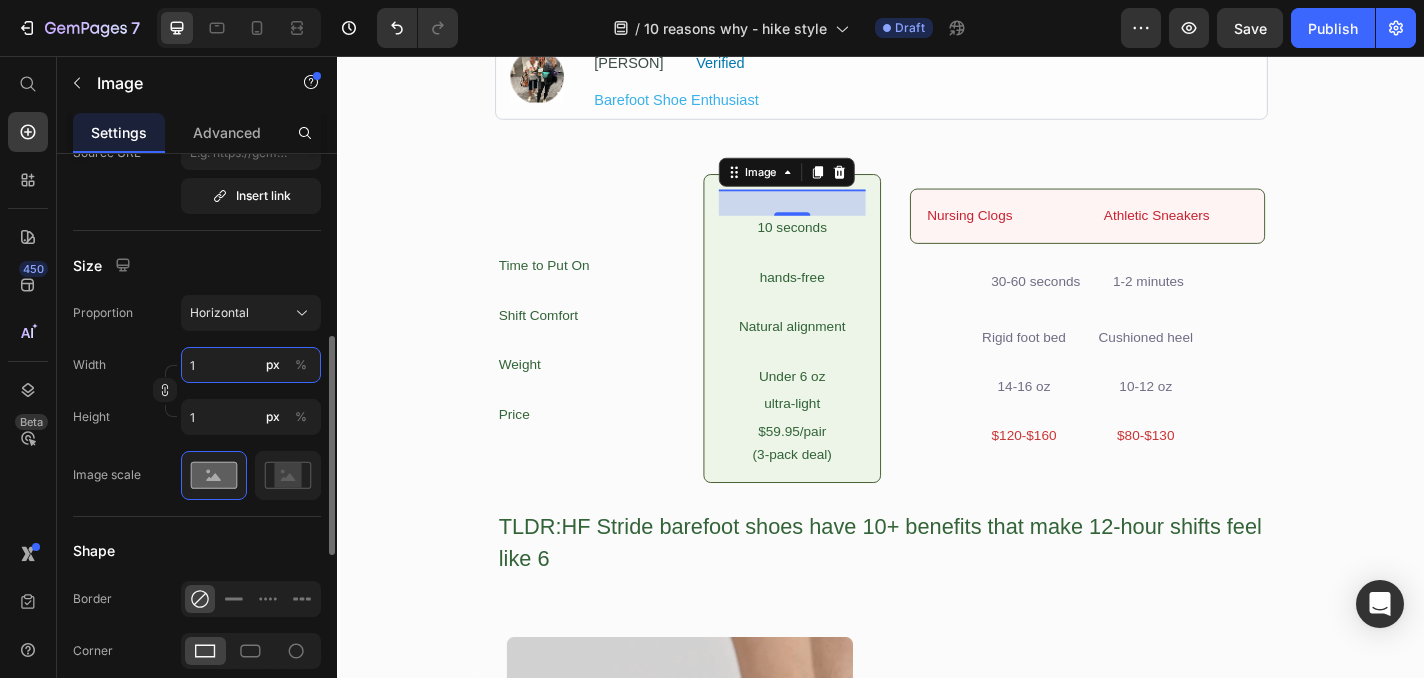 type 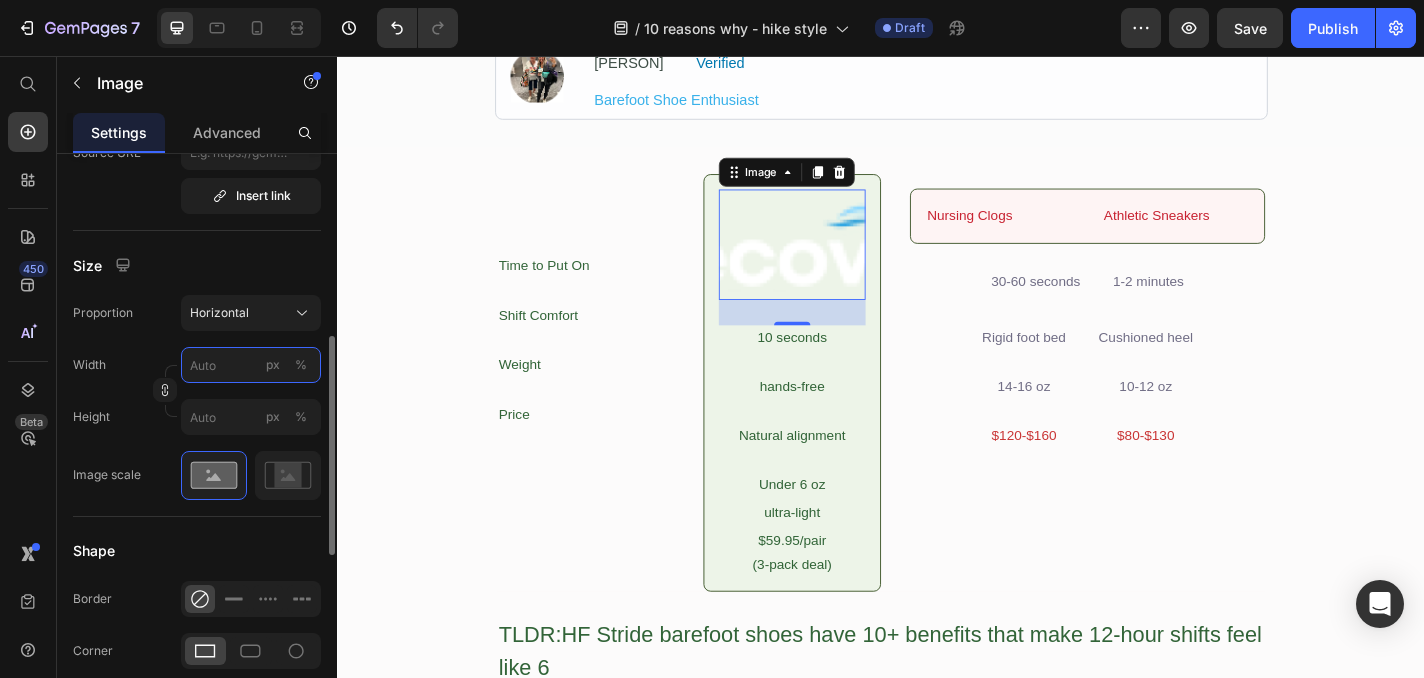 type on "2" 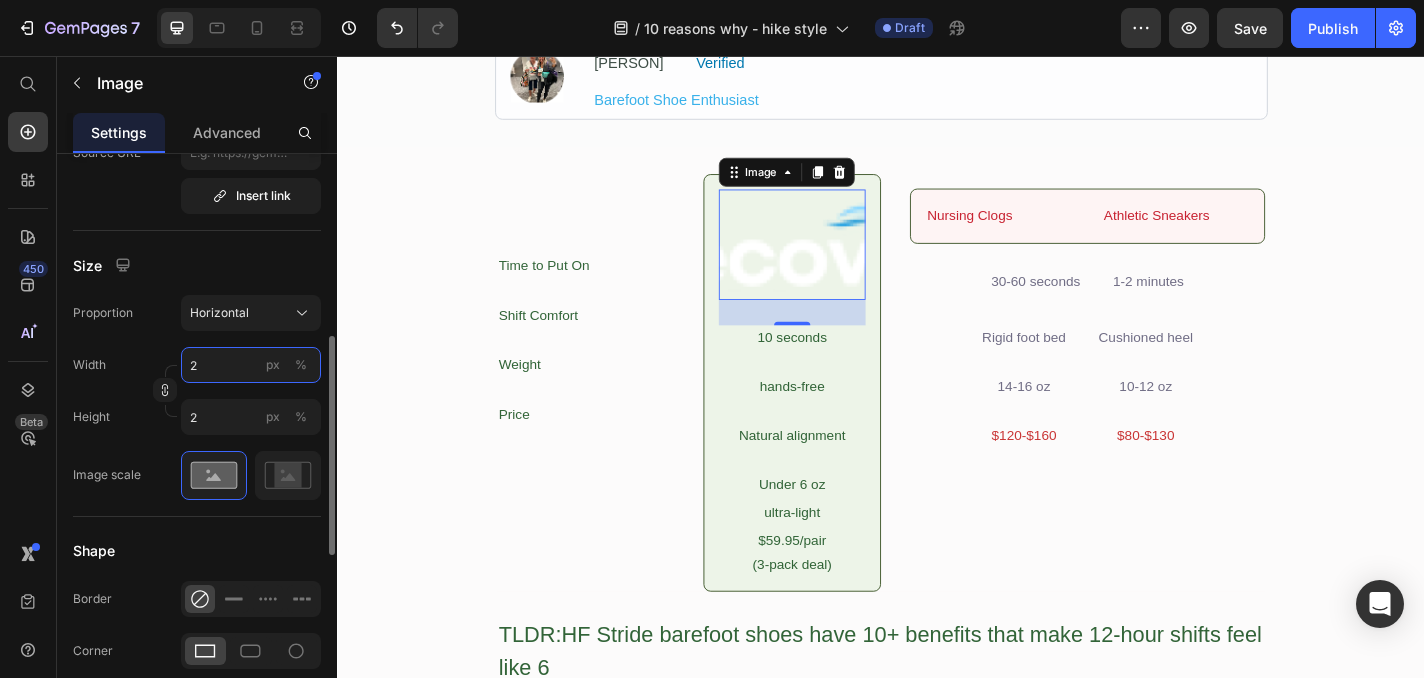 type on "20" 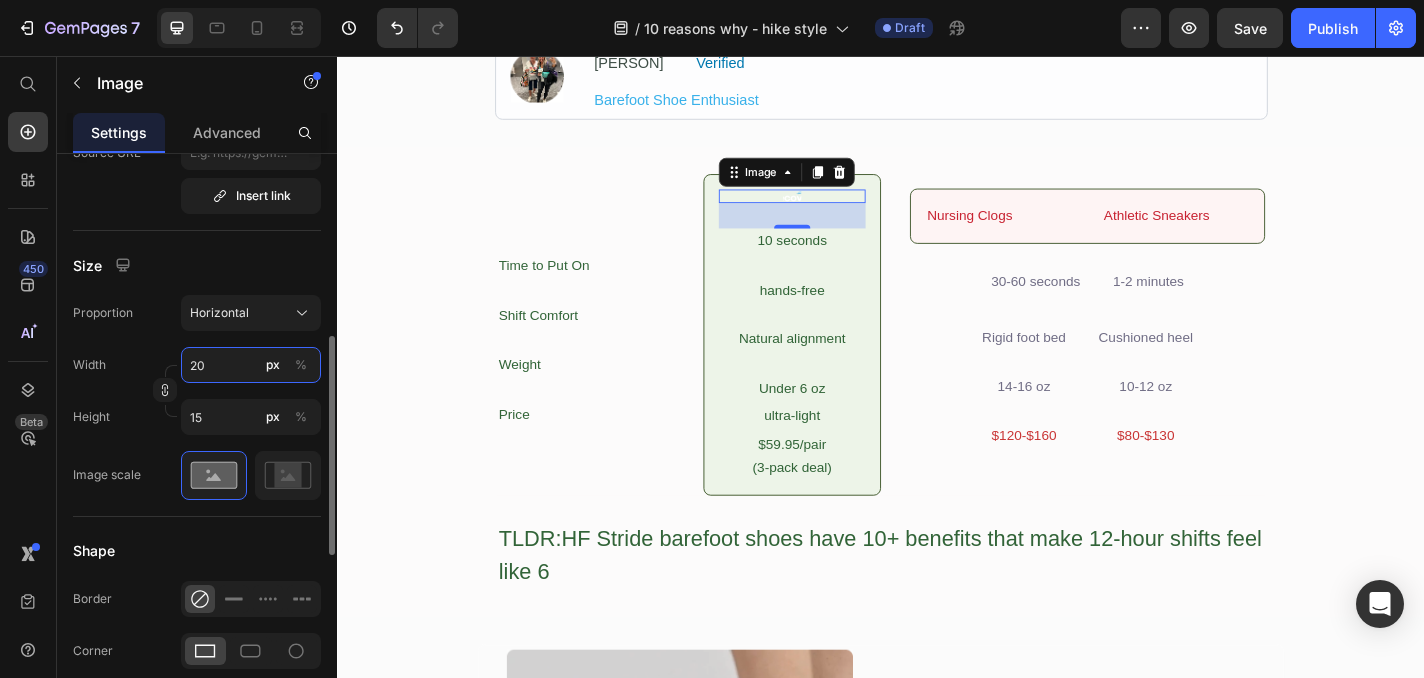 type on "2" 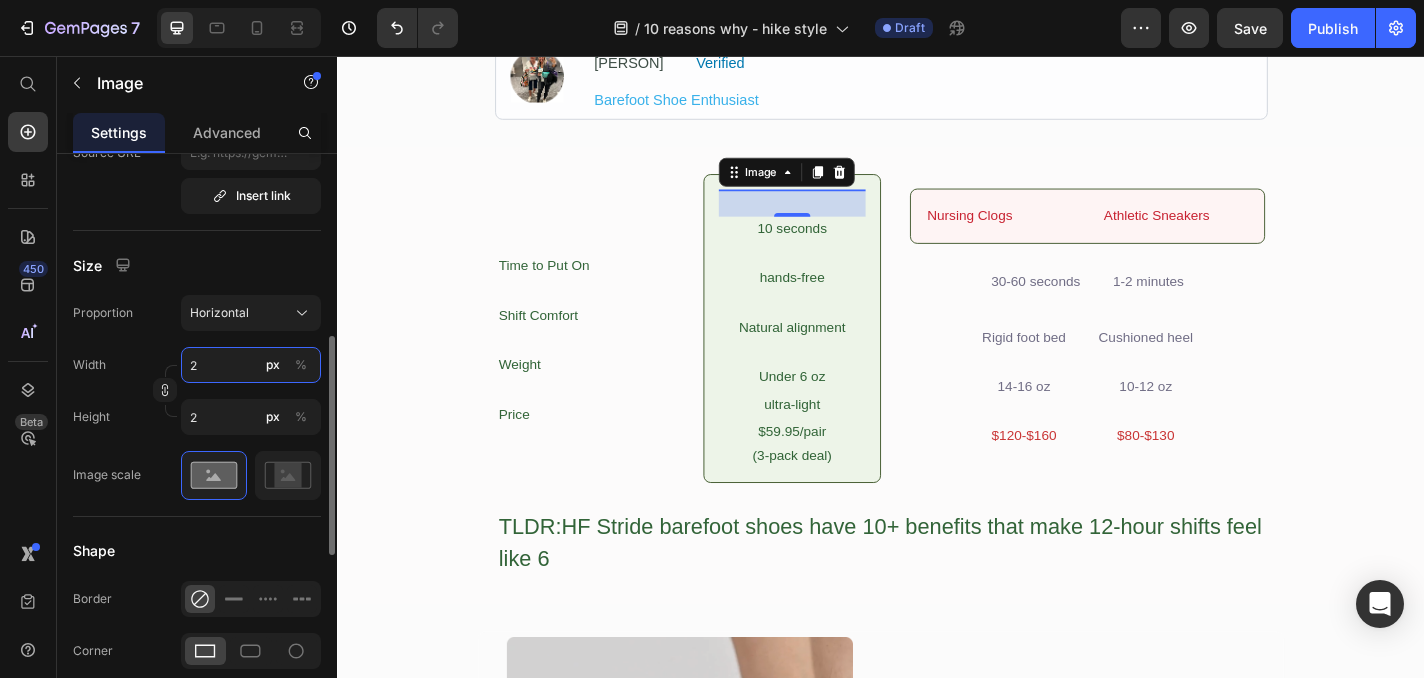 type 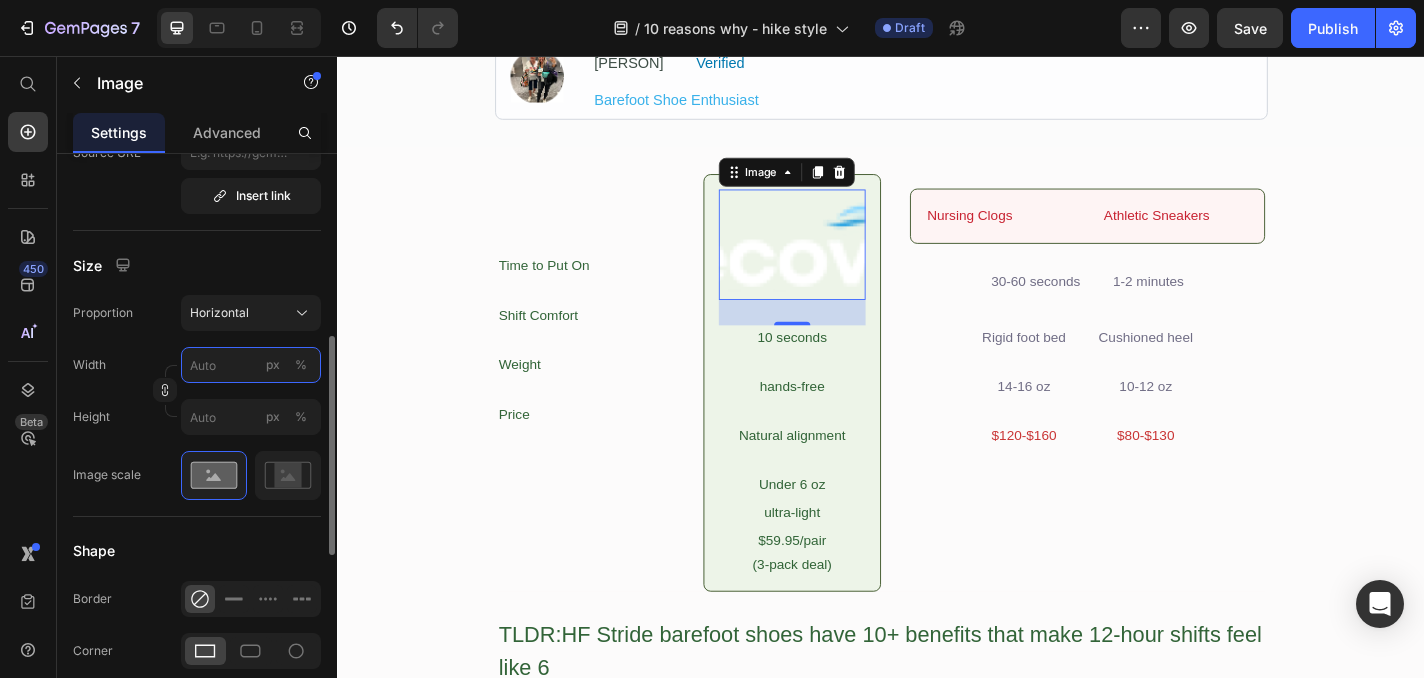 type on "5" 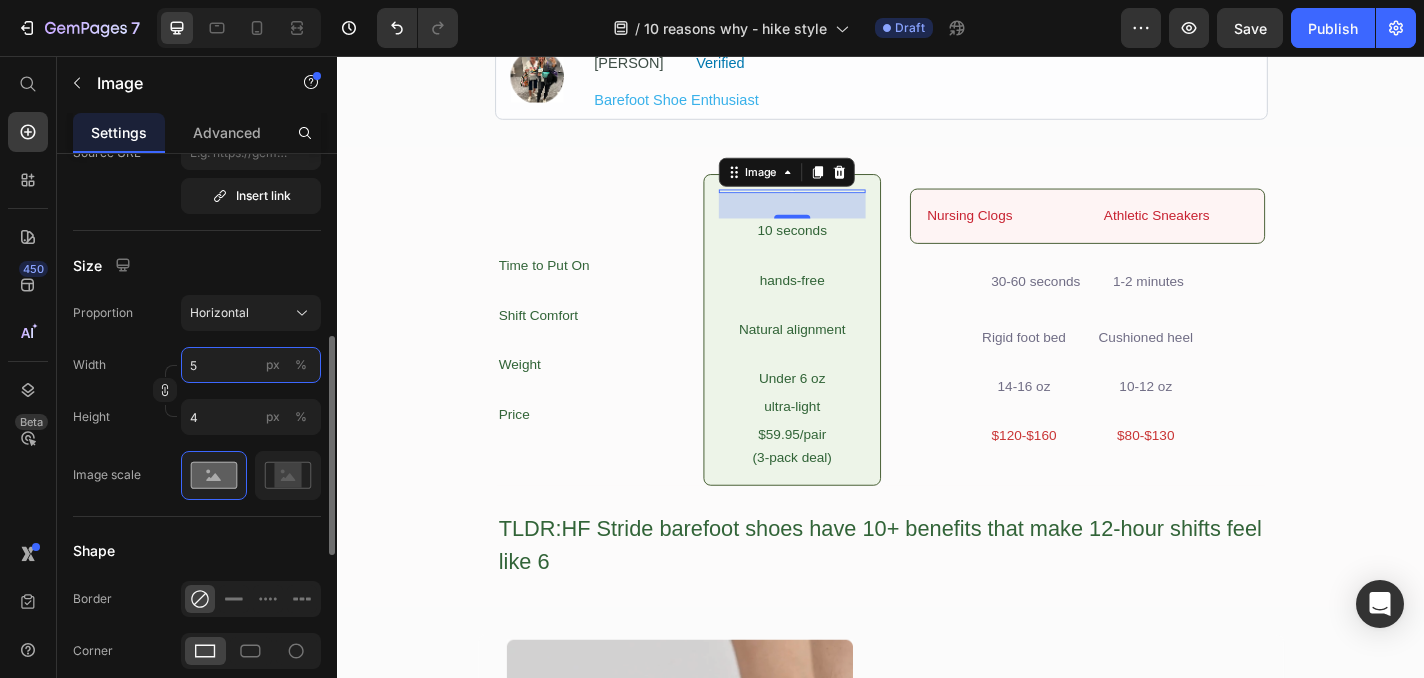 type on "50" 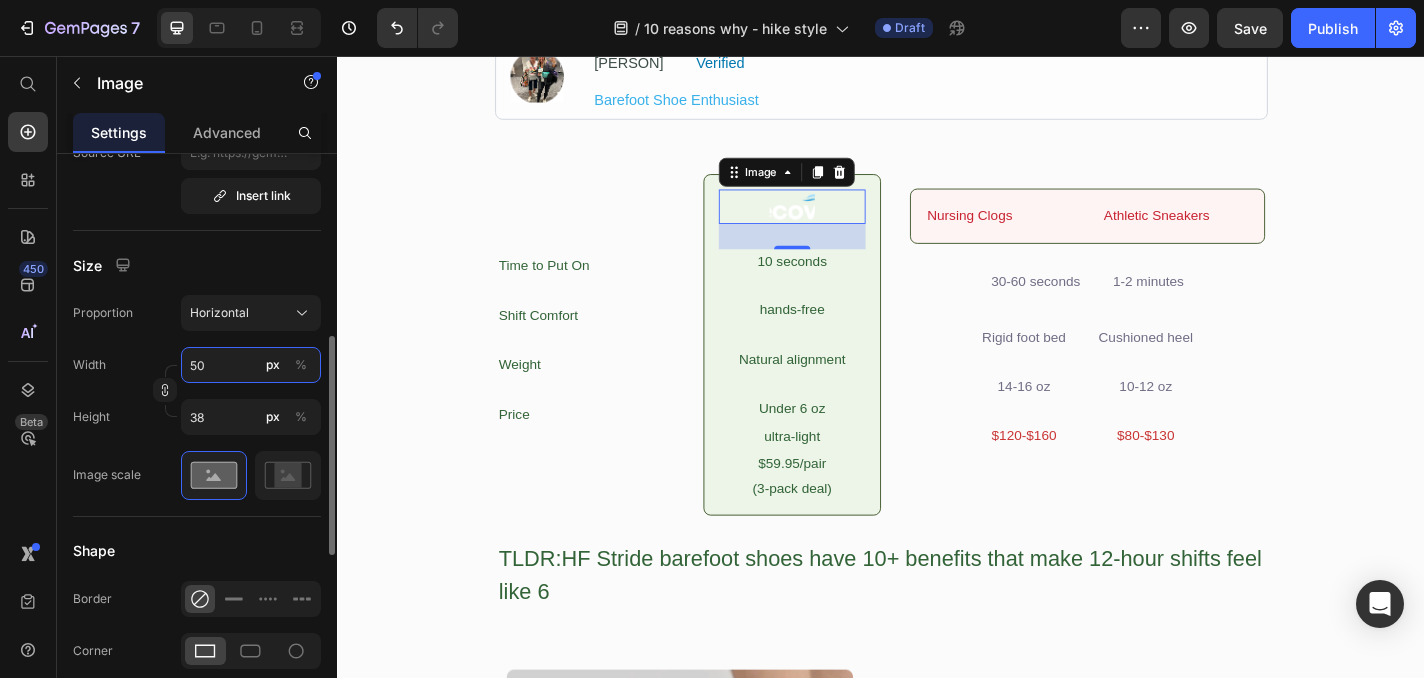 type on "5" 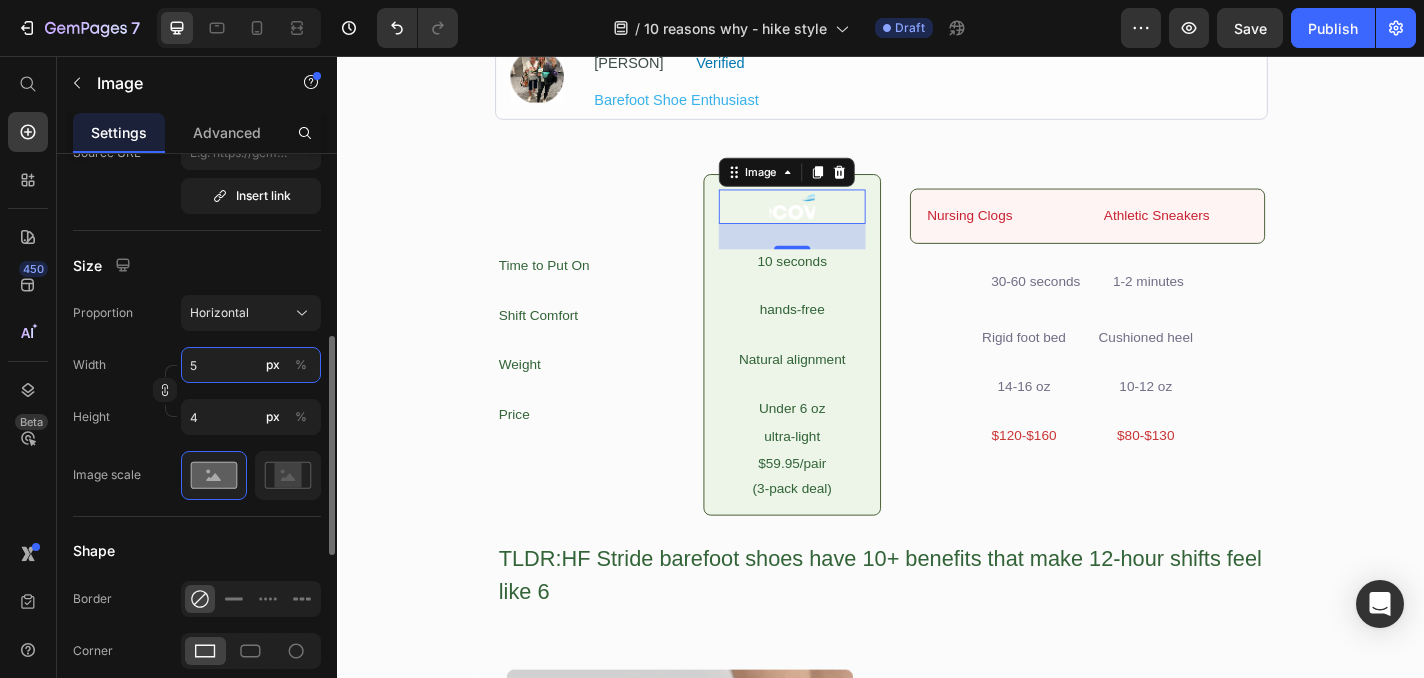 type 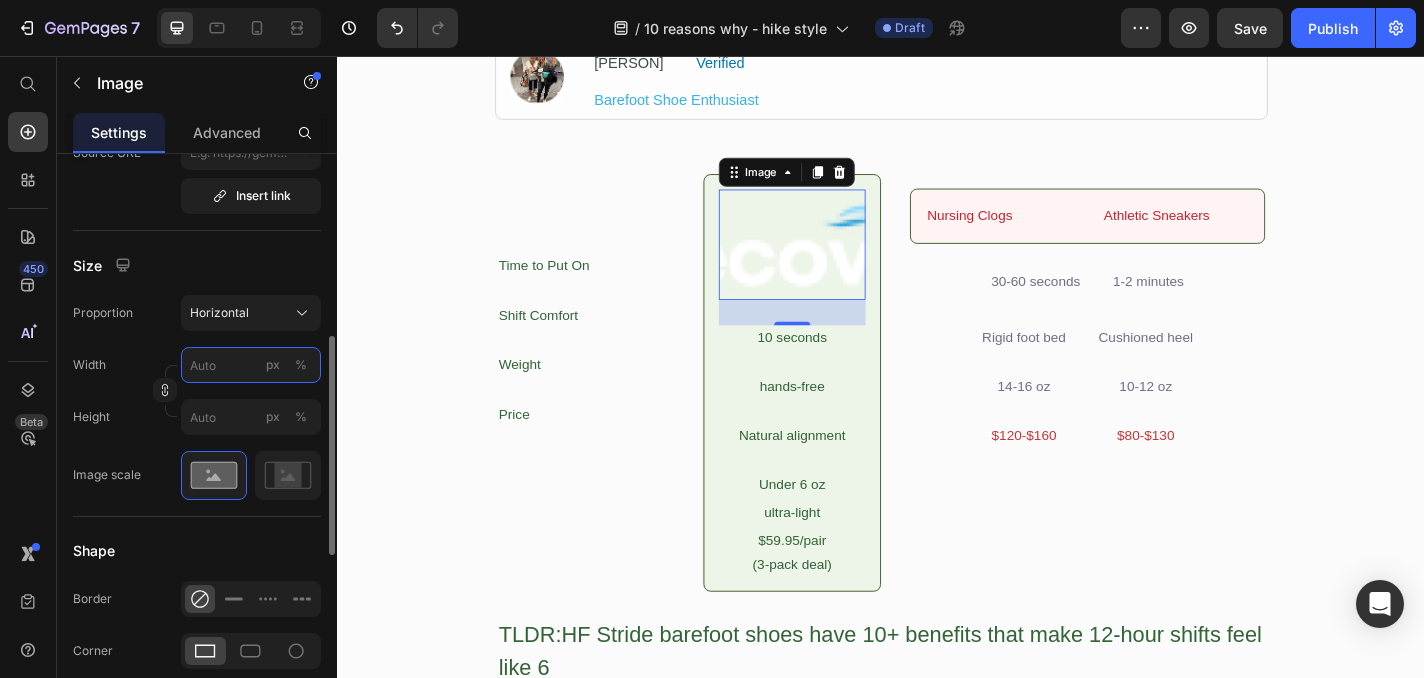 type on "6" 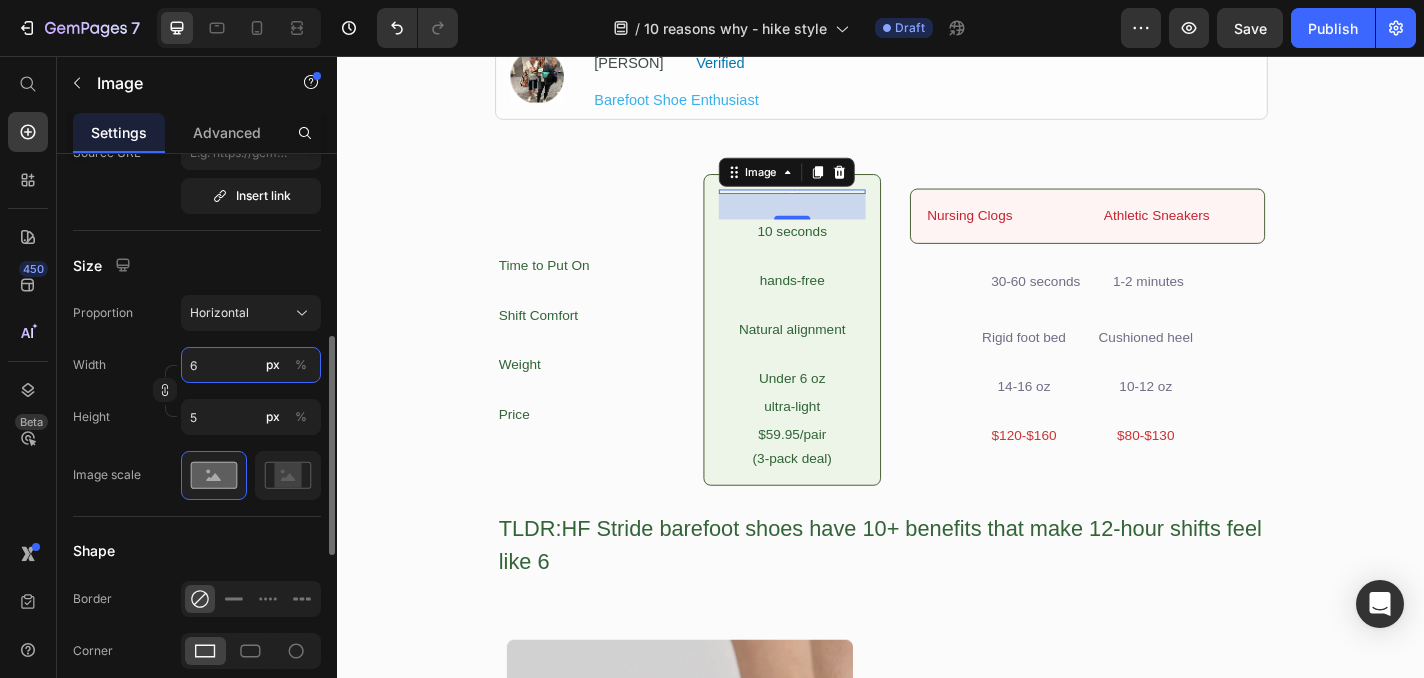 type on "60" 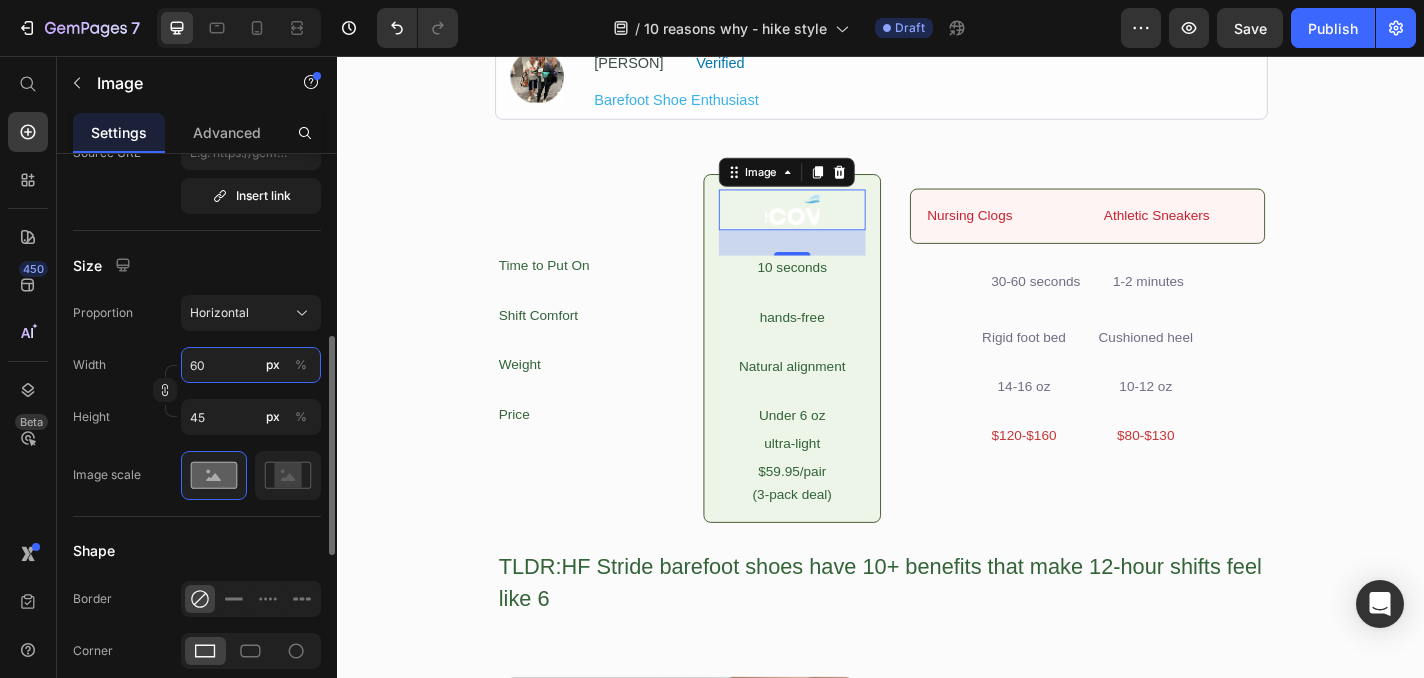 type on "60" 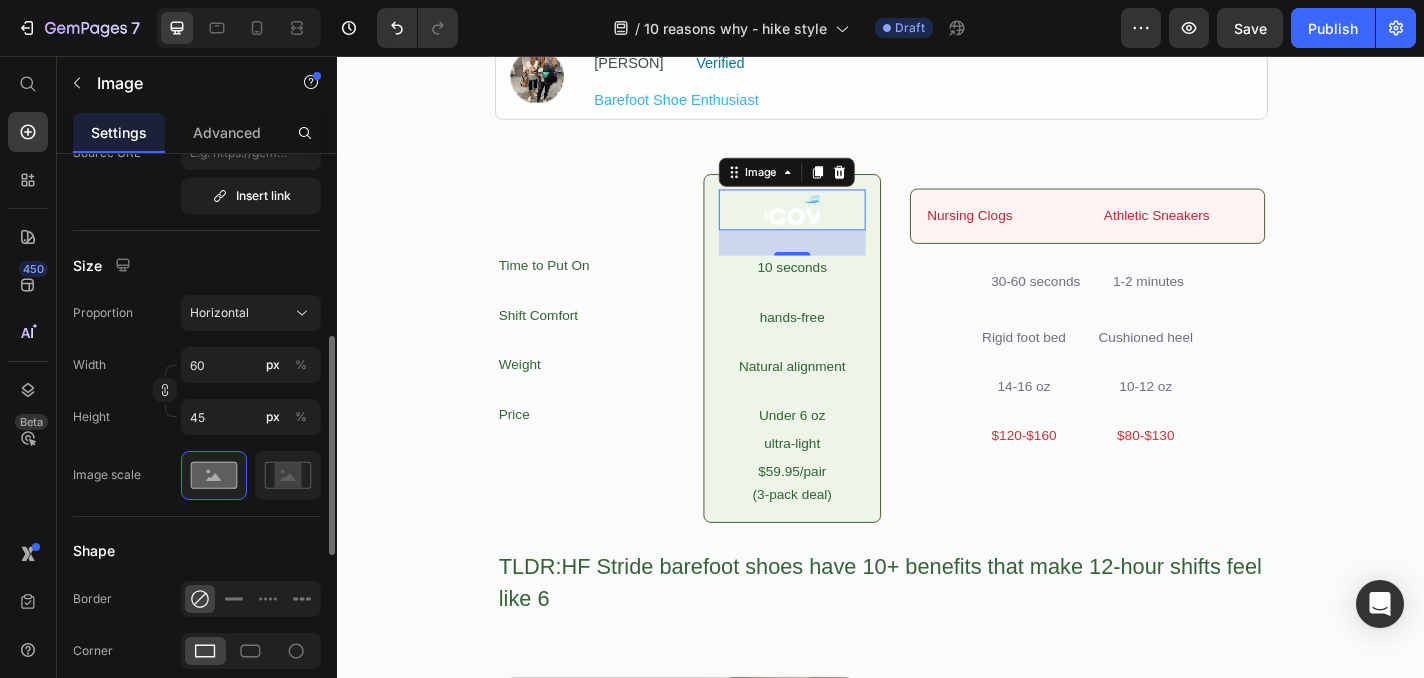 click on "Size" at bounding box center [197, 265] 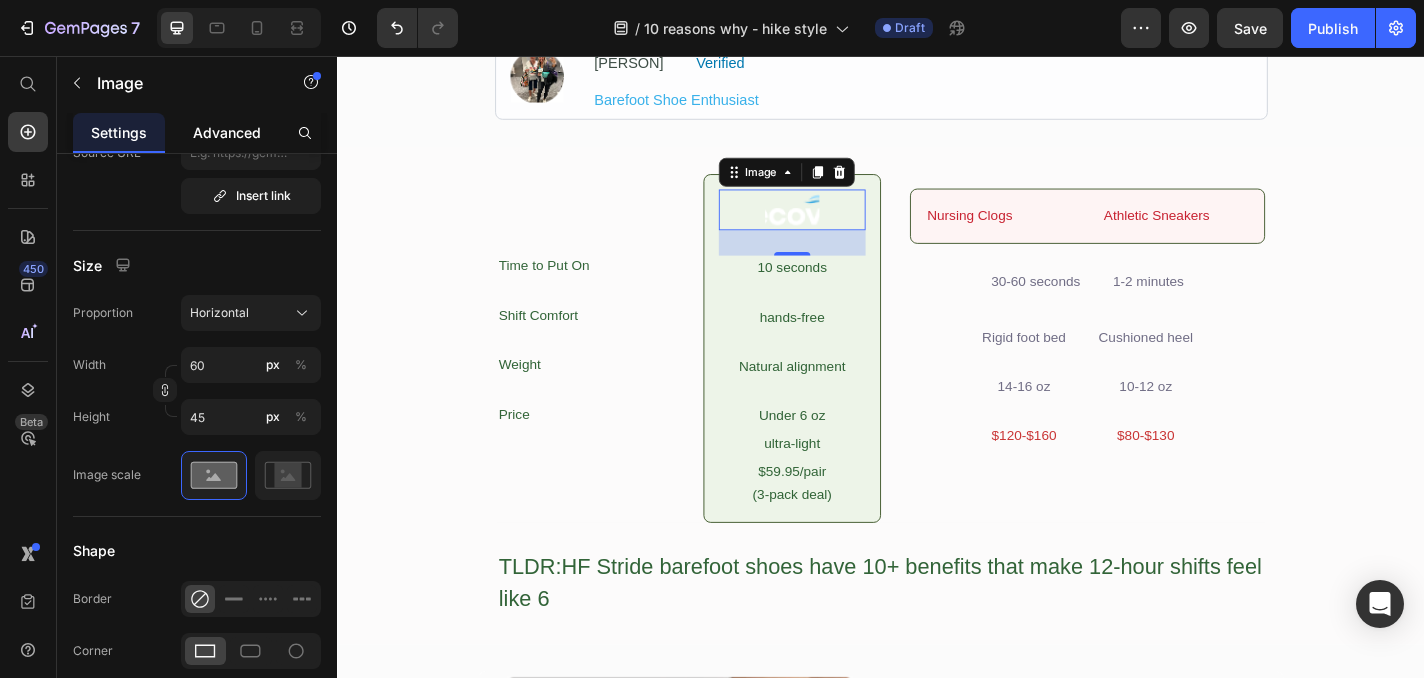 click on "Advanced" at bounding box center (227, 132) 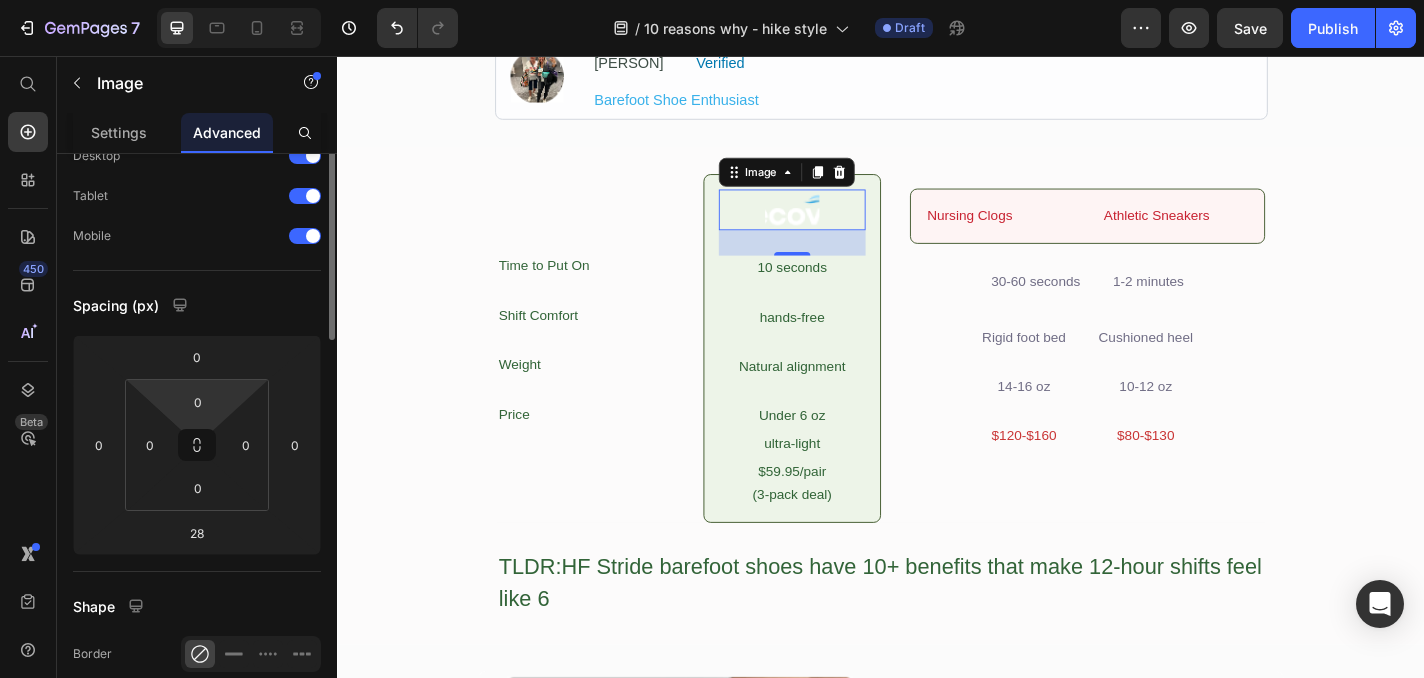 scroll, scrollTop: 0, scrollLeft: 0, axis: both 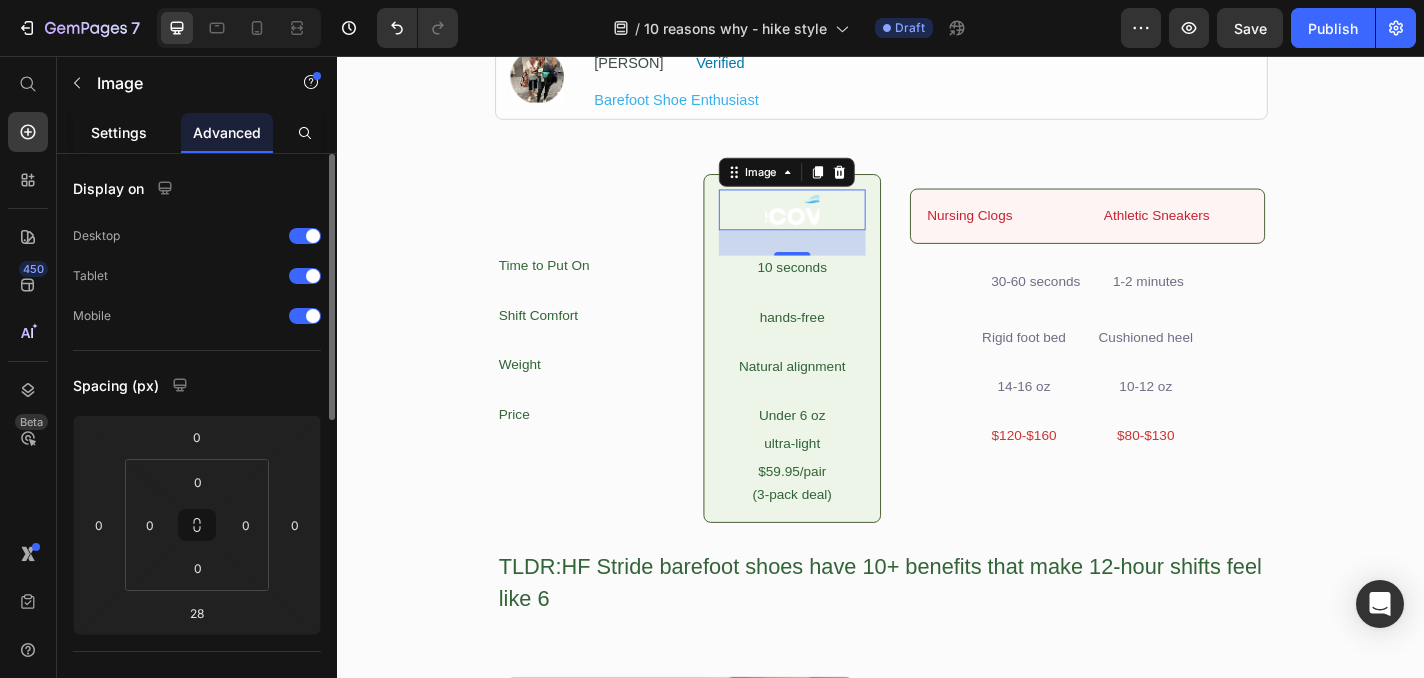 click on "Settings" 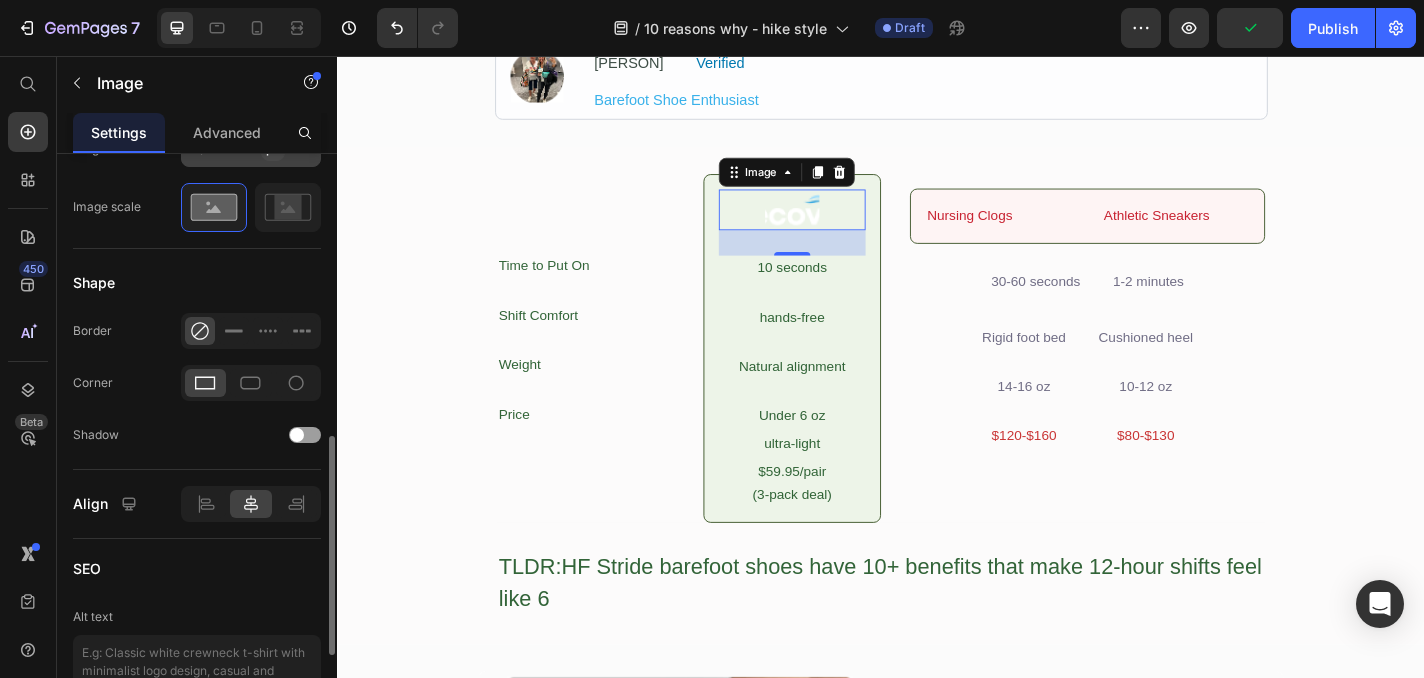 scroll, scrollTop: 746, scrollLeft: 0, axis: vertical 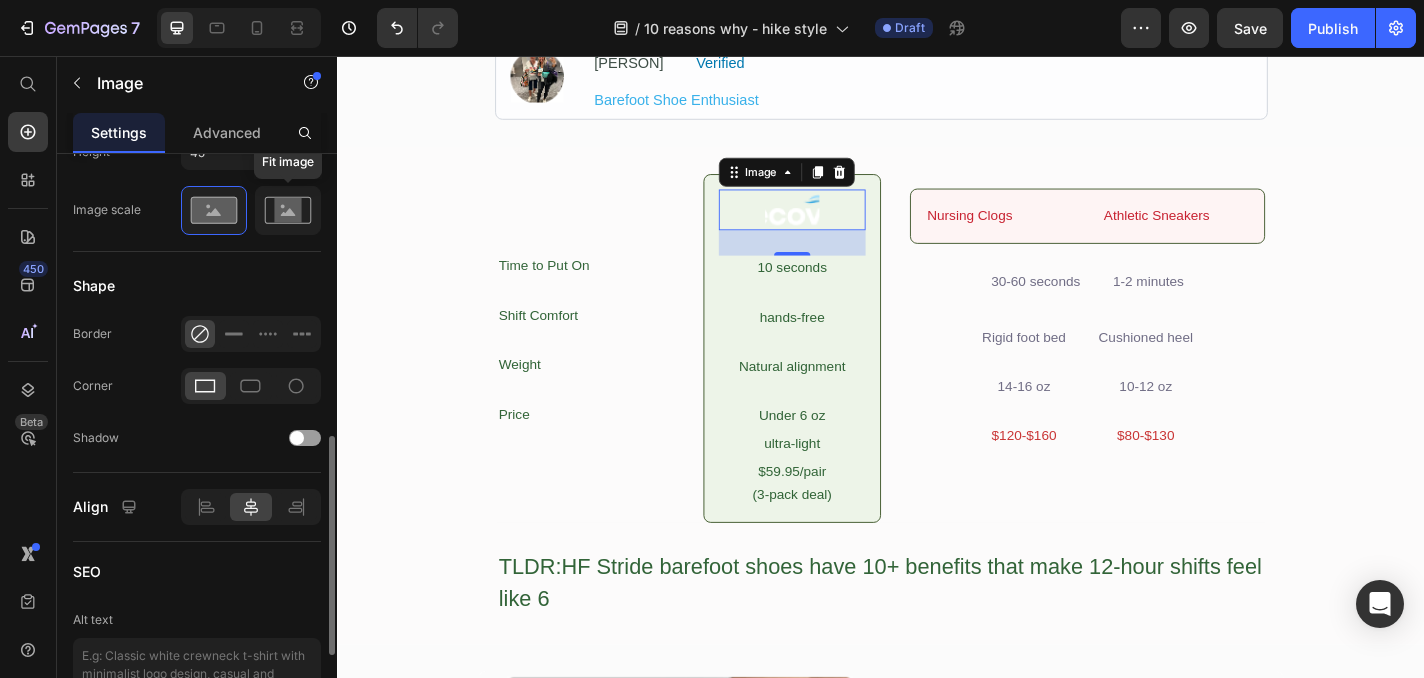 click 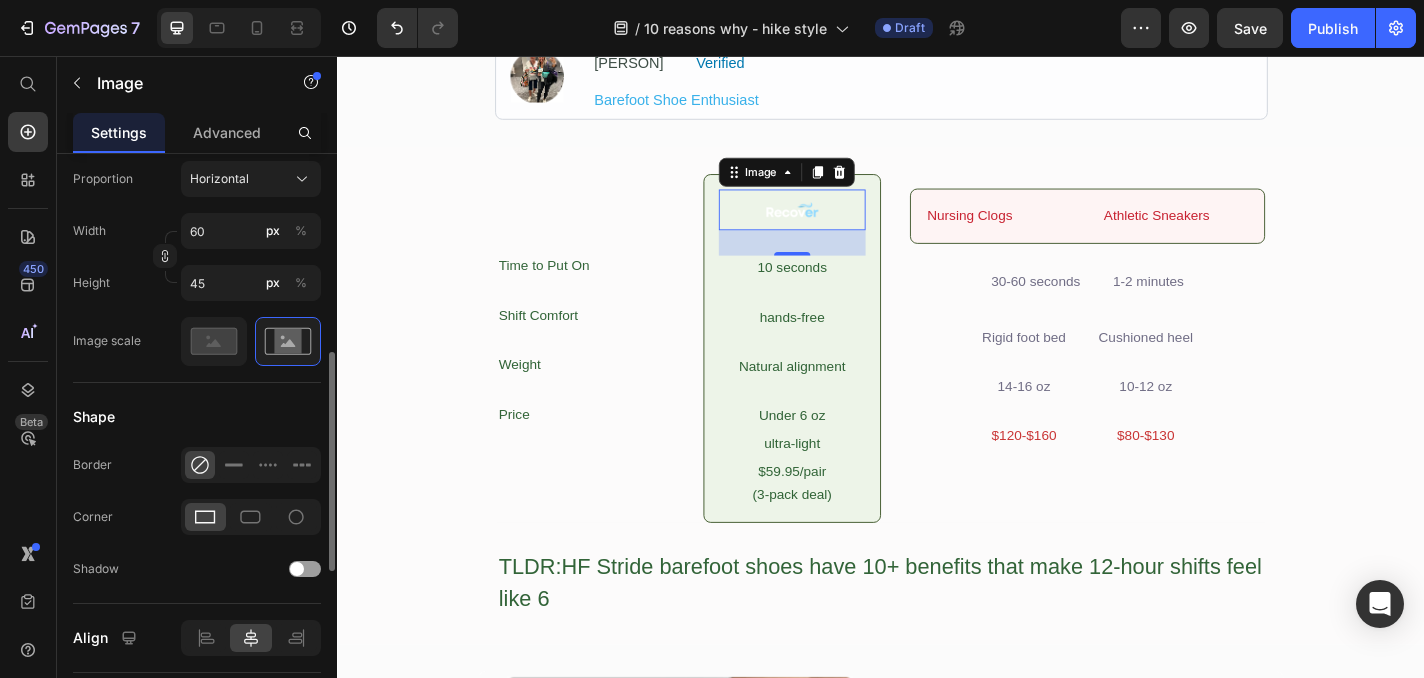 scroll, scrollTop: 590, scrollLeft: 0, axis: vertical 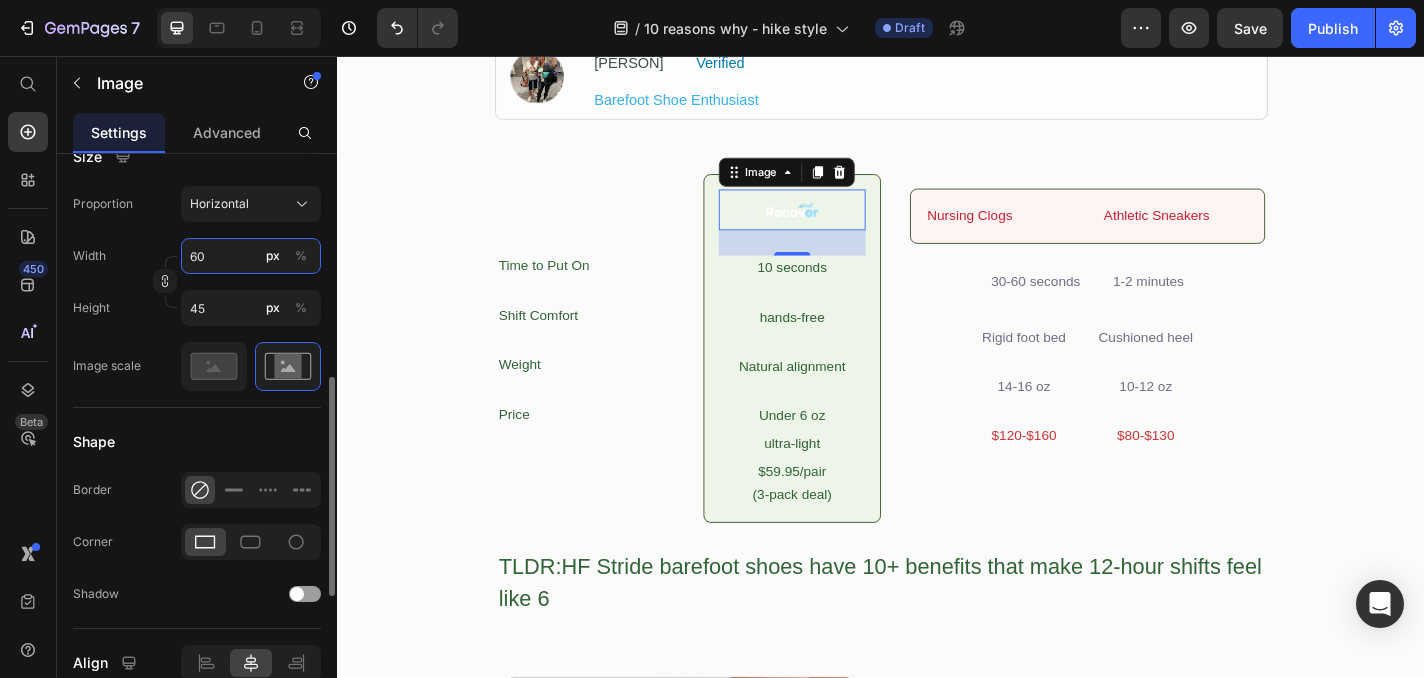 click on "60" at bounding box center [251, 256] 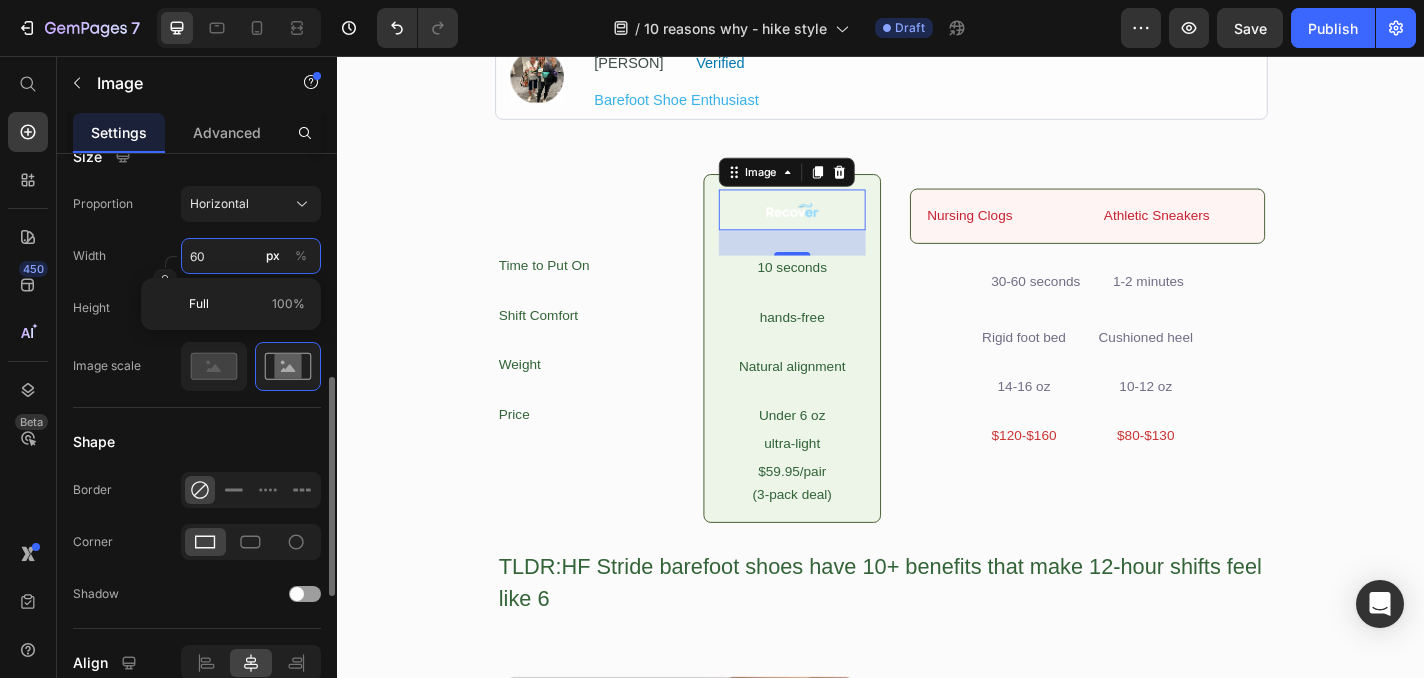 type on "9" 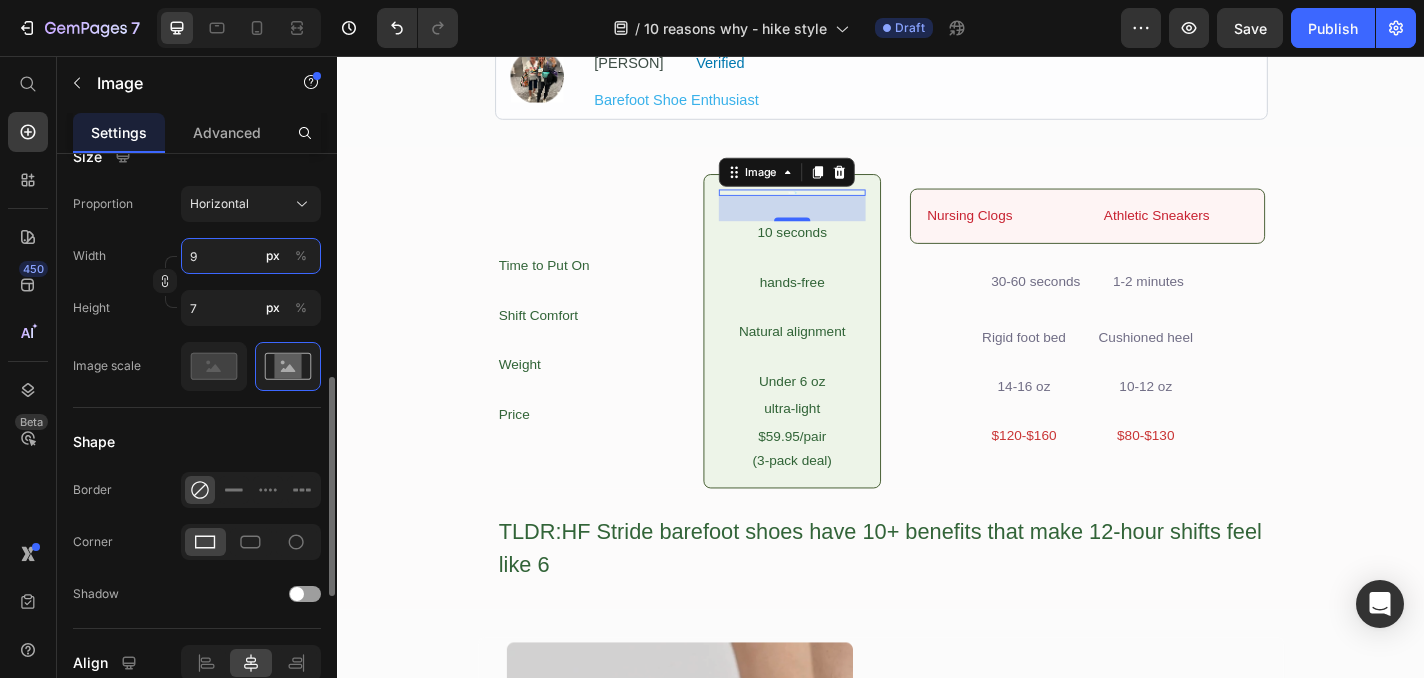 type on "90" 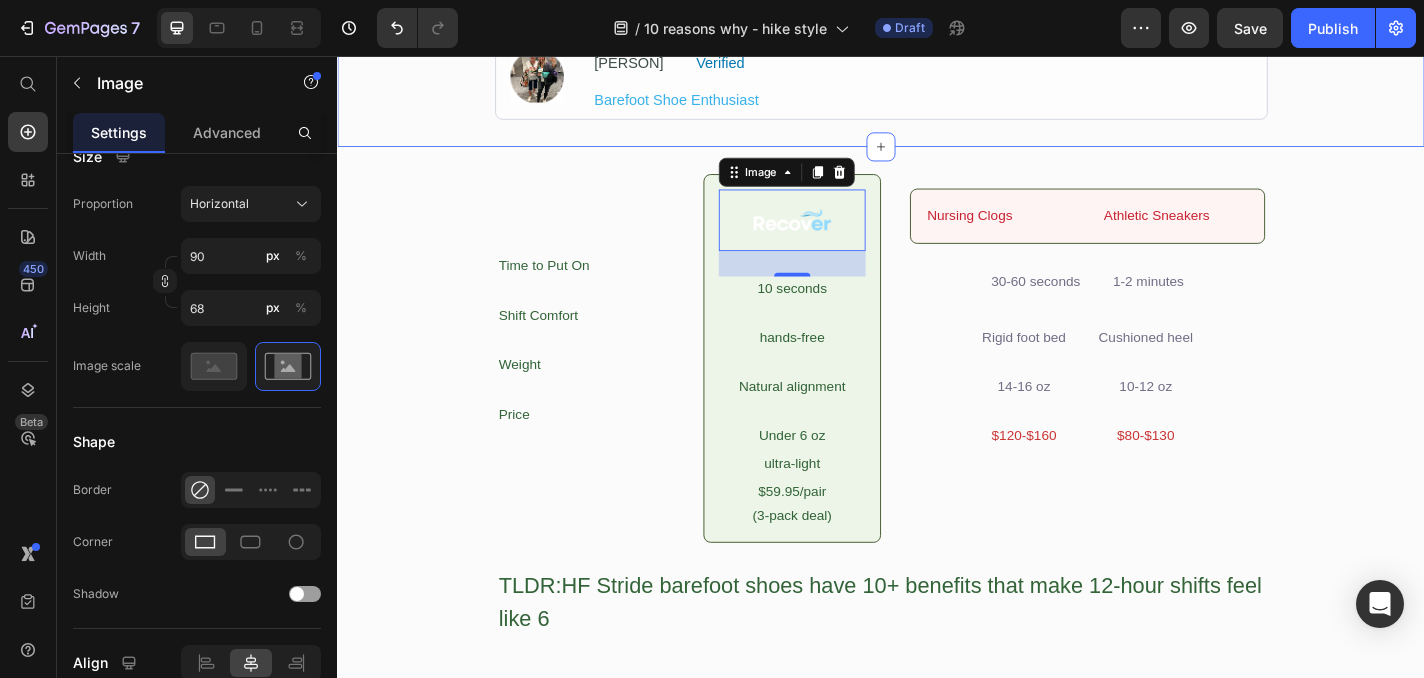 click on "Time to Put On Text Block Shift Comfort Text Block Weight Text Block Price Text Block Row" at bounding box center [611, 339] 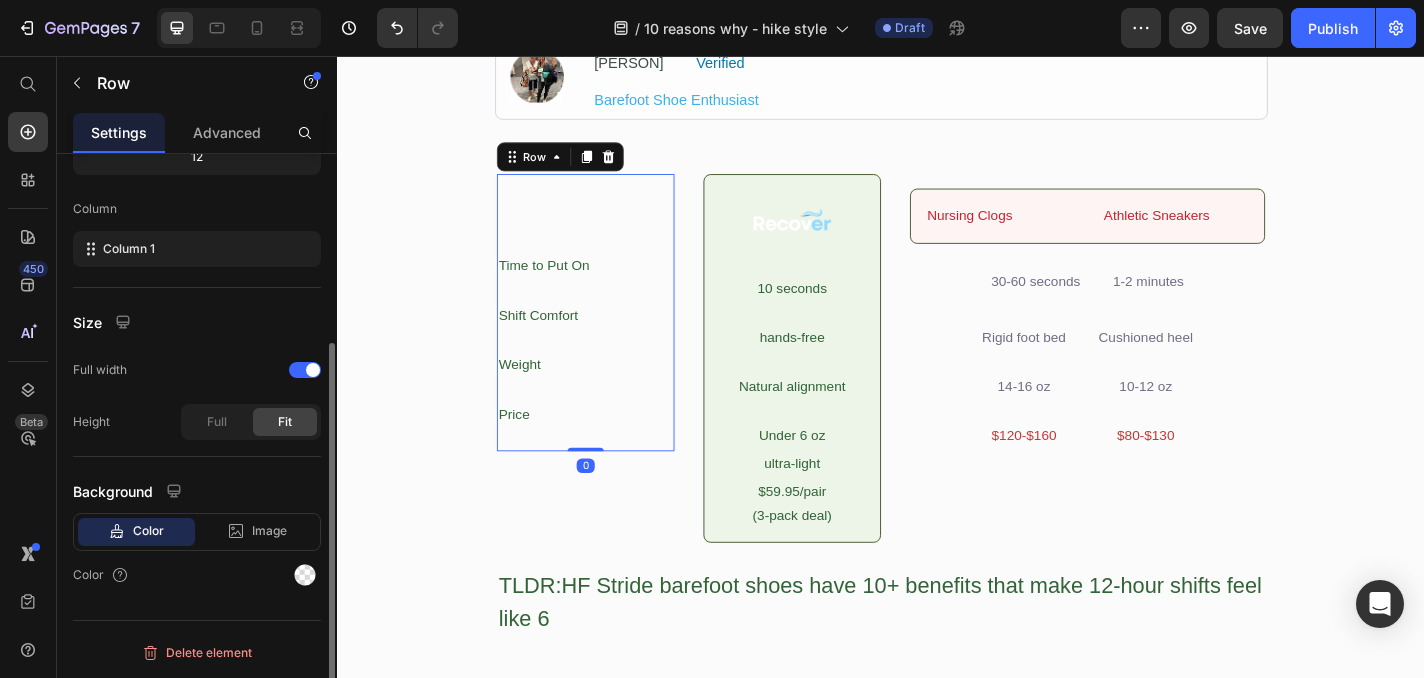 scroll, scrollTop: 0, scrollLeft: 0, axis: both 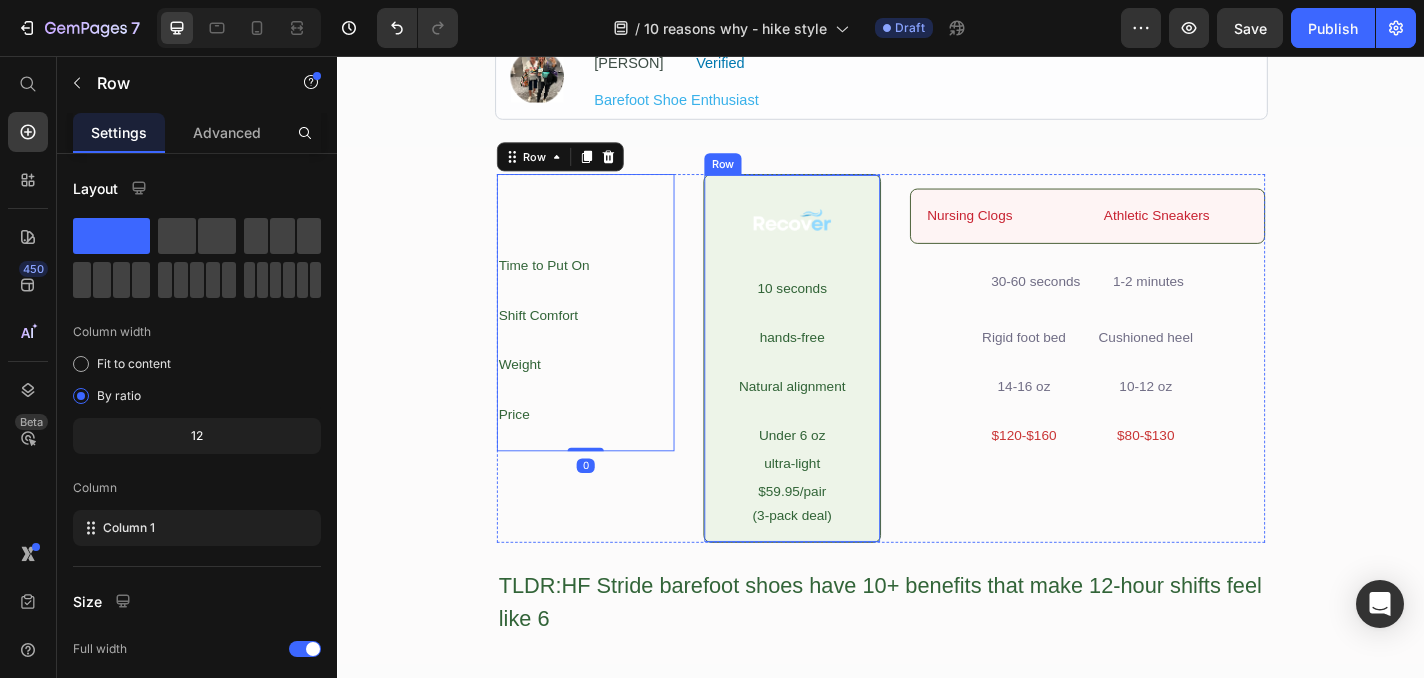 click on "Image 10 seconds Text Block hands-free Text Block Natural alignment Text Block Under 6 oz Text Block ultra-light Text Block $59.95/pair Text Block (3-pack deal) Text Block Row" at bounding box center (839, 389) 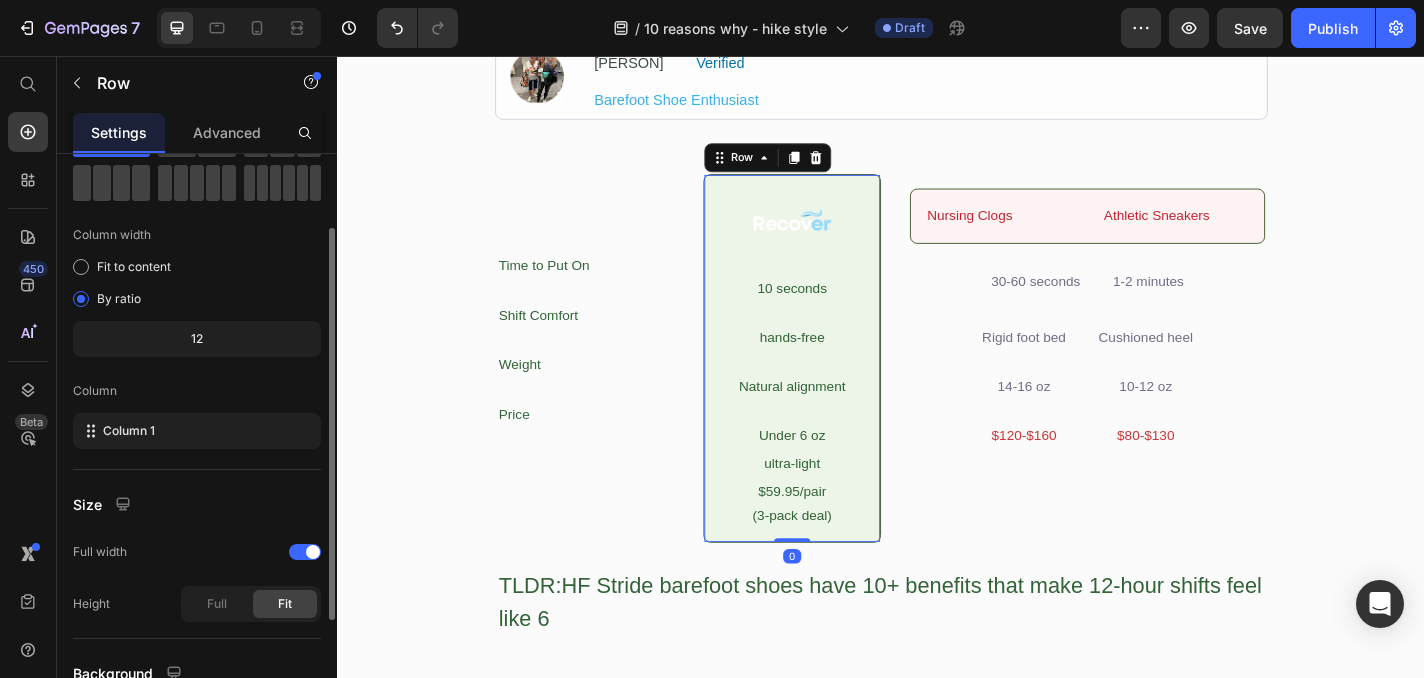 scroll, scrollTop: 279, scrollLeft: 0, axis: vertical 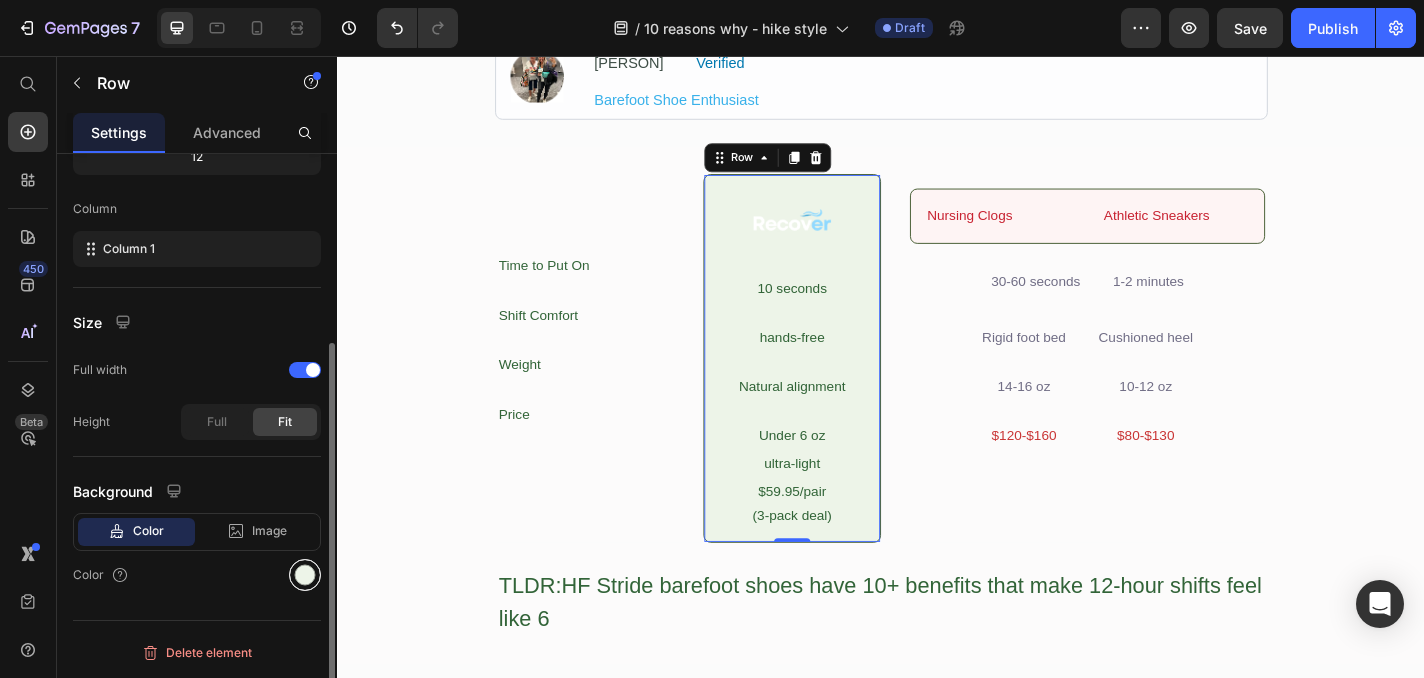 click at bounding box center [305, 575] 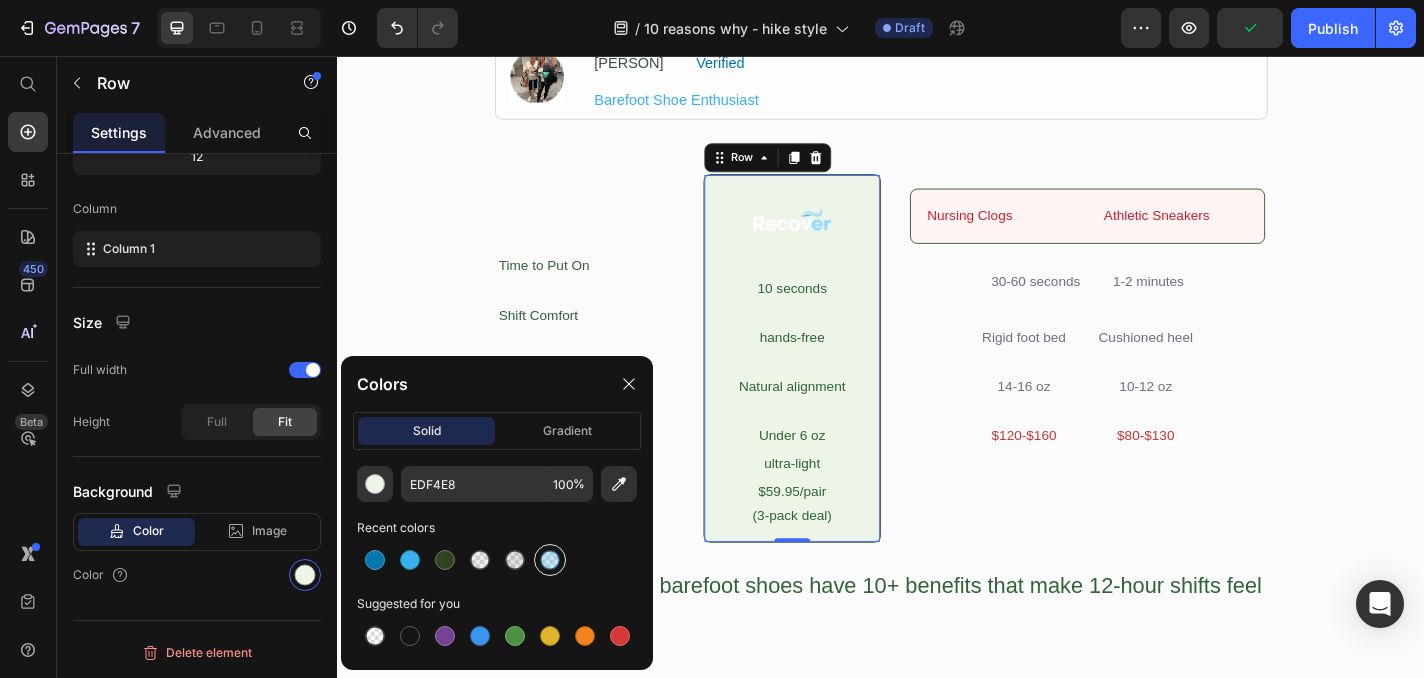 click at bounding box center (550, 560) 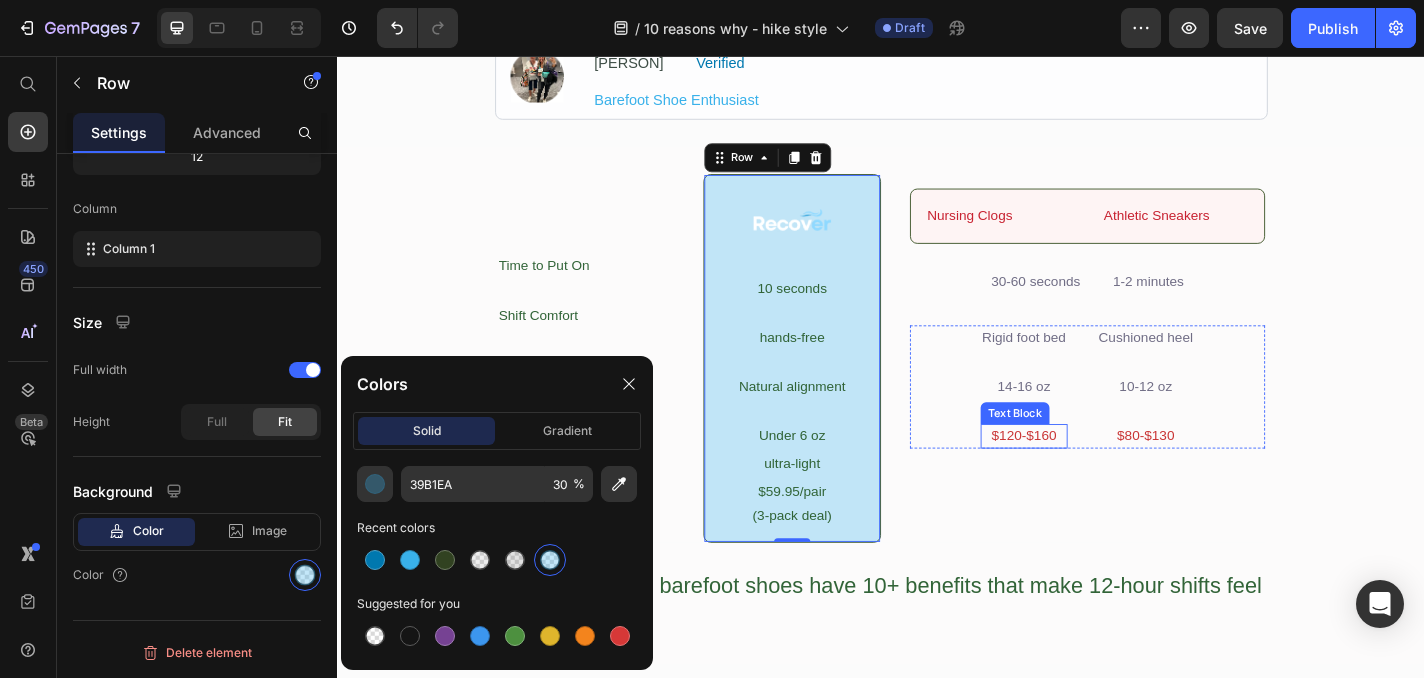 click on "Rigid foot bed Text Block 14-16 oz Text Block $120-$160 Text Block Cushioned heel Text Block 10-12 oz Text Block $80-$130 Text Block Row" at bounding box center [1165, 421] 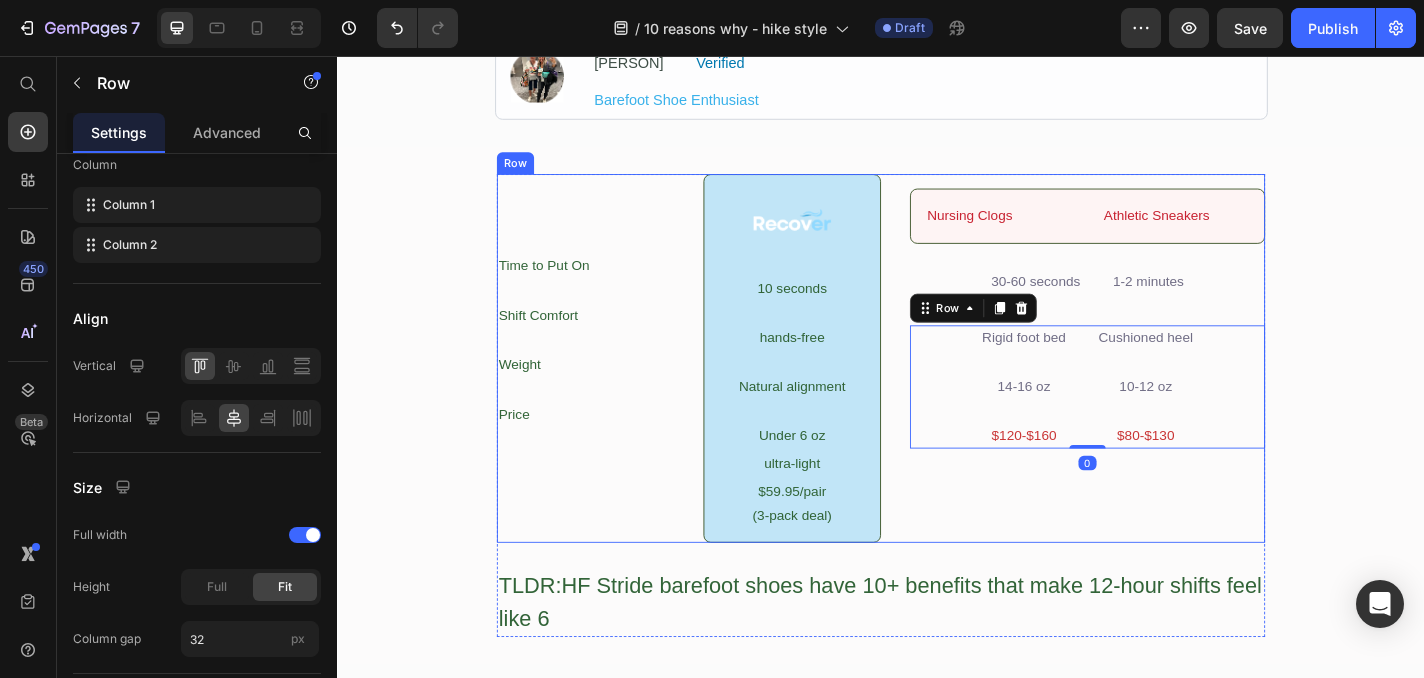click on "Nursing Clogs Text Block Athletic Sneakers Text Block Row 30-60 seconds Text Block 1-2 minutes Text Block Row Row Rigid foot bed Text Block 14-16 oz Text Block $120-$160 Text Block Cushioned heel Text Block 10-12 oz Text Block $80-$130 Text Block Row   0 Row" at bounding box center [1165, 389] 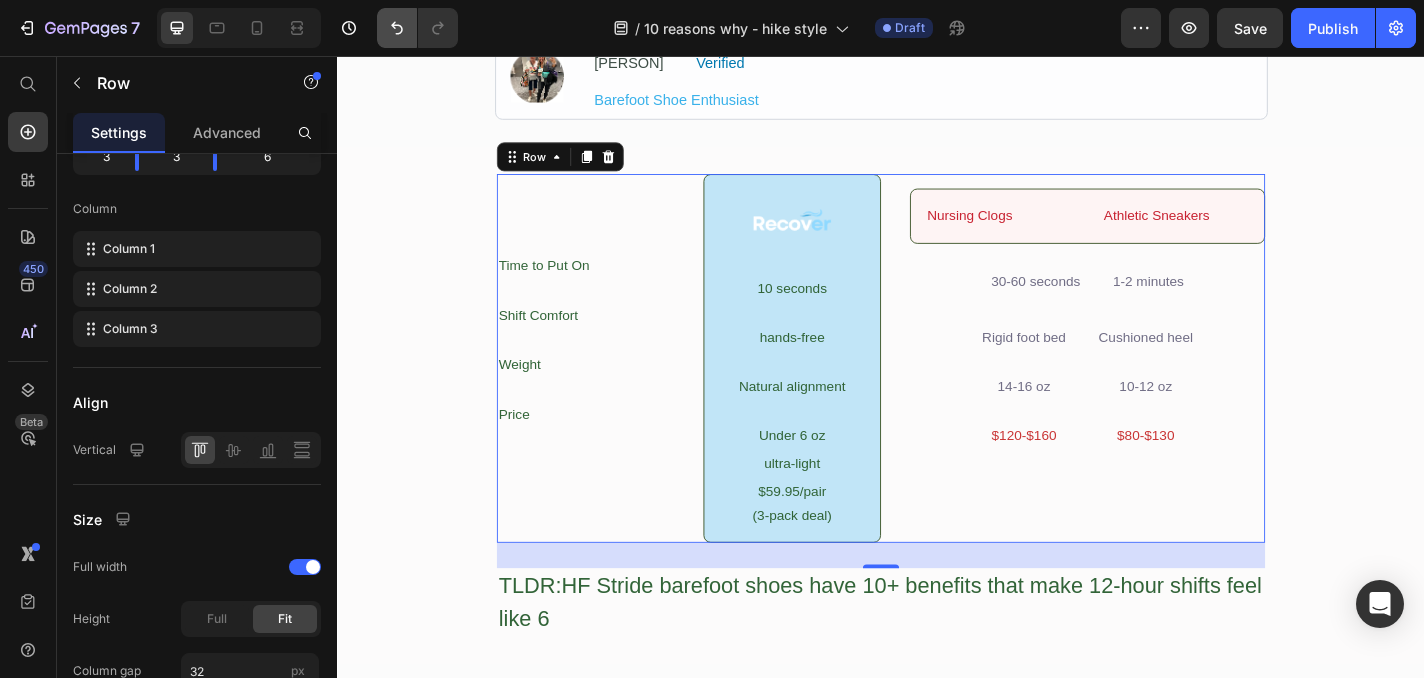 click 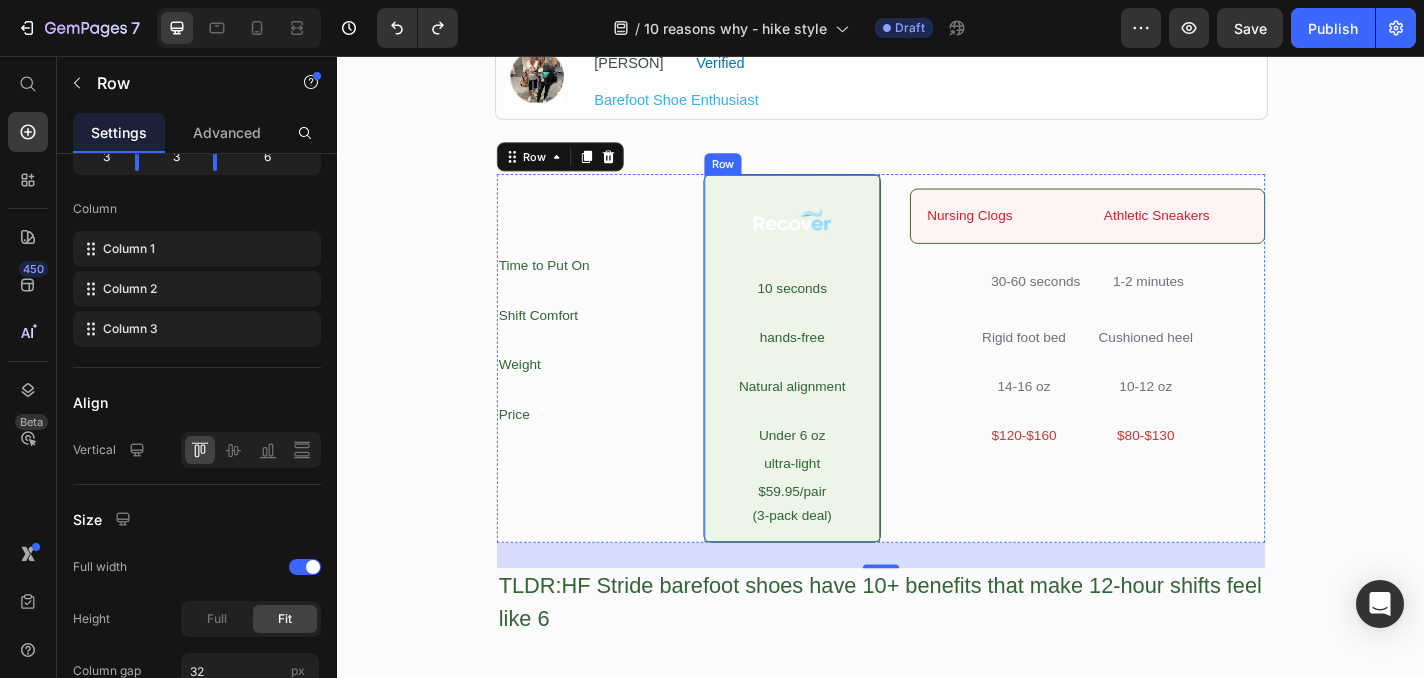 click on "Image 10 seconds Text Block hands-free Text Block Natural alignment Text Block Under 6 oz Text Block ultra-light Text Block $59.95/pair Text Block (3-pack deal) Text Block Row" at bounding box center [839, 389] 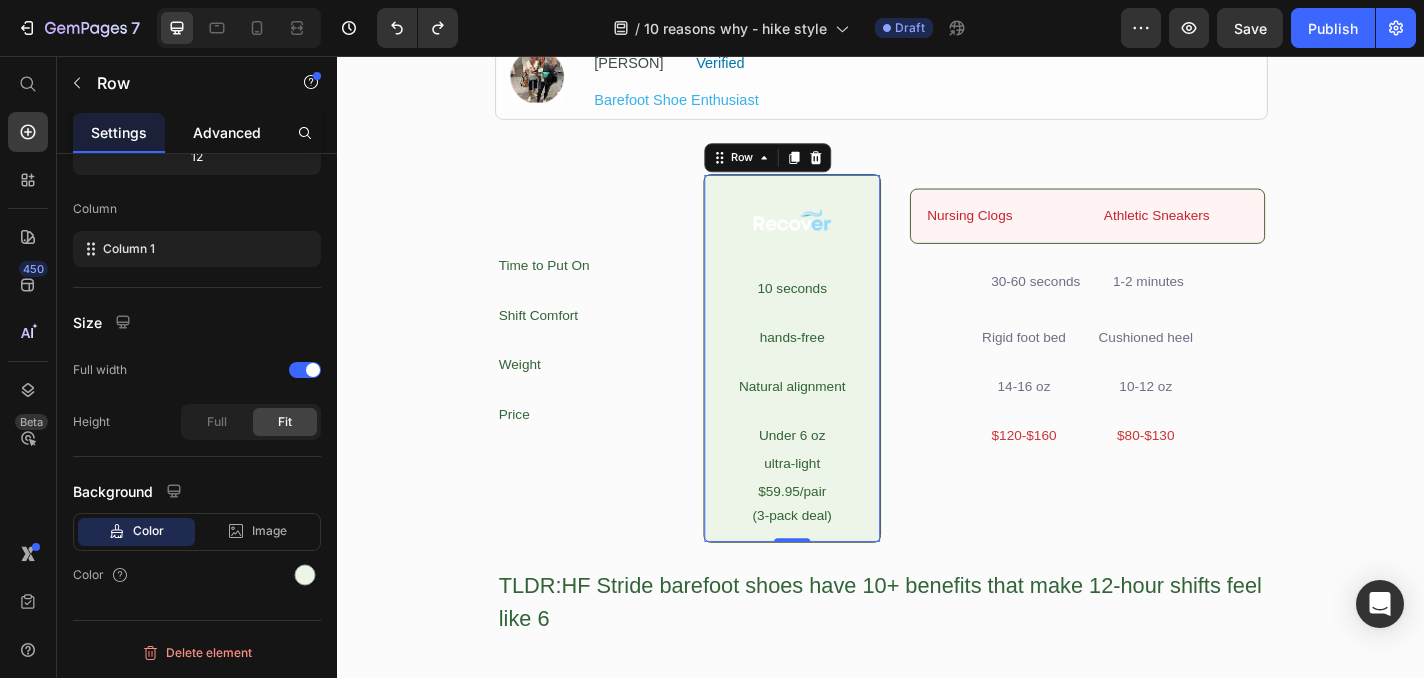 click on "Advanced" at bounding box center (227, 132) 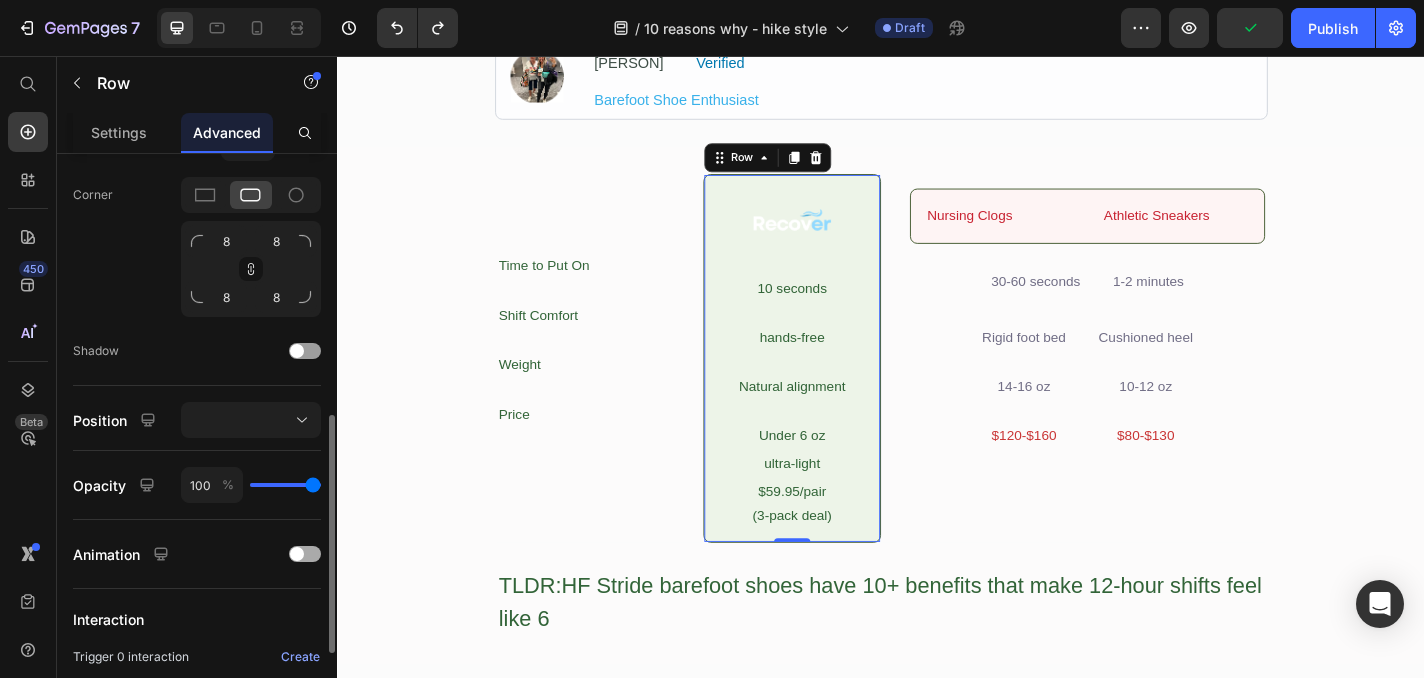 scroll, scrollTop: 832, scrollLeft: 0, axis: vertical 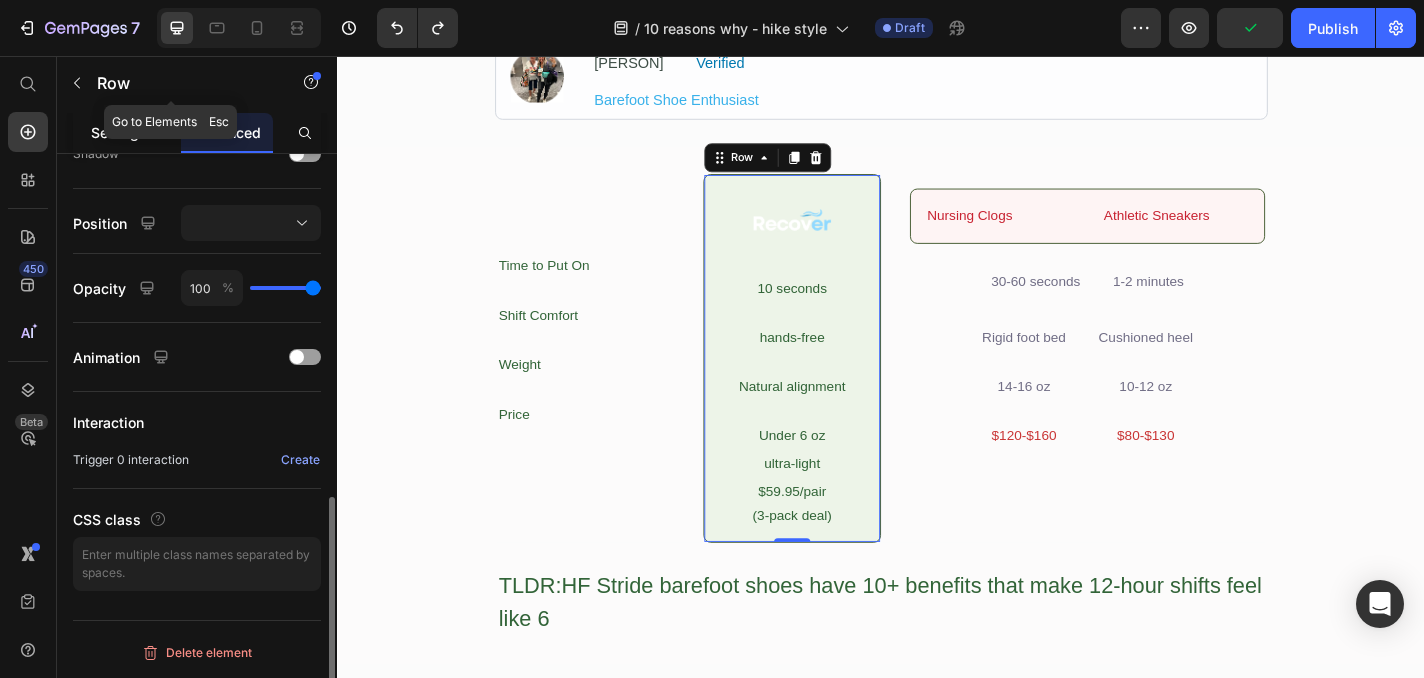 click on "Settings" at bounding box center (119, 132) 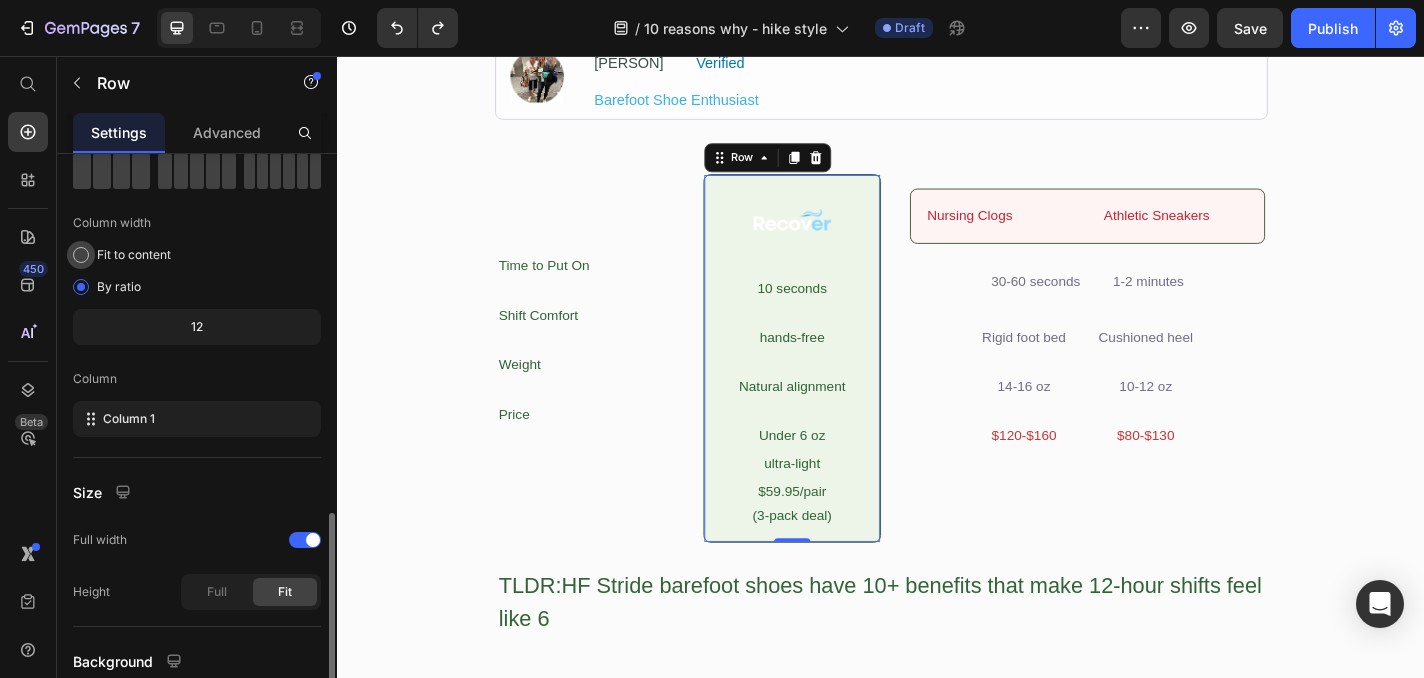 scroll, scrollTop: 279, scrollLeft: 0, axis: vertical 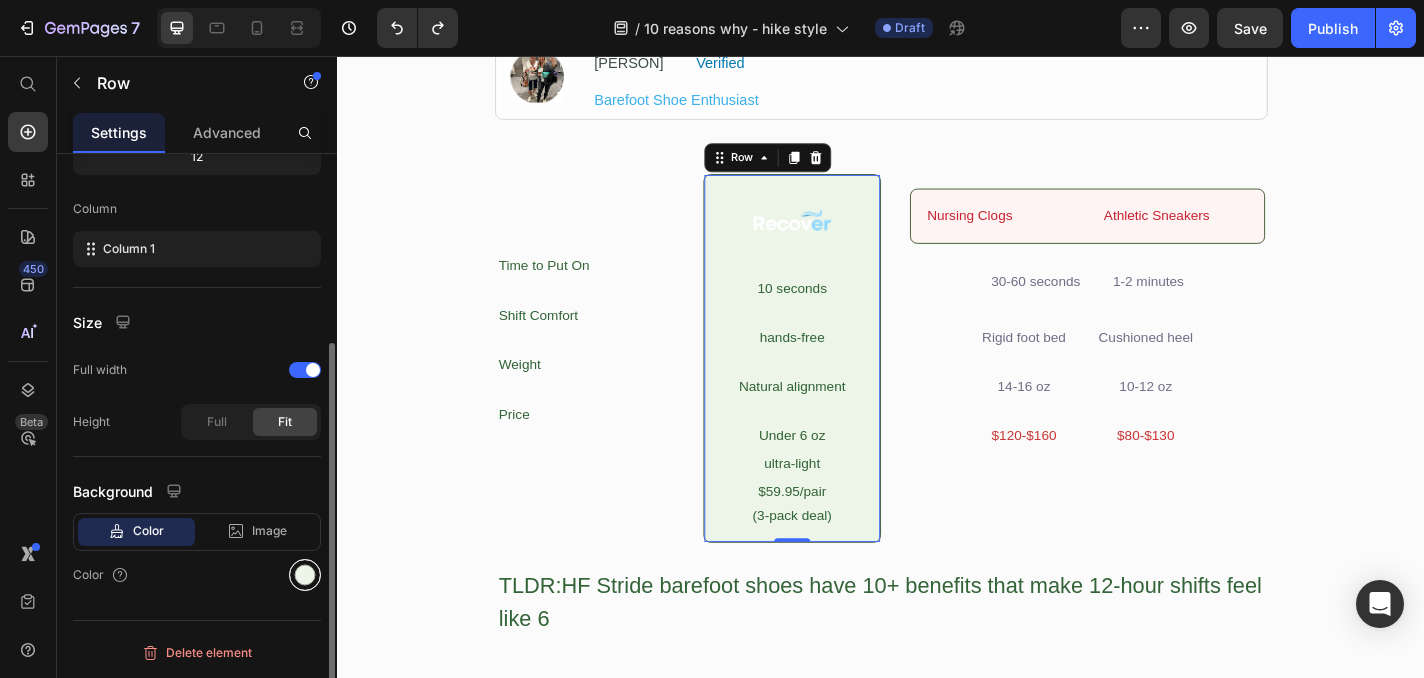 click at bounding box center (305, 575) 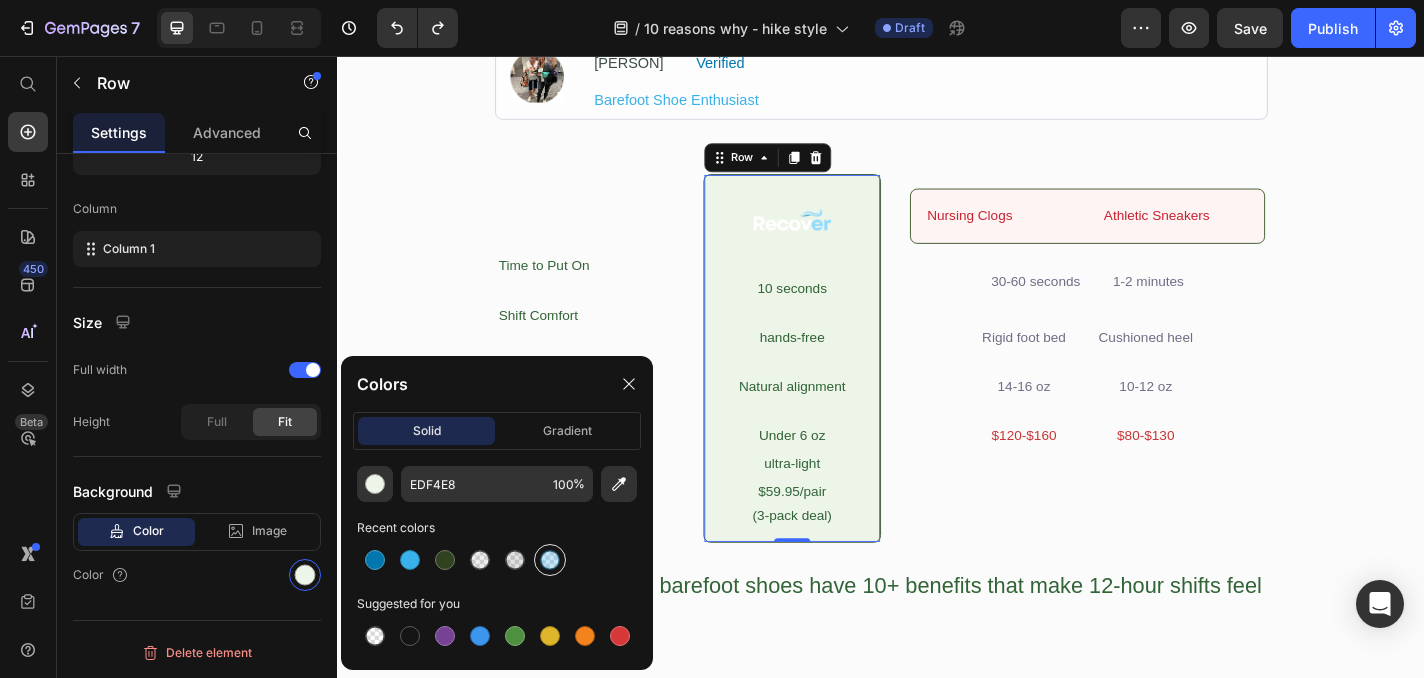 click at bounding box center (550, 560) 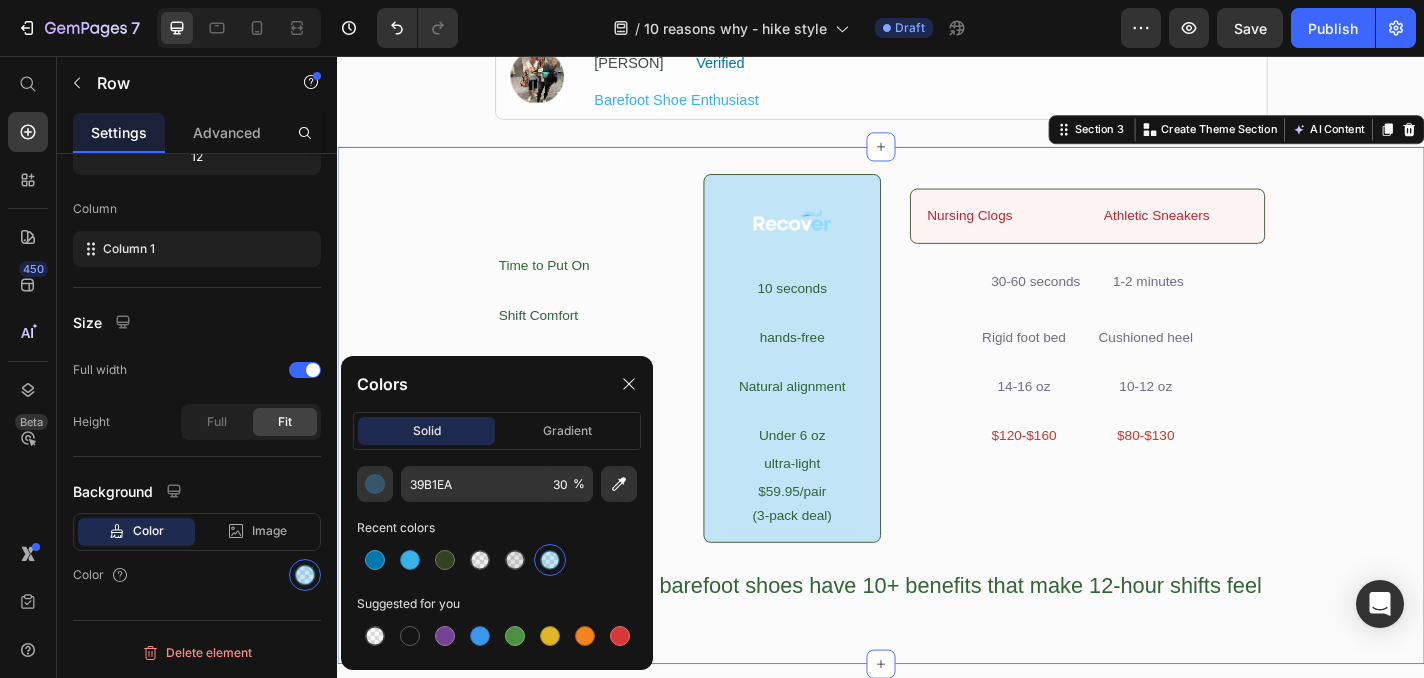 click on "Time to Put On Text Block Shift Comfort Text Block Weight Text Block Price Text Block Row Image 10 seconds Text Block hands-free Text Block Natural alignment Text Block Under 6 oz Text Block ultra-light Text Block $59.95/pair Text Block (3-pack deal) Text Block Row Nursing Clogs Text Block Athletic Sneakers Text Block Row 30-60 seconds Text Block 1-2 minutes Text Block Row Row Rigid foot bed Text Block 14-16 oz Text Block $120-$160 Text Block Cushioned heel Text Block 10-12 oz Text Block $80-$130 Text Block Row Row Row TLDR:HF Stride barefoot shoes have 10+ benefits that make 12-hour shifts feel like 6 Text Block Row Section 3   You can create reusable sections Create Theme Section AI Content Write with GemAI What would you like to describe here? Tone and Voice Persuasive Product Recover | Deluxe Single-Person Sauna Show more Generate" at bounding box center [937, 441] 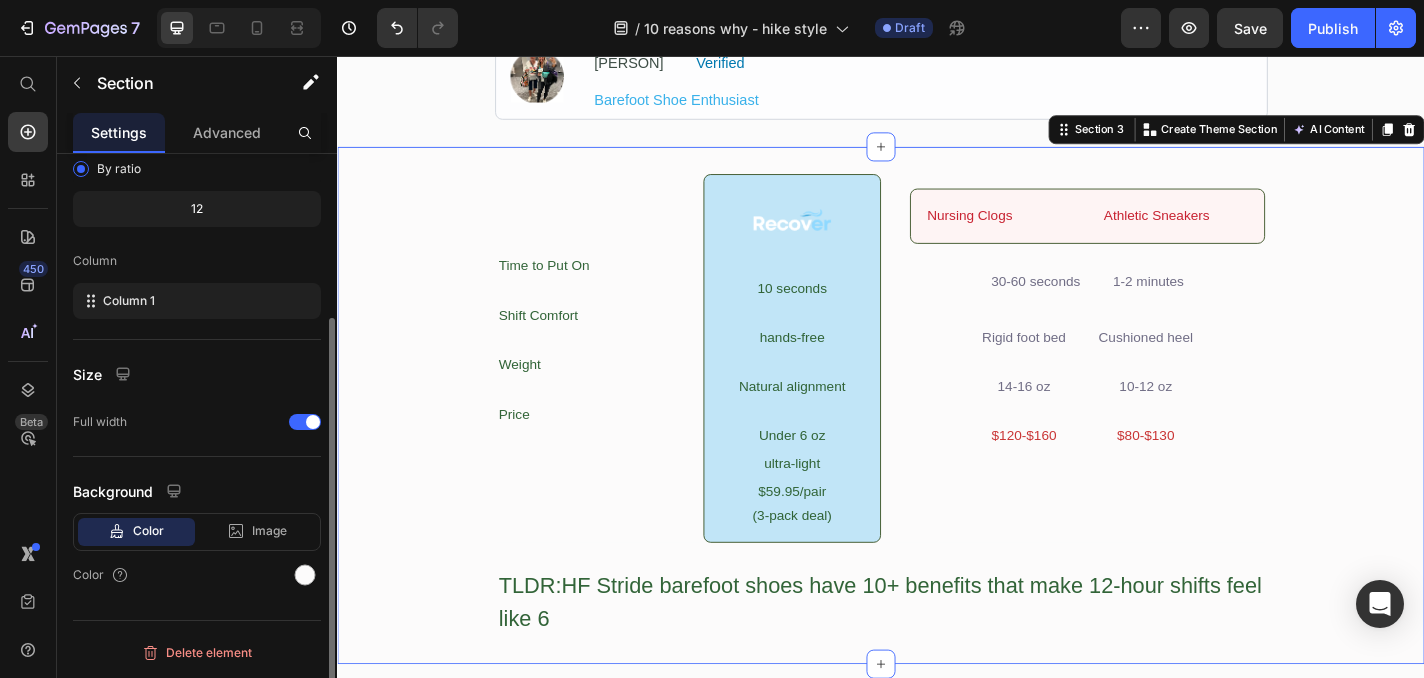 scroll, scrollTop: 0, scrollLeft: 0, axis: both 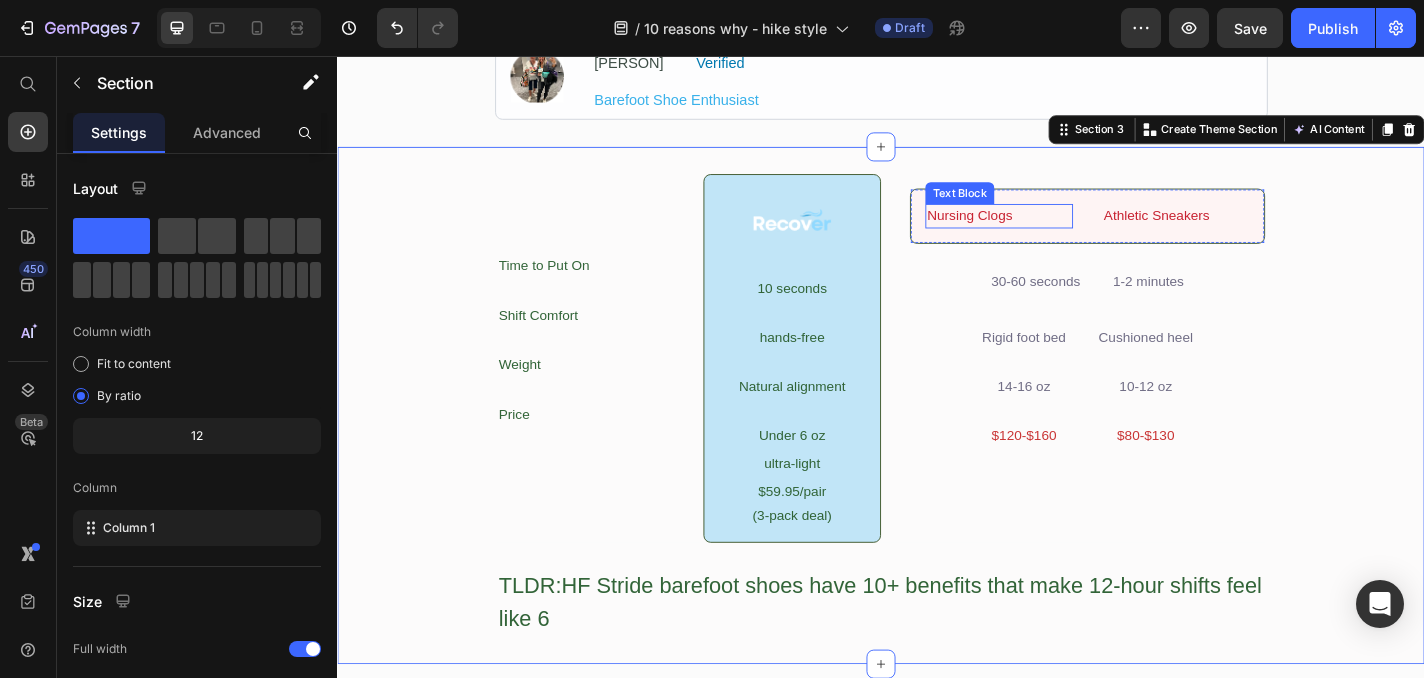 click on "Nursing Clogs" at bounding box center (1067, 232) 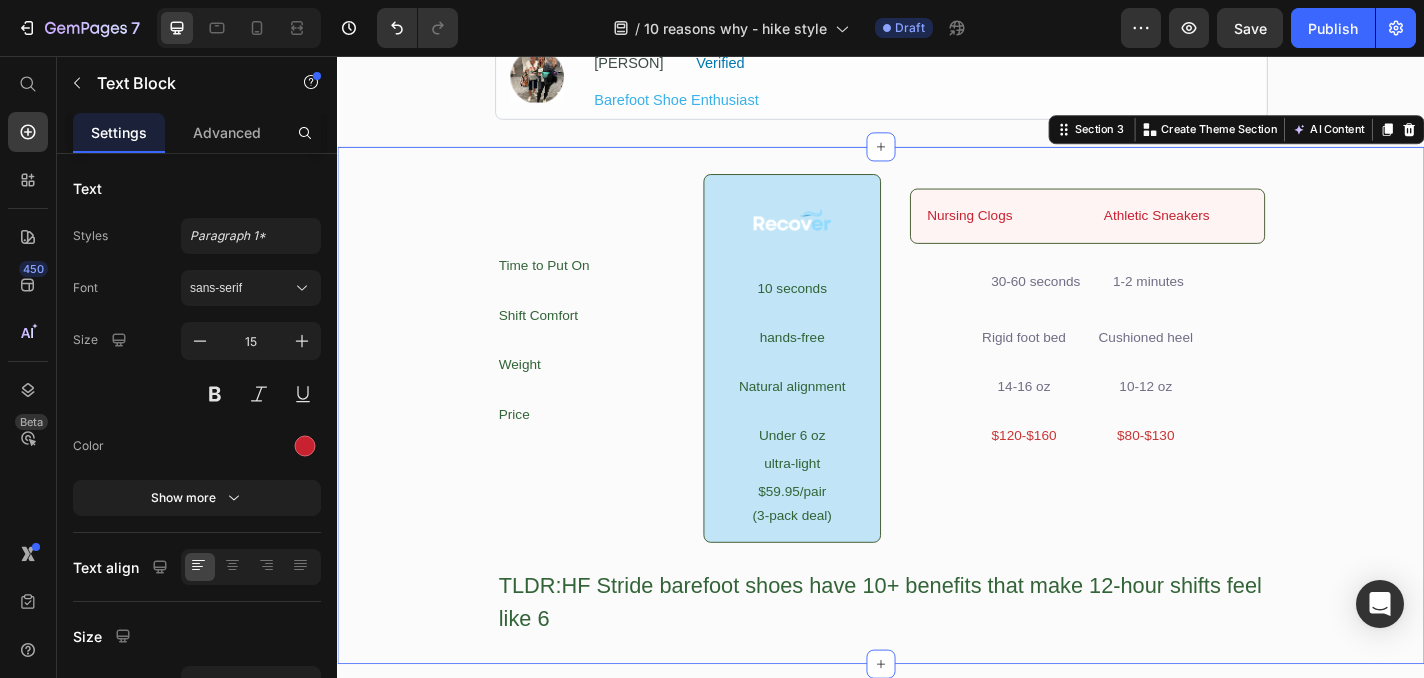 click on "Time to Put On Text Block Shift Comfort Text Block Weight Text Block Price Text Block Row Image 10 seconds Text Block hands-free Text Block Natural alignment Text Block Under 6 oz Text Block ultra-light Text Block $59.95/pair Text Block (3-pack deal) Text Block Row Nursing Clogs Text Block Athletic Sneakers Text Block Row 30-60 seconds Text Block 1-2 minutes Text Block Row Row Rigid foot bed Text Block 14-16 oz Text Block $120-$160 Text Block Cushioned heel Text Block 10-12 oz Text Block $80-$130 Text Block Row Row Row TLDR:HF Stride barefoot shoes have 10+ benefits that make 12-hour shifts feel like 6 Text Block Row" at bounding box center (937, 441) 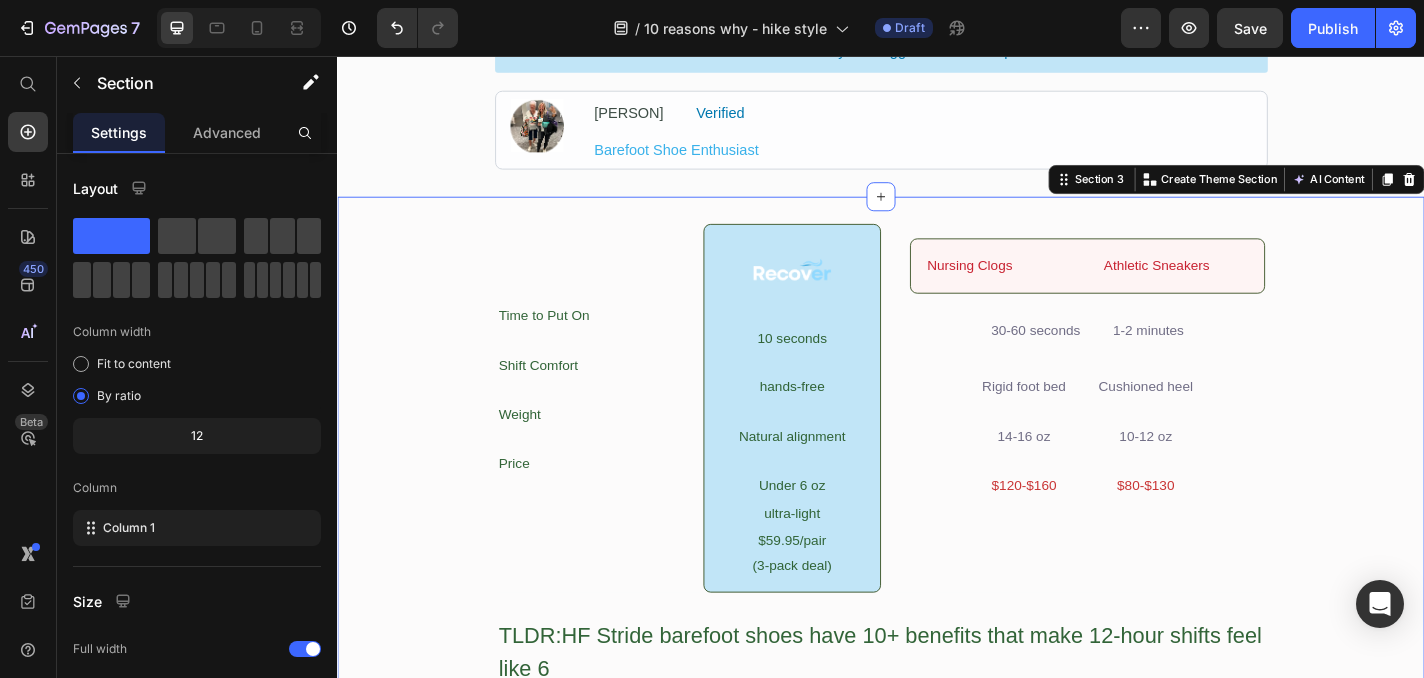 scroll, scrollTop: 407, scrollLeft: 0, axis: vertical 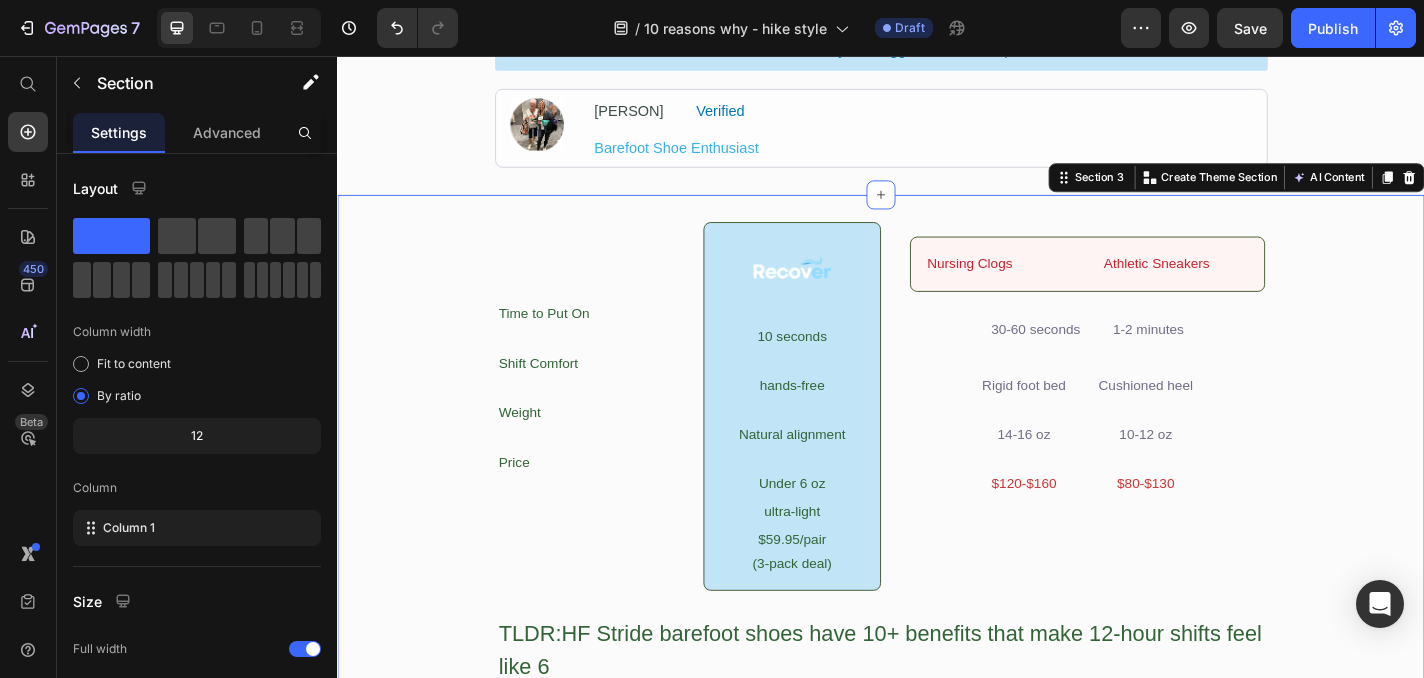 click on "Time to Put On Text Block Shift Comfort Text Block Weight Text Block Price Text Block Row Image 10 seconds Text Block hands-free Text Block Natural alignment Text Block Under 6 oz Text Block ultra-light Text Block $59.95/pair Text Block (3-pack deal) Text Block Row Nursing Clogs Text Block Athletic Sneakers Text Block Row 30-60 seconds Text Block 1-2 minutes Text Block Row Row Rigid foot bed Text Block 14-16 oz Text Block $120-$160 Text Block Cushioned heel Text Block 10-12 oz Text Block $80-$130 Text Block Row Row Row TLDR:HF Stride barefoot shoes have 10+ benefits that make 12-hour shifts feel like 6 Text Block Row" at bounding box center [937, 494] 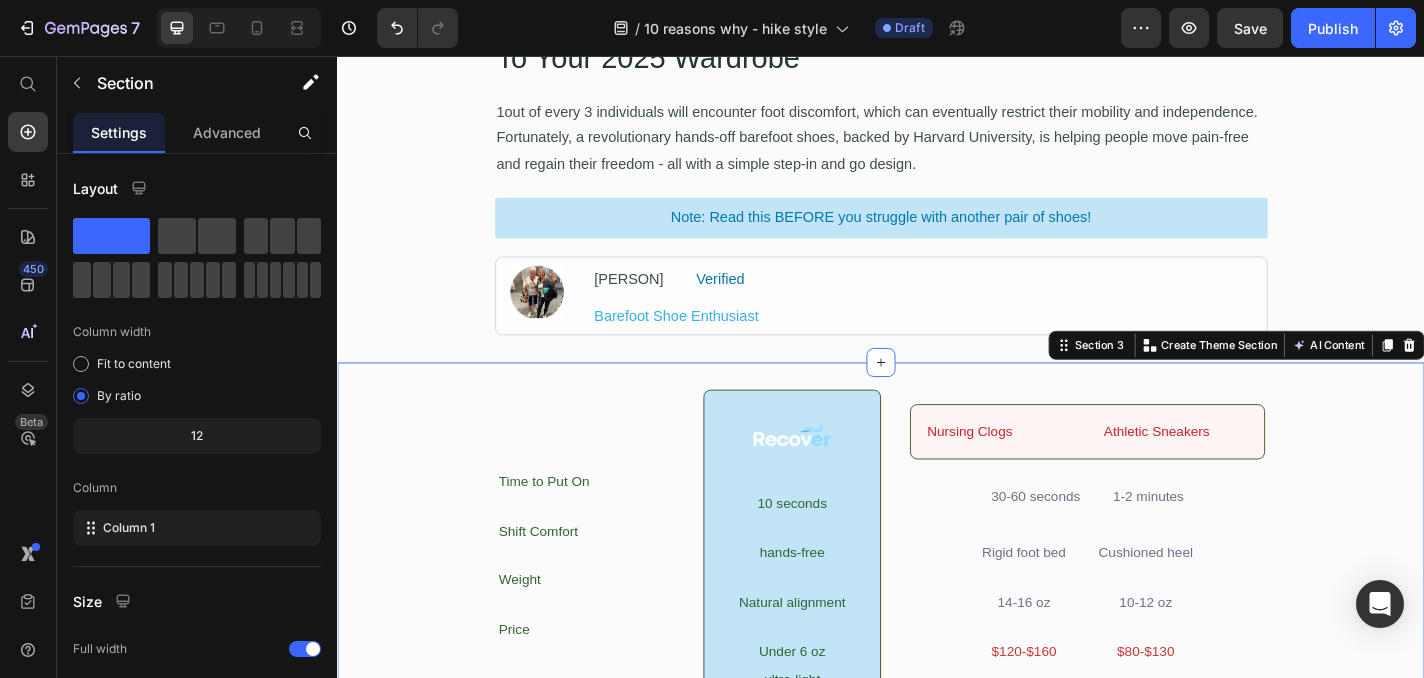 scroll, scrollTop: 179, scrollLeft: 0, axis: vertical 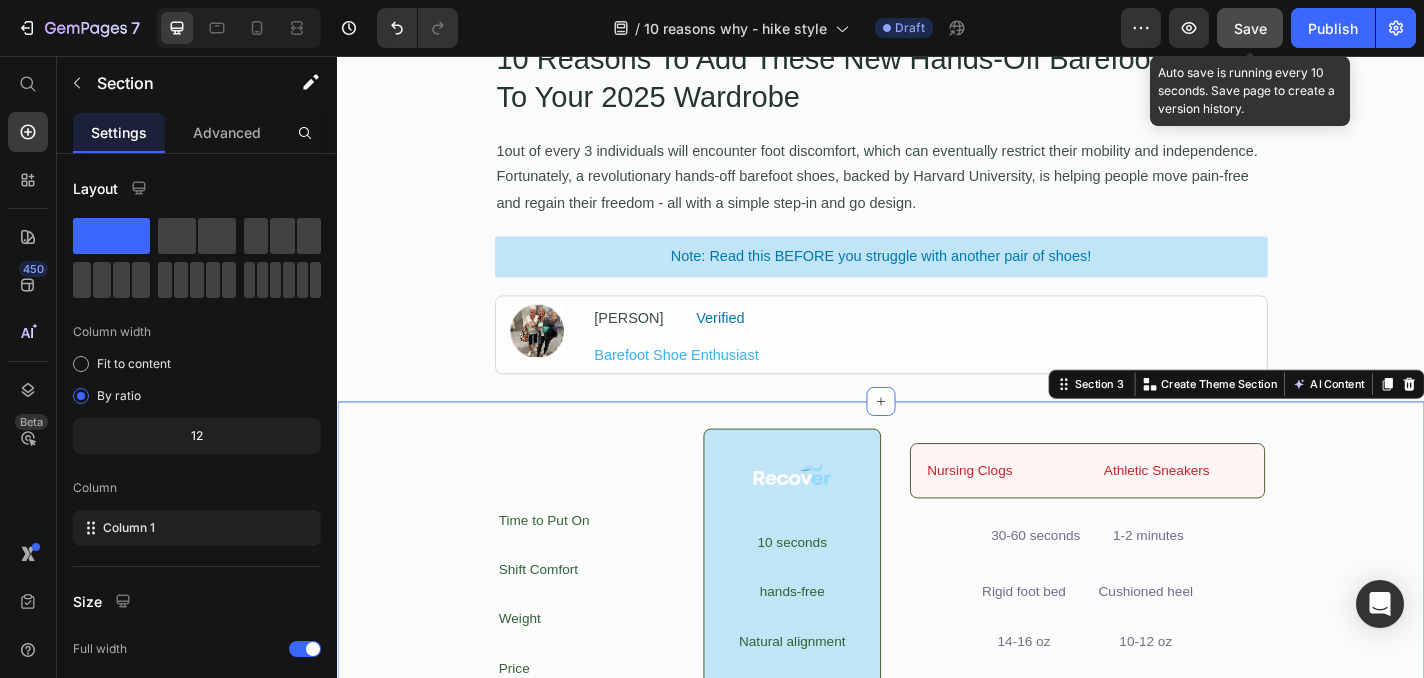 click on "Save" at bounding box center (1250, 28) 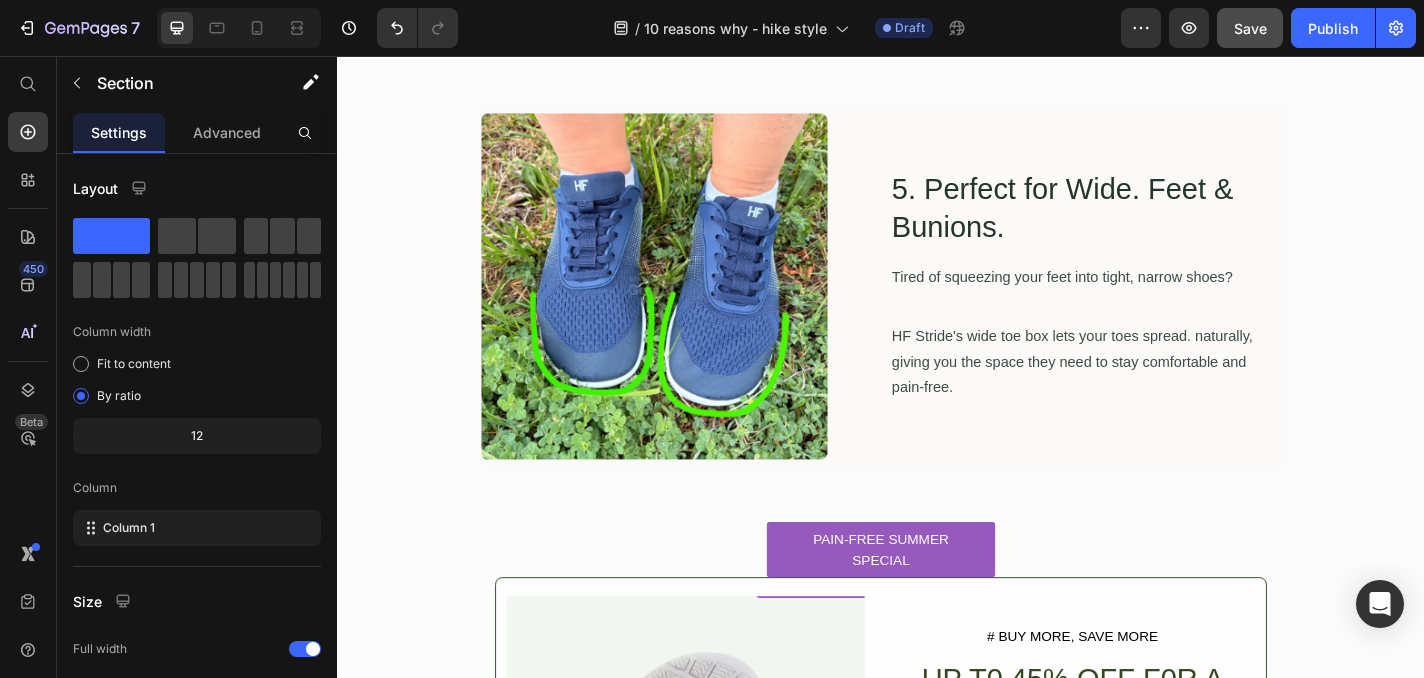 scroll, scrollTop: 3168, scrollLeft: 0, axis: vertical 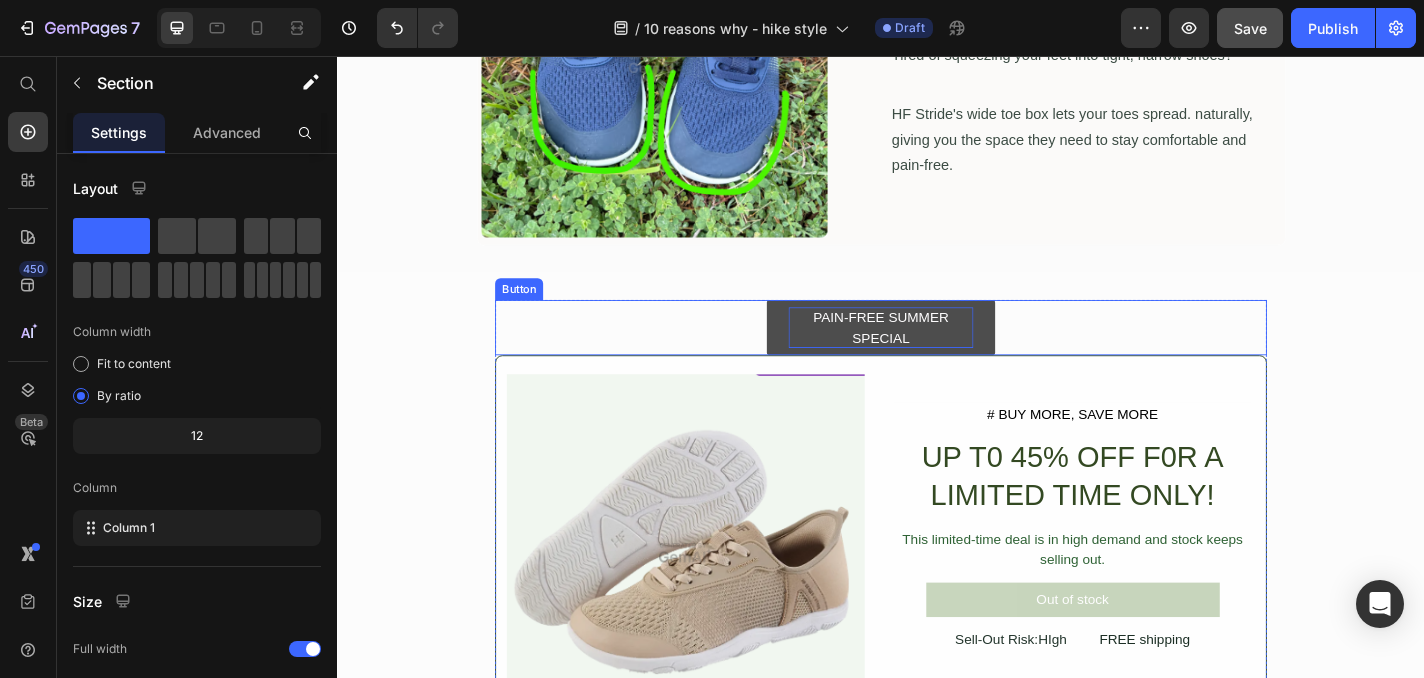 click on "PAIN-FREE SUMMER SPECIAL" at bounding box center [937, 355] 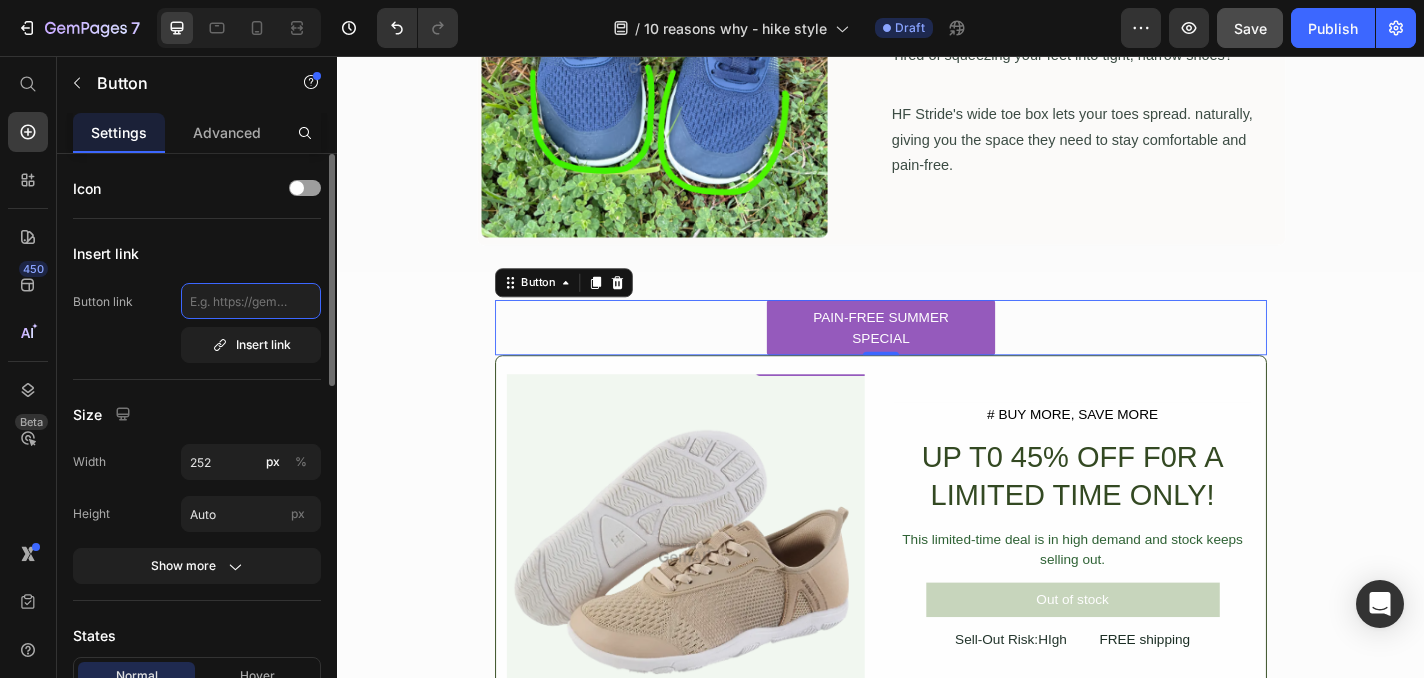 click 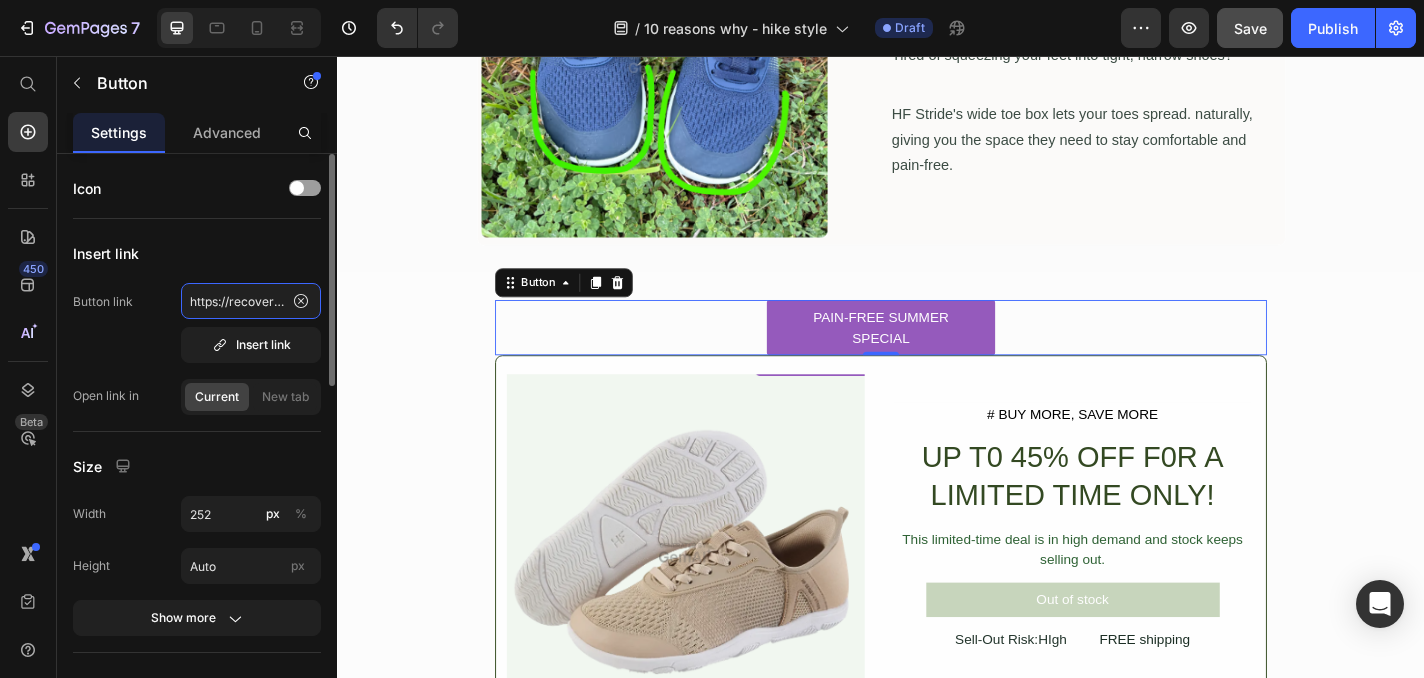 scroll, scrollTop: 0, scrollLeft: 318, axis: horizontal 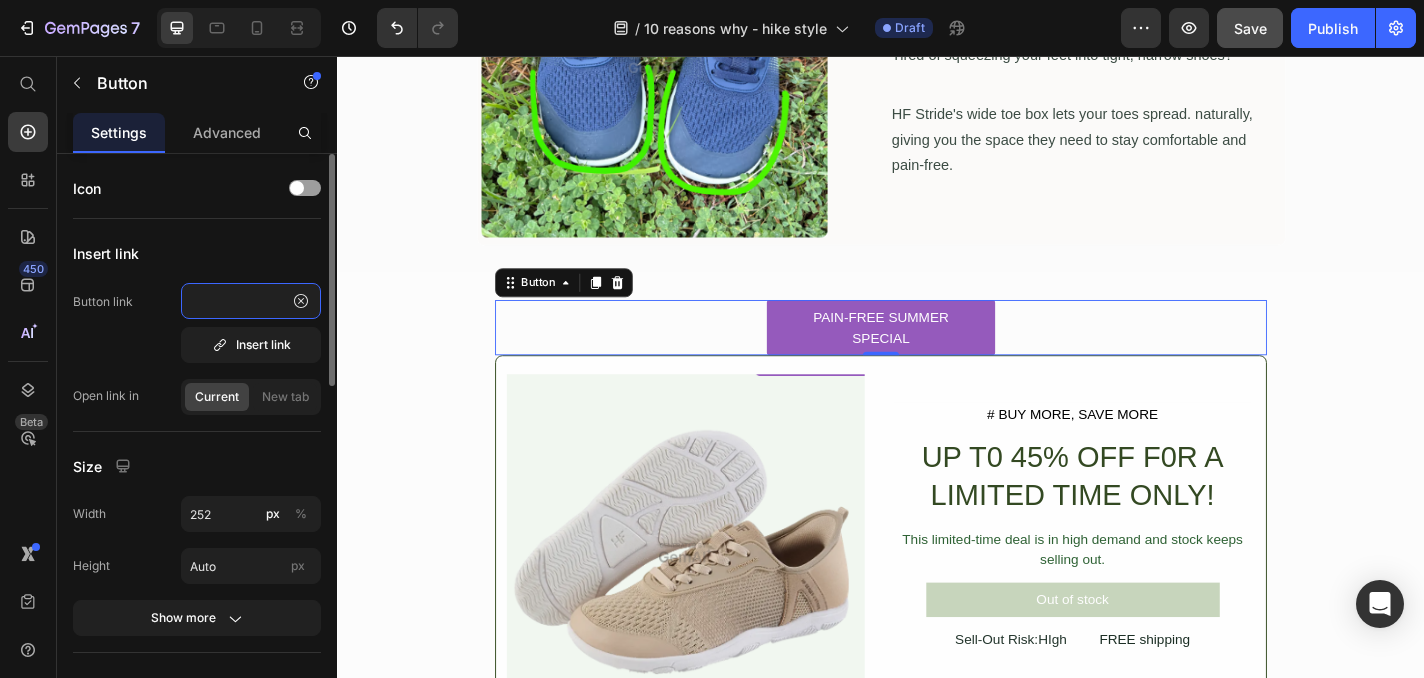 type on "https://recoverportableicebaths.com/products/recover-leg-compressions" 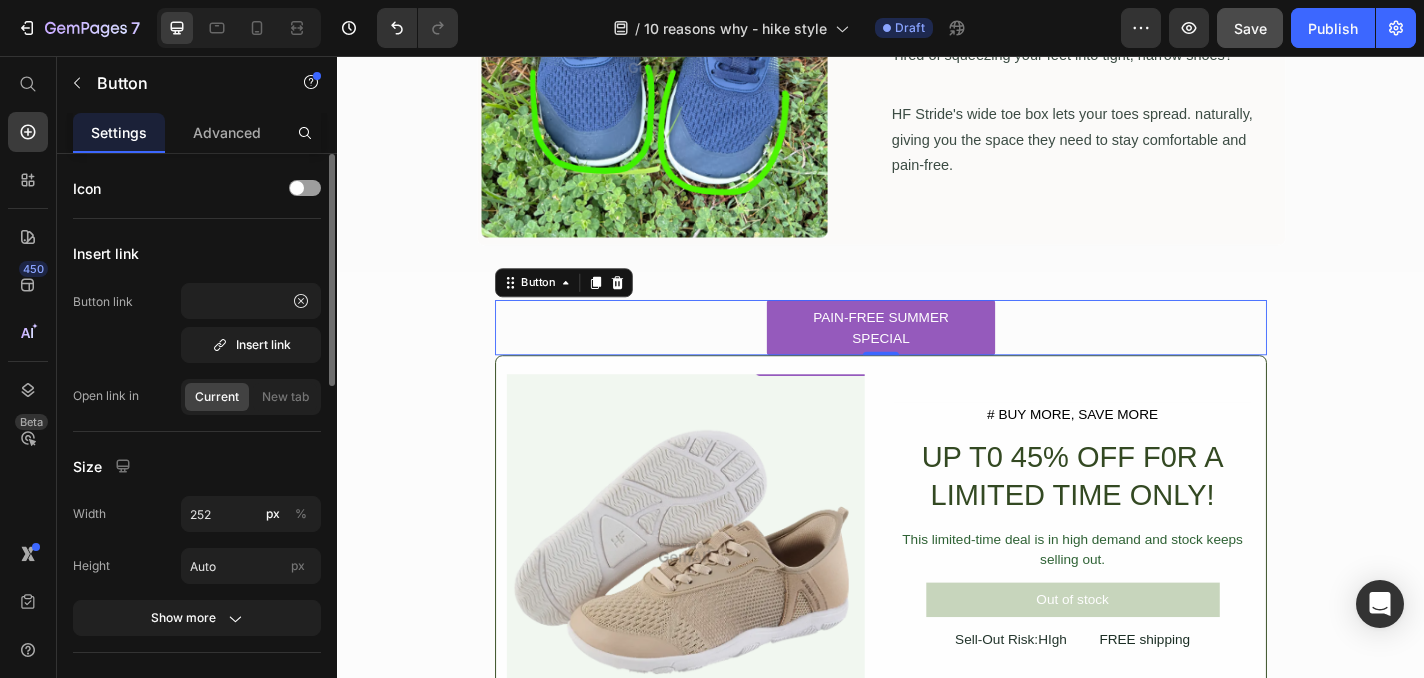 click on "Insert link" at bounding box center (197, 253) 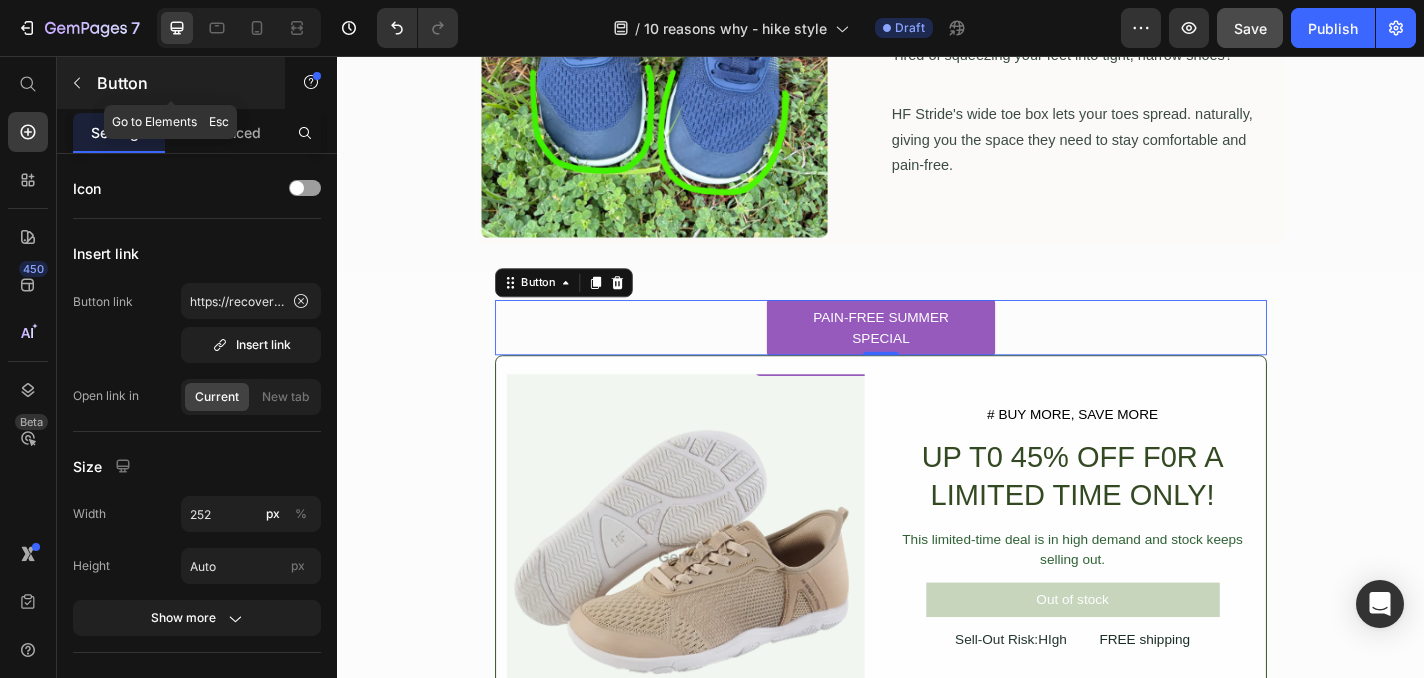 click on "Button" at bounding box center [171, 83] 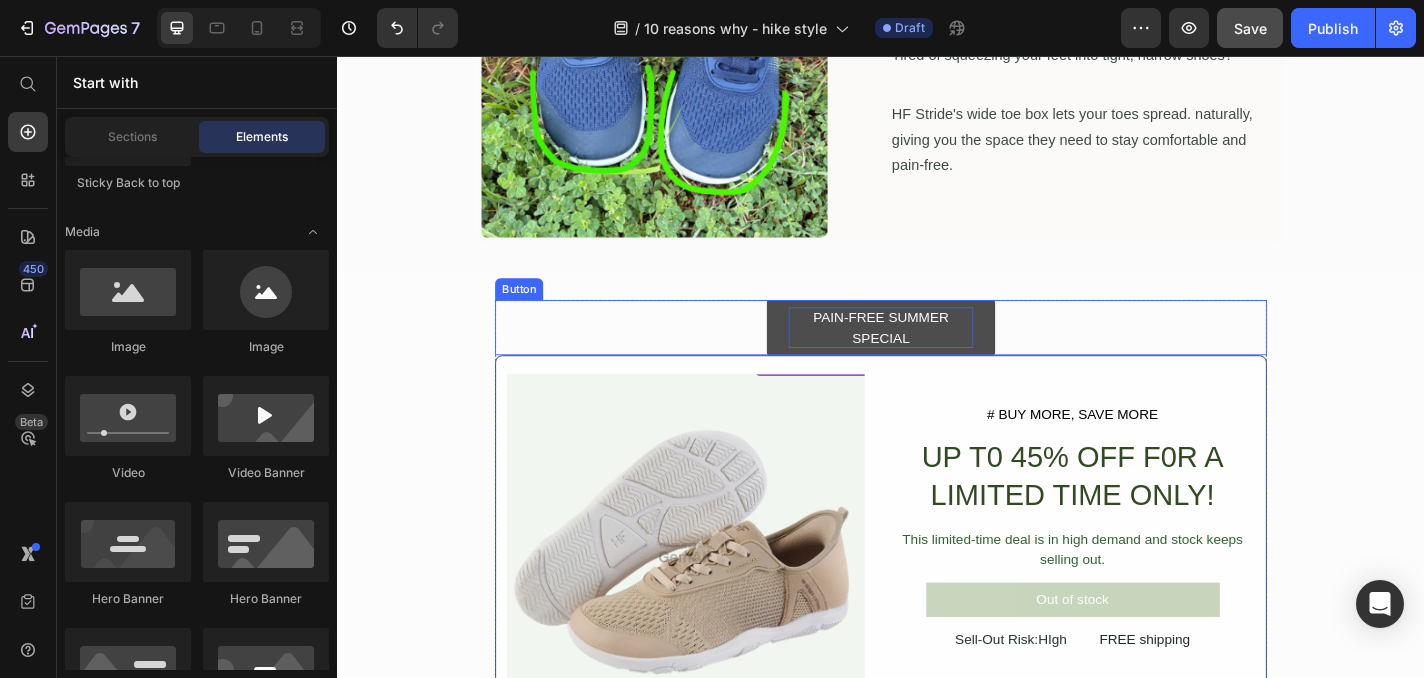 click on "PAIN-FREE SUMMER SPECIAL" at bounding box center (937, 355) 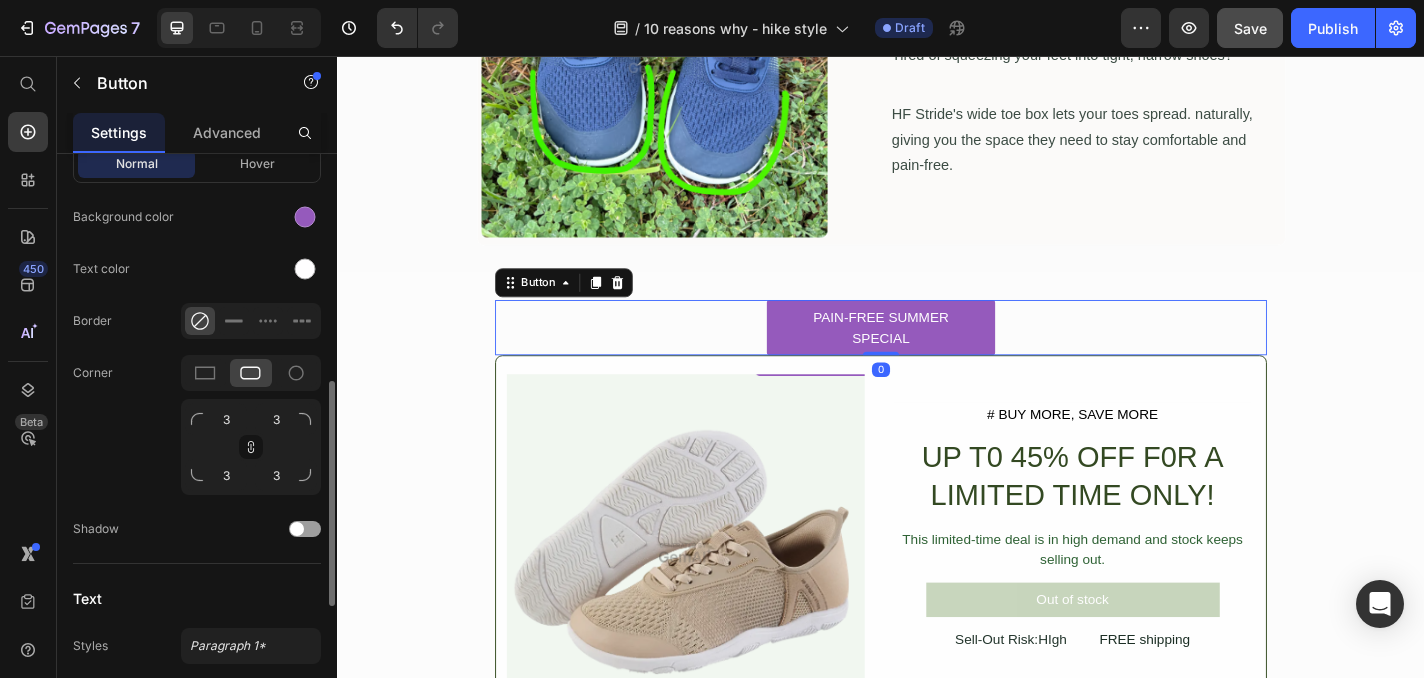 scroll, scrollTop: 580, scrollLeft: 0, axis: vertical 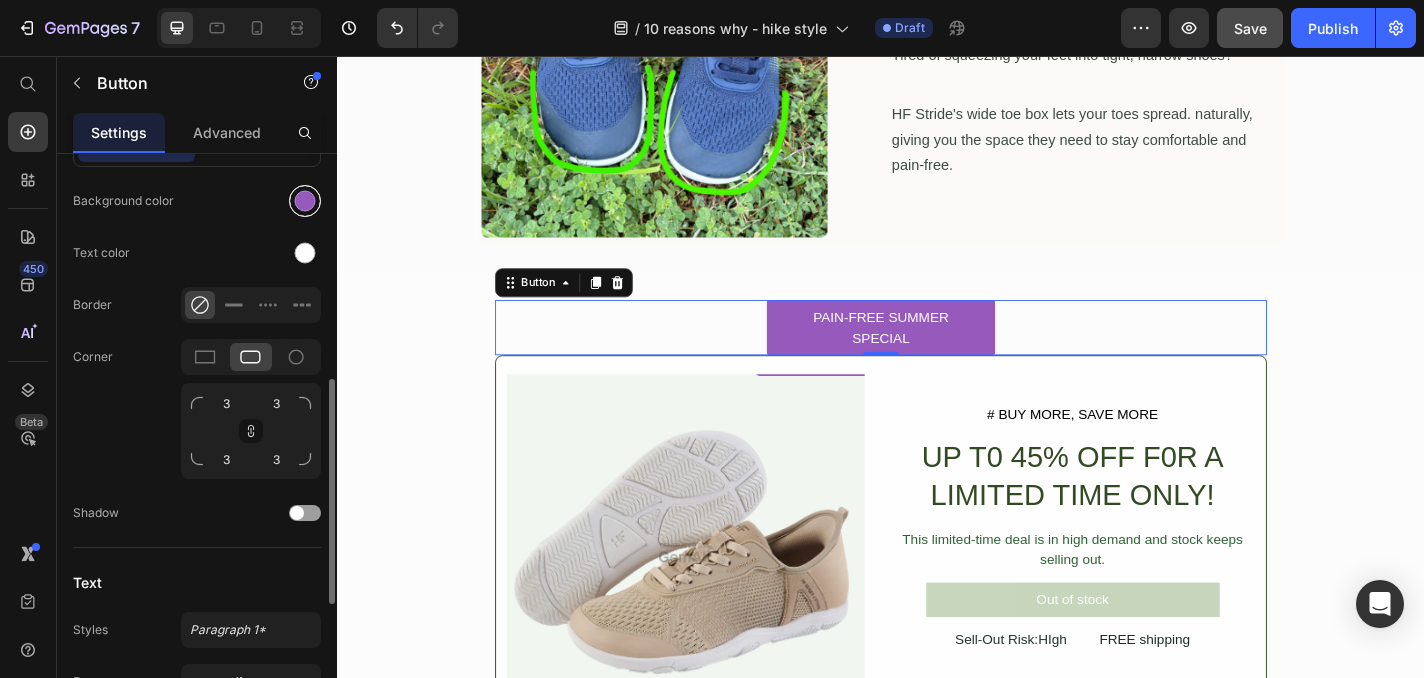 click at bounding box center (305, 201) 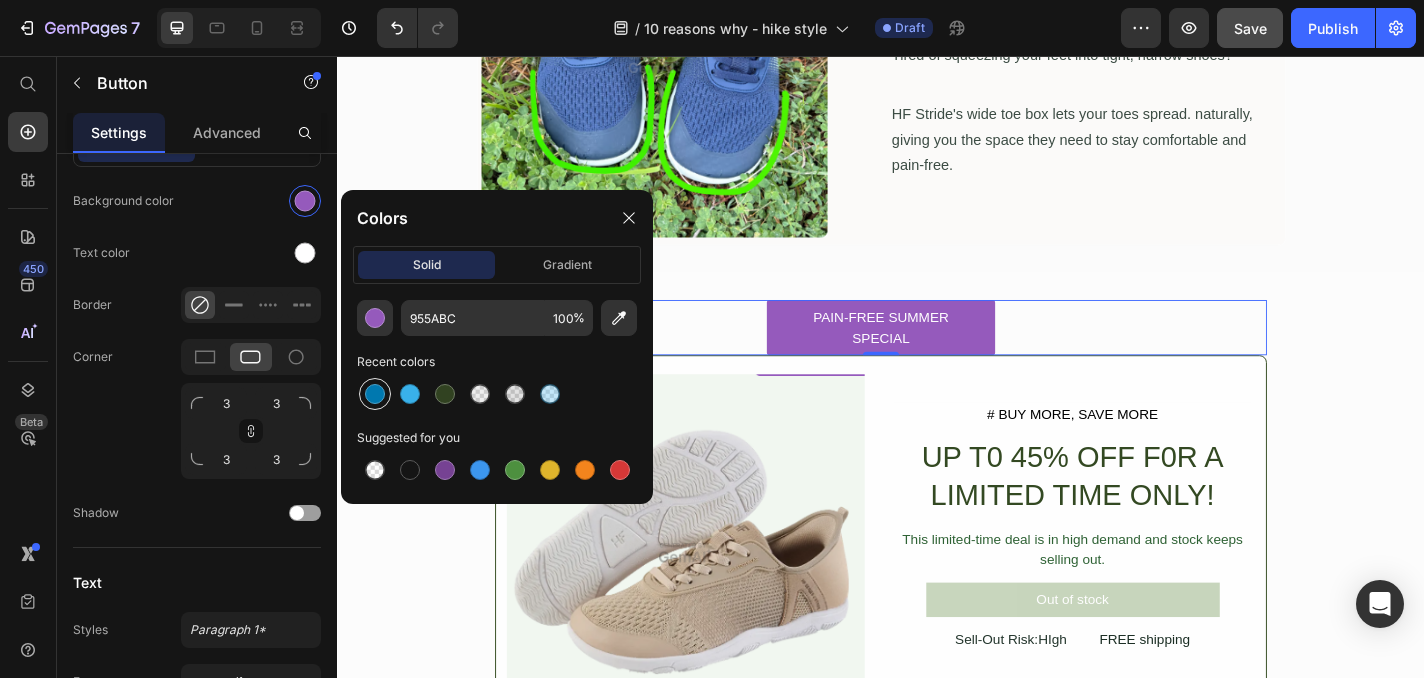 click at bounding box center (375, 394) 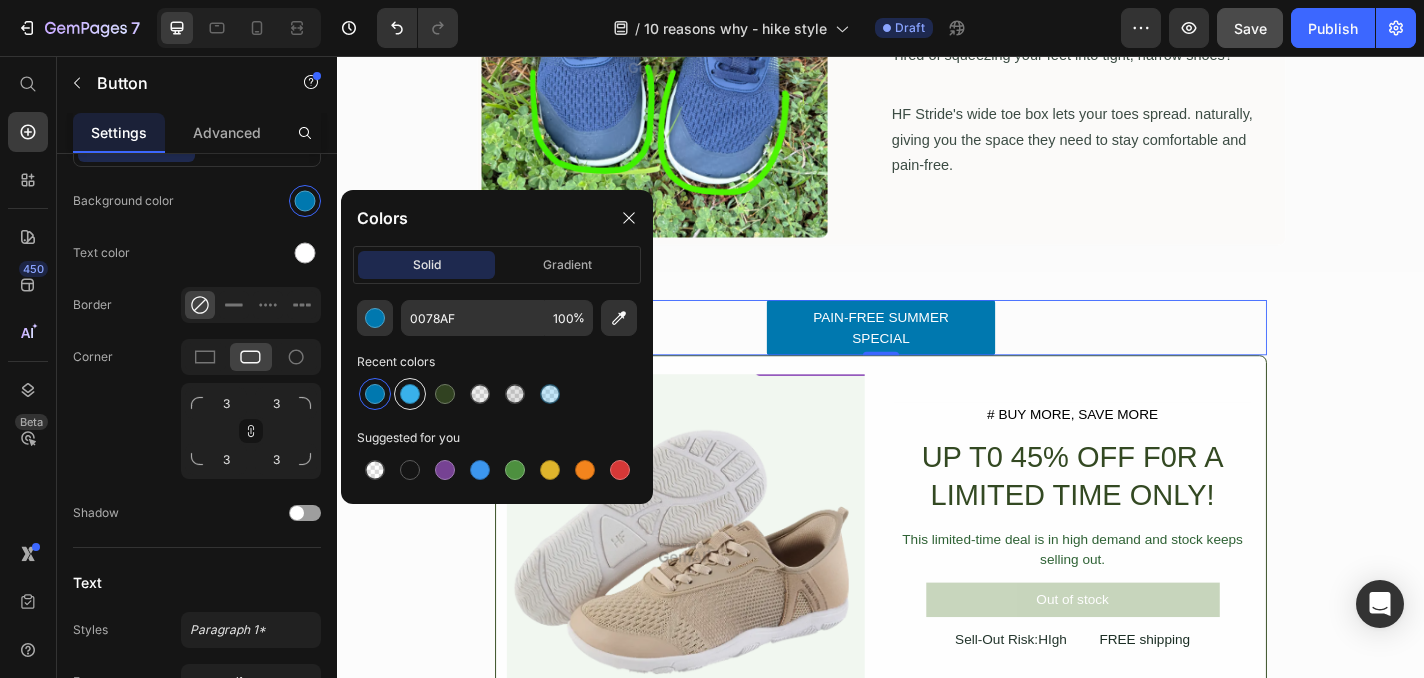 click at bounding box center (410, 394) 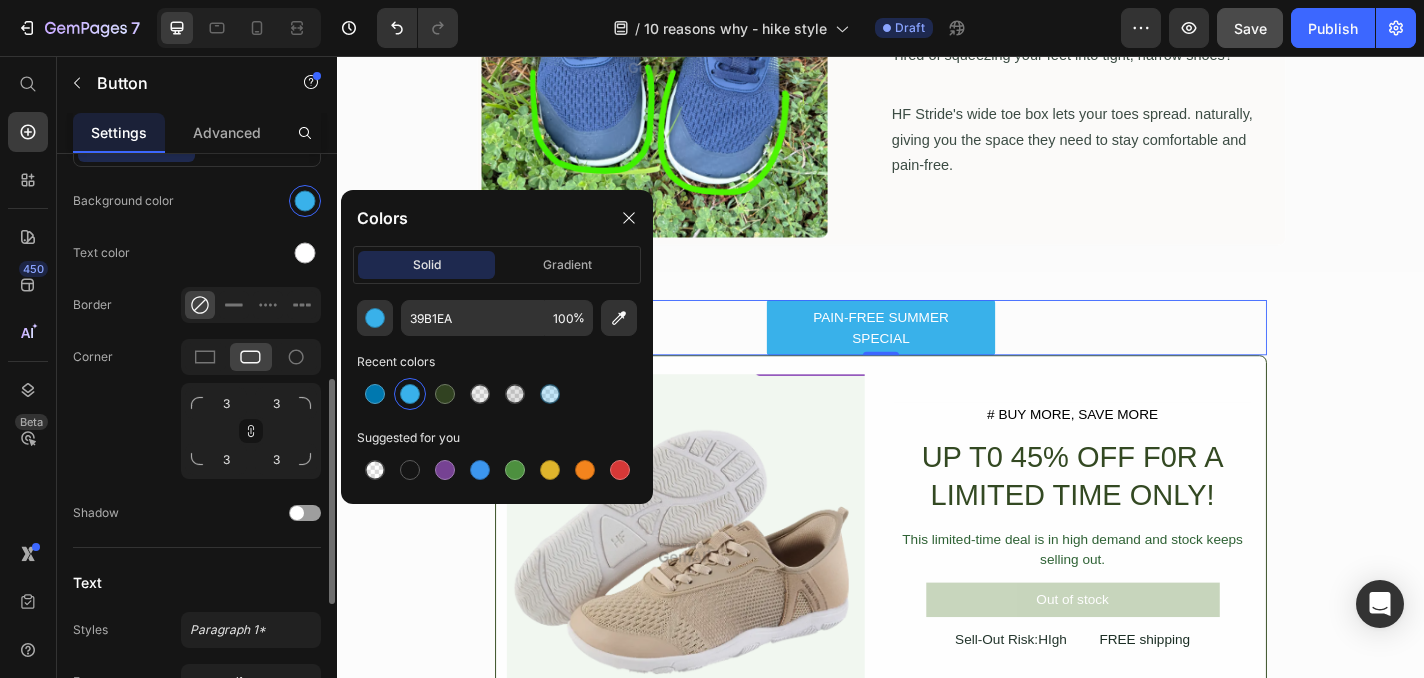 scroll, scrollTop: 559, scrollLeft: 0, axis: vertical 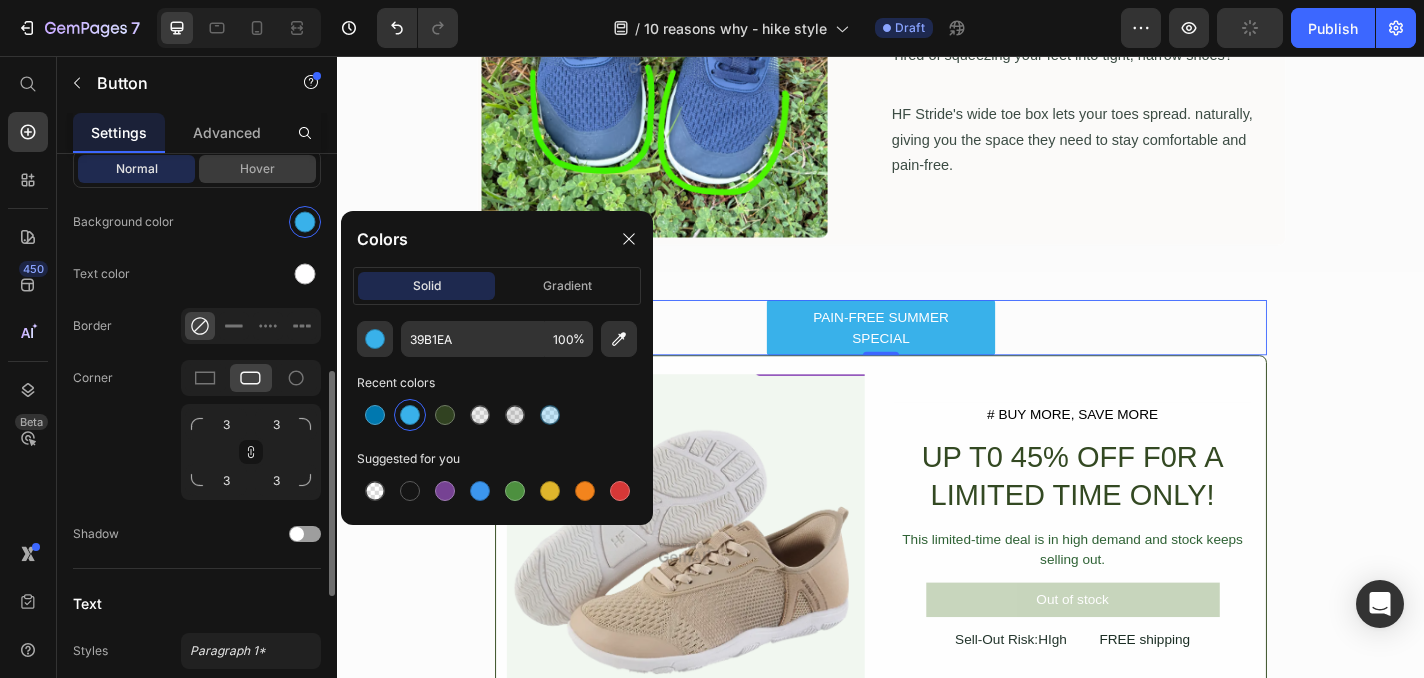click on "Hover" at bounding box center [257, 169] 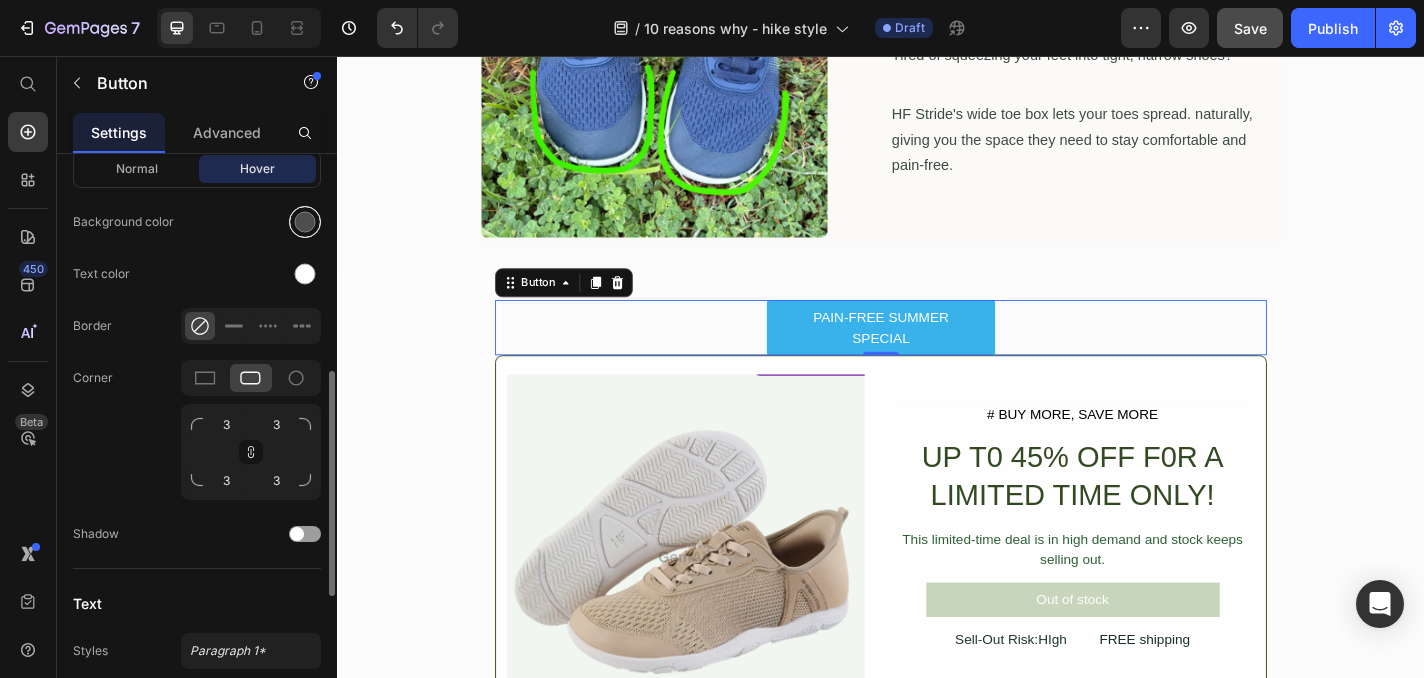 click at bounding box center [305, 222] 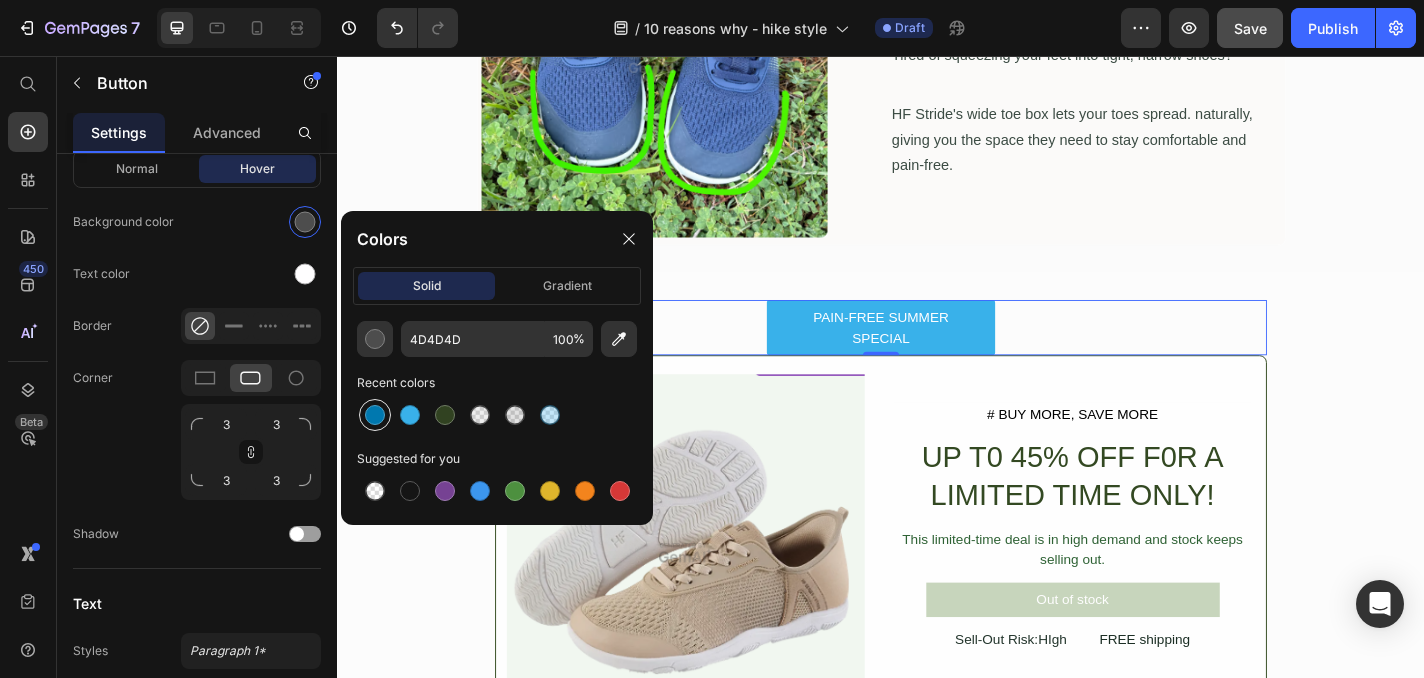 click at bounding box center [375, 415] 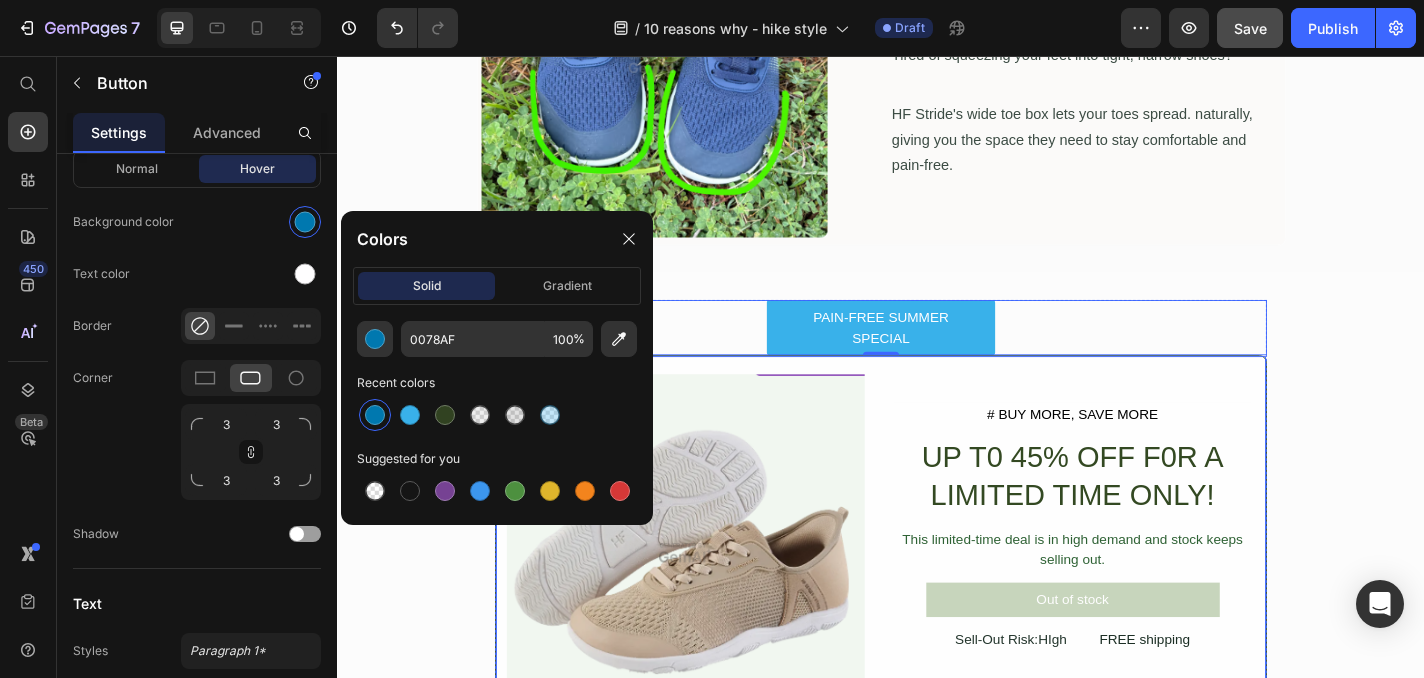 scroll, scrollTop: 3335, scrollLeft: 0, axis: vertical 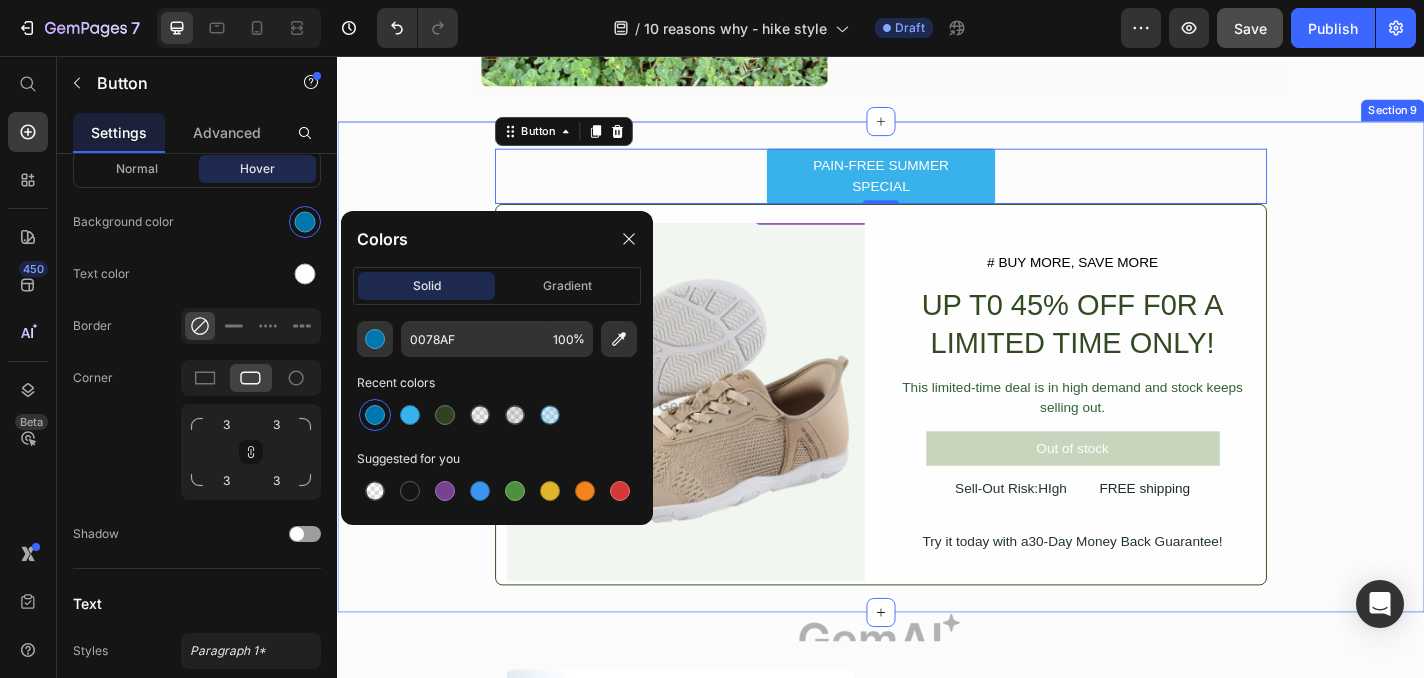 click on "PAIN-FREE SUMMER SPECIAL Button   0 Image # BUY MORE, SAVE MORE Text Block UP T0 45% OFF F0R A LIMITED TIME ONLY! Heading This limited-time deal is in high demand and stock keeps selling out. Text Block Out of stock Add to Cart Sell-Out Risk:HIgh Text Block FREE shipping Text Block Row Try it today with a30-Day Money Back Guarantee! Text Block Row Product Row Row" at bounding box center (937, 399) 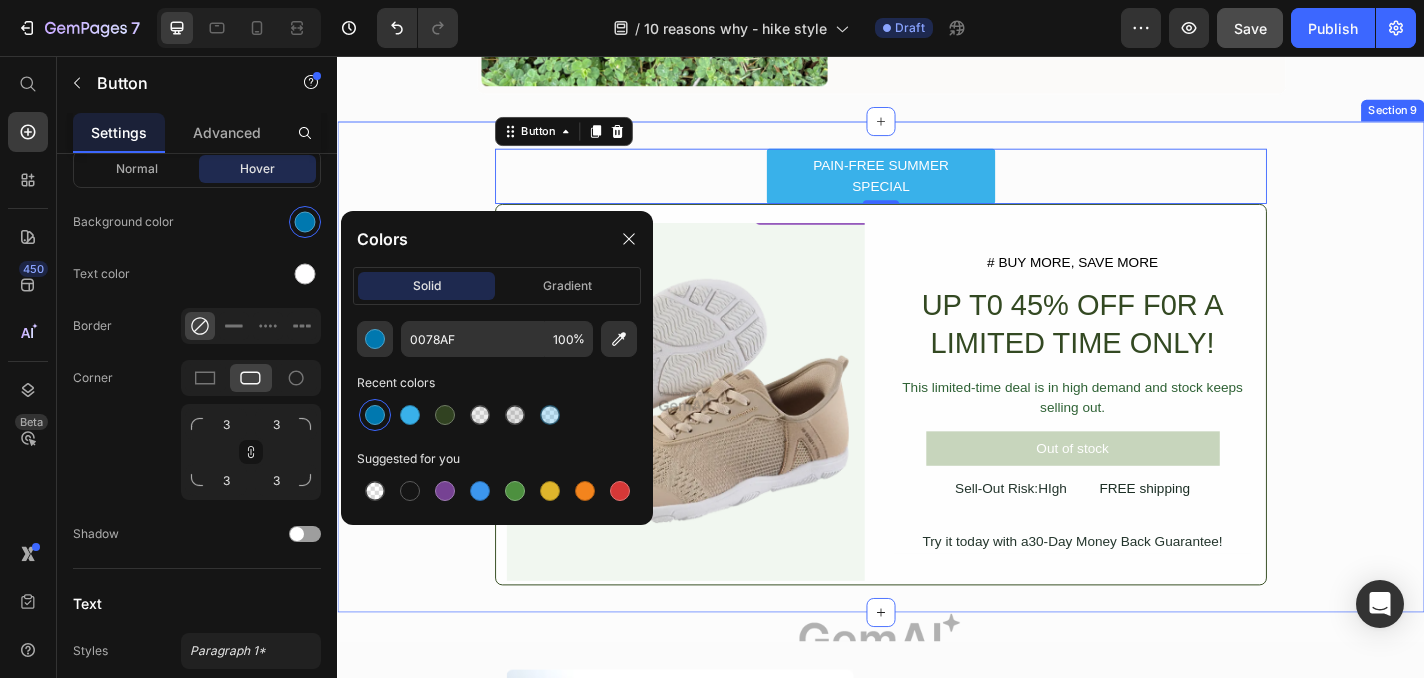 scroll, scrollTop: 0, scrollLeft: 0, axis: both 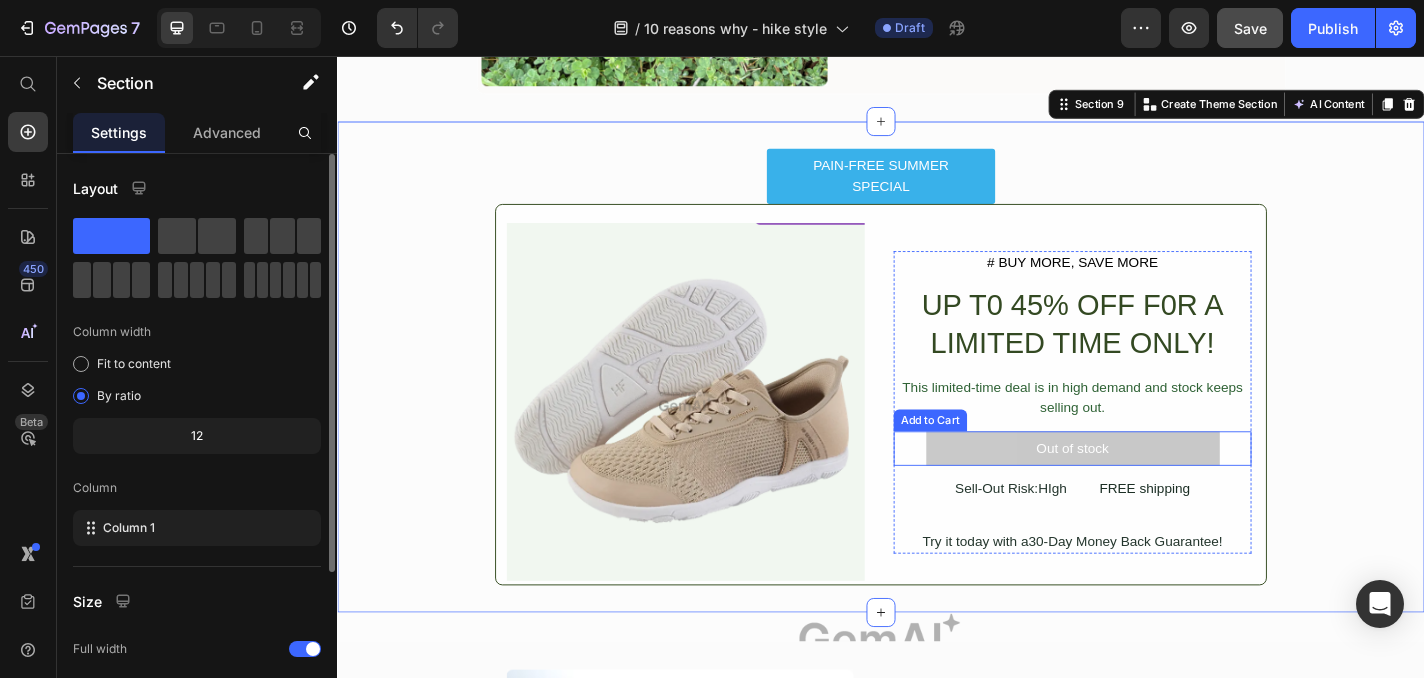 click on "Out of stock" at bounding box center [1149, 489] 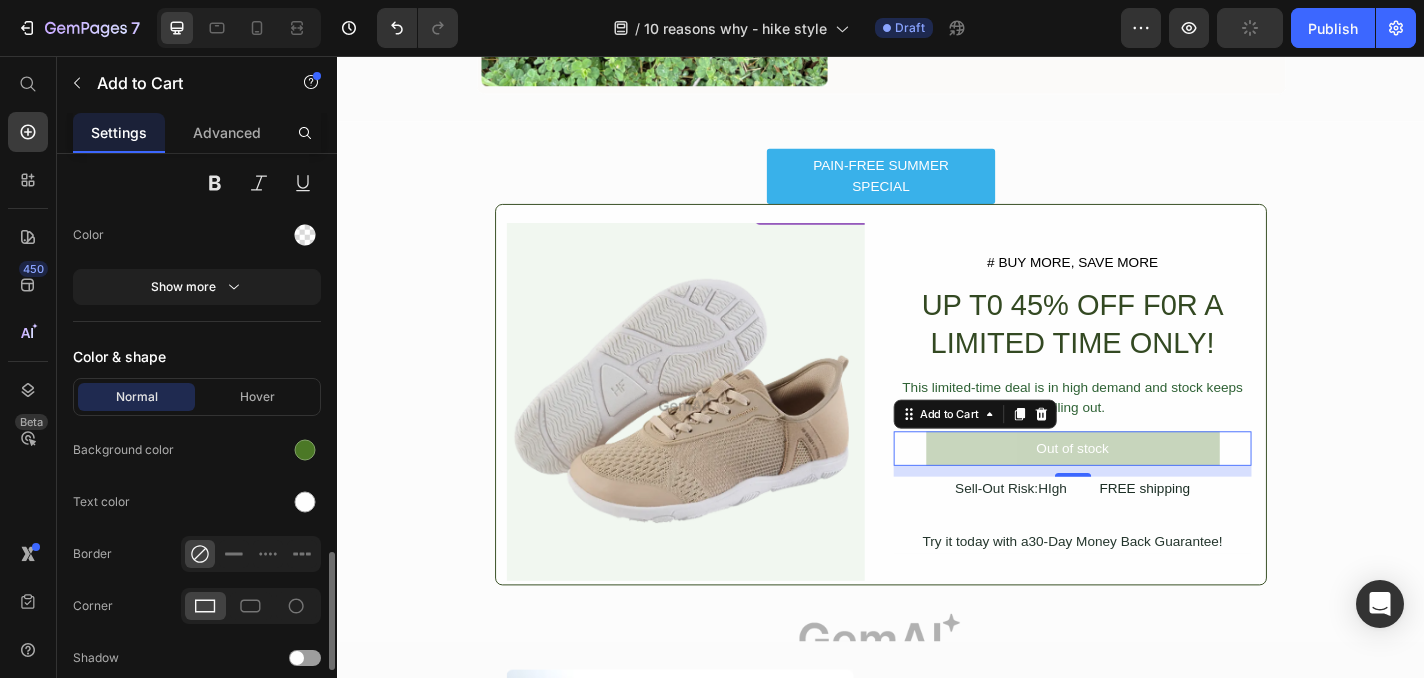 scroll, scrollTop: 1947, scrollLeft: 0, axis: vertical 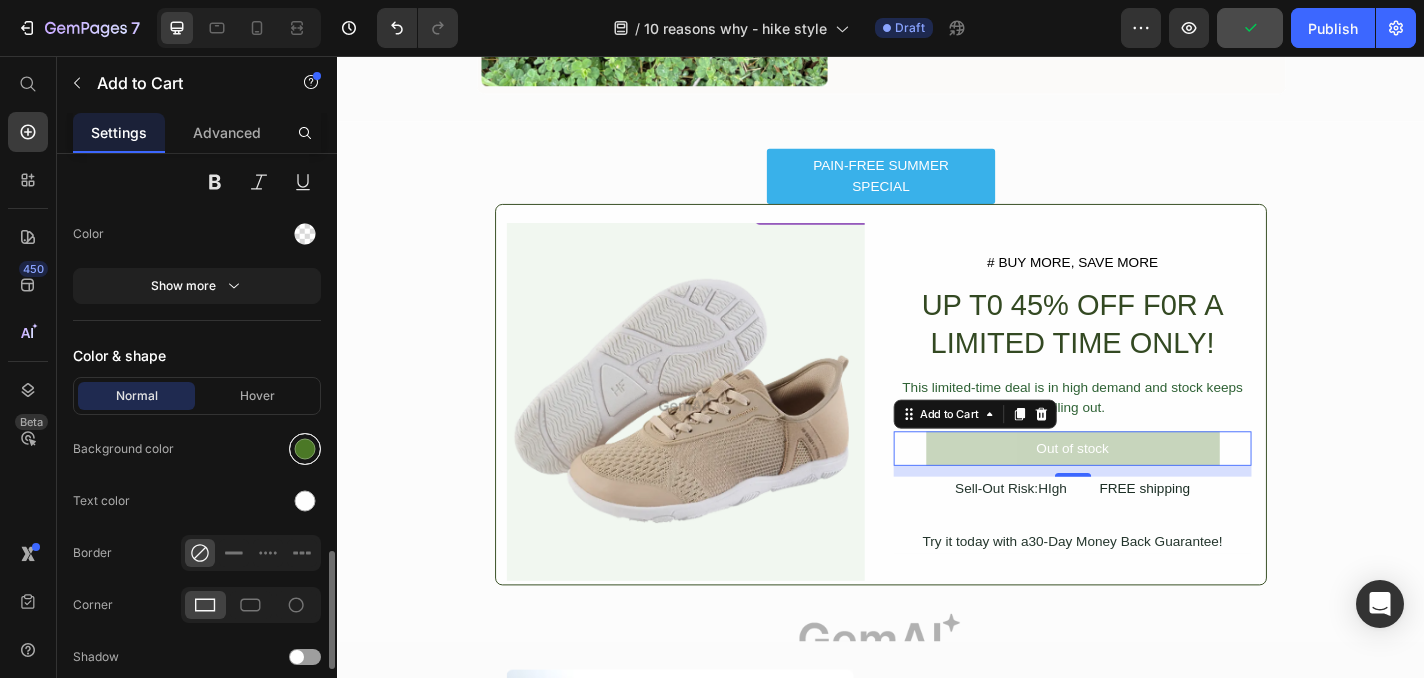 click at bounding box center (305, 449) 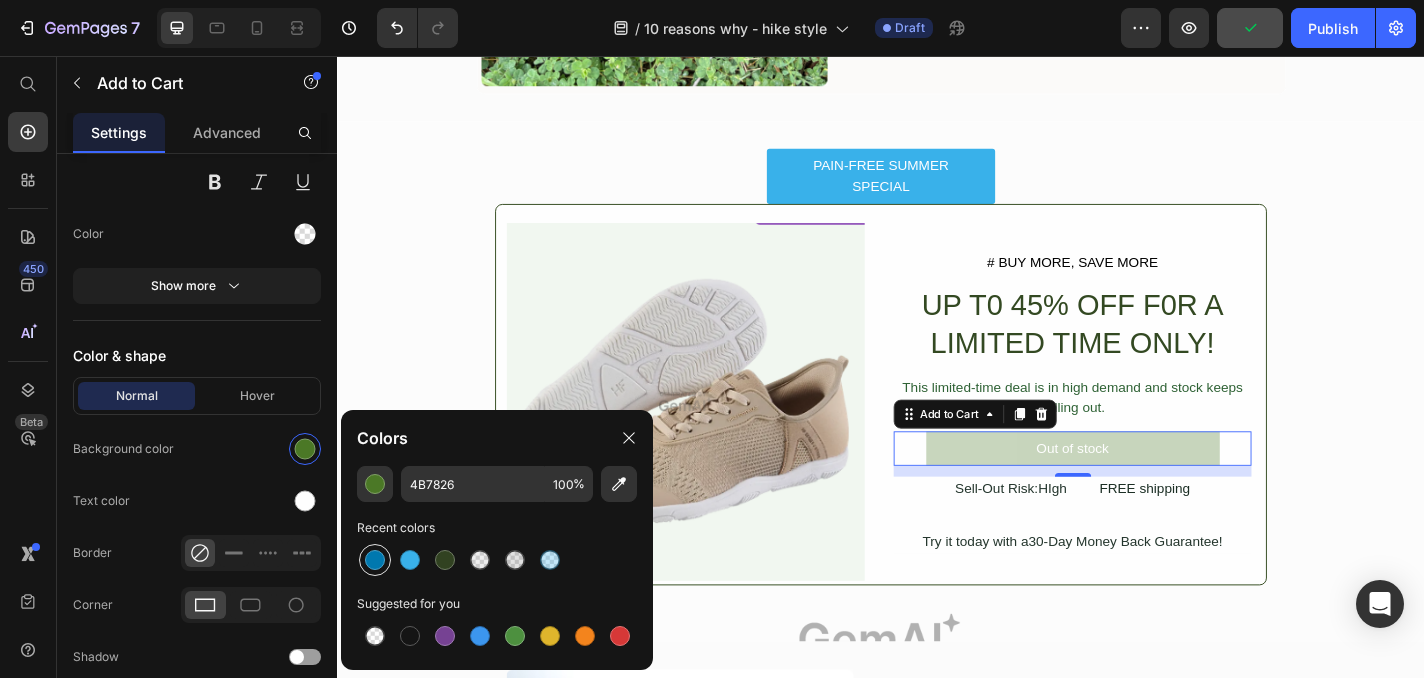 click at bounding box center [375, 560] 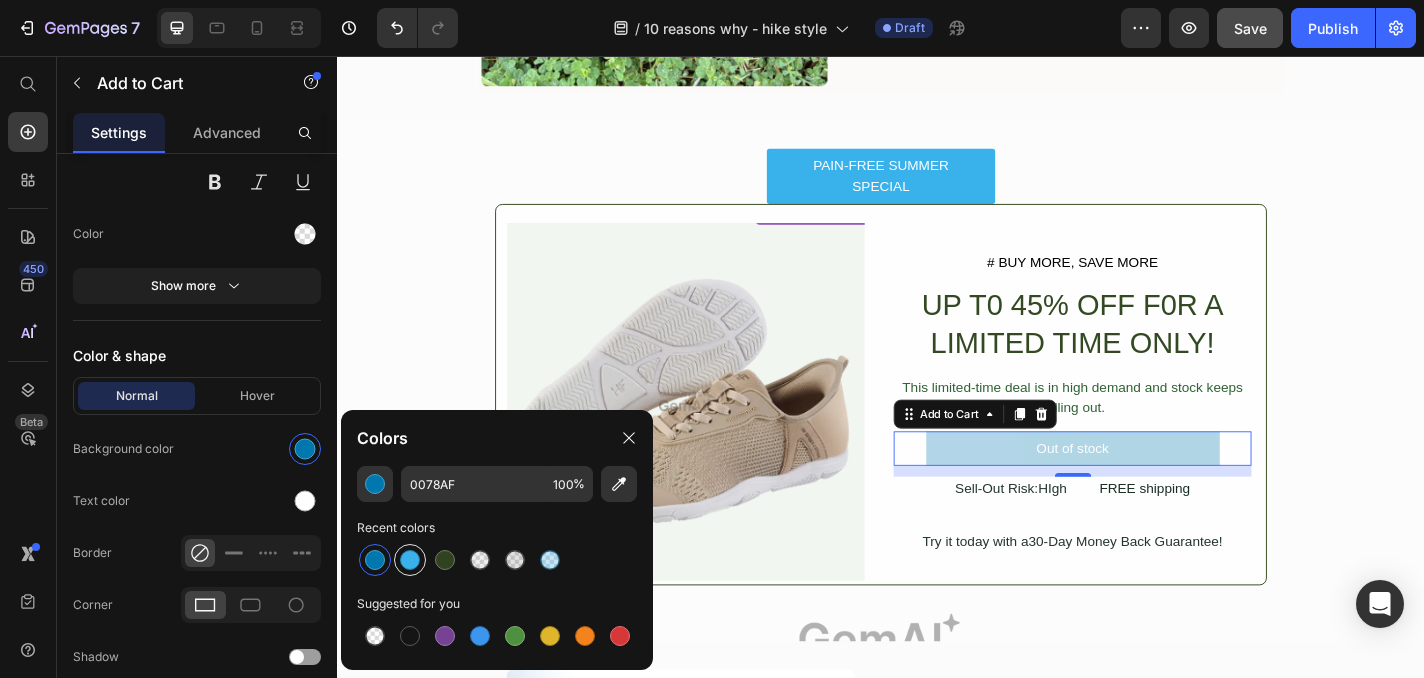 click at bounding box center [410, 560] 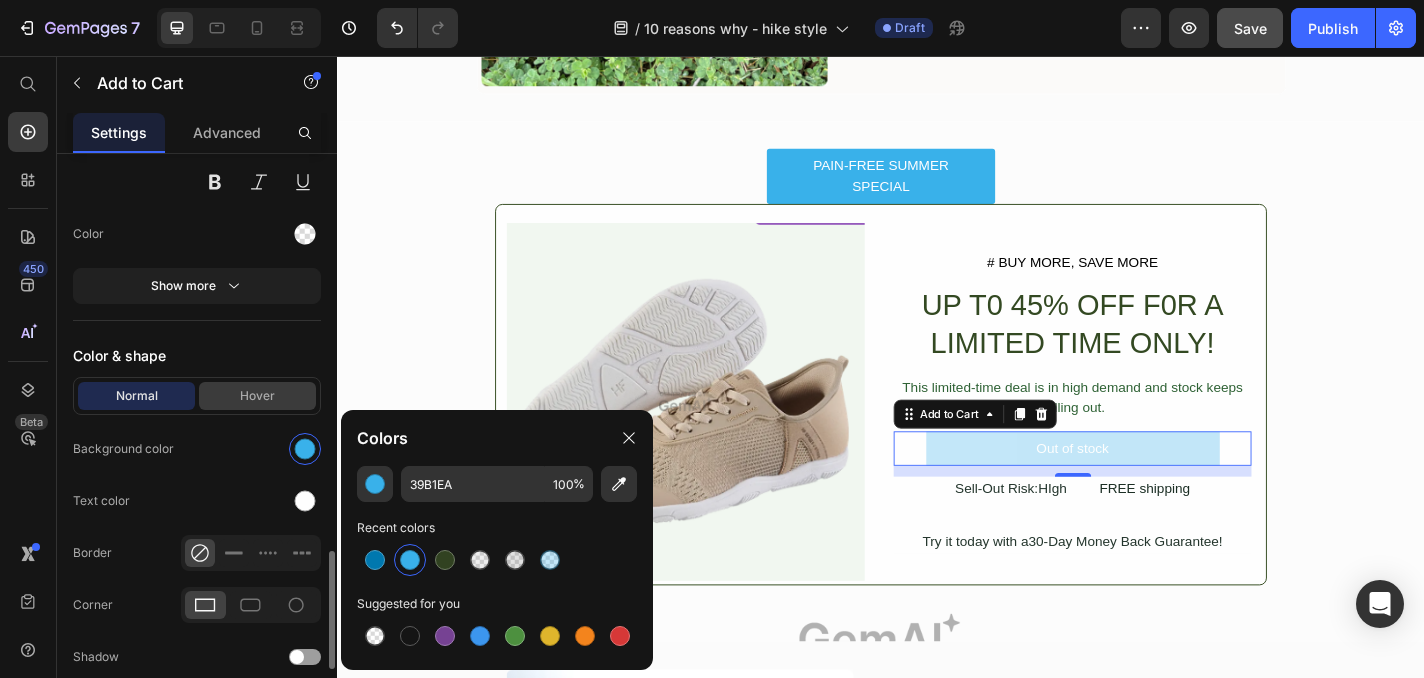 click on "Hover" at bounding box center (257, 396) 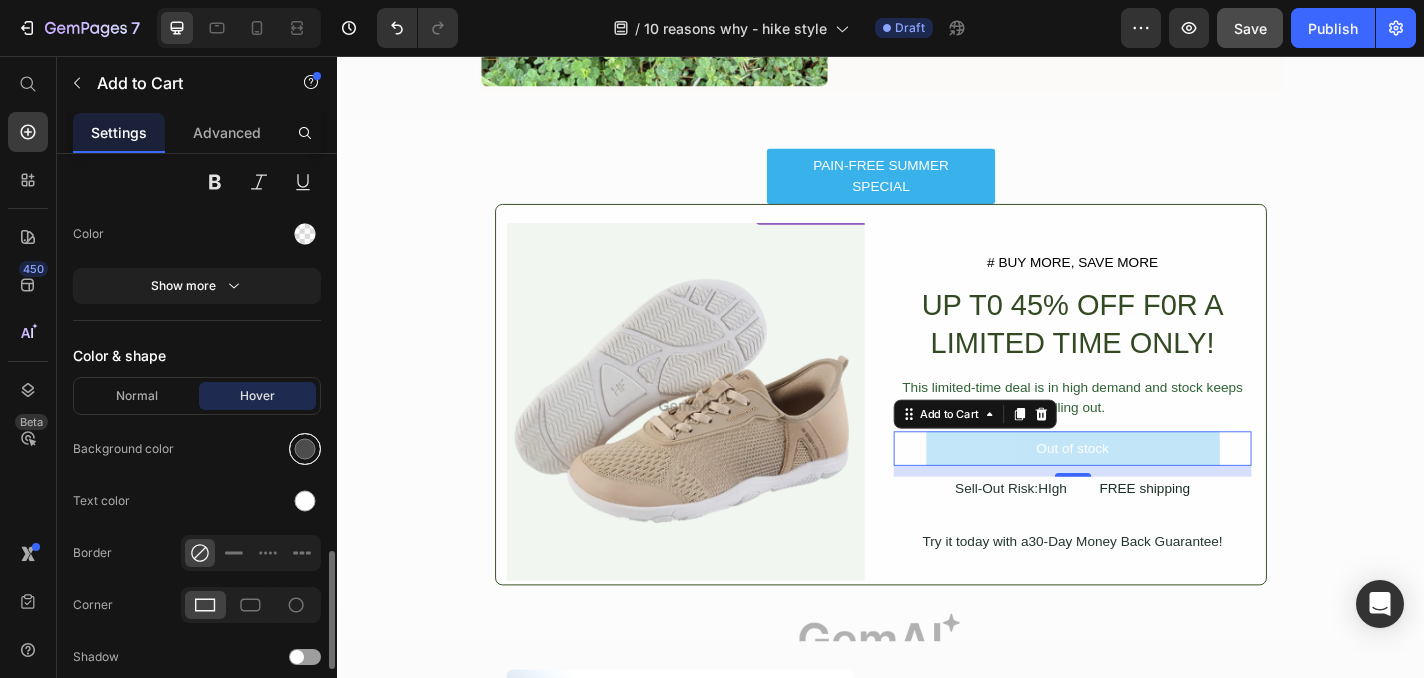 click at bounding box center [305, 449] 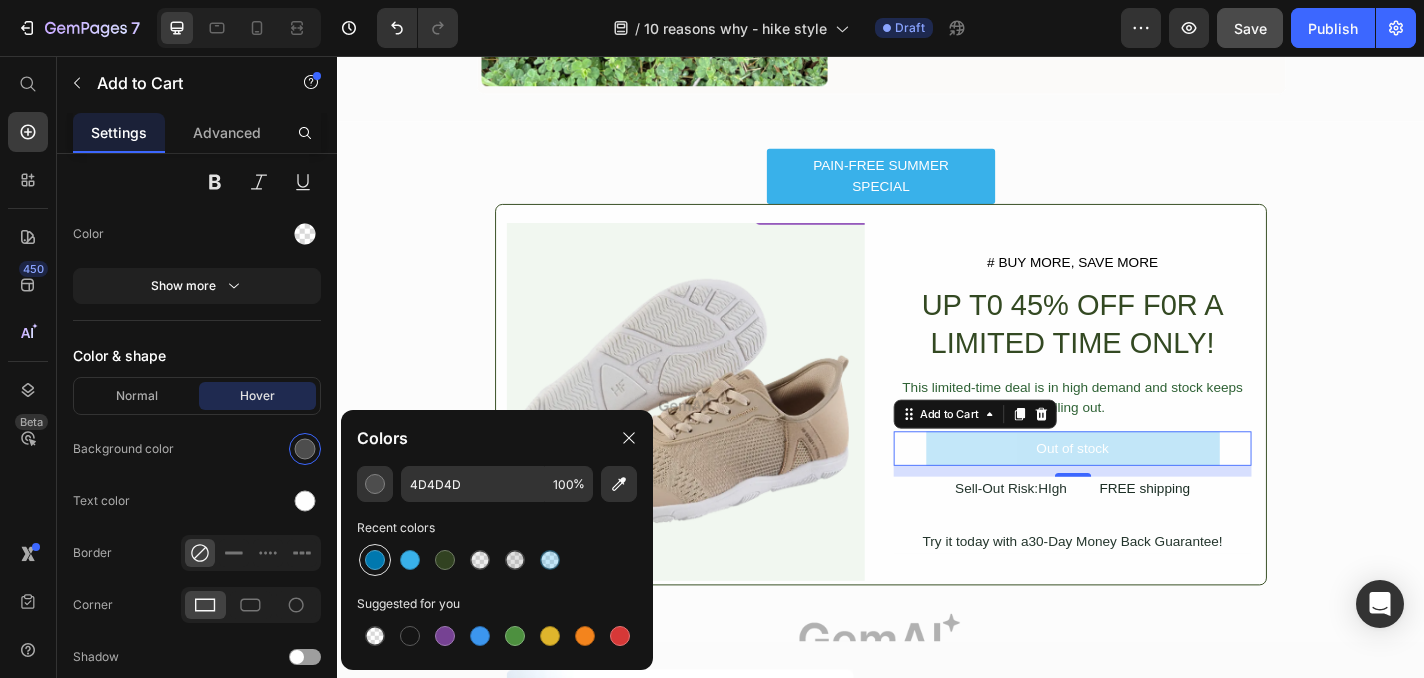click at bounding box center [375, 560] 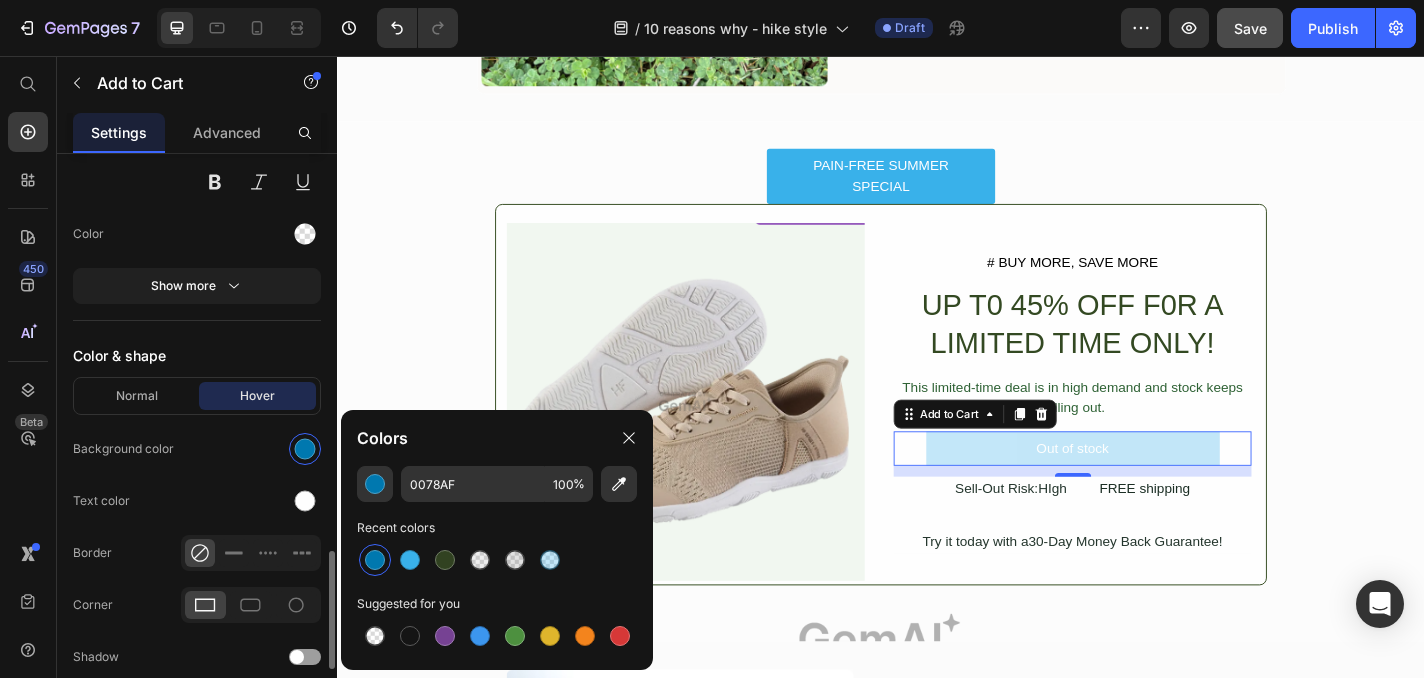 click on "Product Source Recover | Deluxe Single-Person Sauna  You can manage it in   Product element  Content Label GET 45% 0FF Styles Paragraph 1* Font sans-serif Size 15 Show more Layout
Add to cart Icon Choose icon
Icon position Left Right Spacing 8 px Add to cart action After click Keep shopping Size Width 324 px % Height Auto px Show more Success message Content Add product to cart successfully Styles Paragraph 2 Font sans-serif Size 14 Color Show more Error message Source Shopify Custom Styles Paragraph 2 Font sans-serif Size 14 Color Show more Color & shape Normal Hover Background color Text color Border Corner Shadow Out of stock button Message Out of stock Custom style Align" at bounding box center [197, -418] 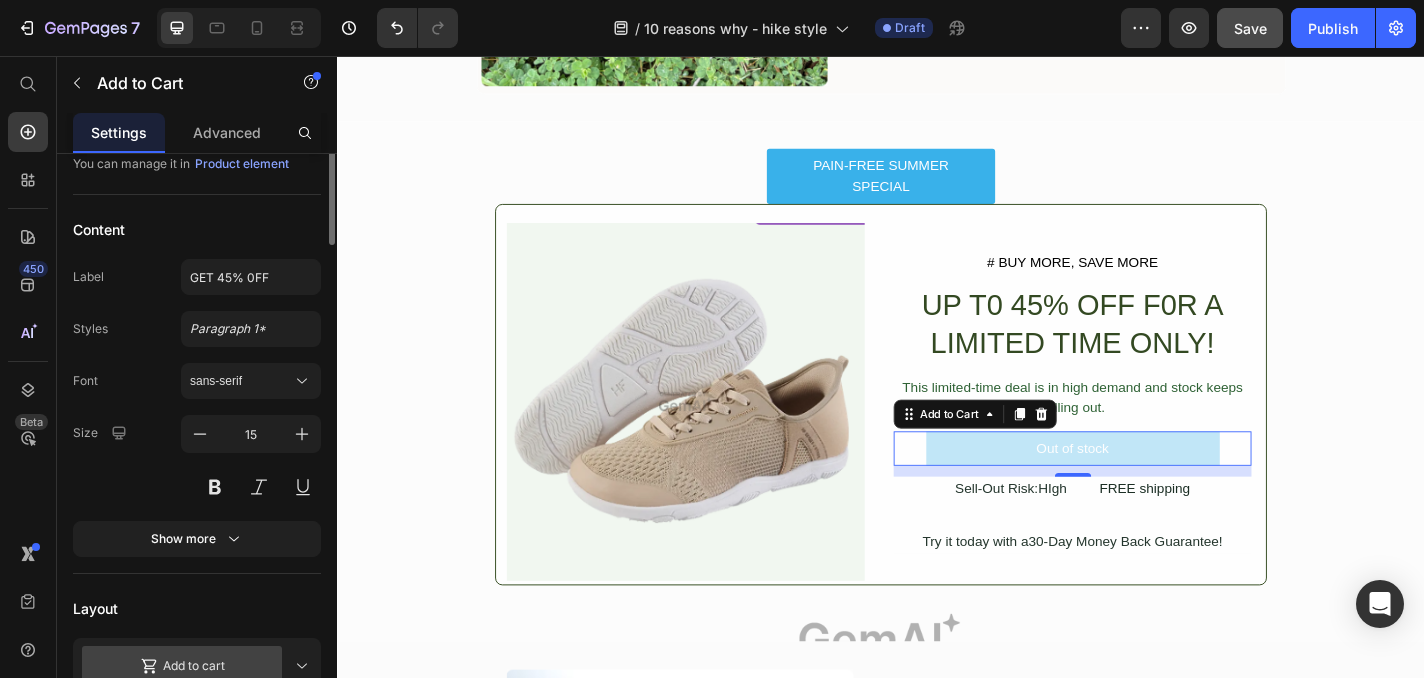 scroll, scrollTop: 0, scrollLeft: 0, axis: both 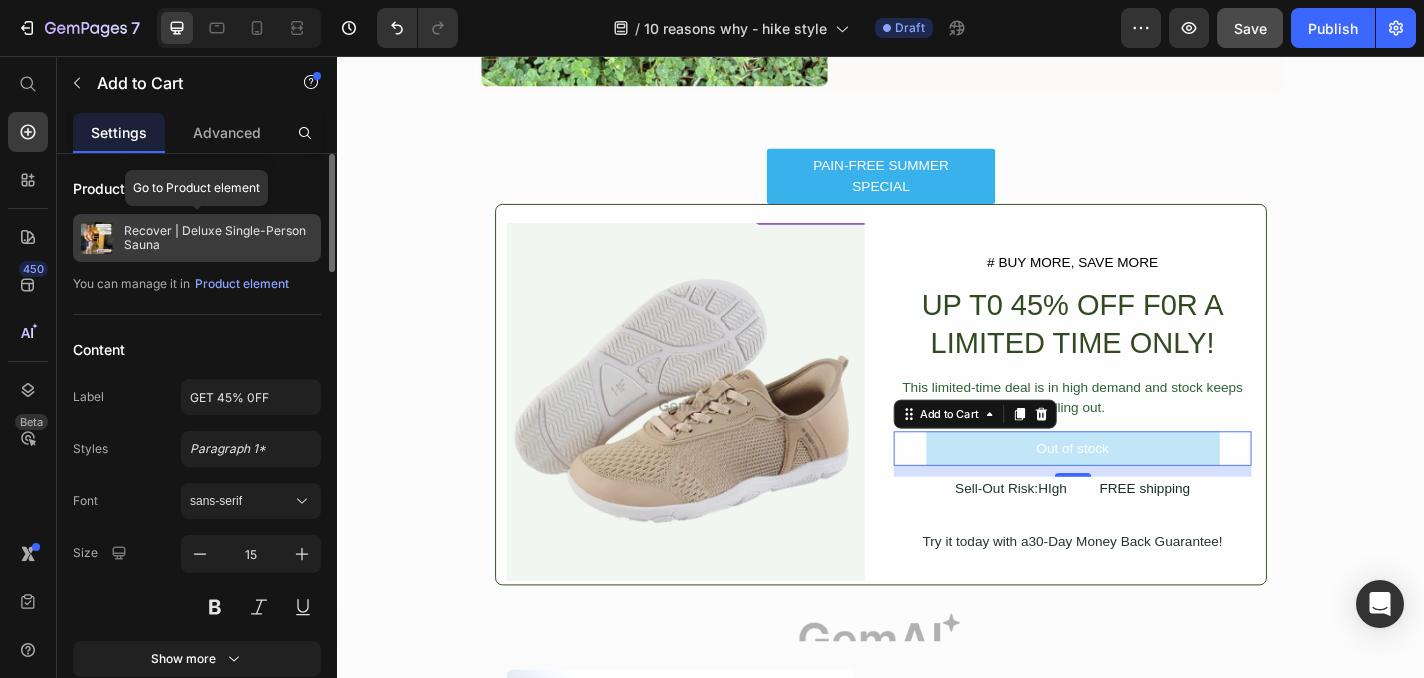 click on "Recover | Deluxe Single-Person Sauna" at bounding box center (218, 238) 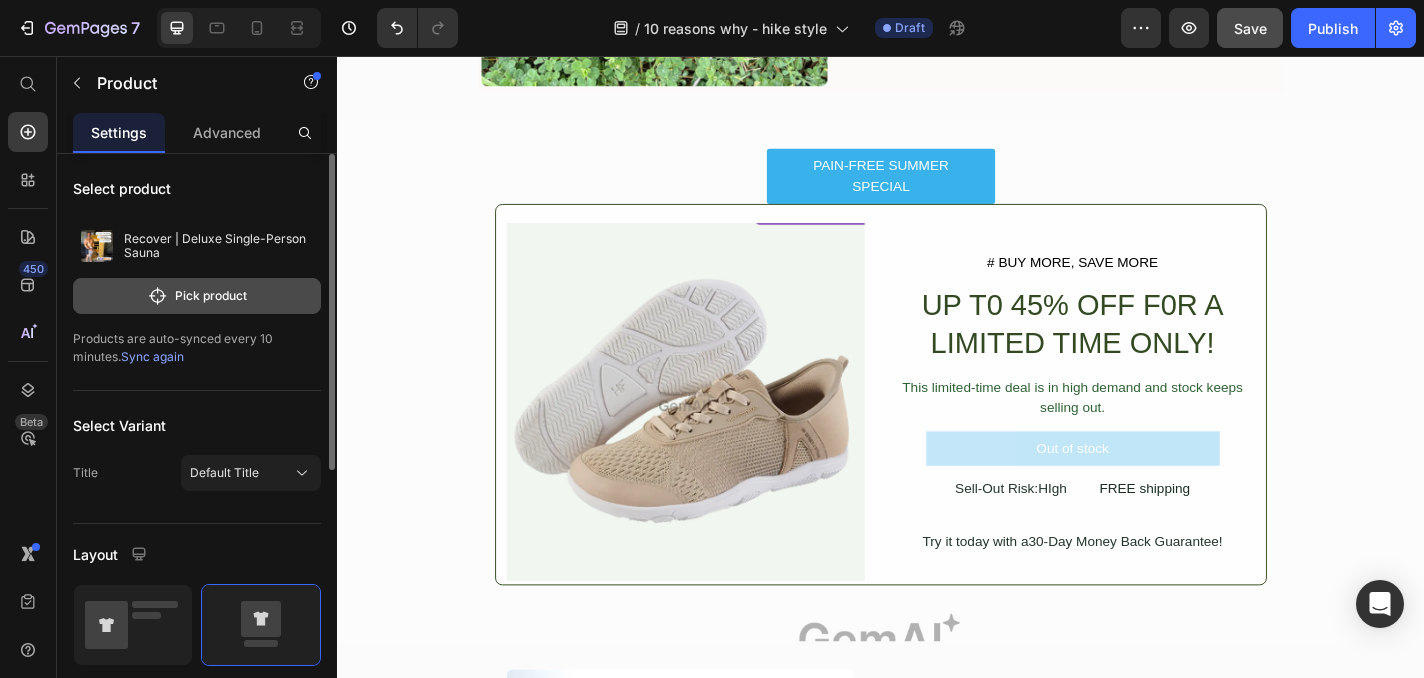 click on "Pick product" at bounding box center [197, 296] 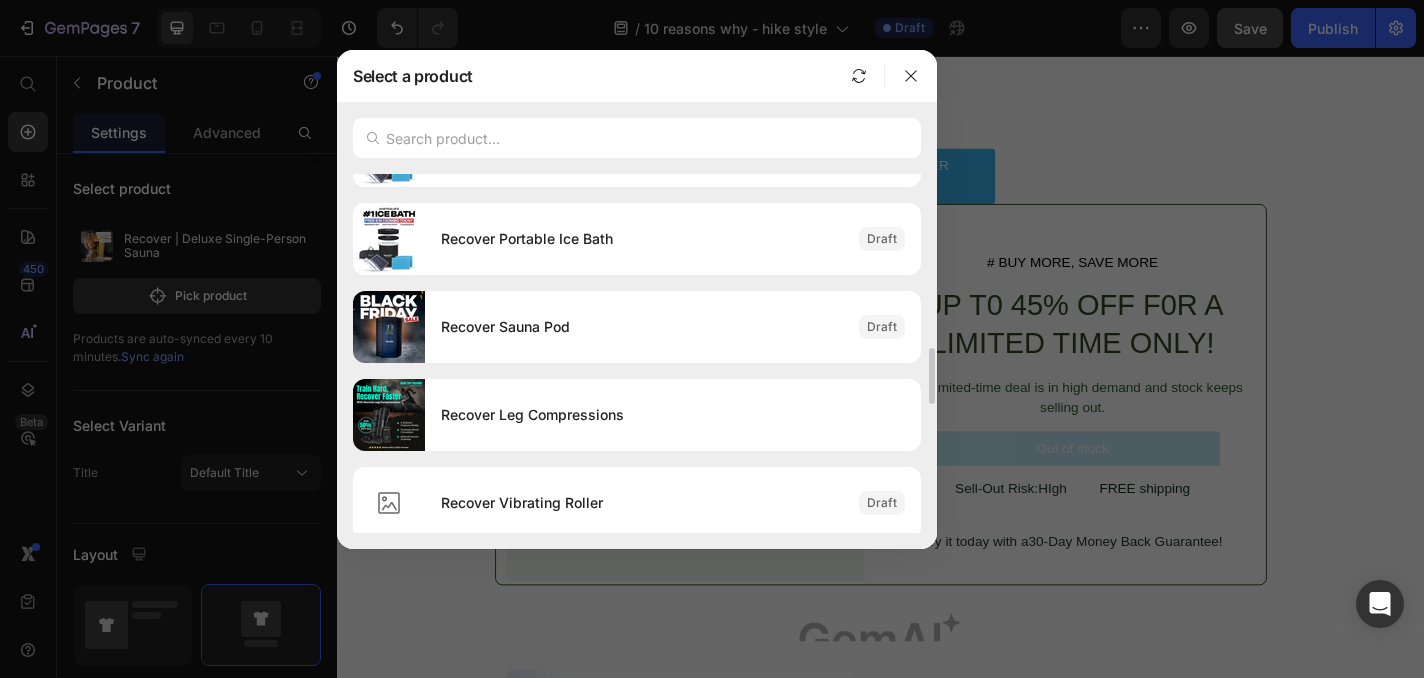 scroll, scrollTop: 1115, scrollLeft: 0, axis: vertical 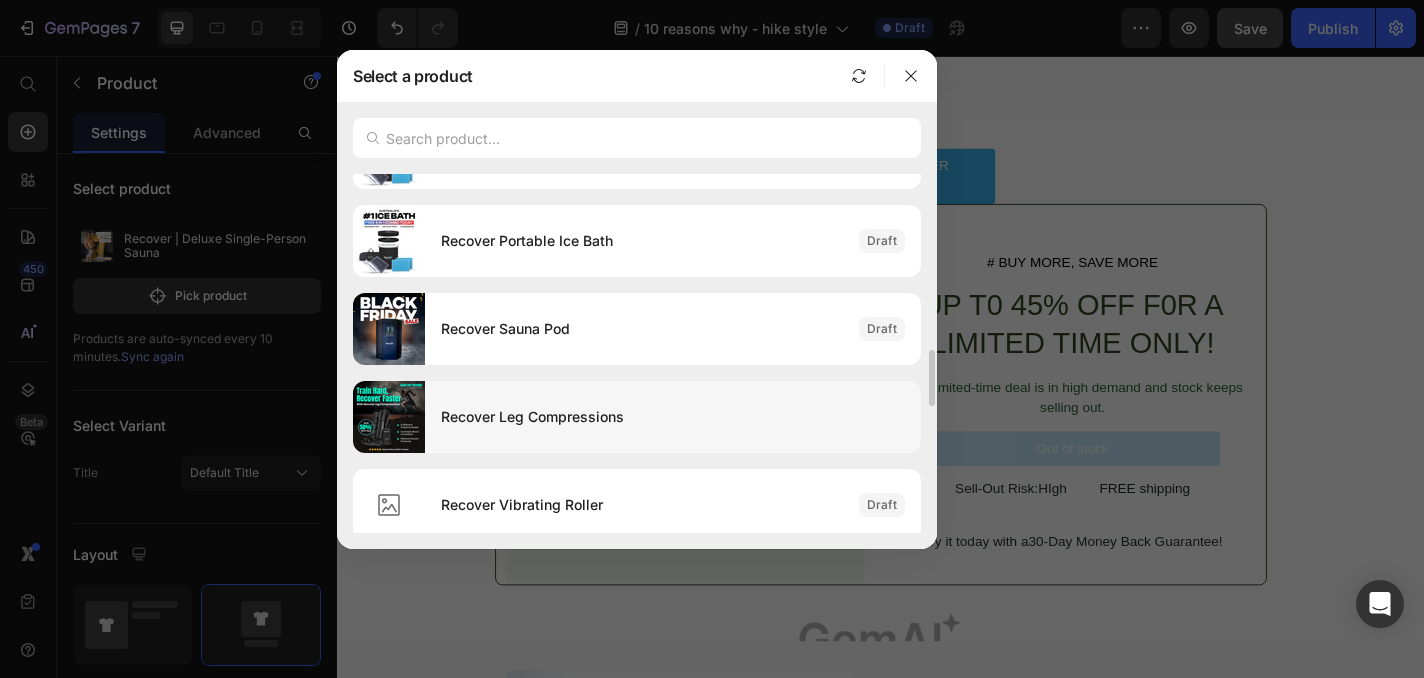 click on "Recover Leg Compressions" at bounding box center (673, 417) 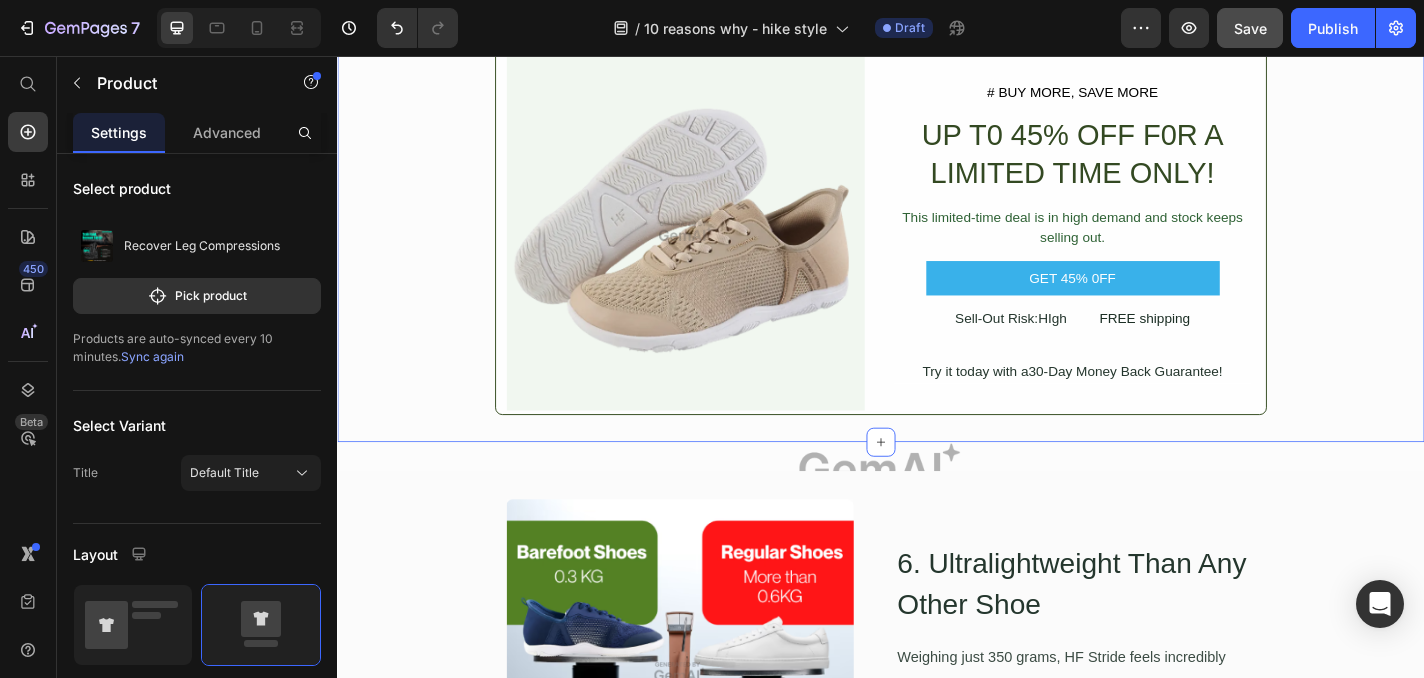 scroll, scrollTop: 3531, scrollLeft: 0, axis: vertical 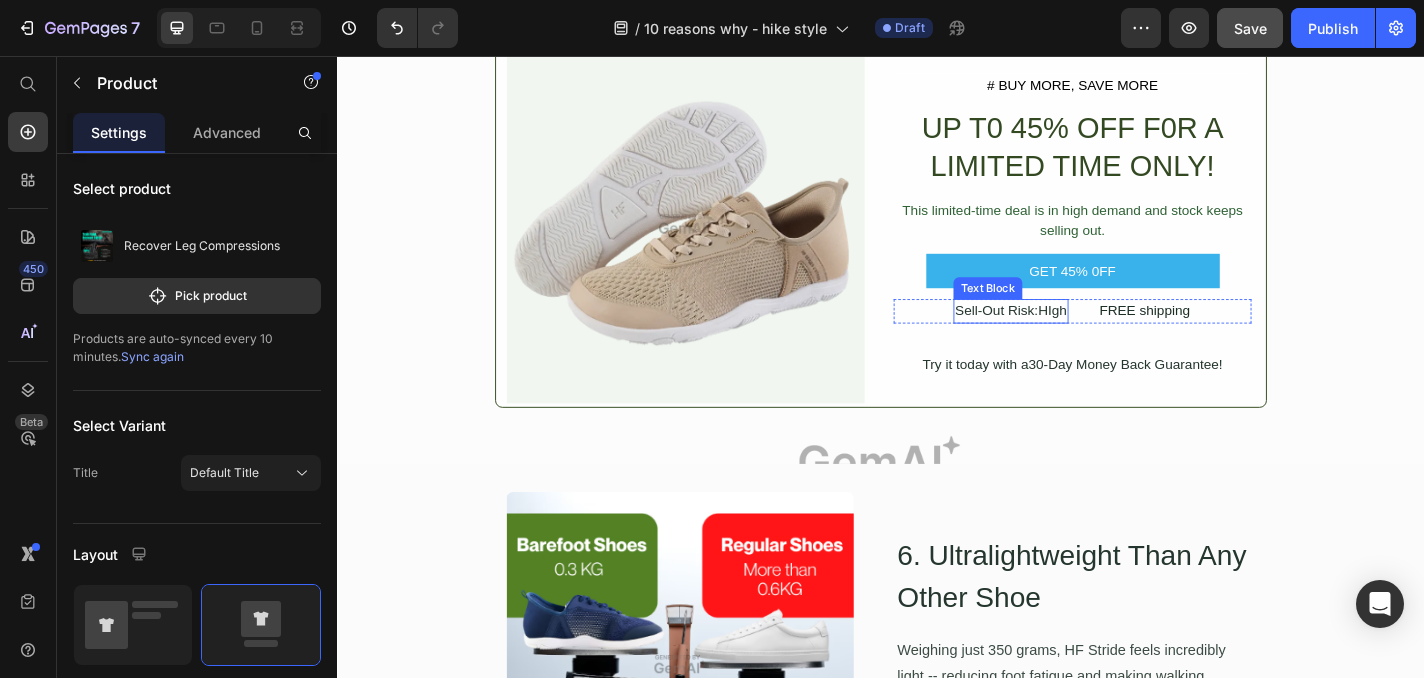 click on "Sell-Out Risk:HIgh" at bounding box center (1080, 337) 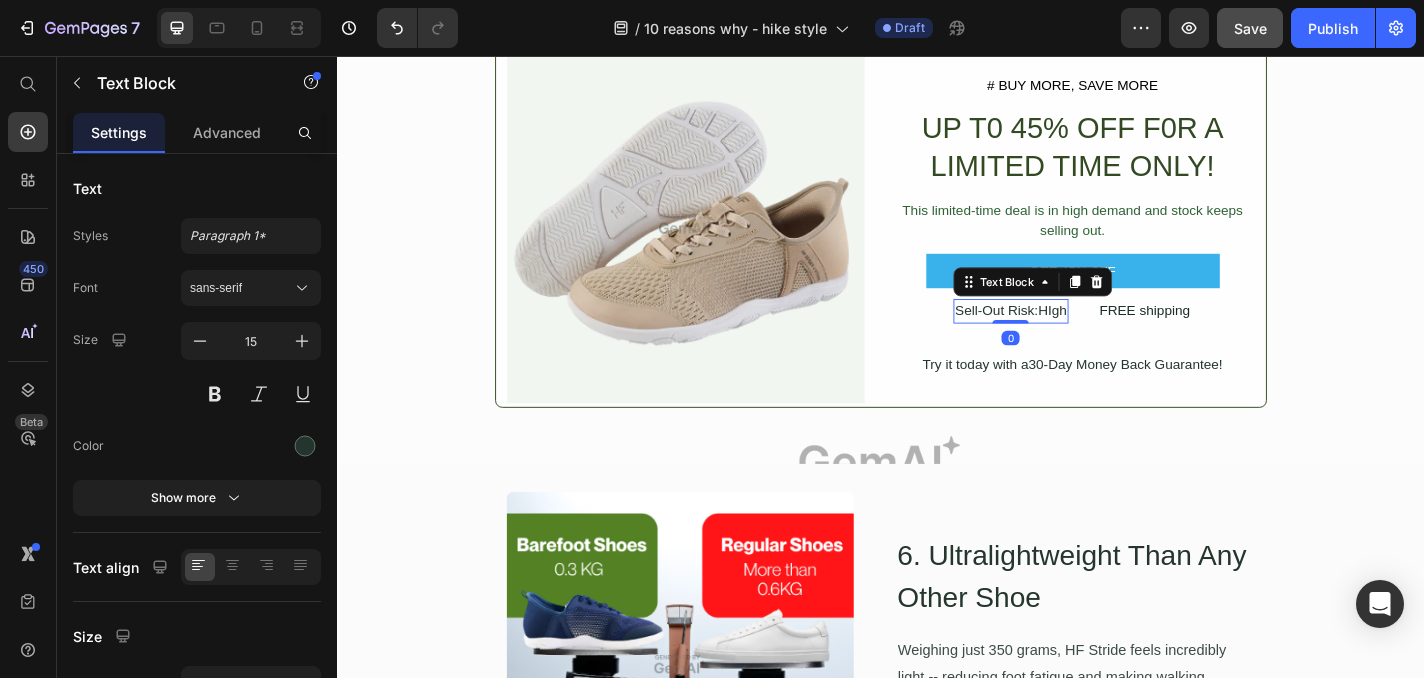 click on "Sell-Out Risk:HIgh" at bounding box center (1080, 337) 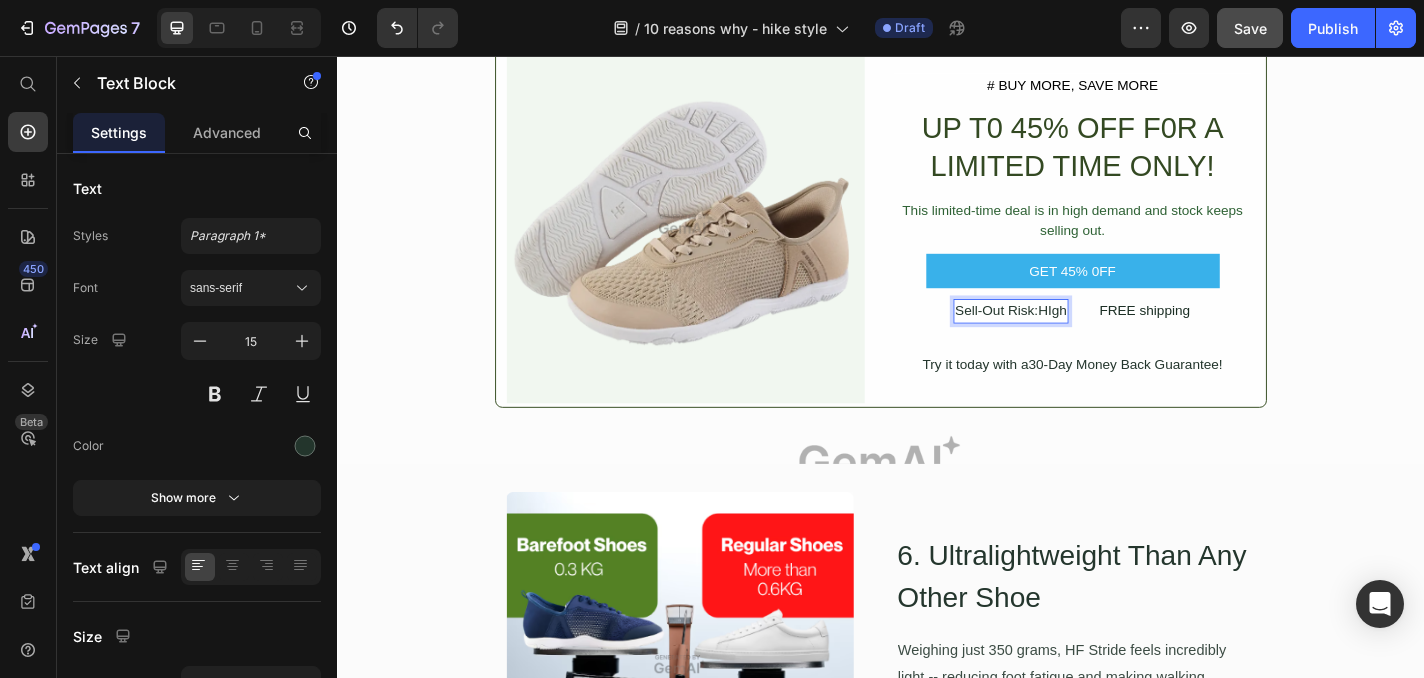 click on "Sell-Out Risk:HIgh" at bounding box center (1080, 337) 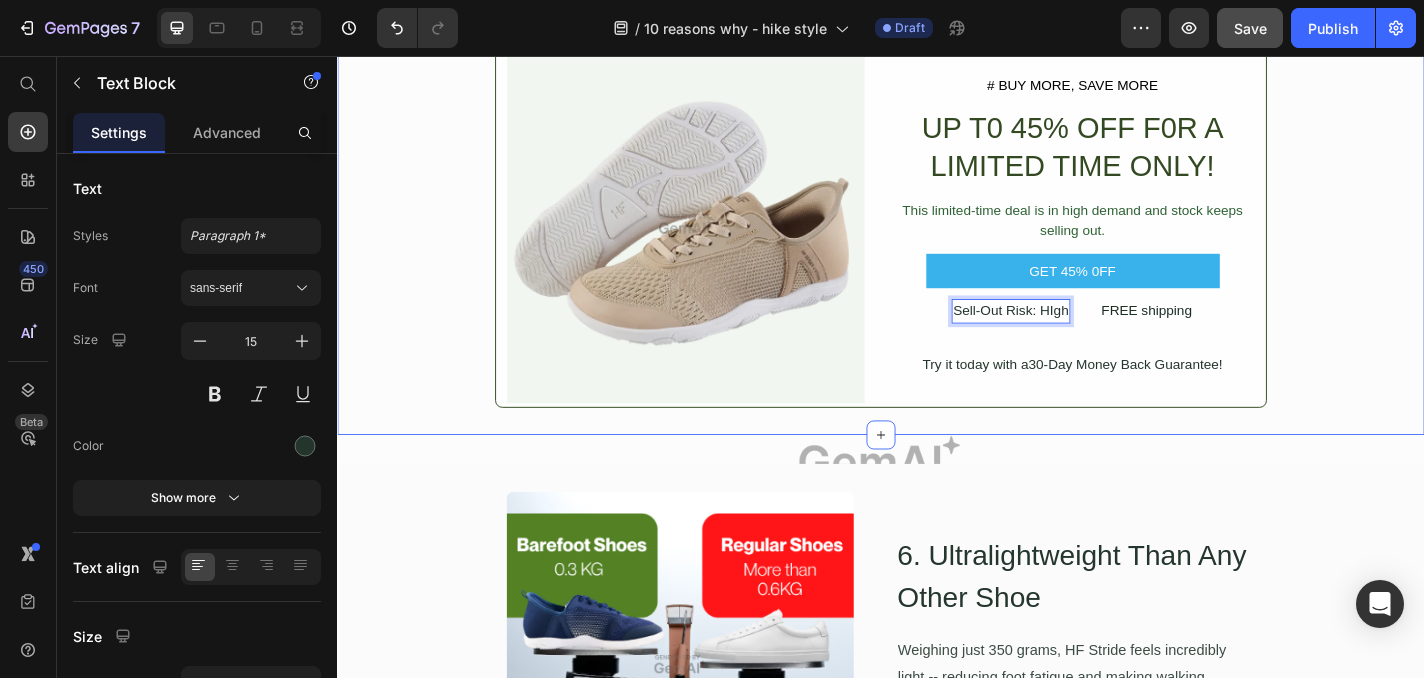 click on "PAIN-FREE SUMMER SPECIAL Button Image # BUY MORE, SAVE MORE Text Block UP T0 45% OFF F0R A LIMITED TIME ONLY! Heading This limited-time deal is in high demand and stock keeps selling out. Text Block GET 45% 0FF Add to Cart Sell-Out Risk: HIgh Text Block   0 FREE shipping Text Block Row Try it today with a30-Day Money Back Guarantee! Text Block Row Product Row Row" at bounding box center [937, 203] 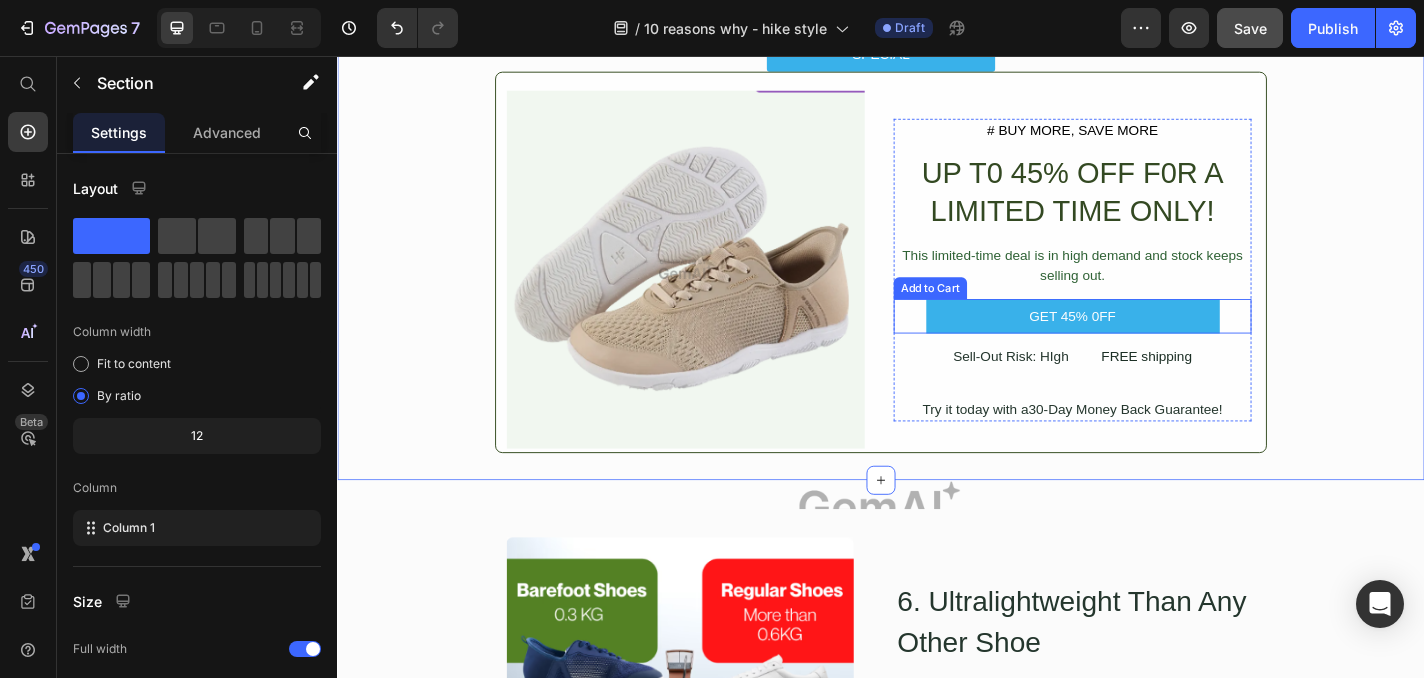 scroll, scrollTop: 3498, scrollLeft: 0, axis: vertical 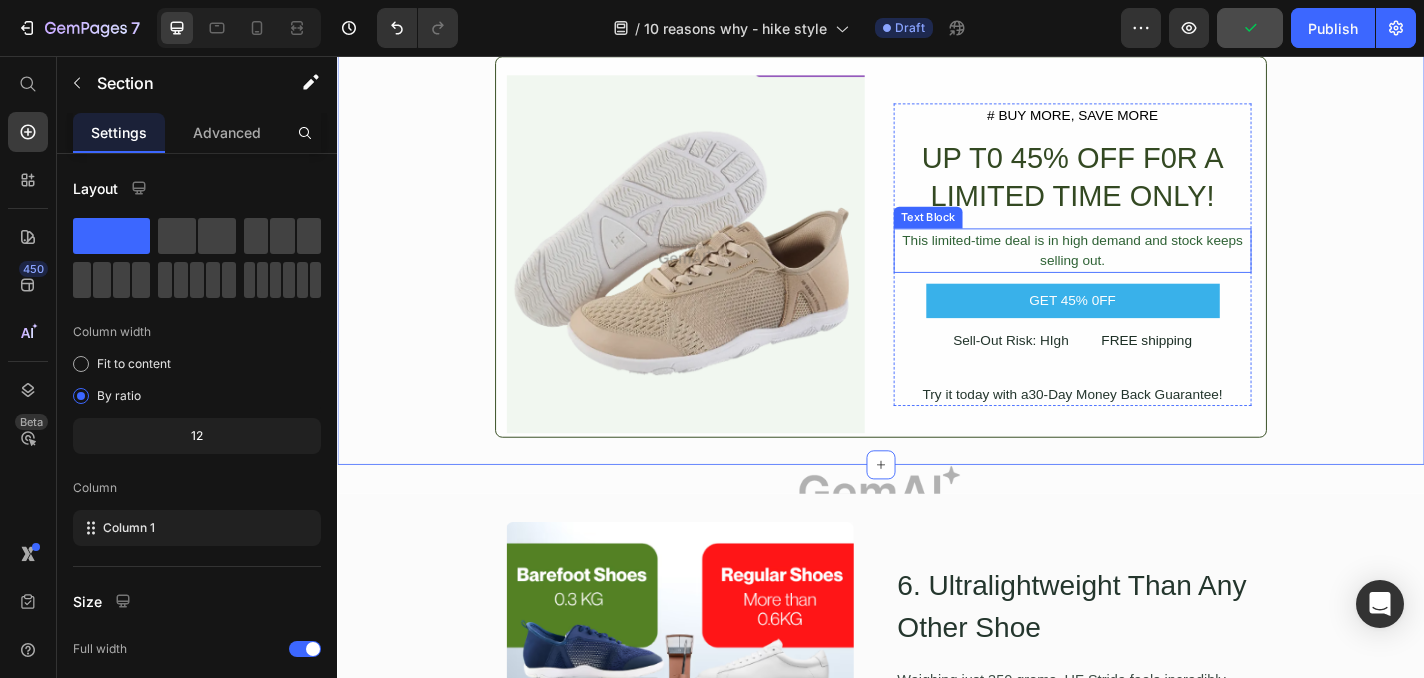 click on "This limited-time deal is in high demand and stock keeps selling out." at bounding box center (1148, 270) 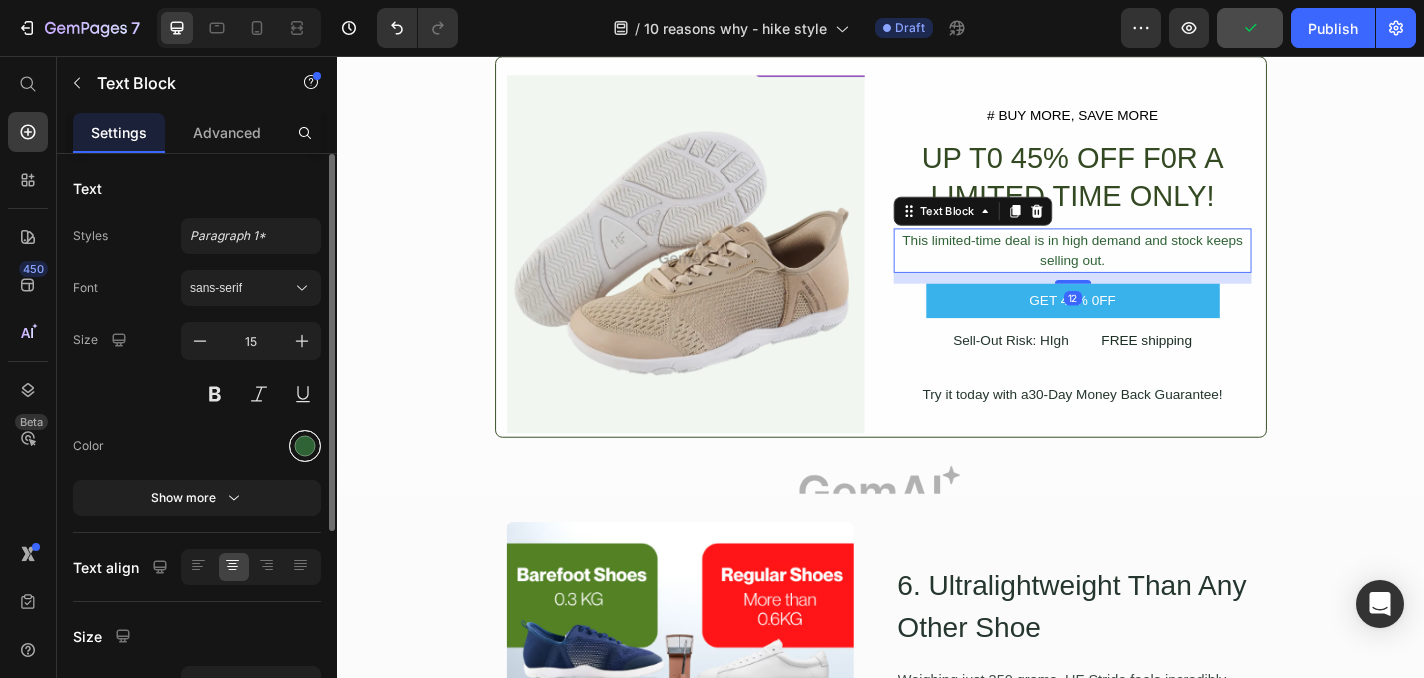 click at bounding box center (305, 446) 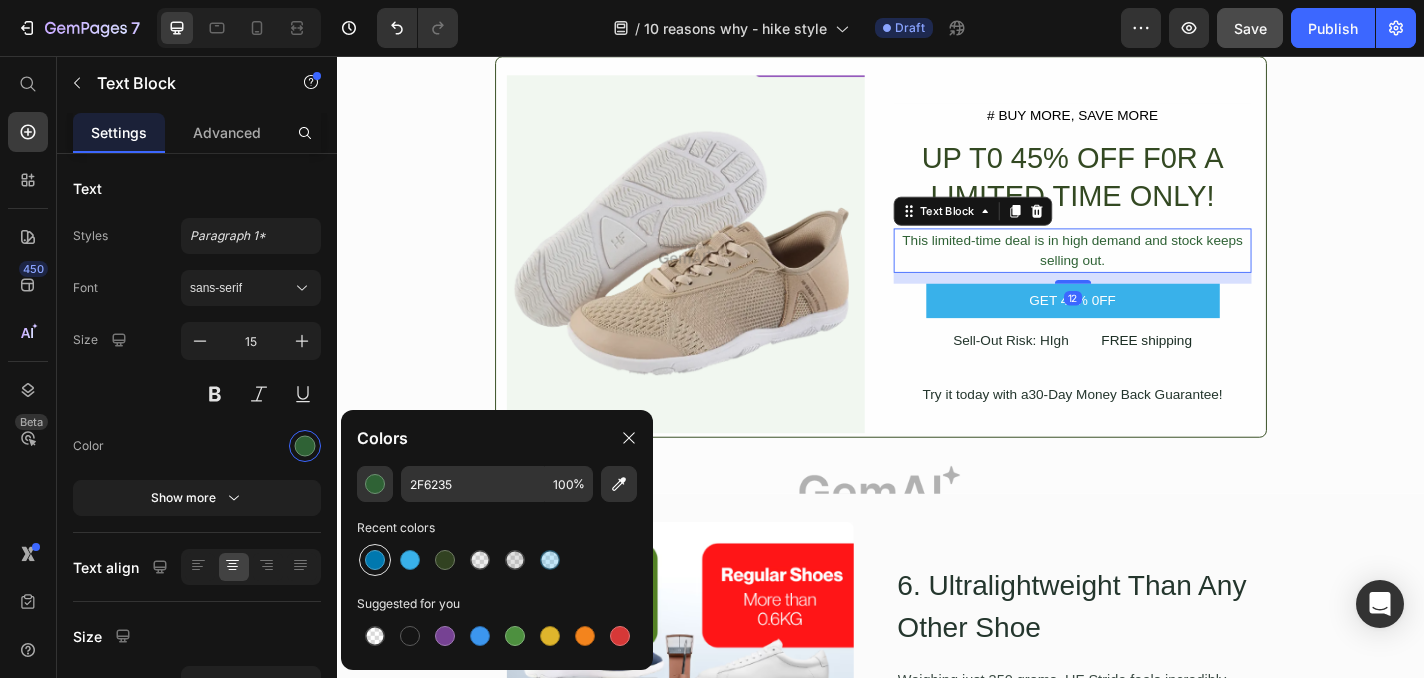 click at bounding box center (375, 560) 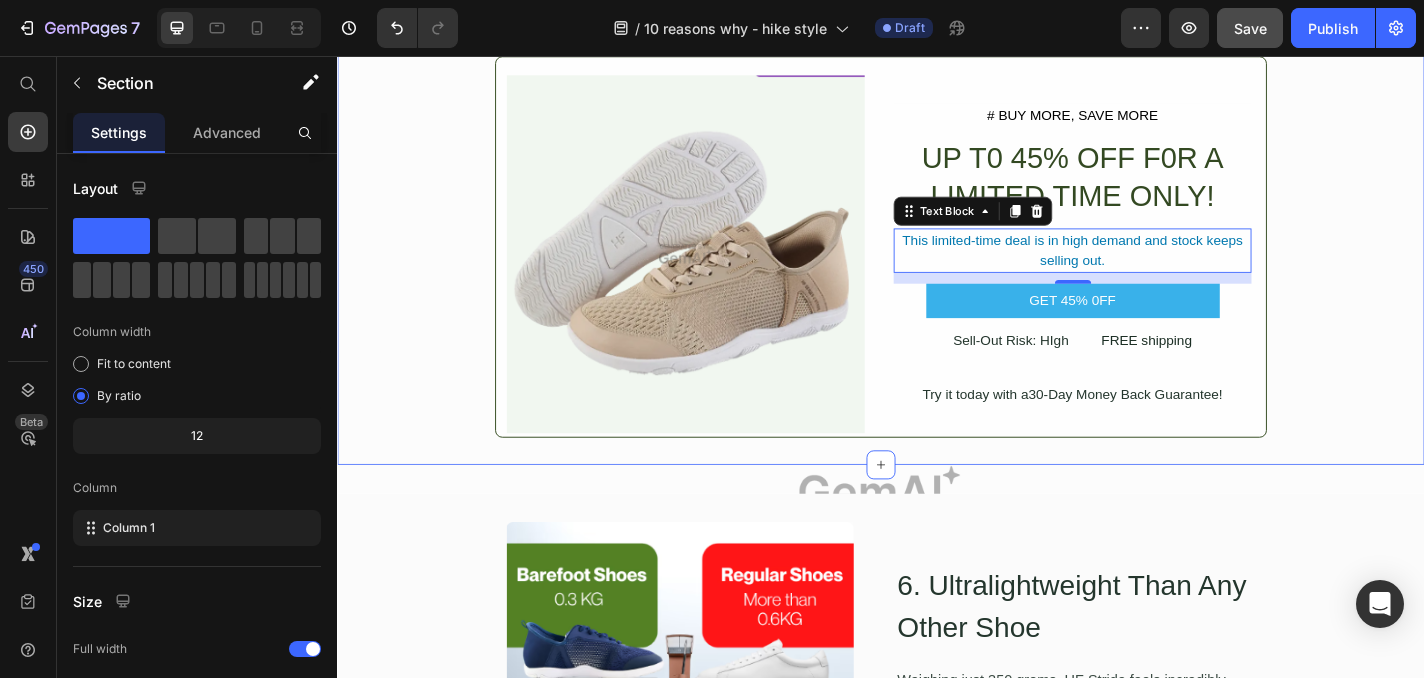 click on "PAIN-FREE SUMMER SPECIAL Button Image # BUY MORE, SAVE MORE Text Block UP T0 45% OFF F0R A LIMITED TIME ONLY! Heading This limited-time deal is in high demand and stock keeps selling out. Text Block   12 GET 45% 0FF Add to Cart Sell-Out Risk: HIgh Text Block FREE shipping Text Block Row Try it today with a30-Day Money Back Guarantee! Text Block Row Product Row Row" at bounding box center [937, 236] 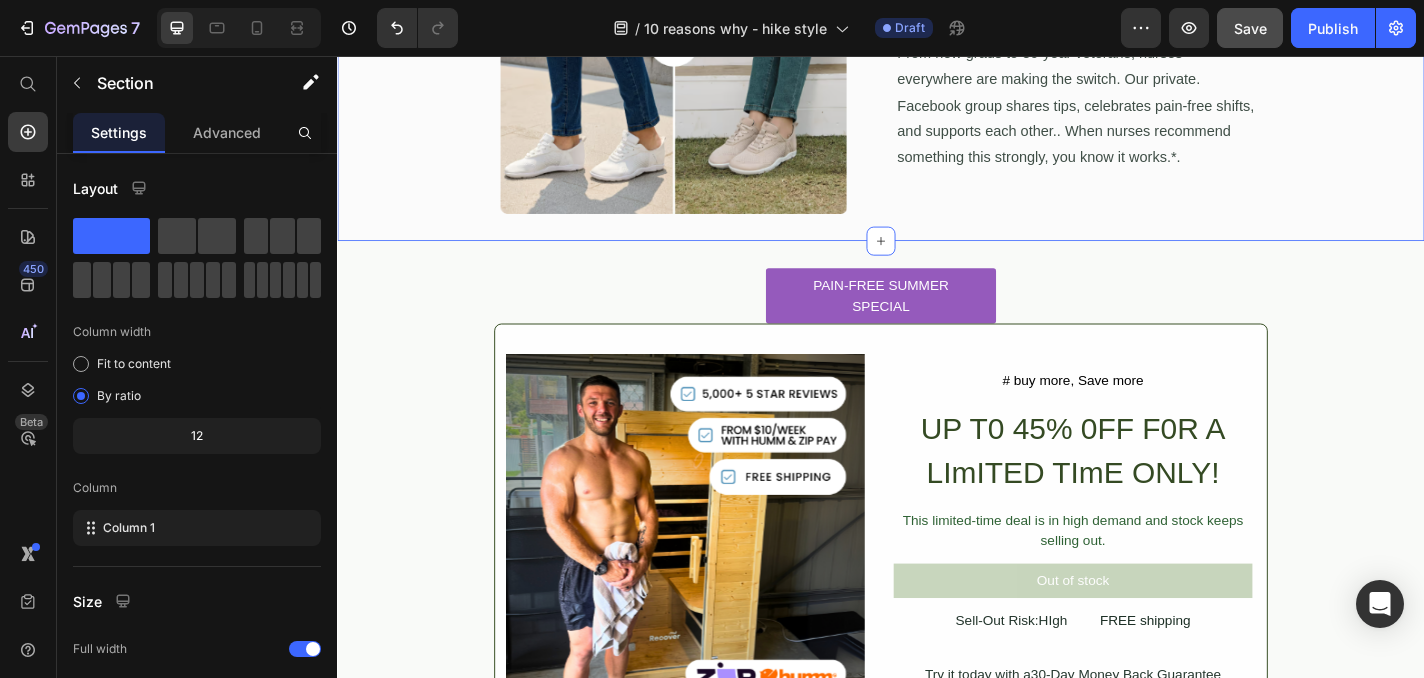 scroll, scrollTop: 6187, scrollLeft: 0, axis: vertical 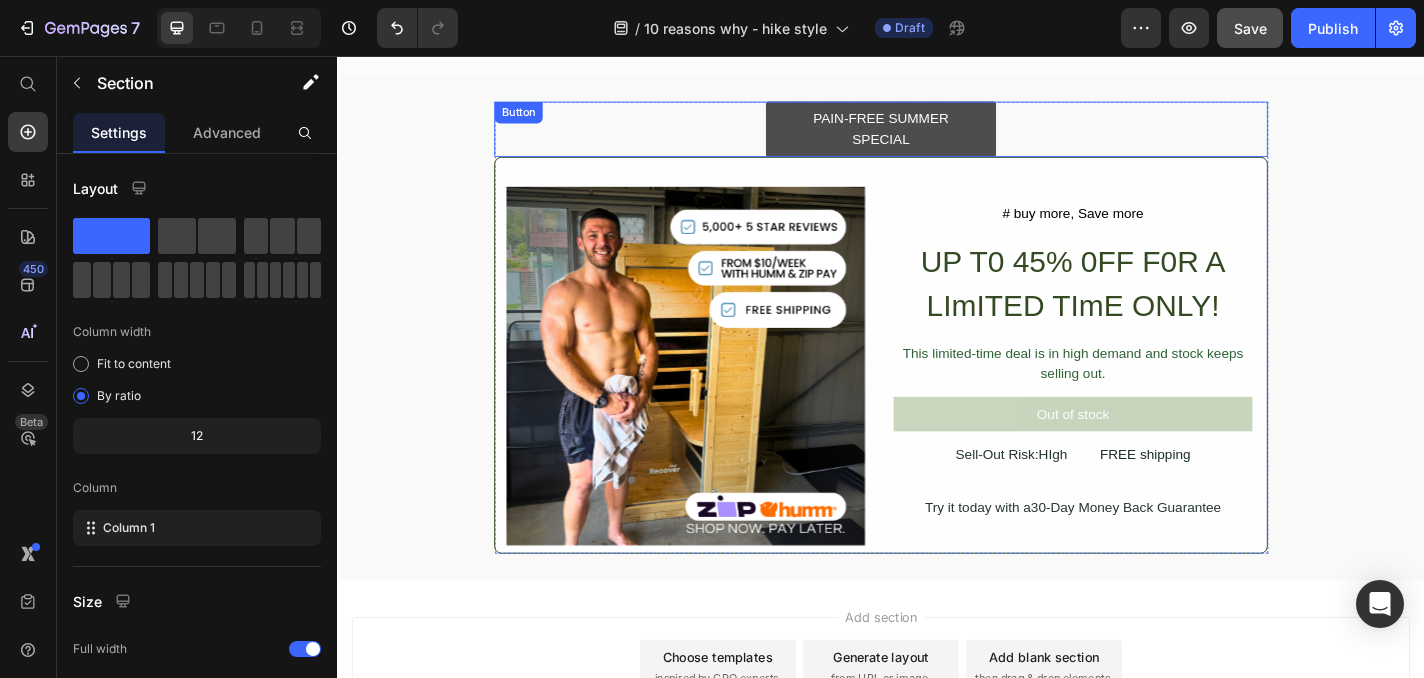 click on "PAIN-FREE SUMMER SPECIAL" at bounding box center (937, 136) 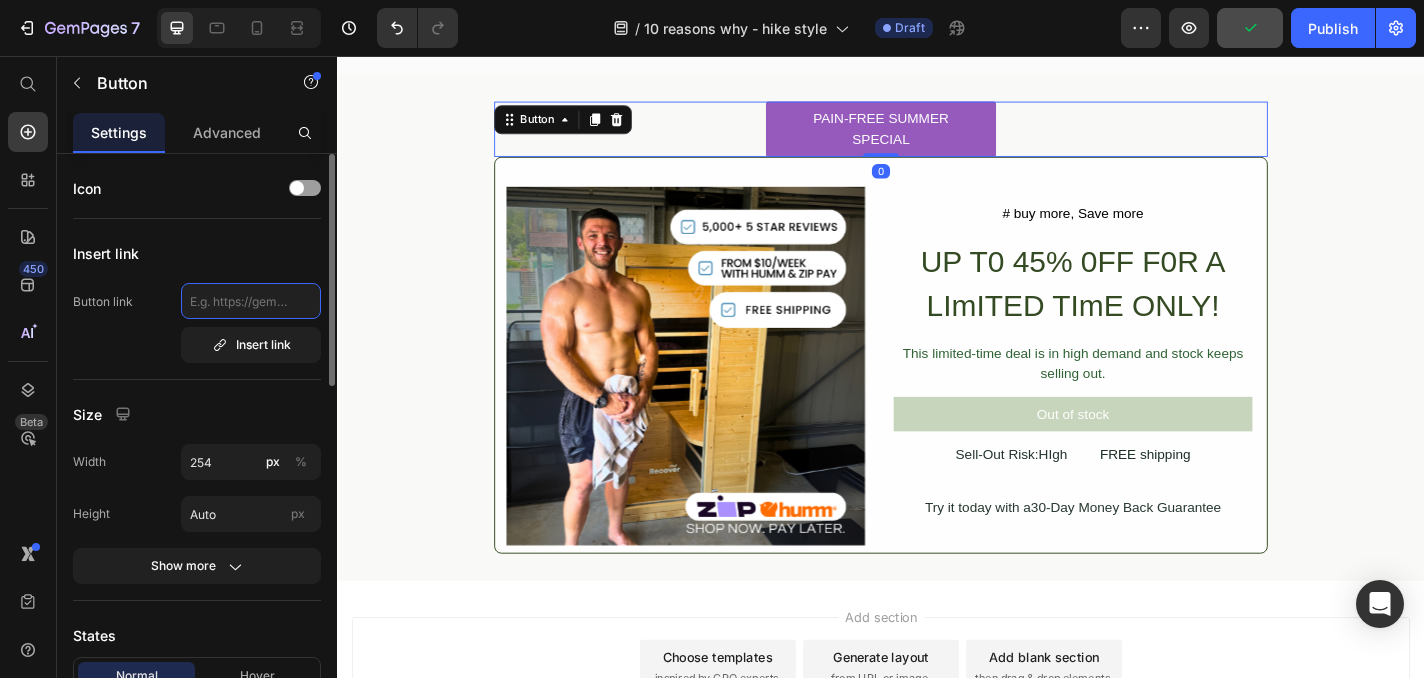 click 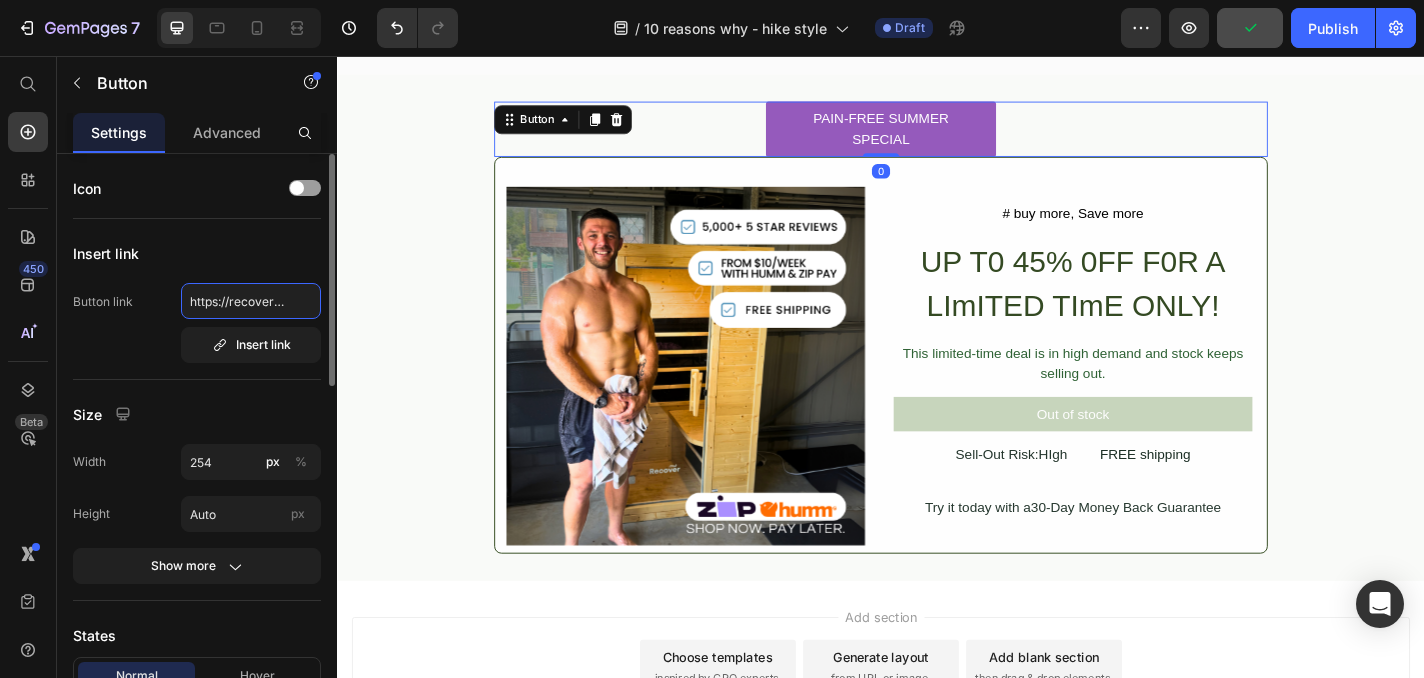 scroll, scrollTop: 0, scrollLeft: 318, axis: horizontal 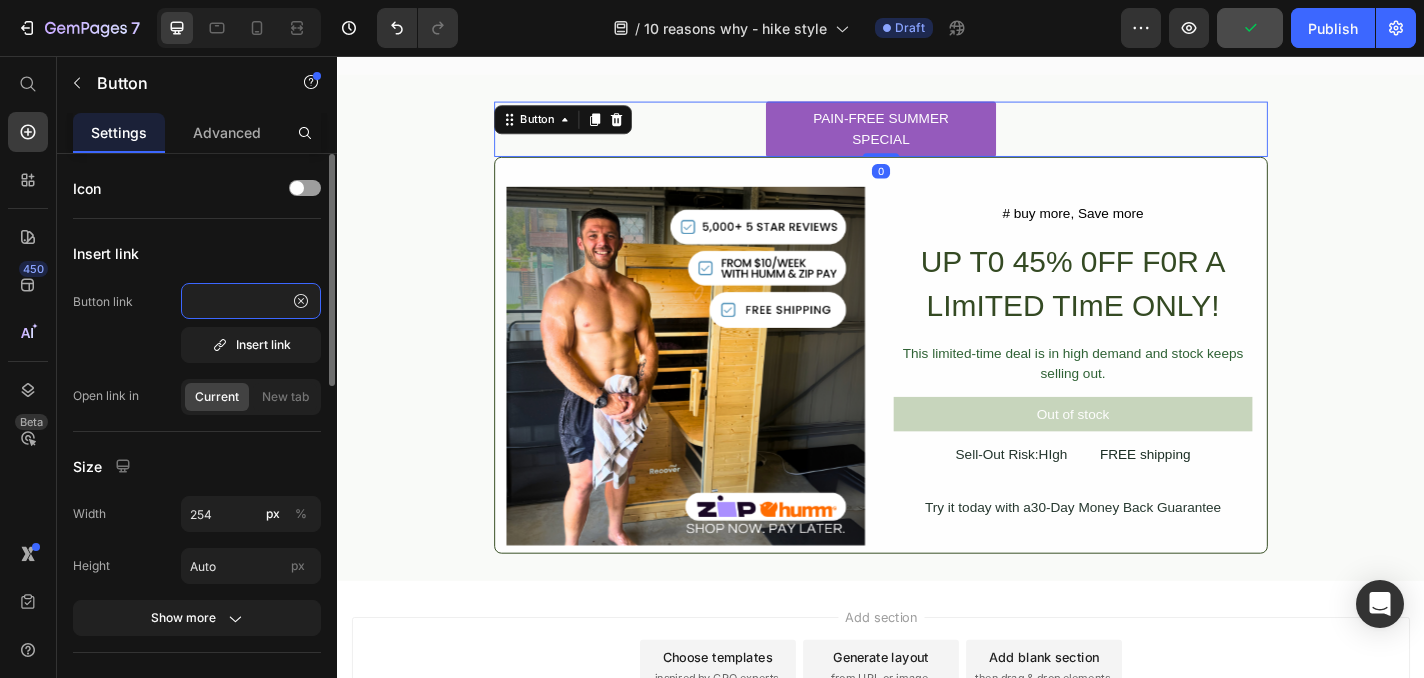 type on "https://recoverportableicebaths.com/products/recover-leg-compressions" 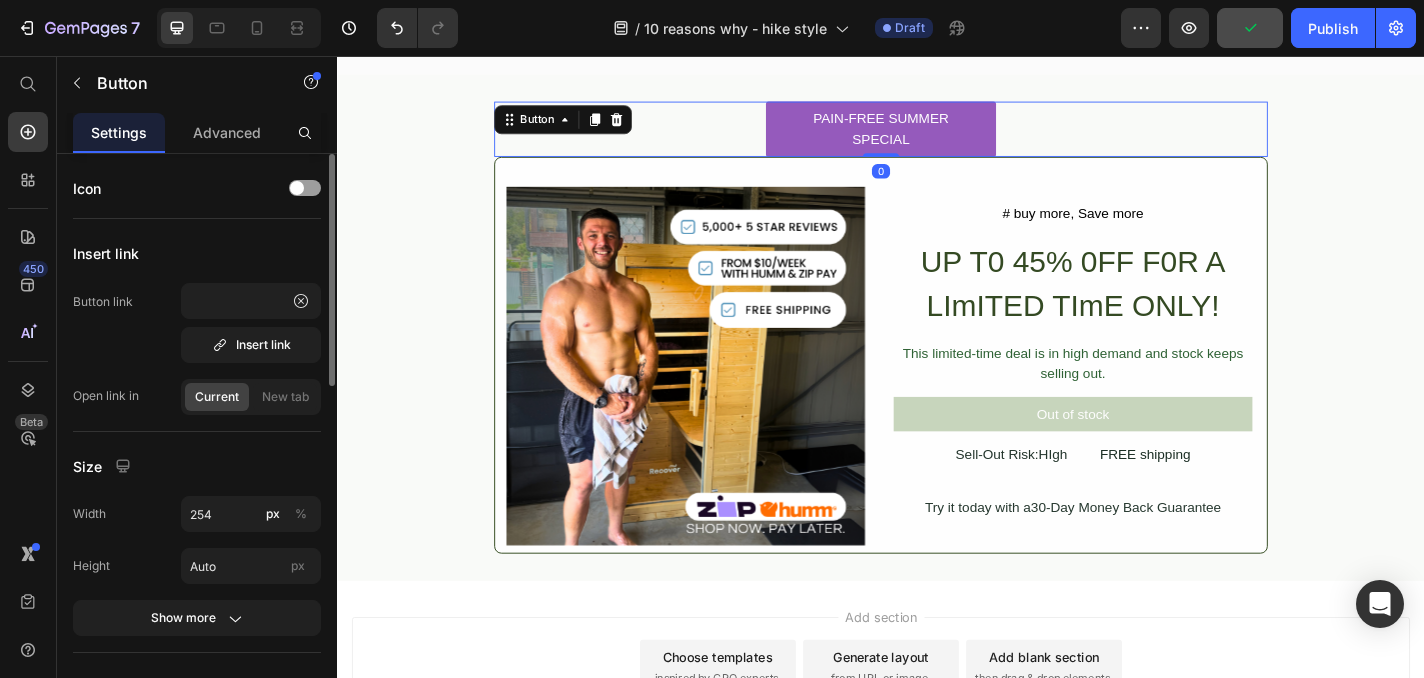 click on "Insert link" at bounding box center [197, 253] 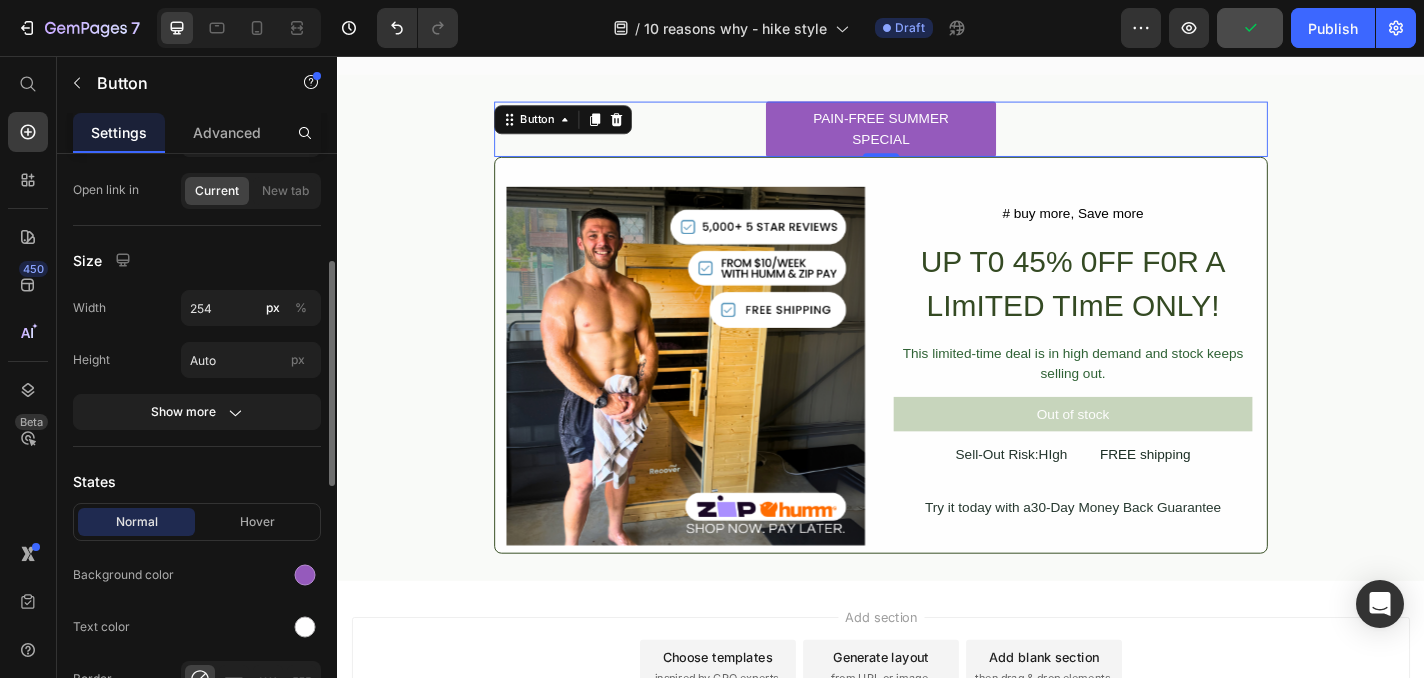 scroll, scrollTop: 335, scrollLeft: 0, axis: vertical 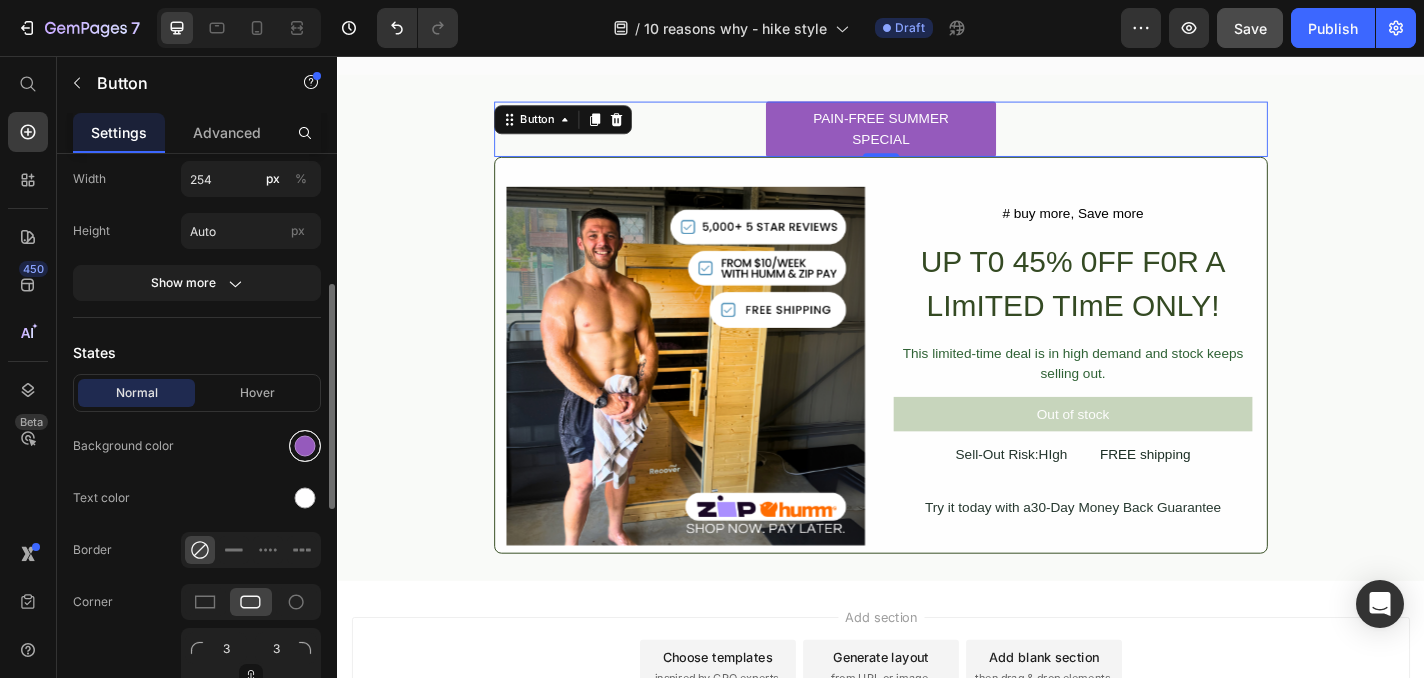 click at bounding box center [305, 446] 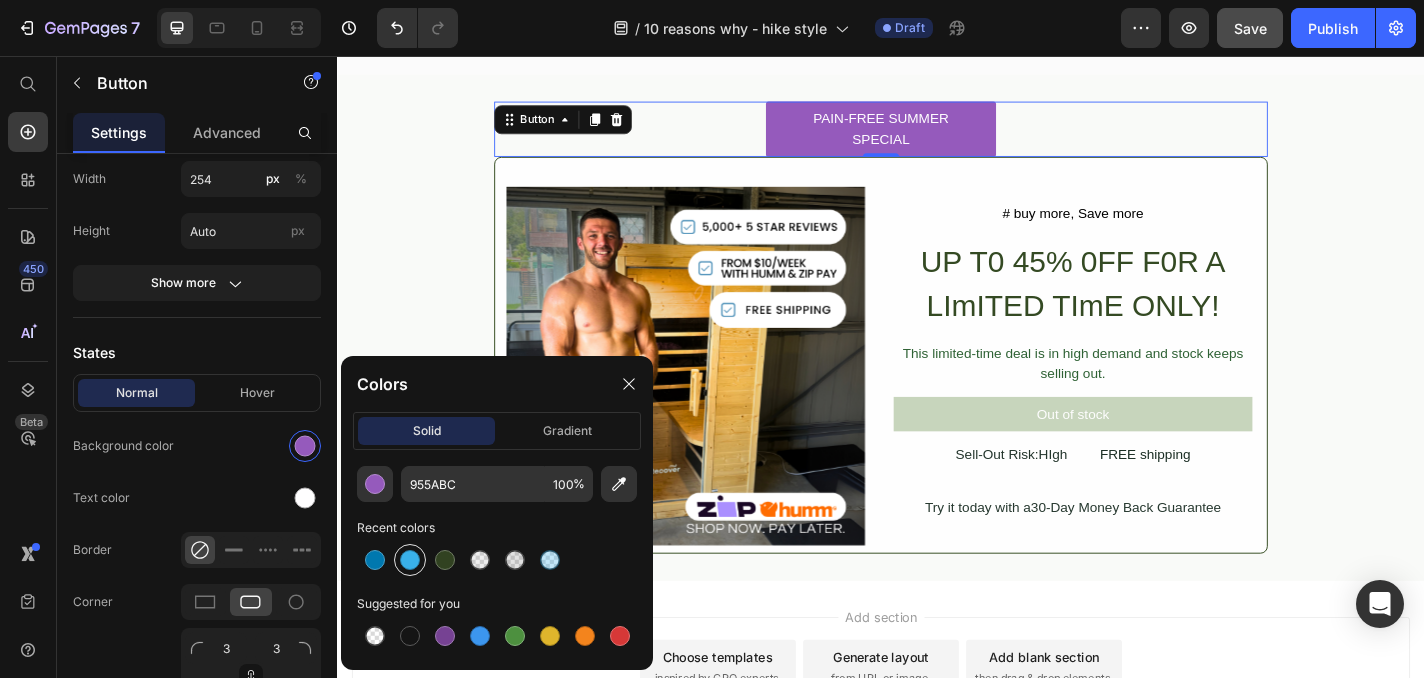 click at bounding box center [410, 560] 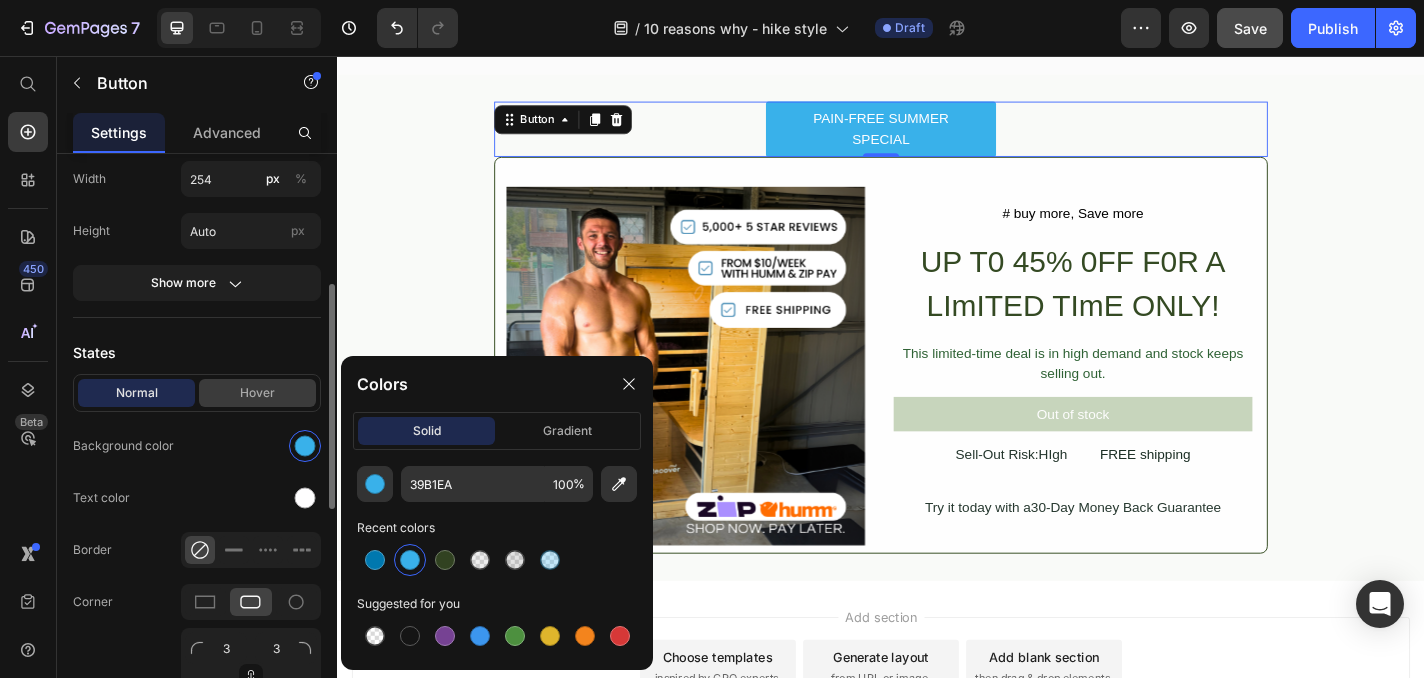 click on "Hover" at bounding box center (257, 393) 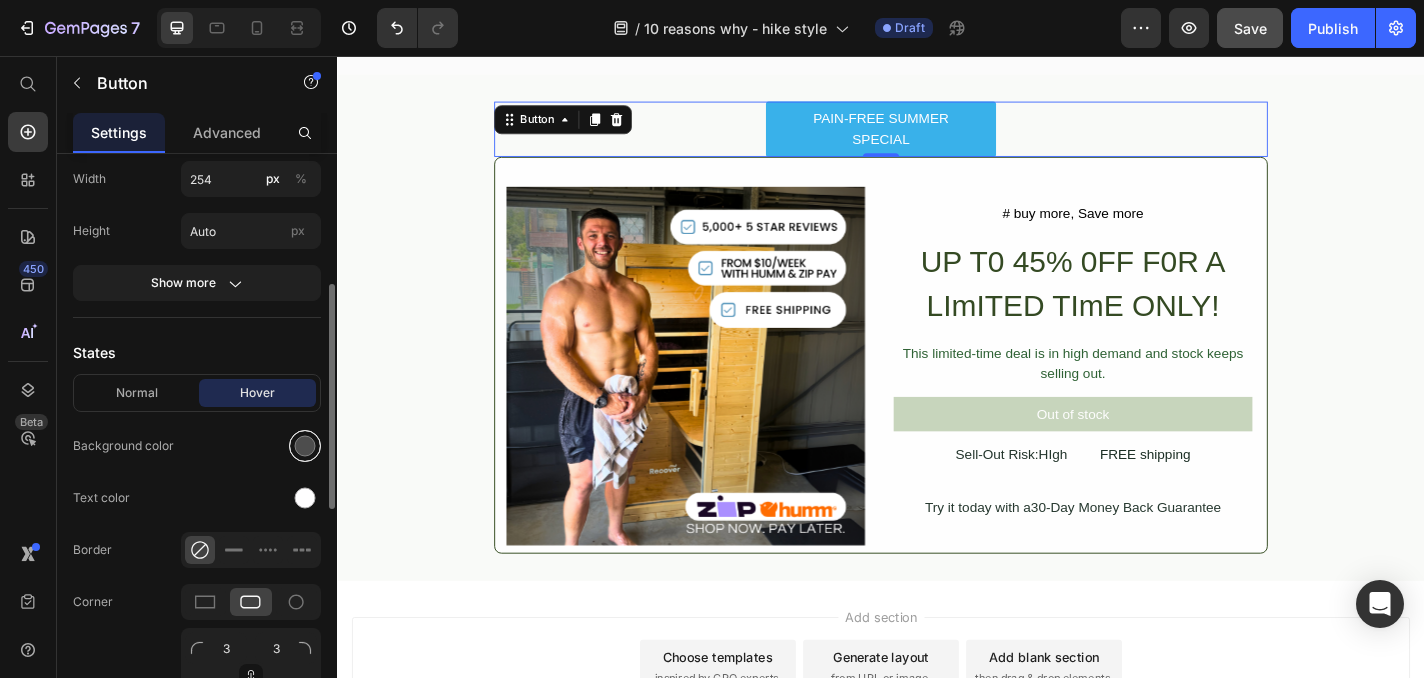 click at bounding box center [305, 446] 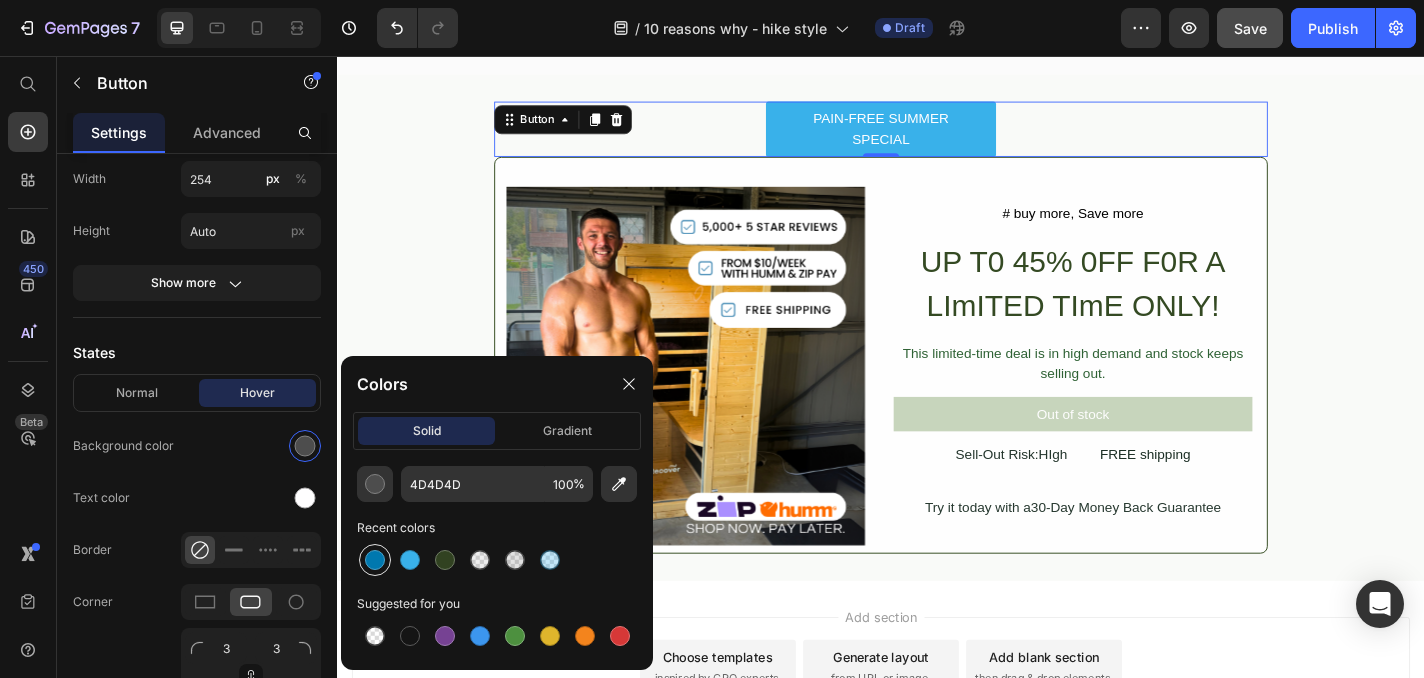 click at bounding box center [375, 560] 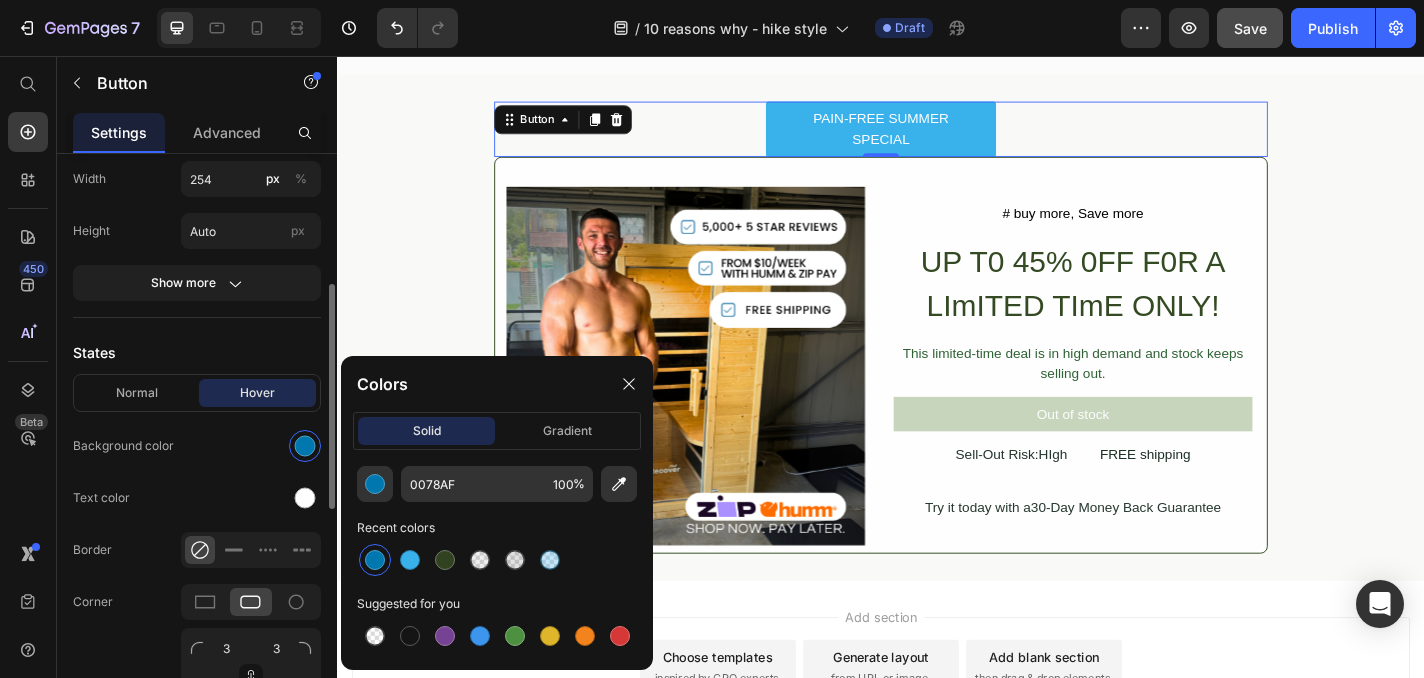 click on "Icon Insert link Button link https://recoverportableicebaths.com/products/recover-leg-compressions  Insert link   Open link in  Current New tab Size Width 254 px % Height Auto px Show more States Normal Hover Background color Text color Border Corner 3 3 3 3 Shadow Text Styles Paragraph 1* Font sans-serif Size 15 Show more Align" at bounding box center (197, 518) 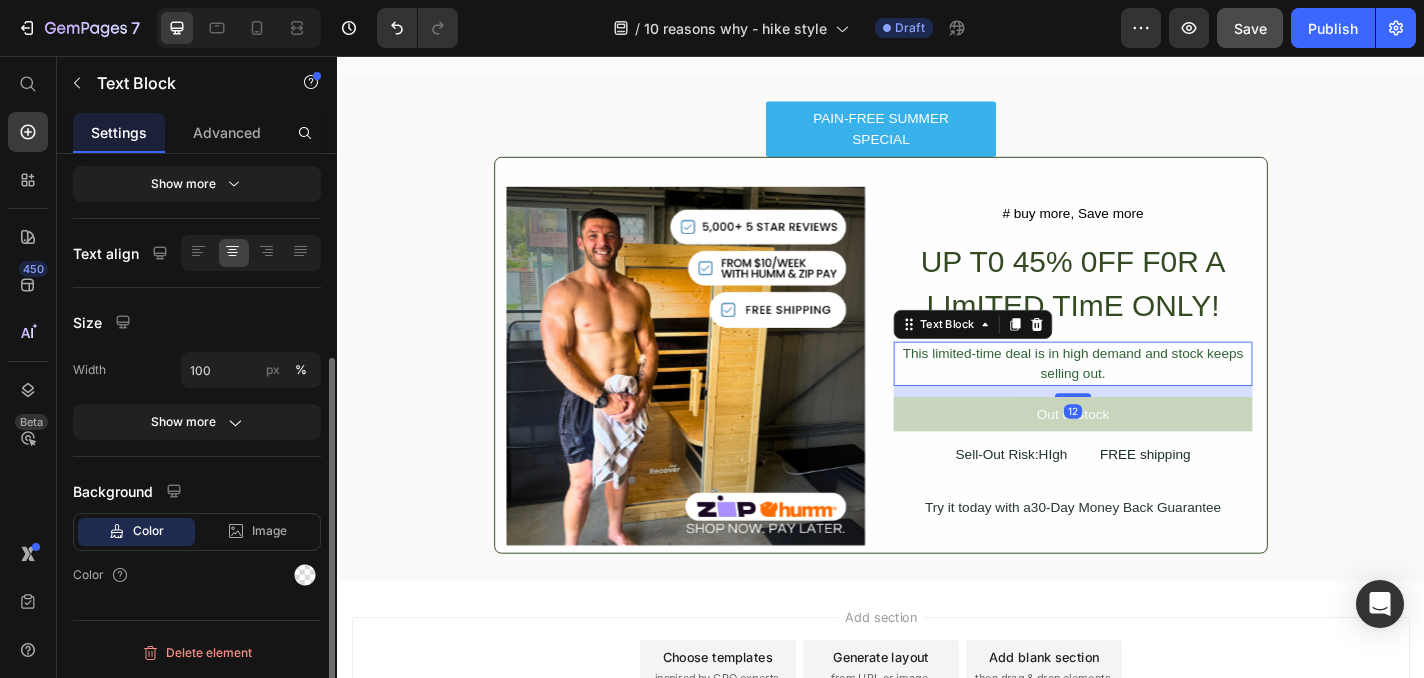 click on "This limited-time deal is in high demand and stock keeps selling out." at bounding box center [1149, 395] 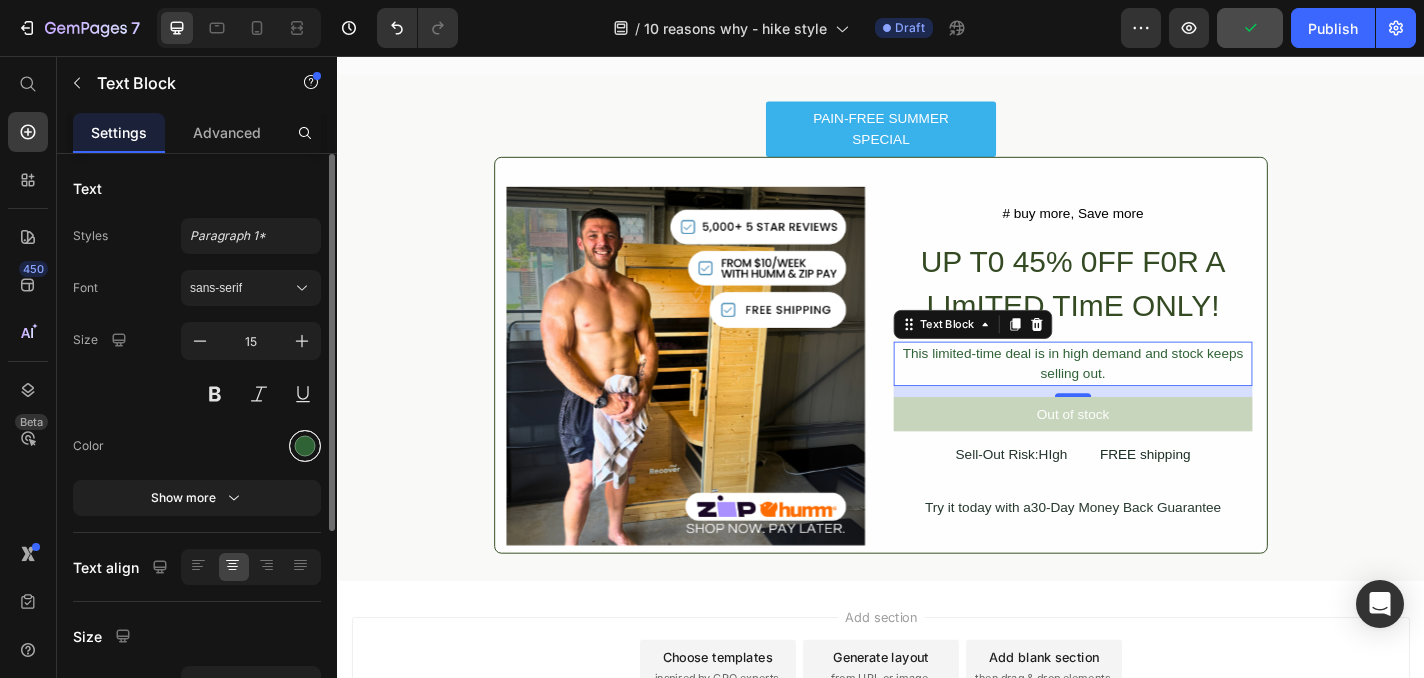 click at bounding box center (305, 446) 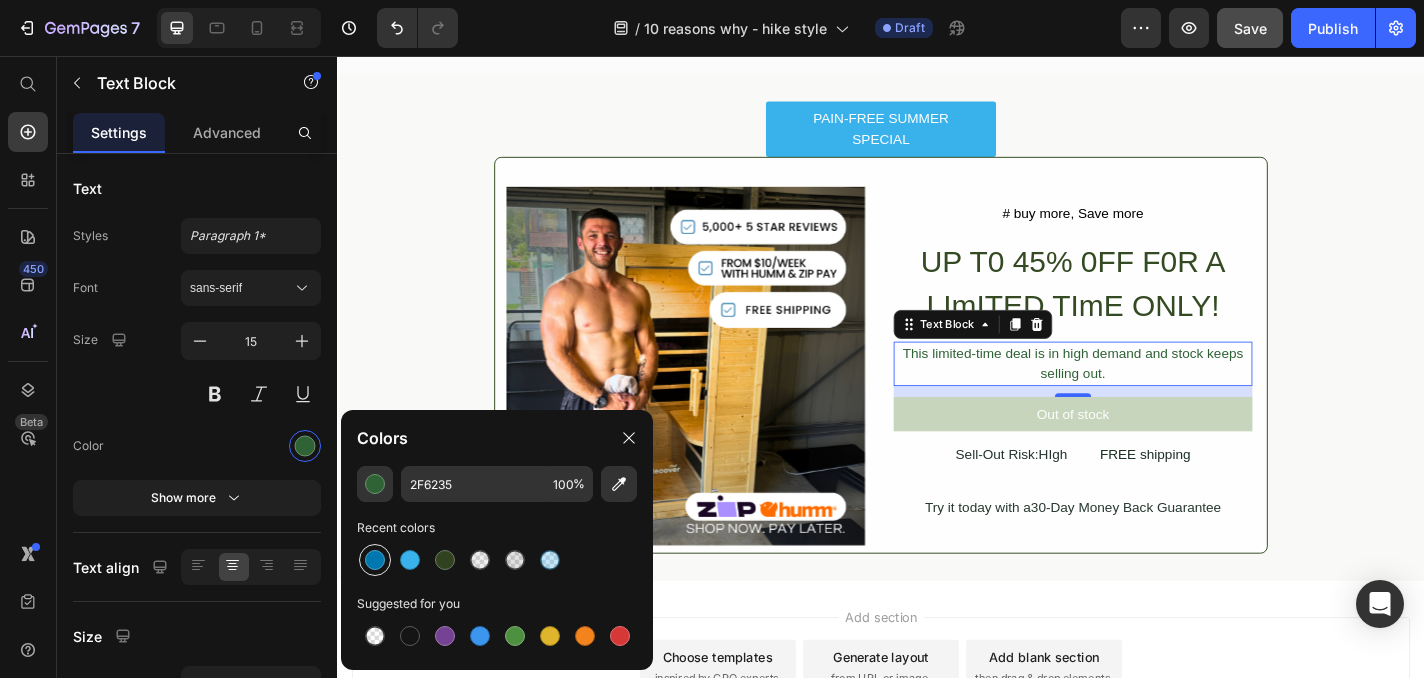 click at bounding box center [375, 560] 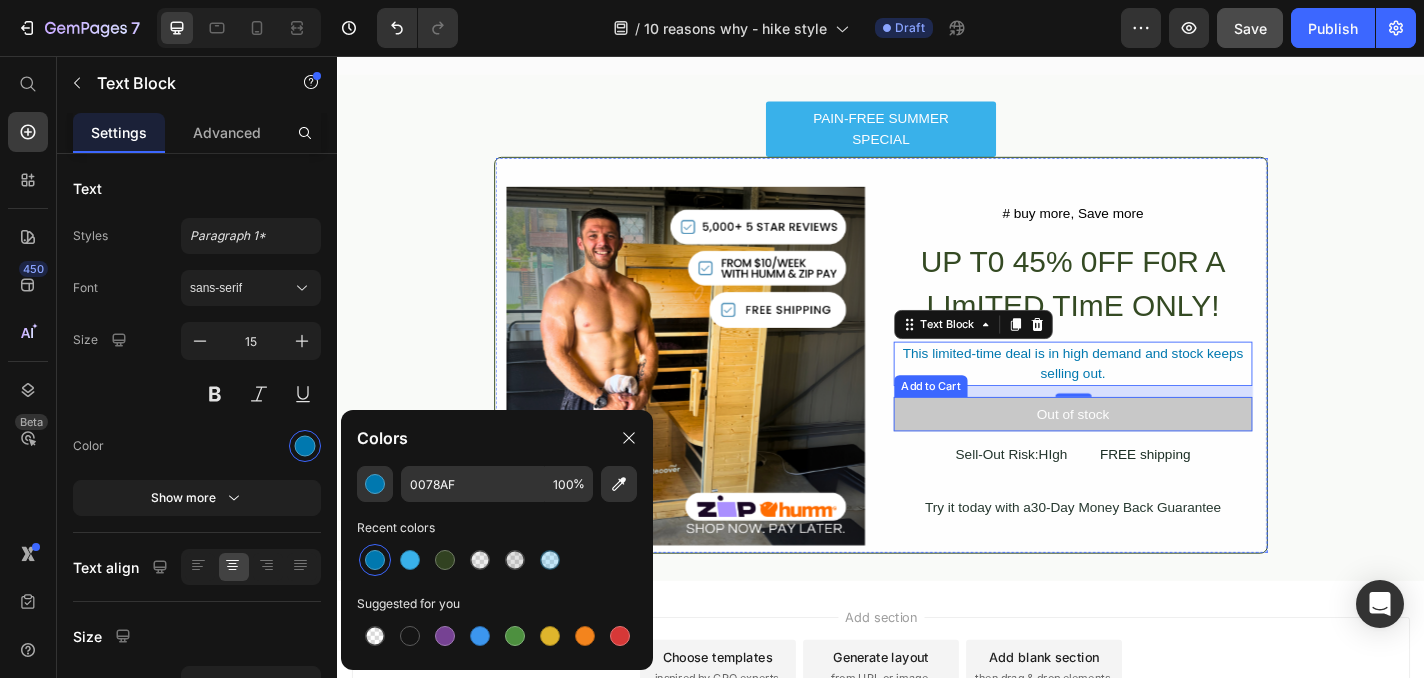 click on "Out of stock" at bounding box center [1149, 451] 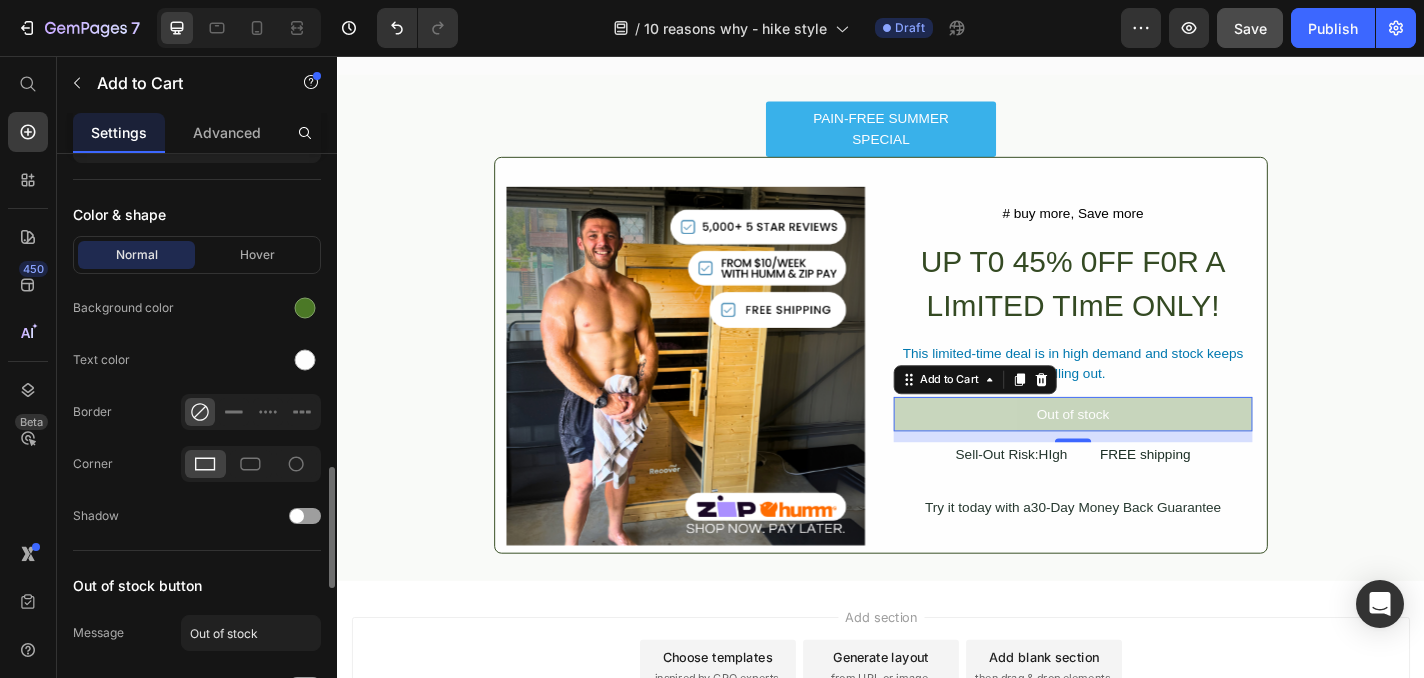 scroll, scrollTop: 1987, scrollLeft: 0, axis: vertical 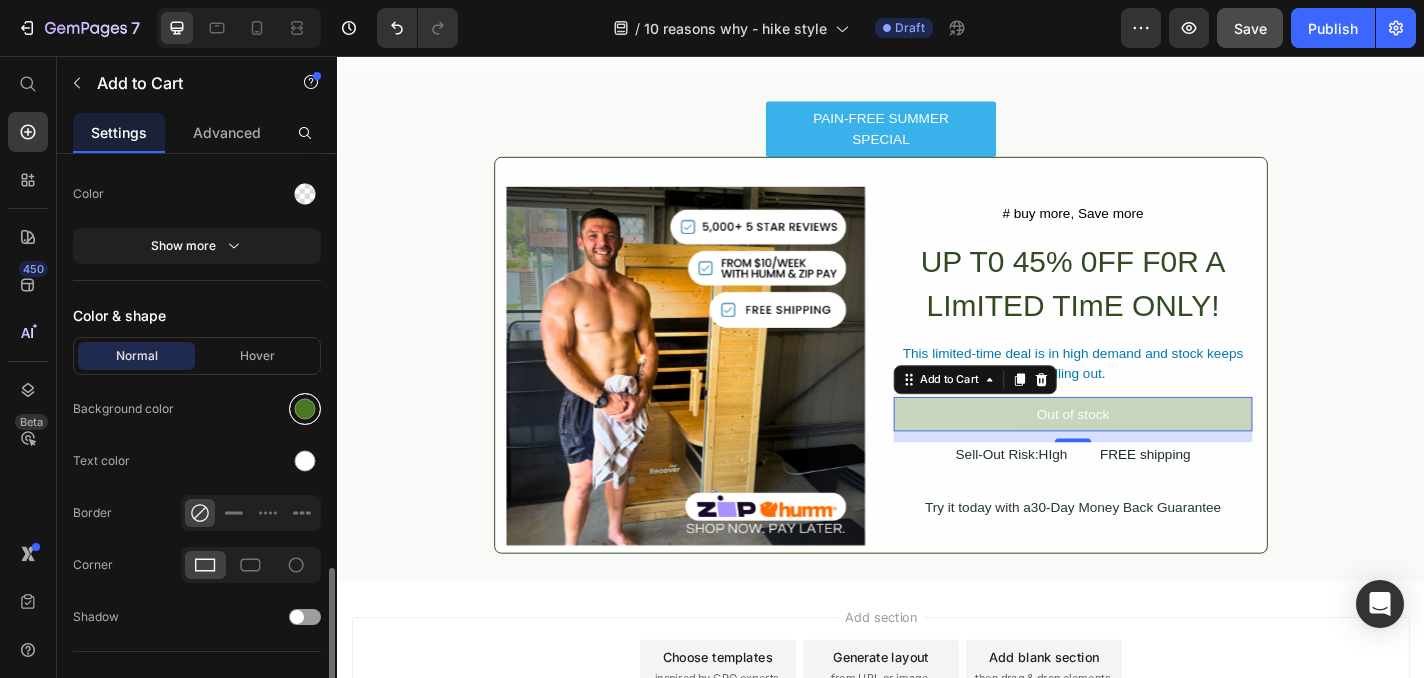 click at bounding box center (305, 409) 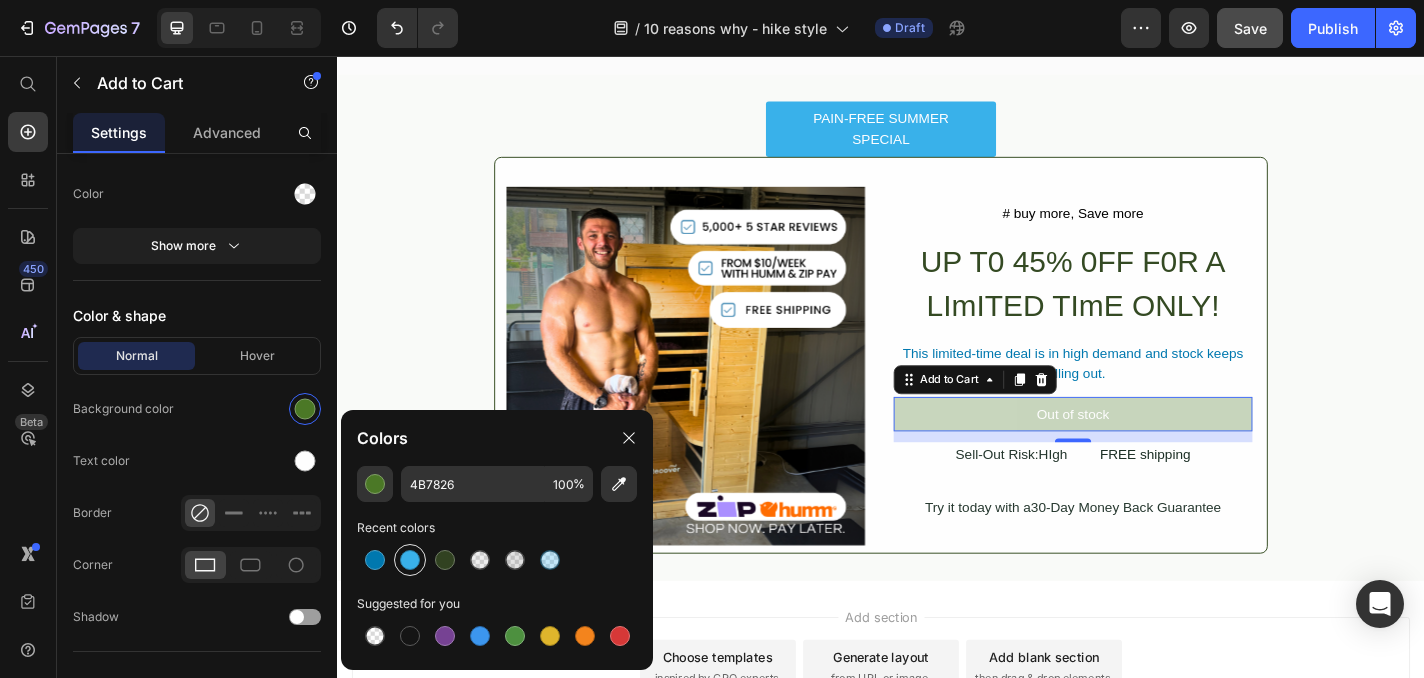 click at bounding box center (410, 560) 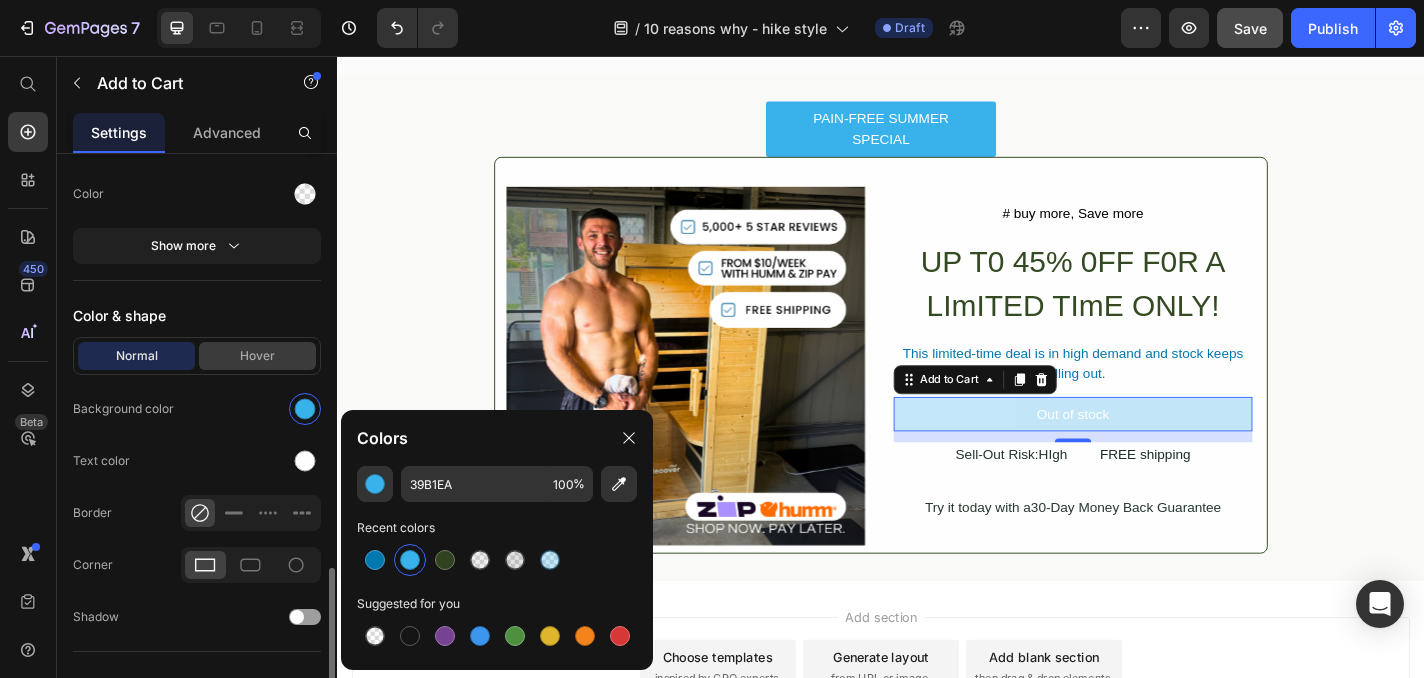 click on "Hover" at bounding box center (257, 356) 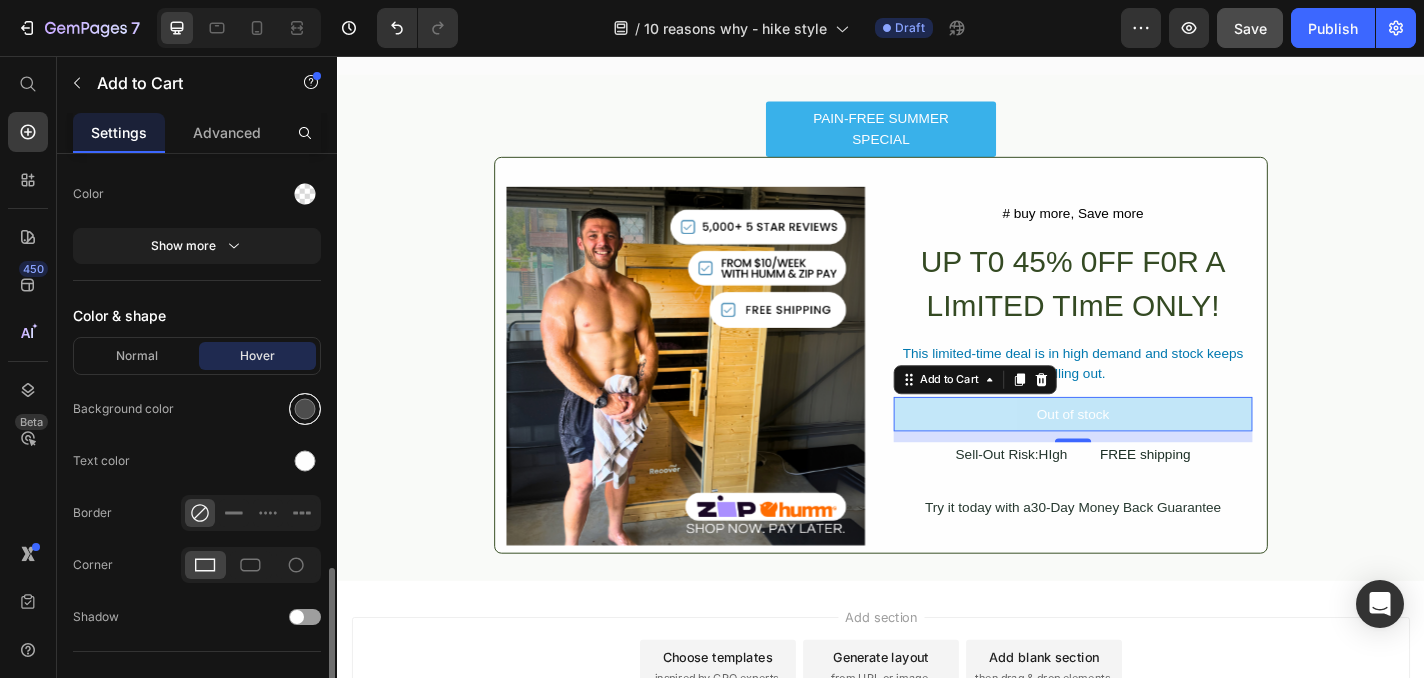 click at bounding box center (305, 409) 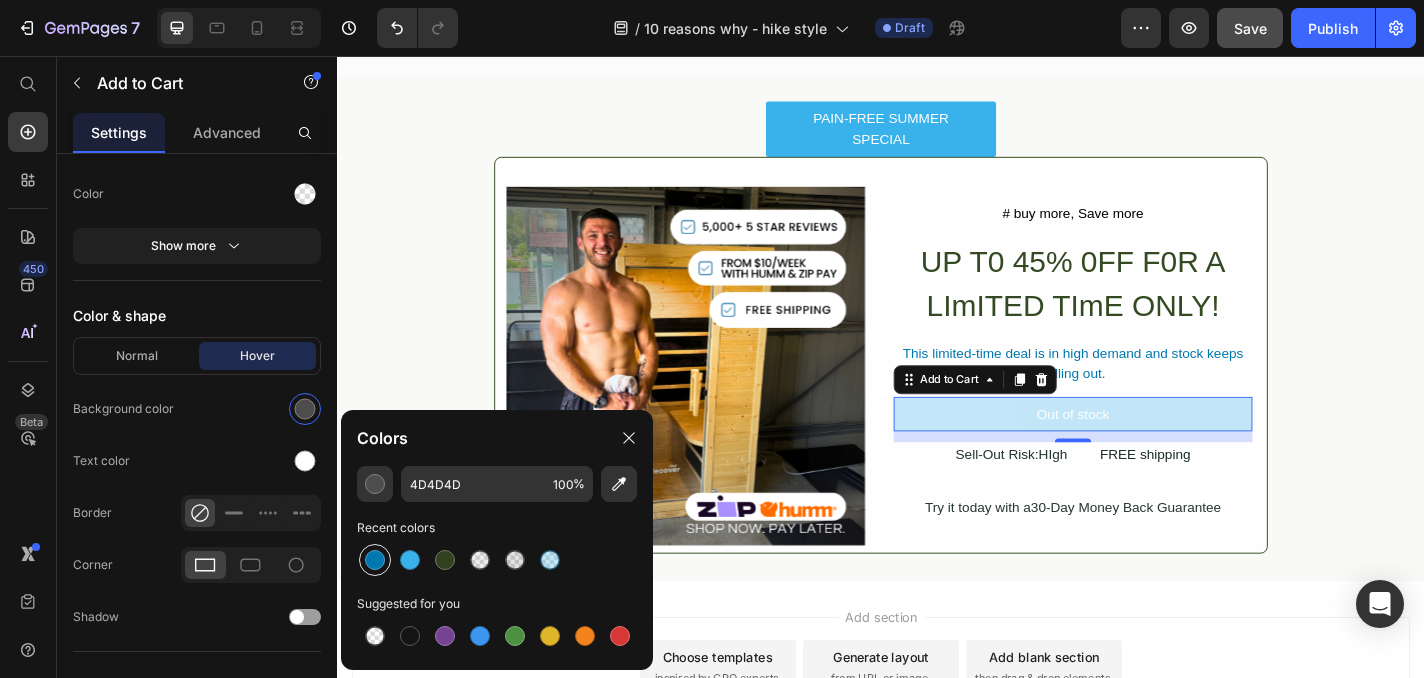 click at bounding box center (375, 560) 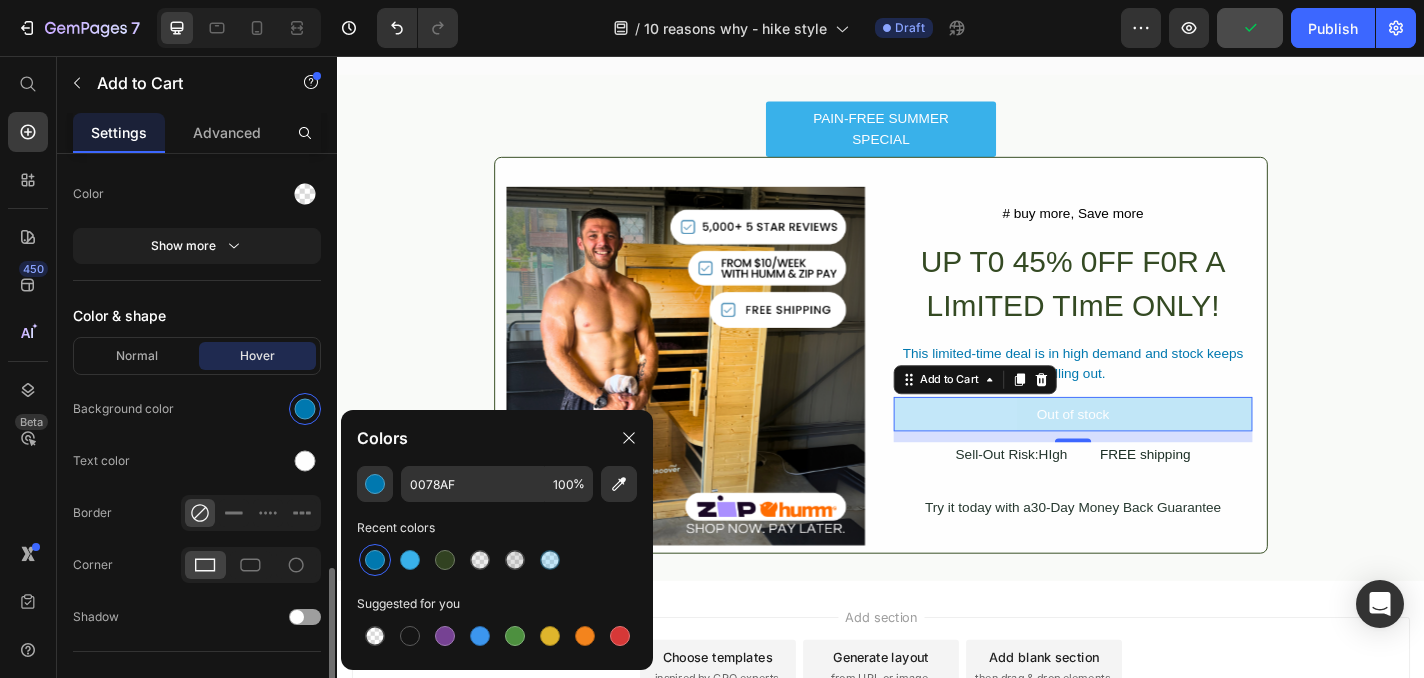 click on "Color & shape" at bounding box center [197, 315] 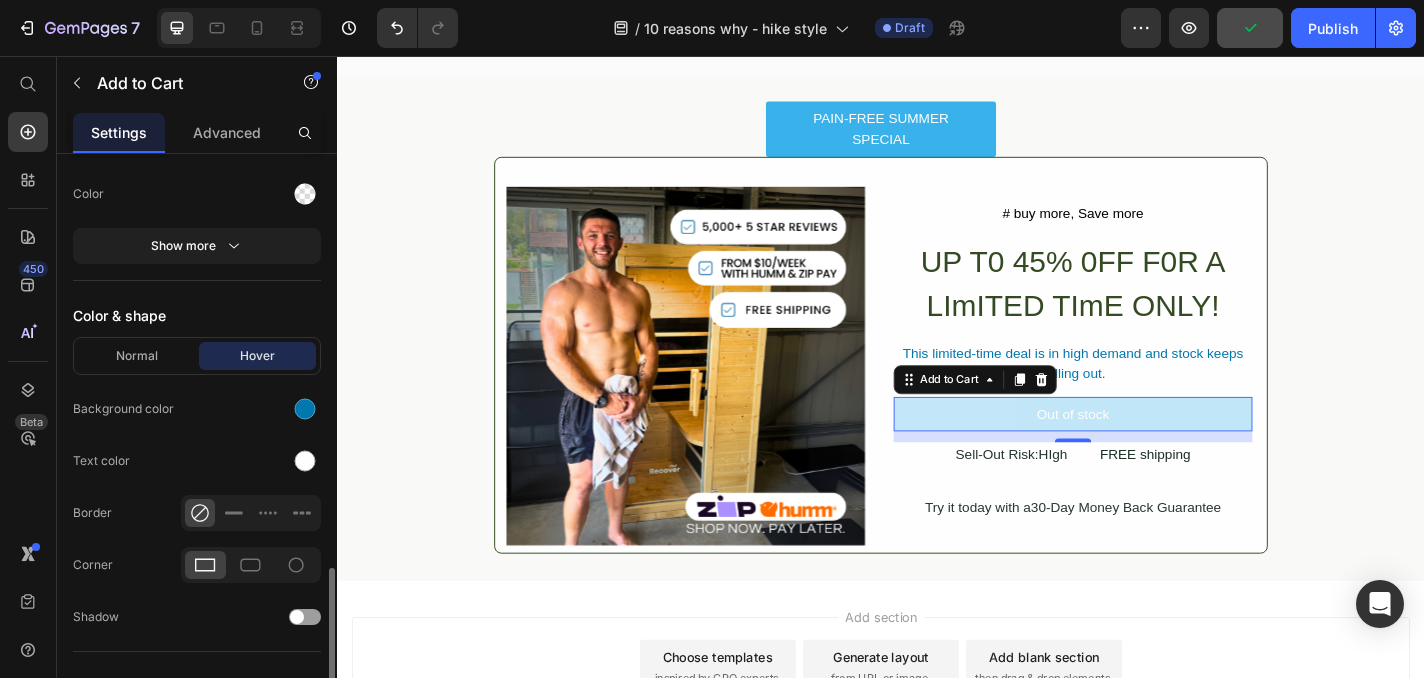 click on "Color & shape" at bounding box center (197, 315) 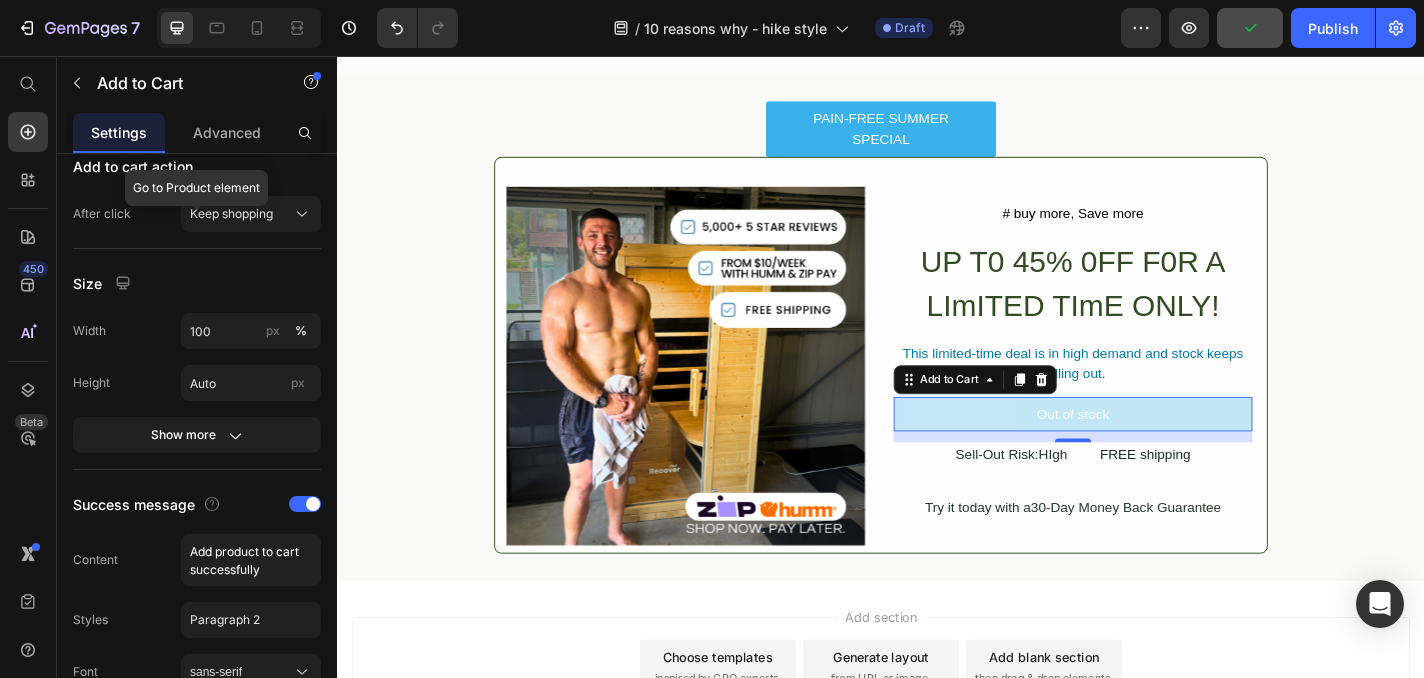 scroll, scrollTop: 0, scrollLeft: 0, axis: both 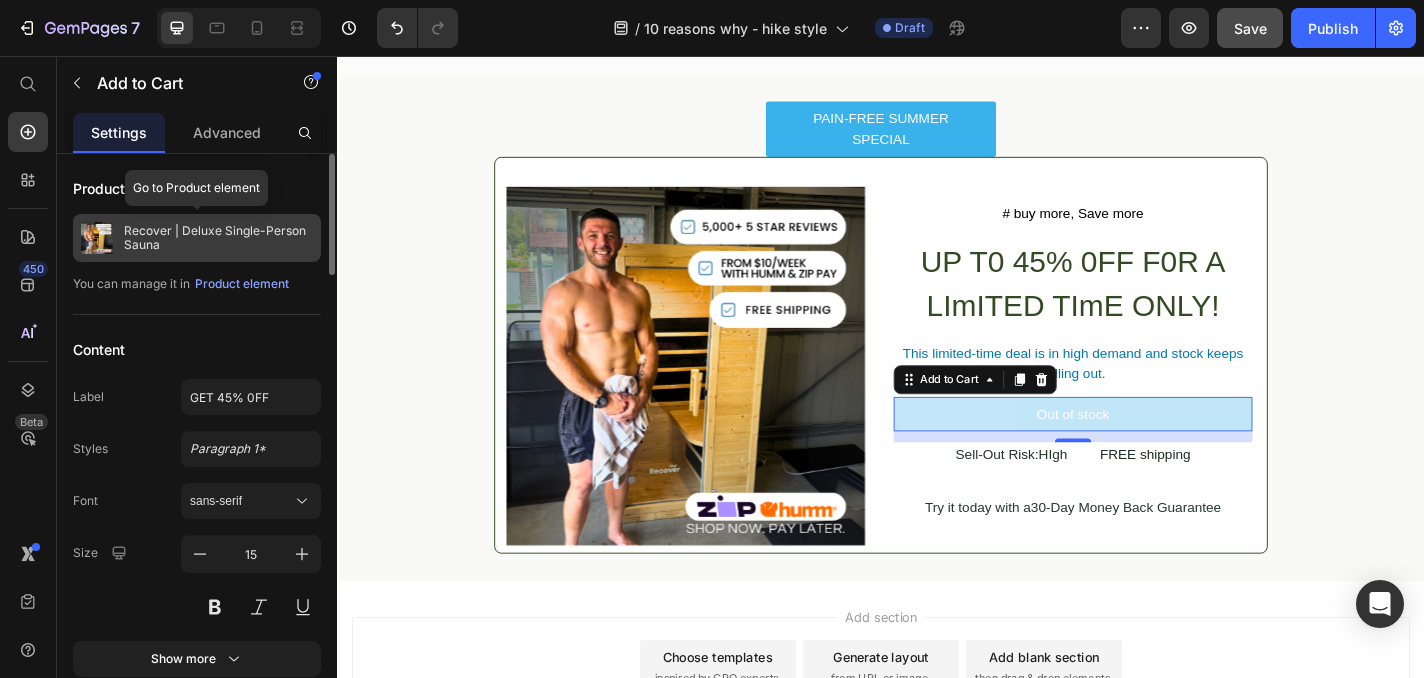 click on "Recover | Deluxe Single-Person Sauna" at bounding box center [218, 238] 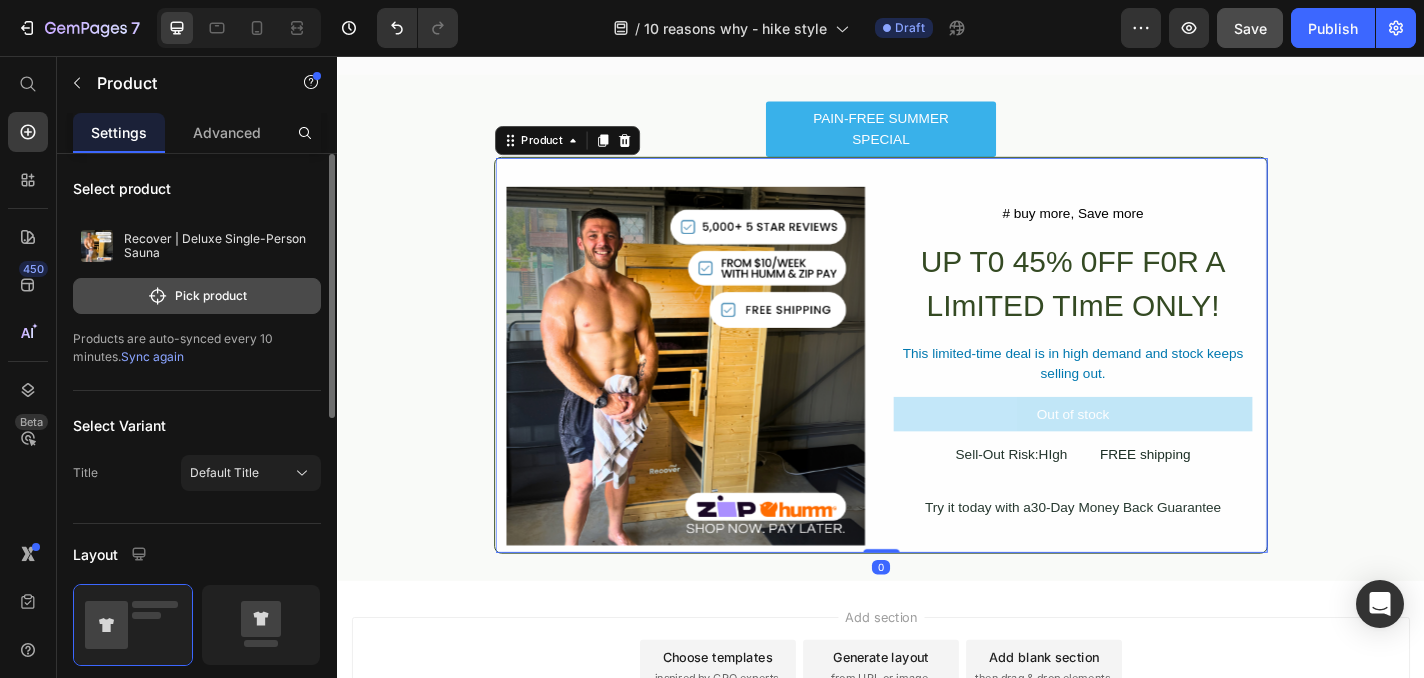 click on "Pick product" at bounding box center (197, 296) 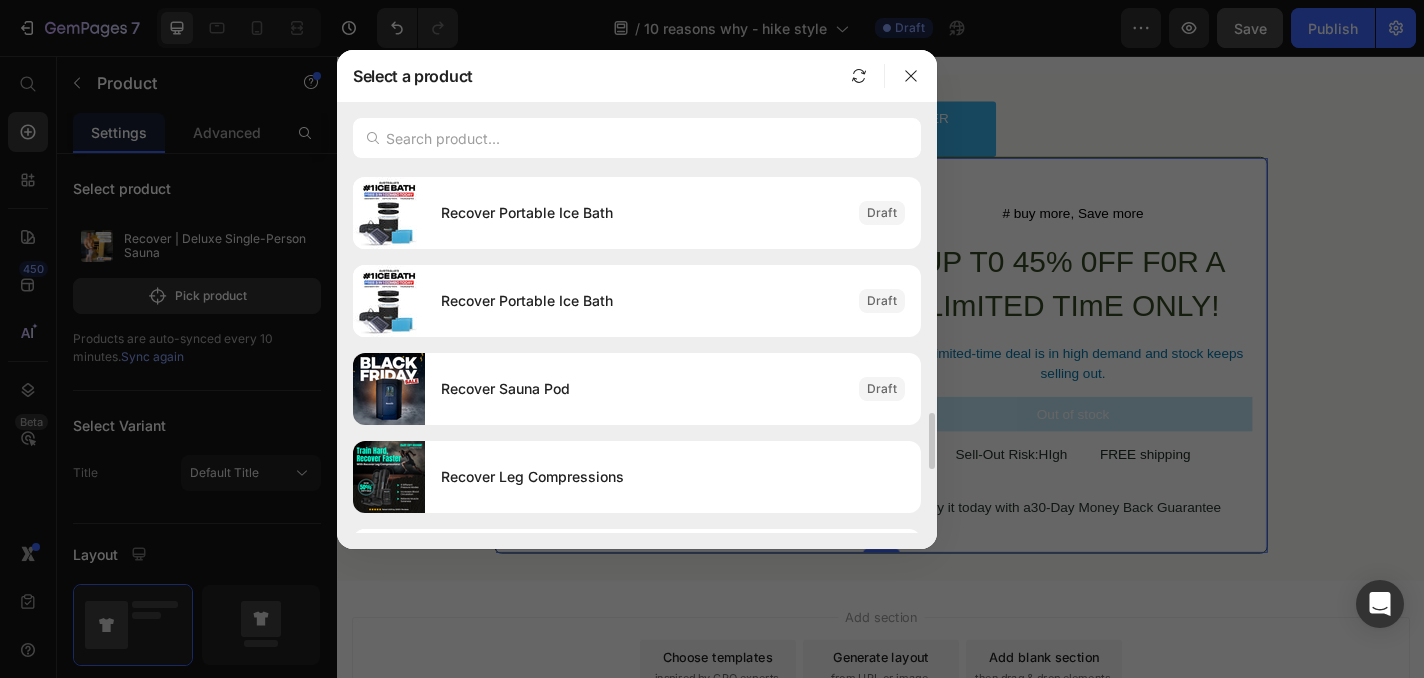 scroll, scrollTop: 1172, scrollLeft: 0, axis: vertical 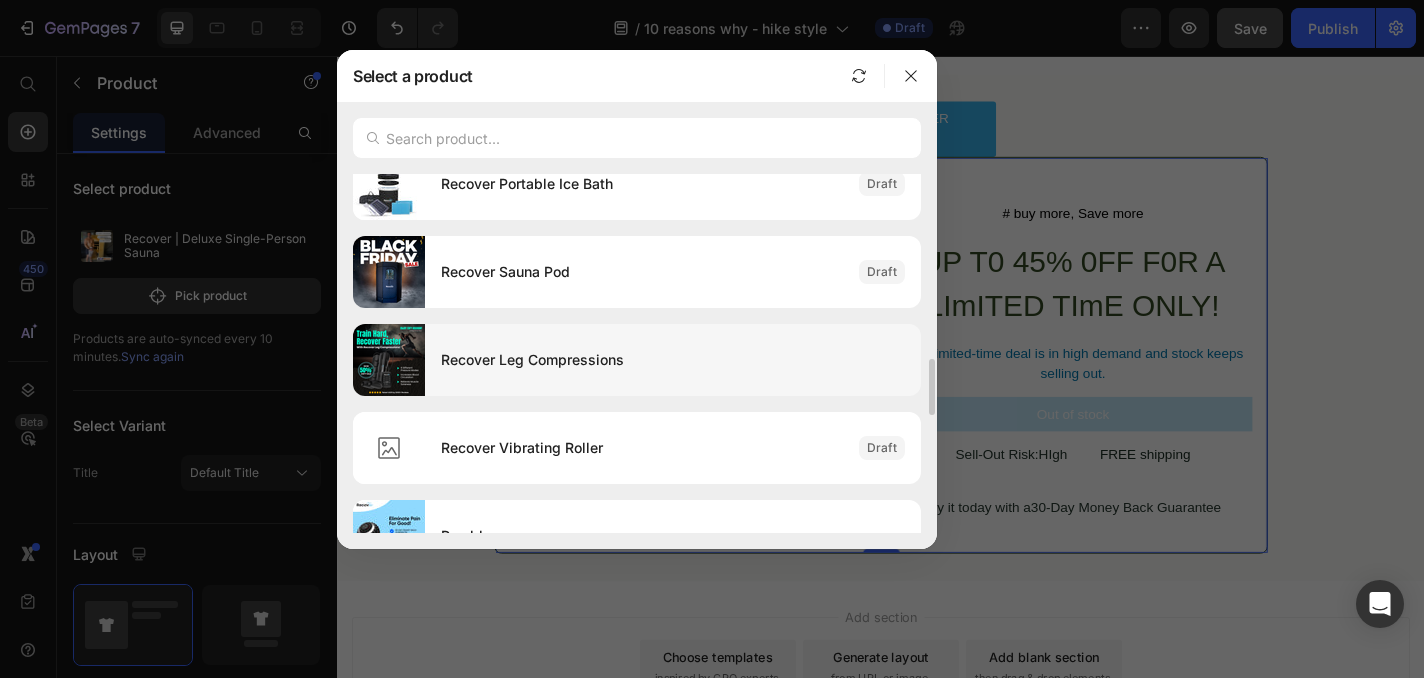 click on "Recover Leg Compressions" at bounding box center (673, 360) 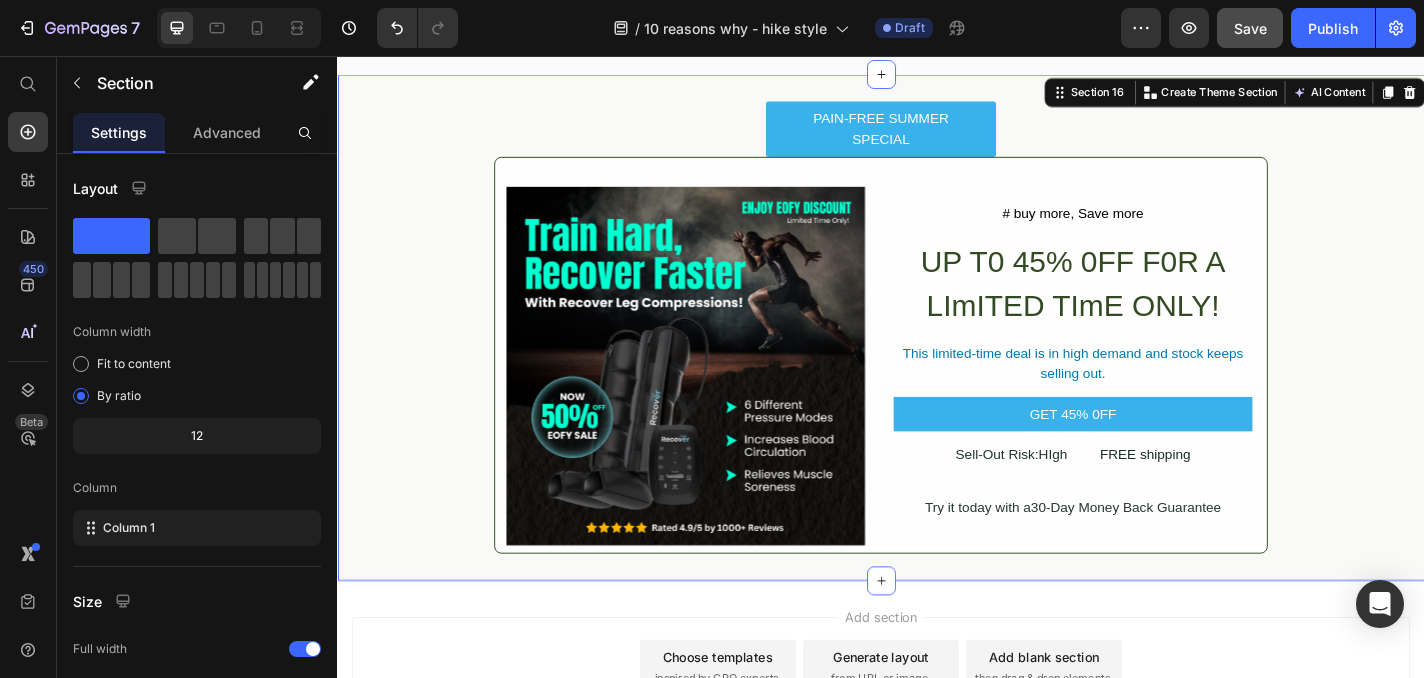click on "PAIN-FREE SUMMER SPECIAL Button Product Images # buy more, Save more Text Block UP T0 45% 0FF F0R A LImITED TImE ONLY! Heading This limited-time deal is in high demand and stock keeps selling out. Text Block GET 45% 0FF Add to Cart Sell-Out Risk:HIgh Text Block FREE shipping Text Block Row Try it today with a30-Day Money Back Guarantee Text Block Product Row" at bounding box center (937, 355) 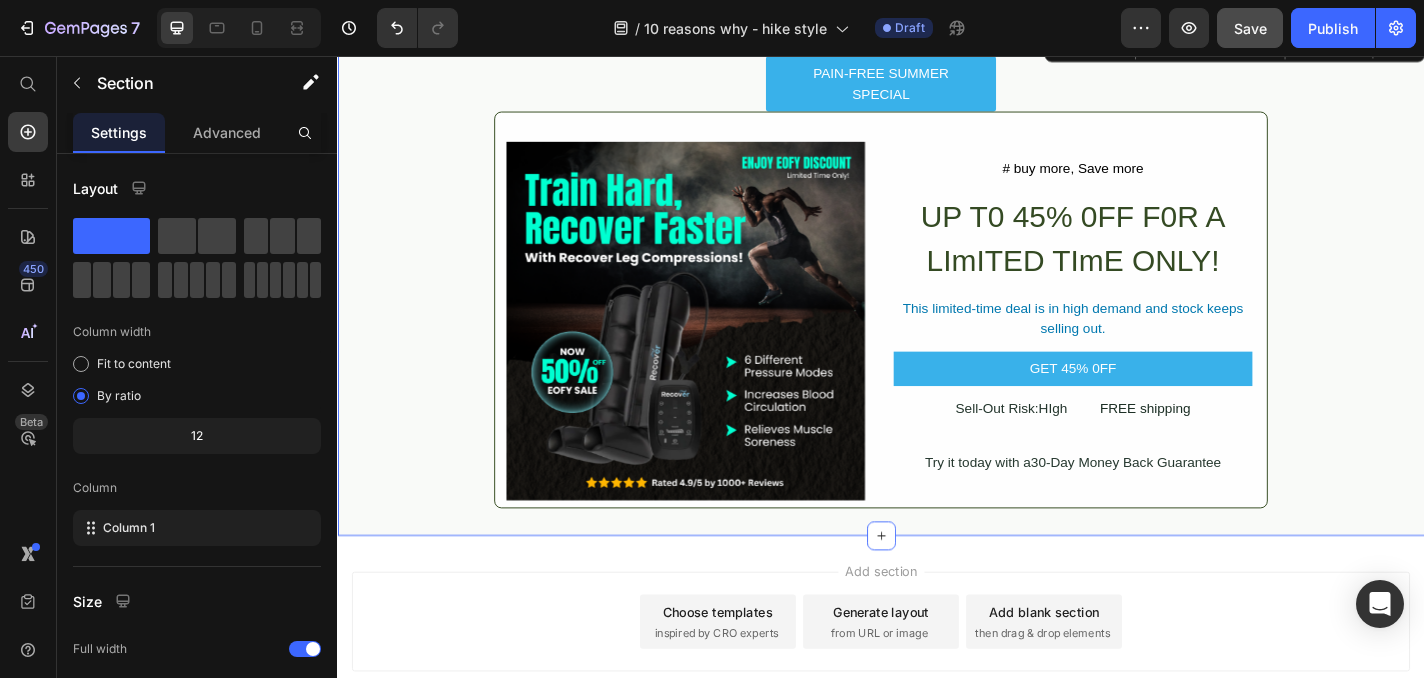 scroll, scrollTop: 6173, scrollLeft: 0, axis: vertical 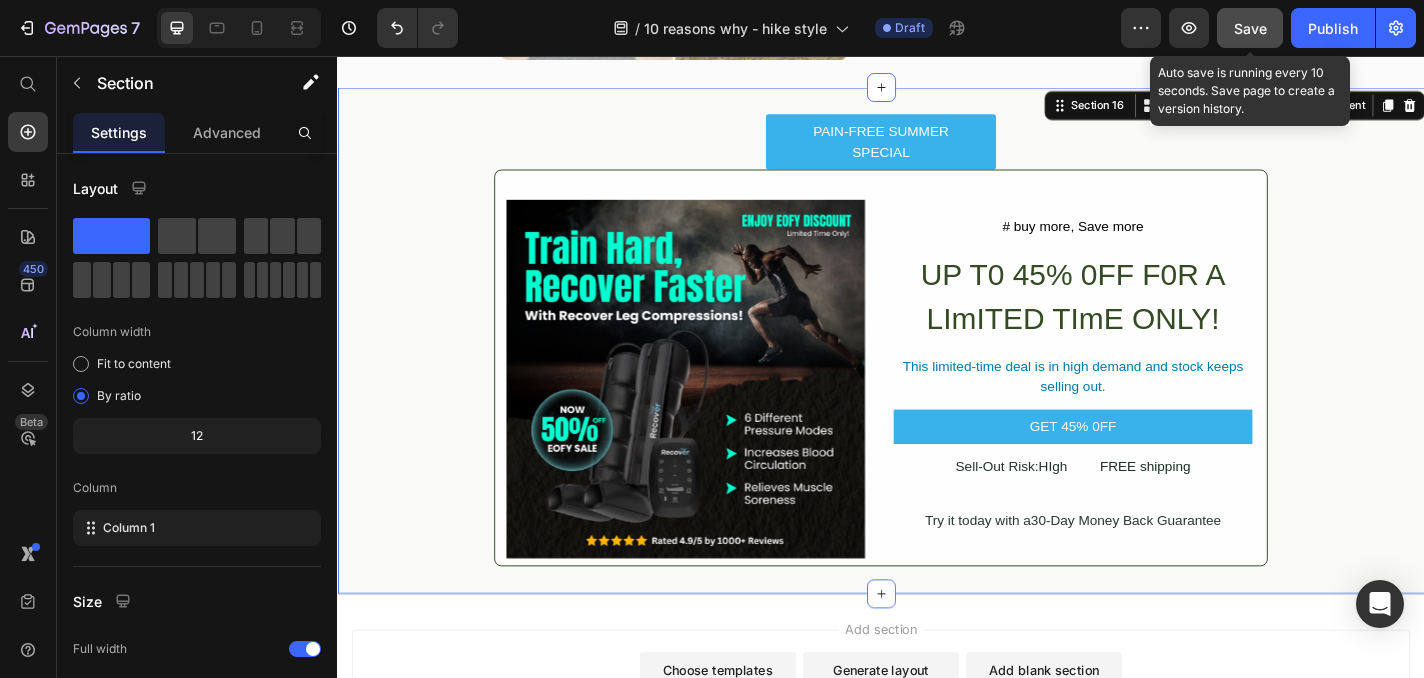 click on "Save" 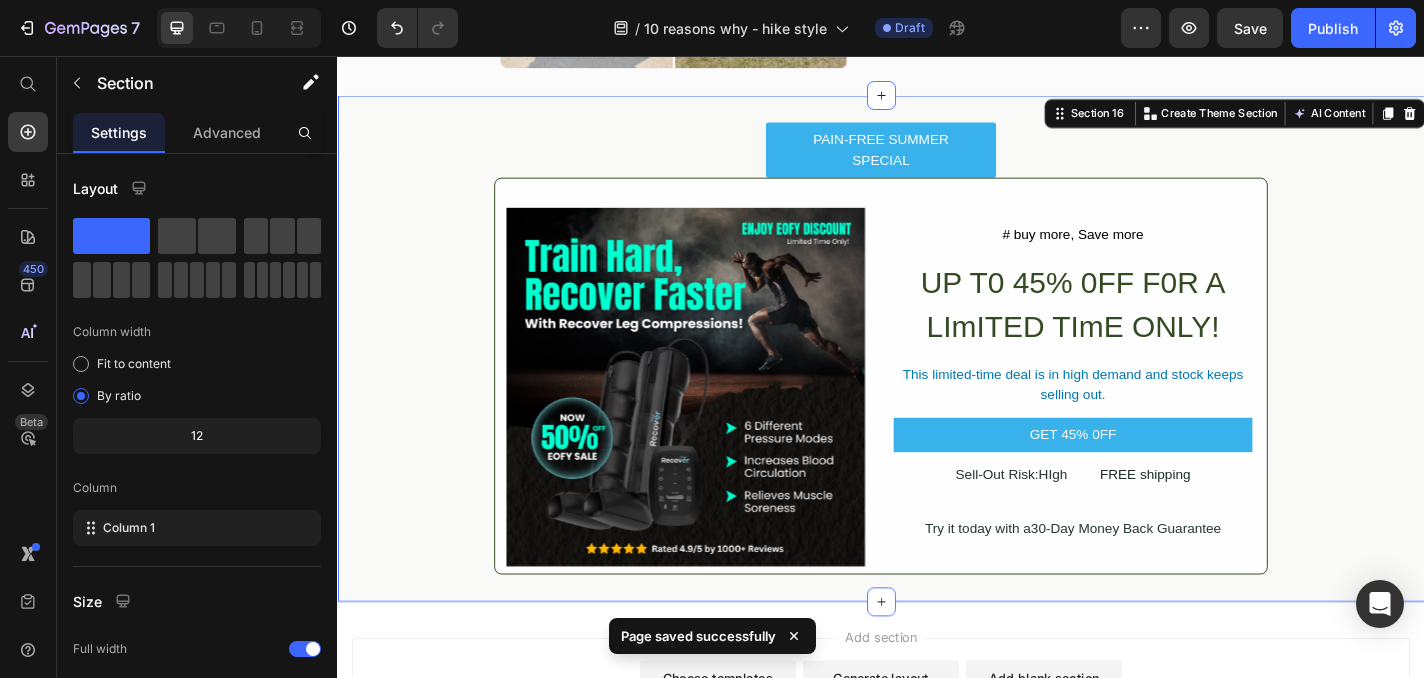 scroll, scrollTop: 6213, scrollLeft: 0, axis: vertical 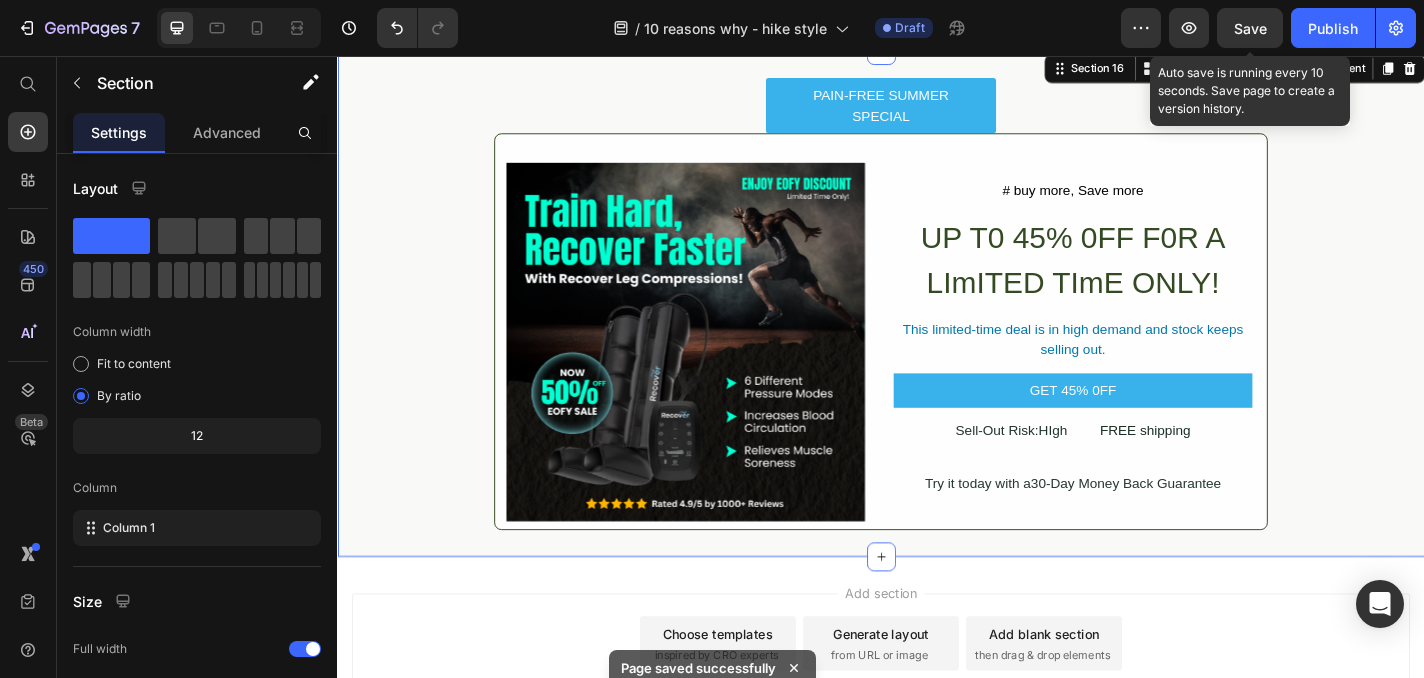 click on "Save" at bounding box center (1250, 28) 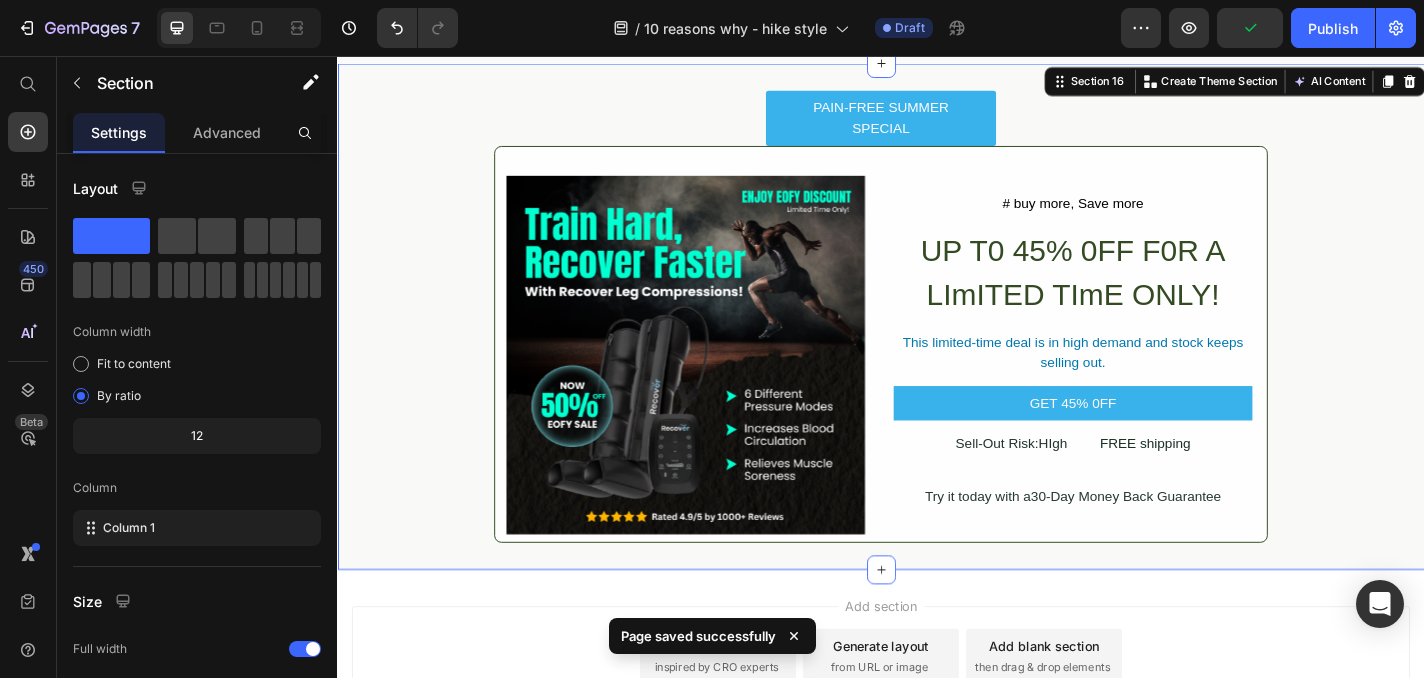 scroll, scrollTop: 6236, scrollLeft: 0, axis: vertical 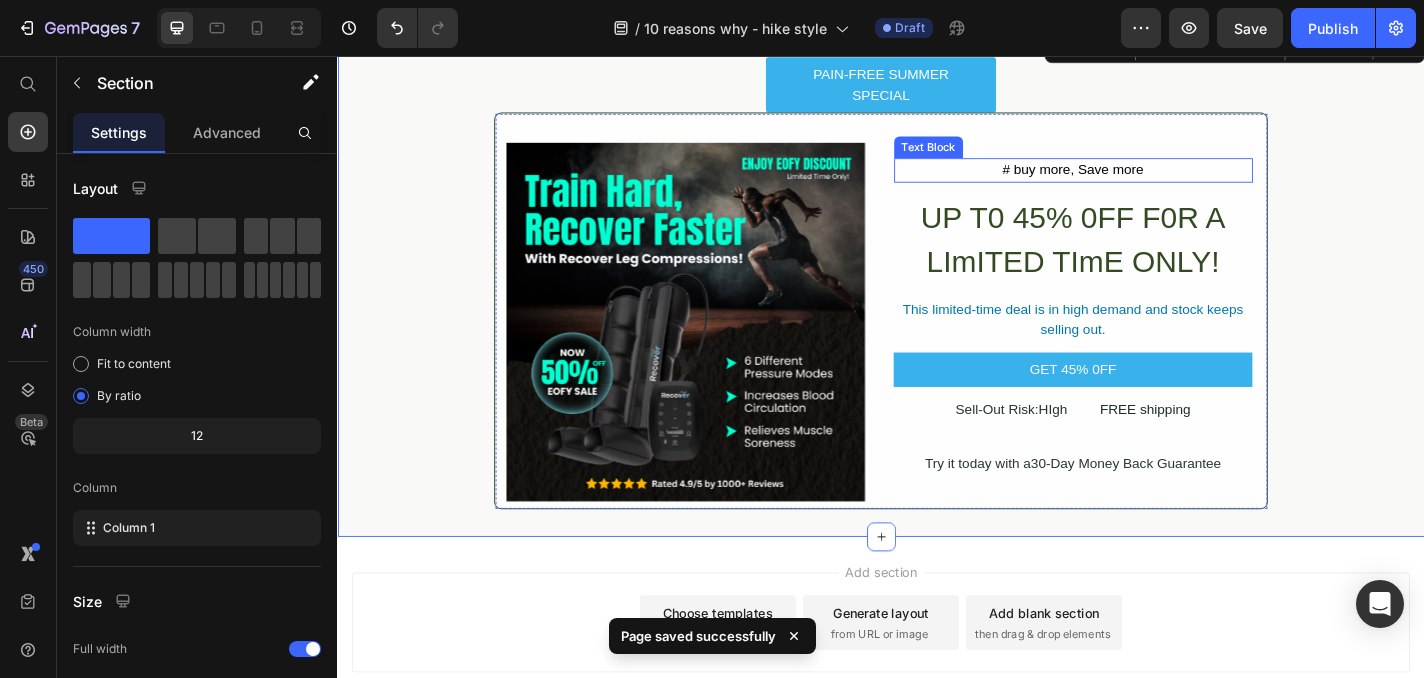 click on "# buy more, Save more" at bounding box center [1149, 181] 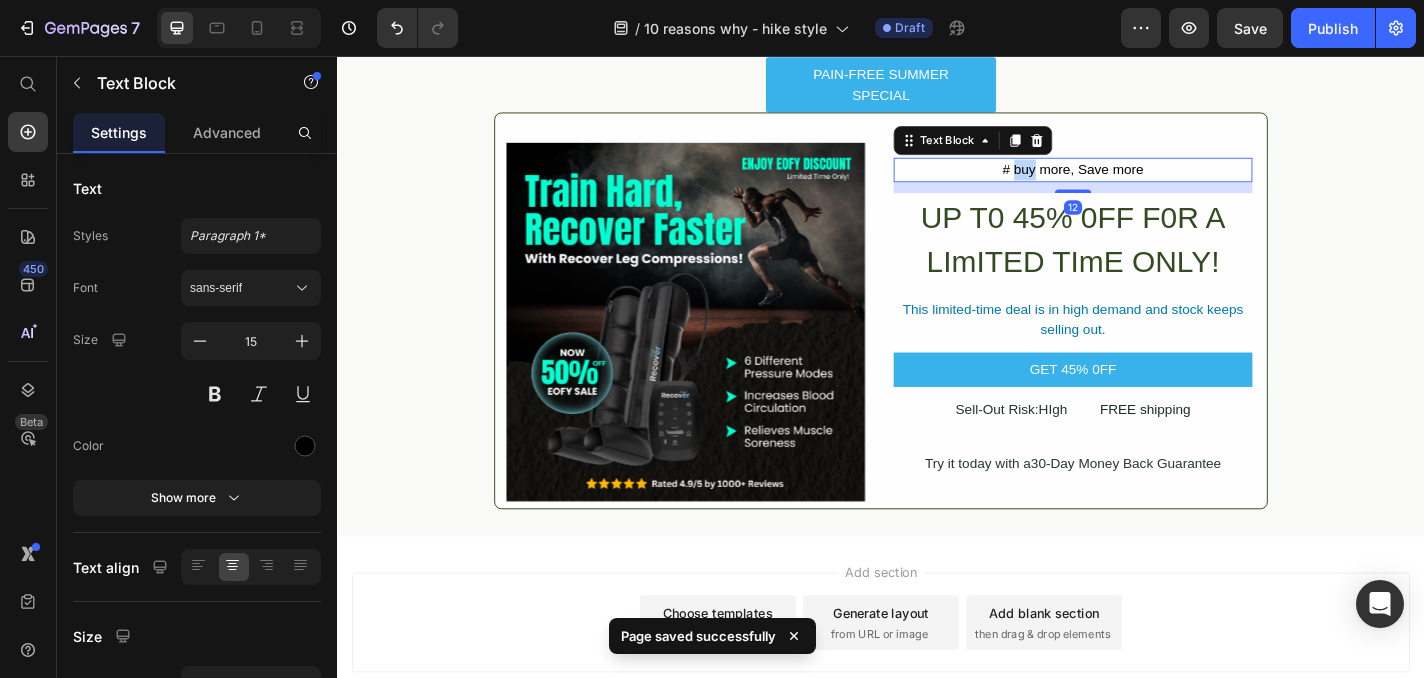 click on "# buy more, Save more" at bounding box center (1149, 181) 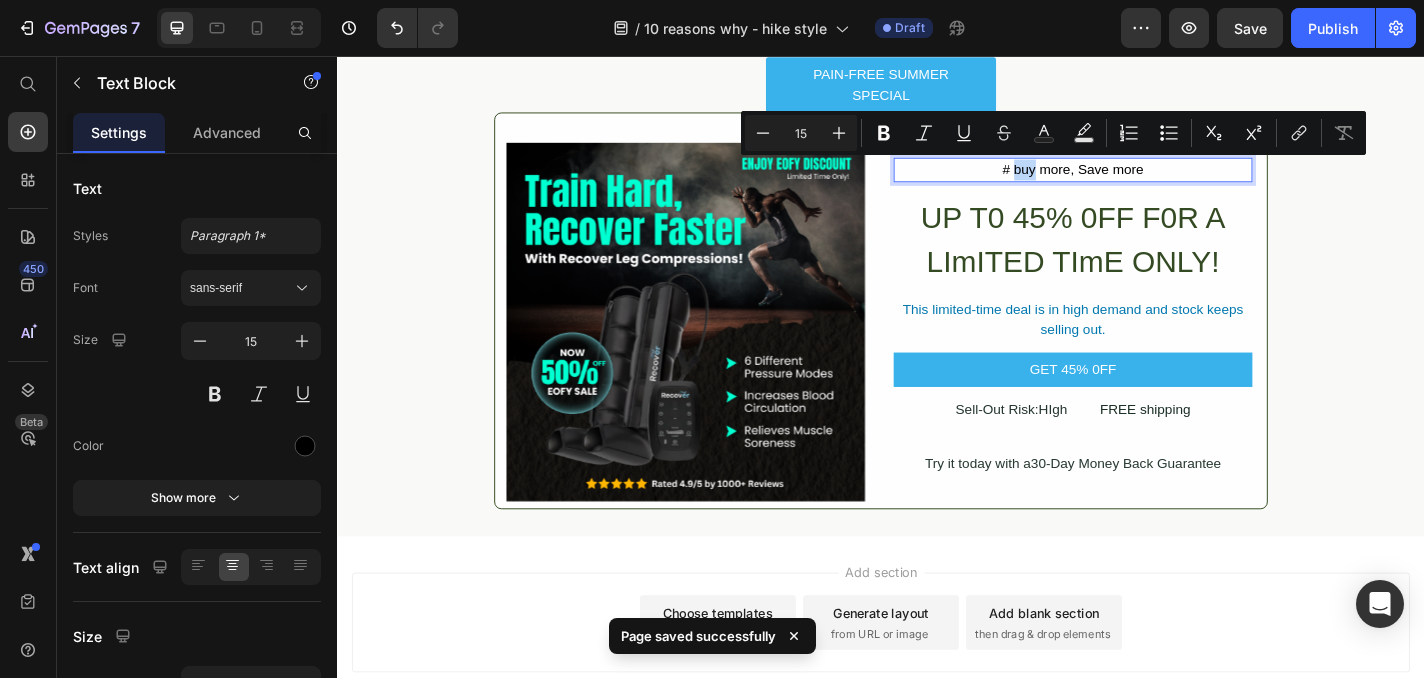 click on "# buy more, Save more" at bounding box center [1149, 181] 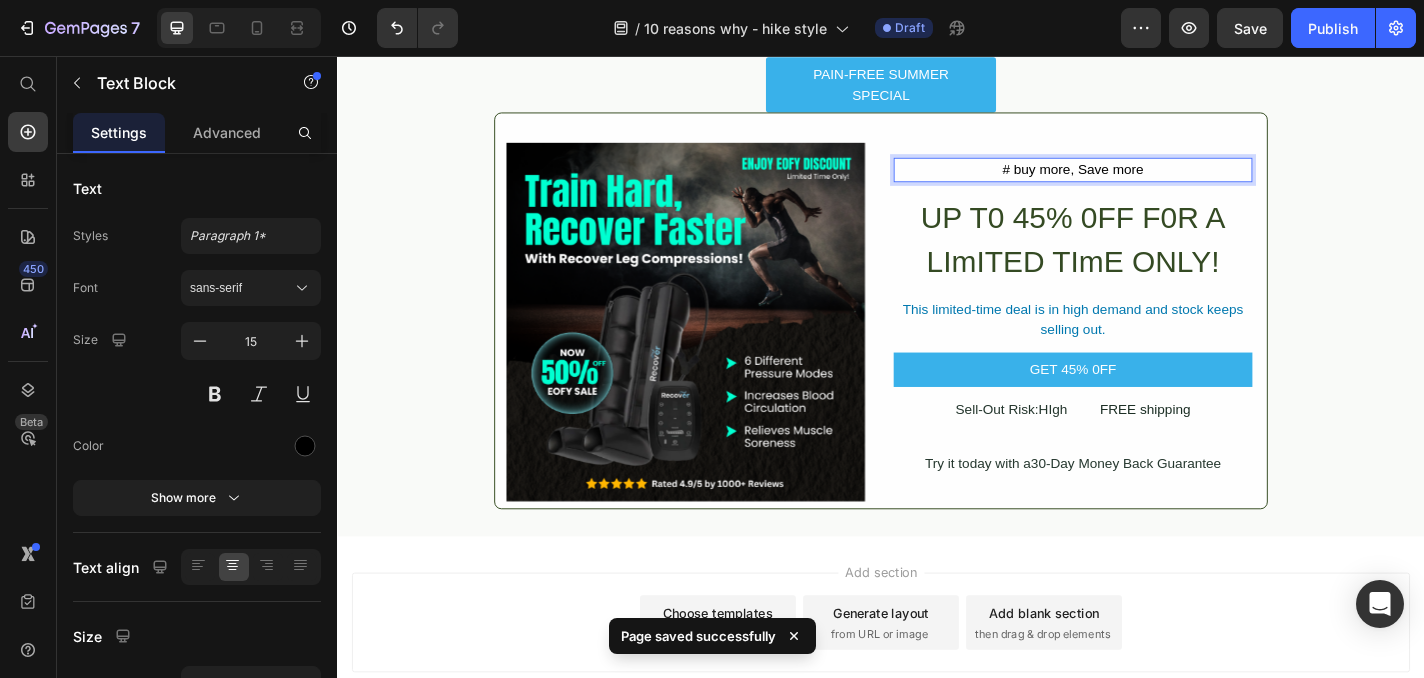 click on "# buy more, Save more" at bounding box center [1149, 181] 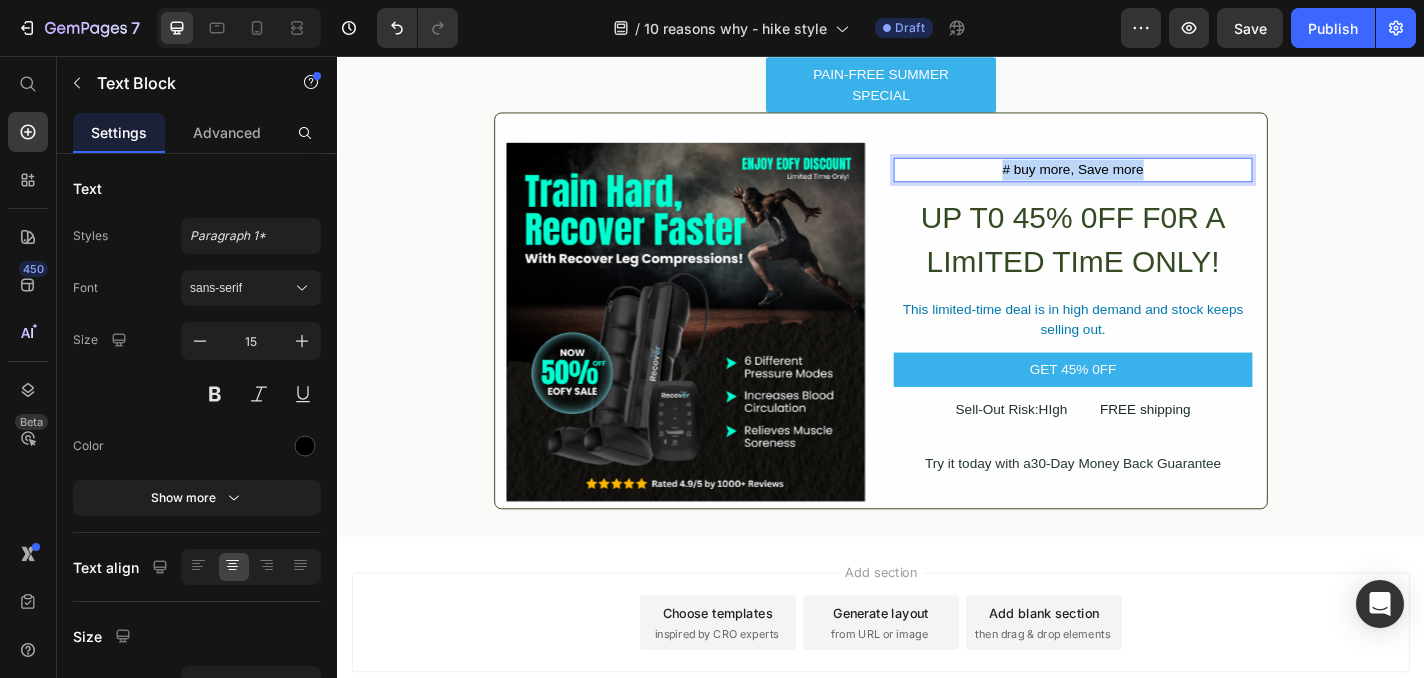 drag, startPoint x: 1242, startPoint y: 180, endPoint x: 968, endPoint y: 180, distance: 274 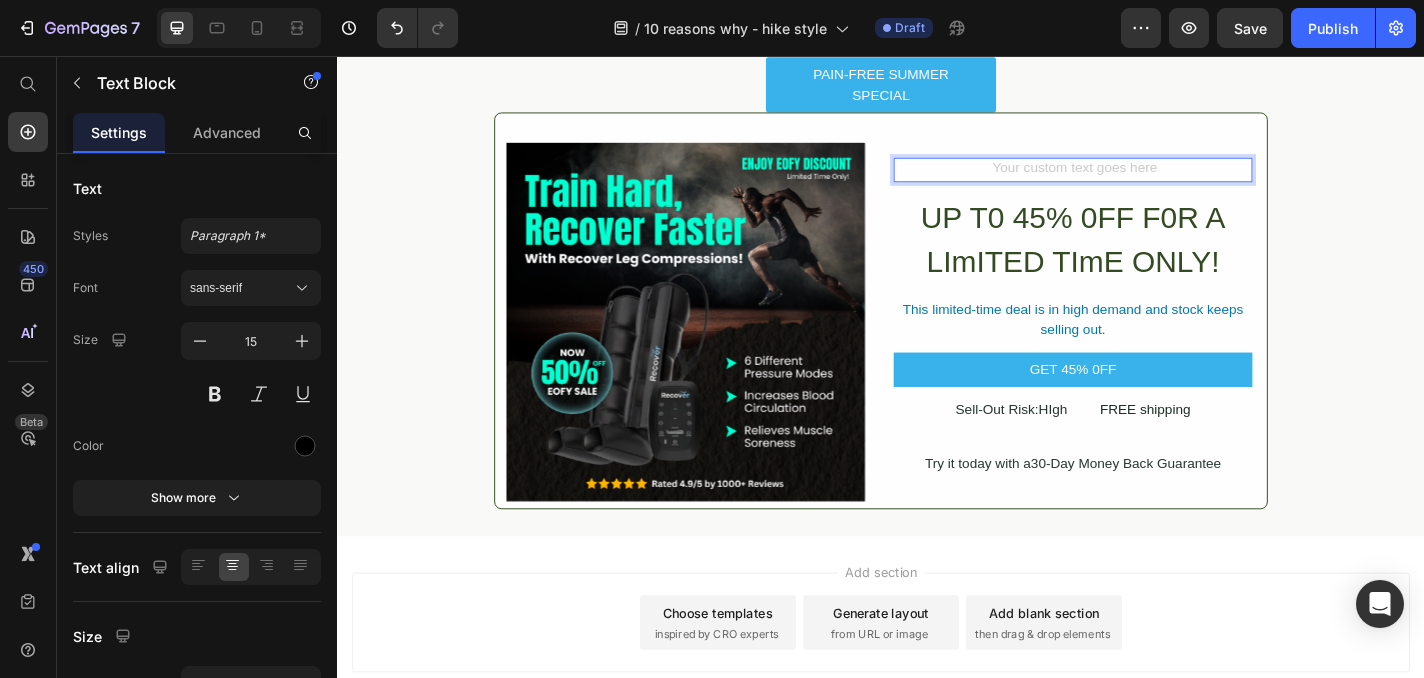 scroll, scrollTop: 6225, scrollLeft: 0, axis: vertical 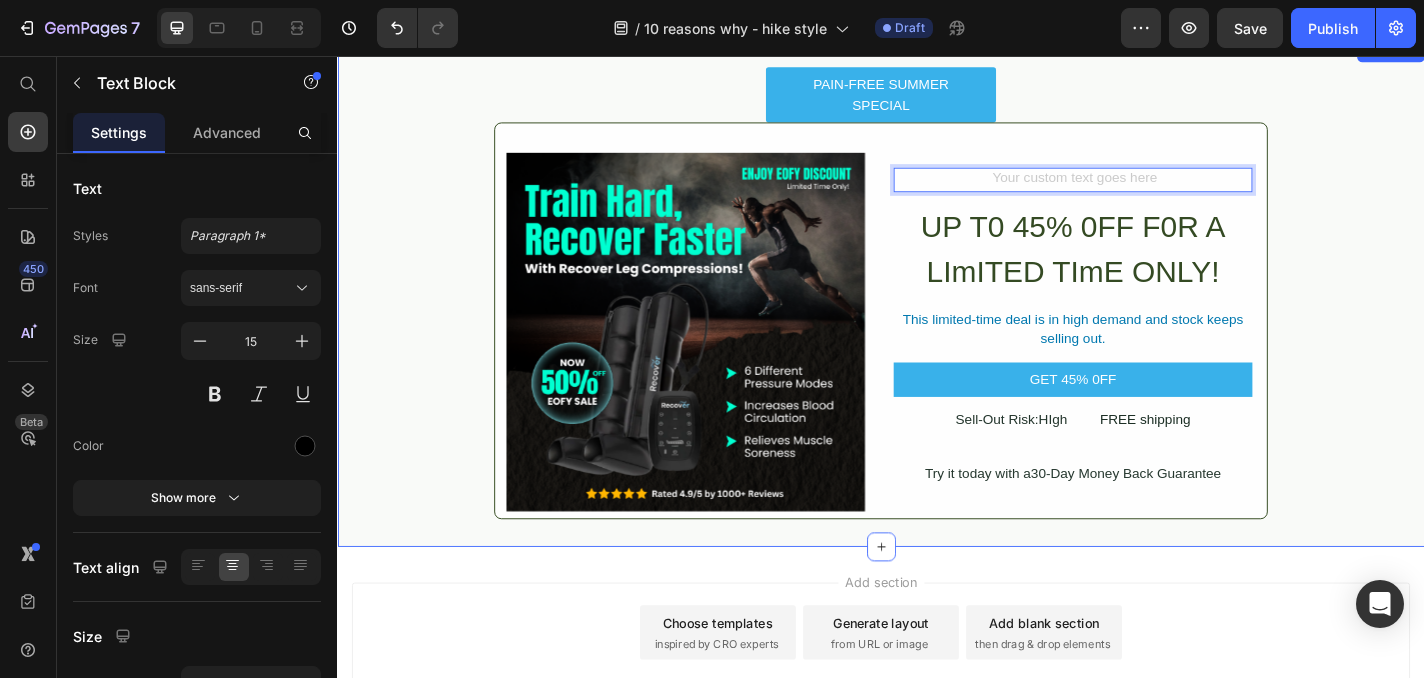 click on "PAIN-FREE SUMMER SPECIAL Button Product Images Text Block   12 UP T0 45% 0FF F0R A LImITED TImE ONLY! Heading This limited-time deal is in high demand and stock keeps selling out. Text Block GET 45% 0FF Add to Cart Sell-Out Risk:HIgh Text Block FREE shipping Text Block Row Try it today with a30-Day Money Back Guarantee Text Block Product Row" at bounding box center [937, 317] 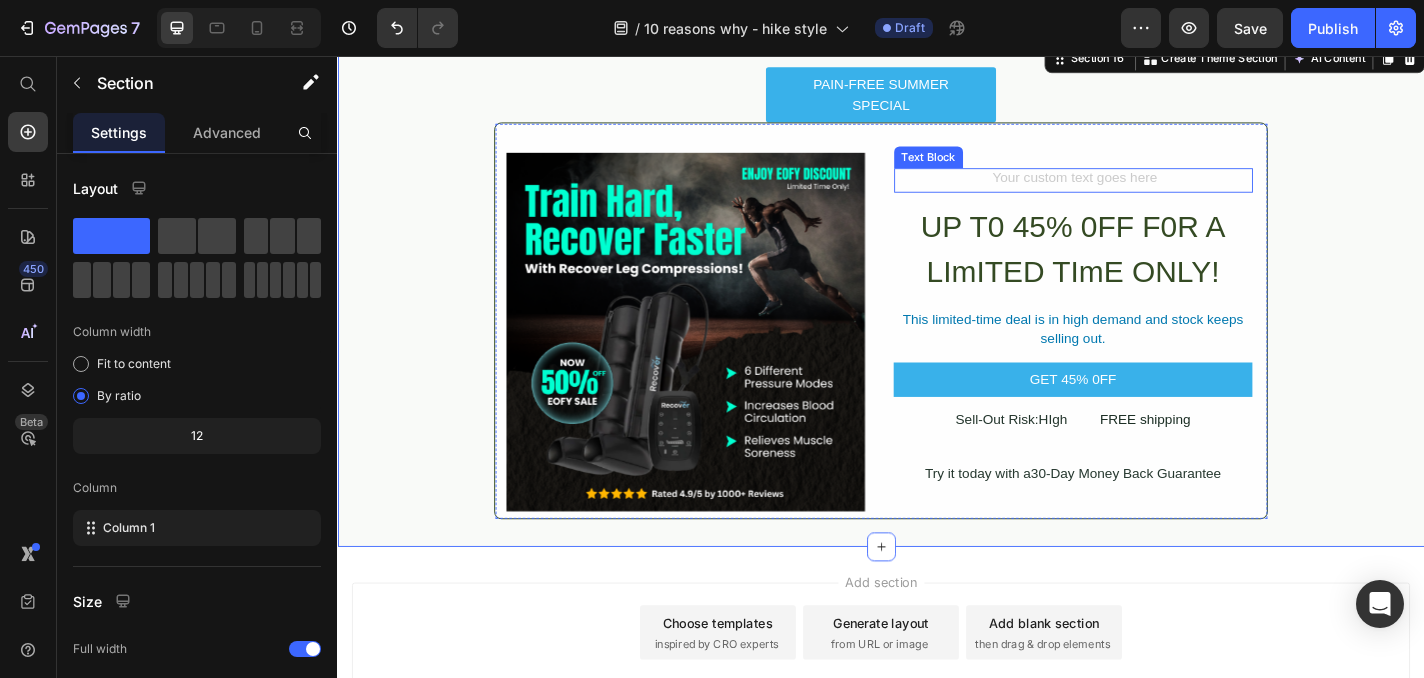 click at bounding box center [1149, 192] 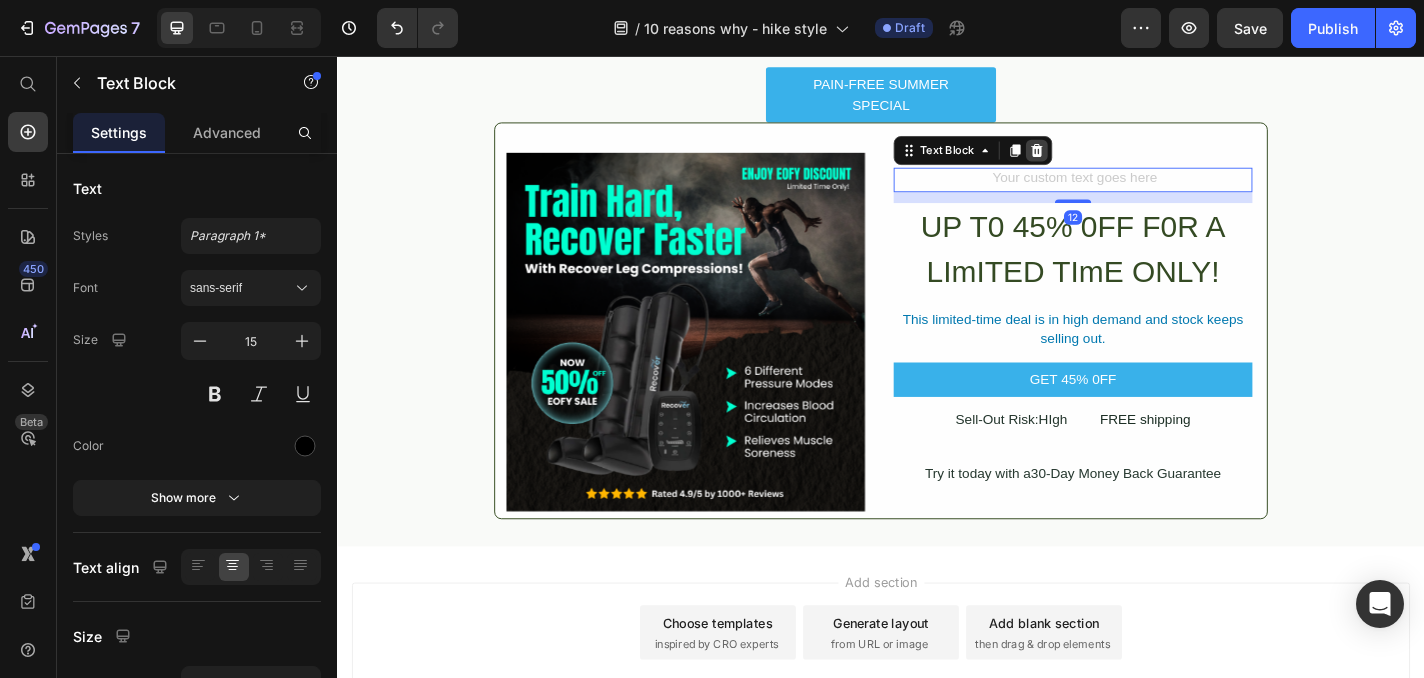 click 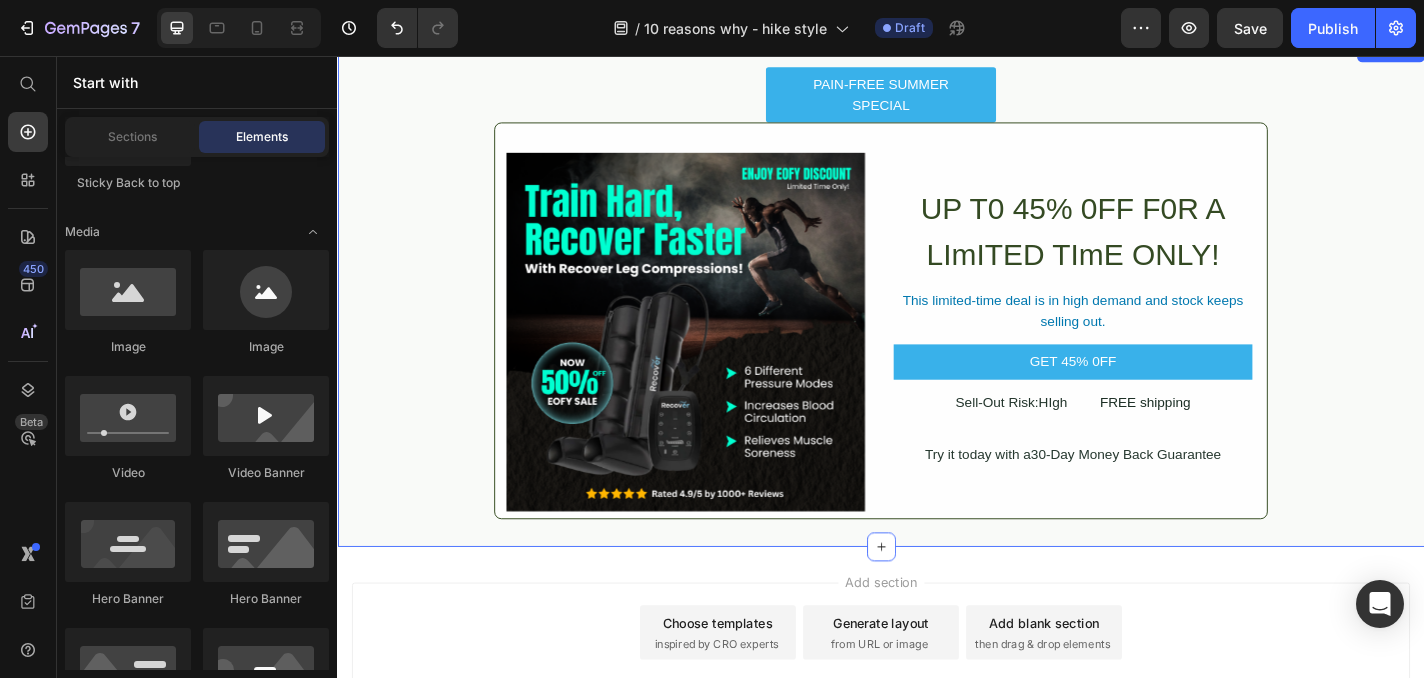 click on "PAIN-FREE SUMMER SPECIAL Button Product Images UP T0 45% 0FF F0R A LImITED TImE ONLY! Heading This limited-time deal is in high demand and stock keeps selling out. Text Block GET 45% 0FF Add to Cart Sell-Out Risk:HIgh Text Block FREE shipping Text Block Row Try it today with a30-Day Money Back Guarantee Text Block Product Row" at bounding box center [937, 317] 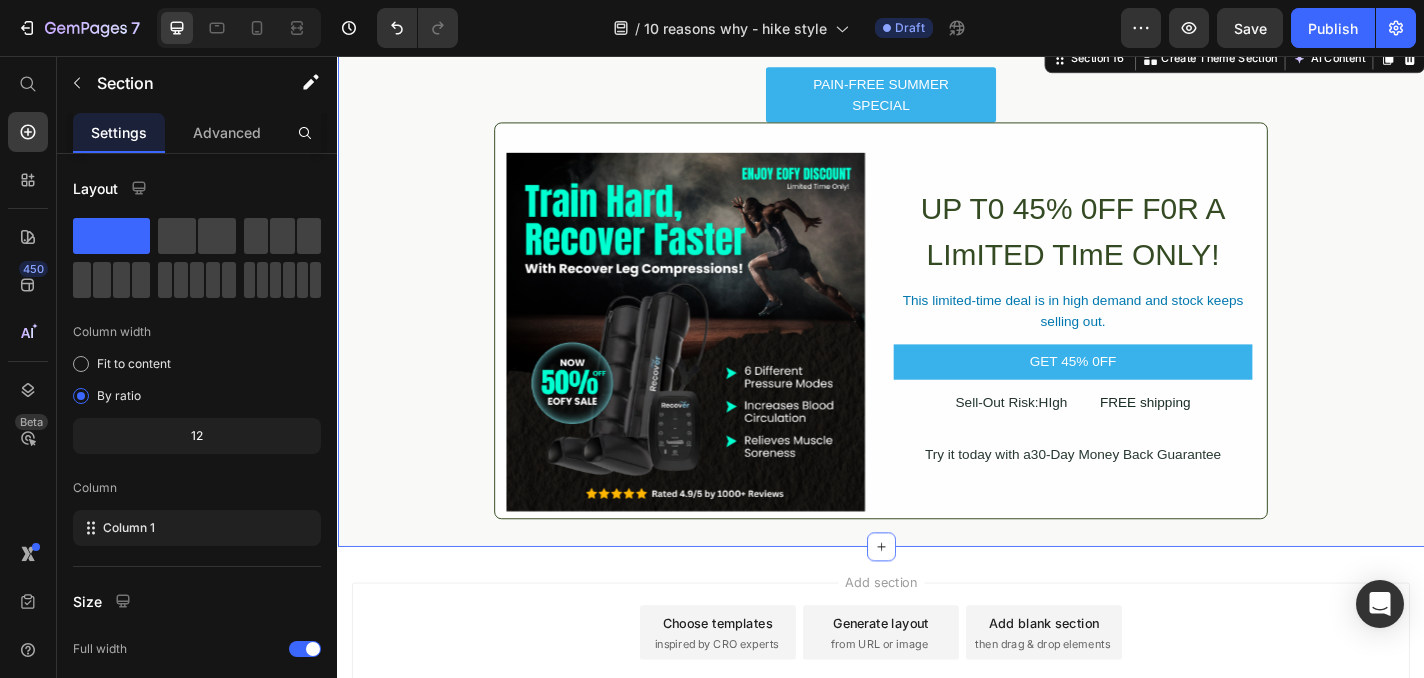 click on "PAIN-FREE SUMMER SPECIAL Button Product Images UP T0 45% 0FF F0R A LImITED TImE ONLY! Heading This limited-time deal is in high demand and stock keeps selling out. Text Block GET 45% 0FF Add to Cart Sell-Out Risk:HIgh Text Block FREE shipping Text Block Row Try it today with a30-Day Money Back Guarantee Text Block Product Row" at bounding box center [937, 317] 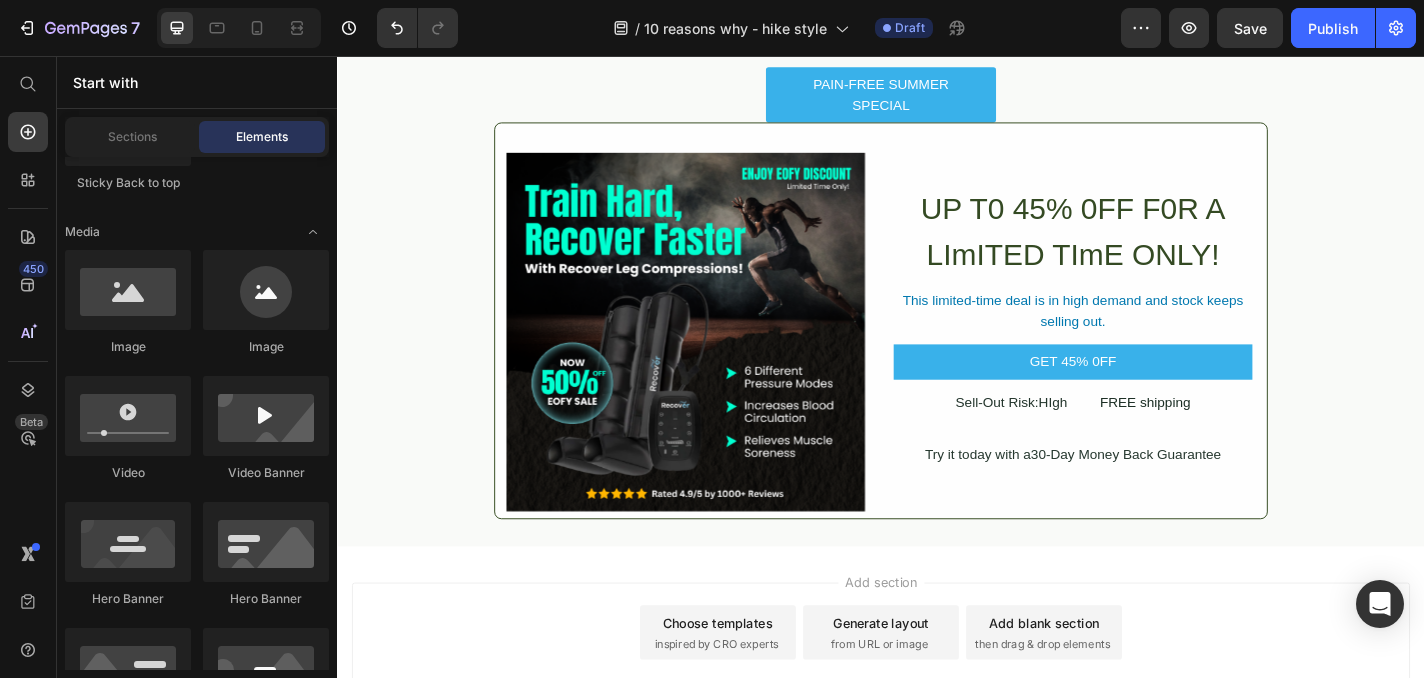 click on "Add section Choose templates inspired by CRO experts Generate layout from URL or image Add blank section then drag & drop elements" at bounding box center [937, 720] 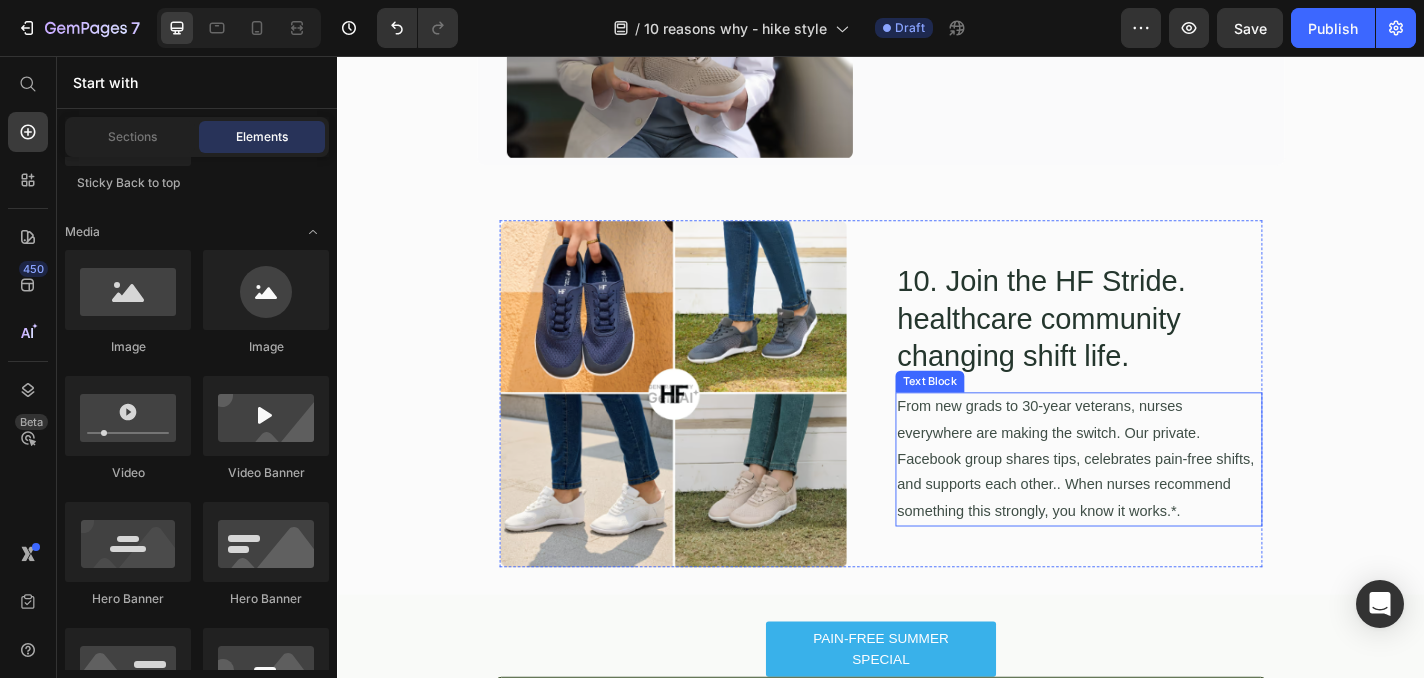 scroll, scrollTop: 5528, scrollLeft: 0, axis: vertical 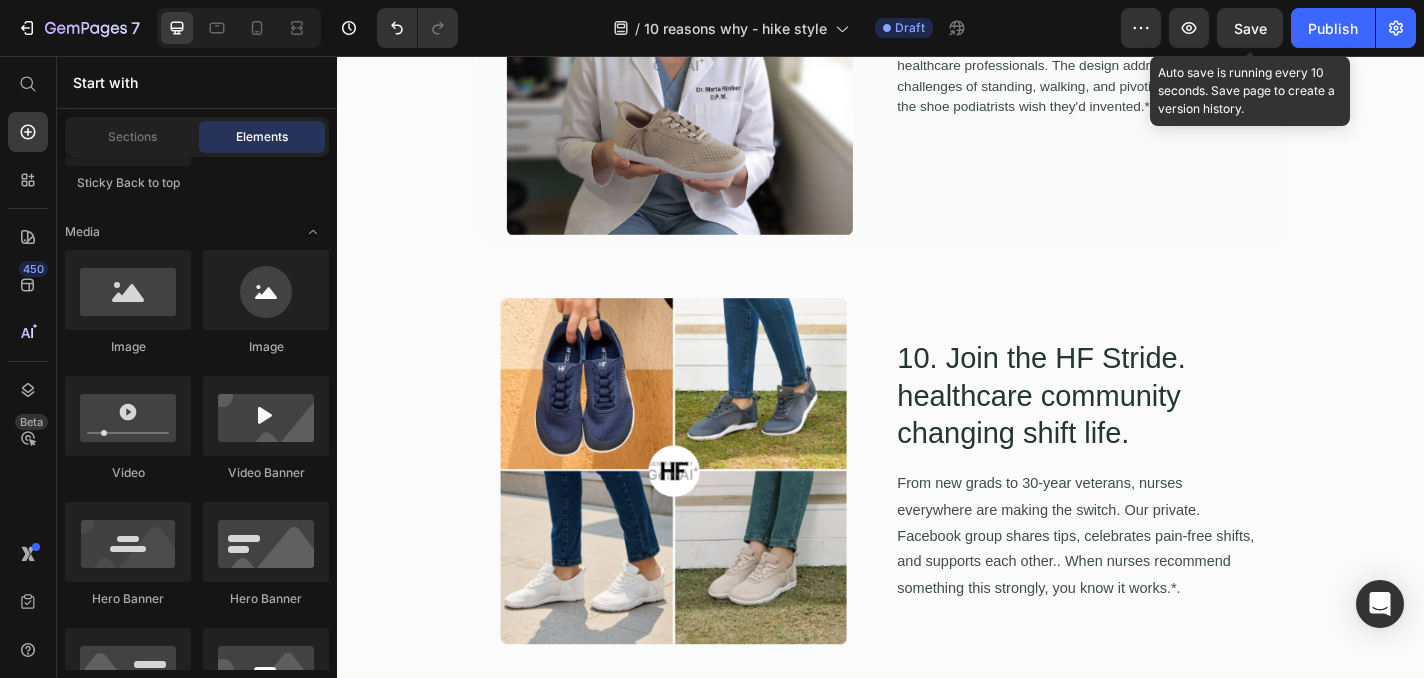 click on "Save" 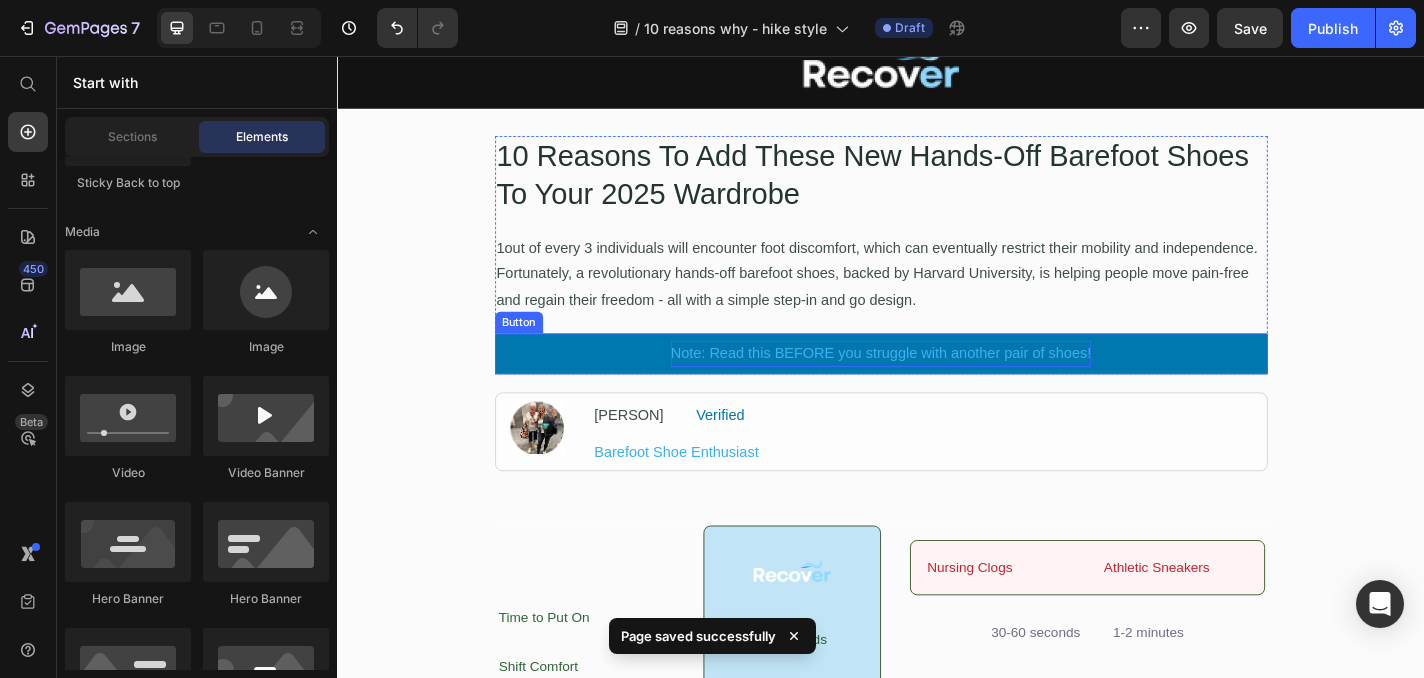 scroll, scrollTop: 0, scrollLeft: 0, axis: both 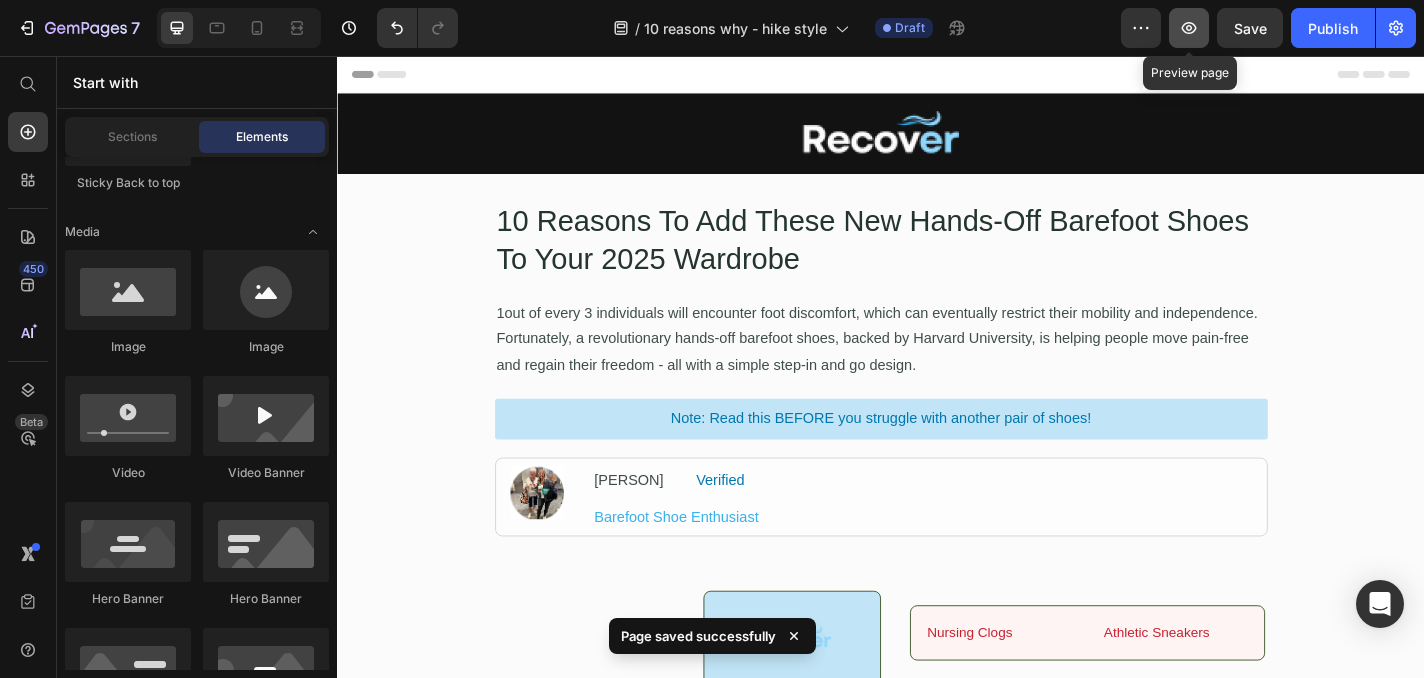 click 